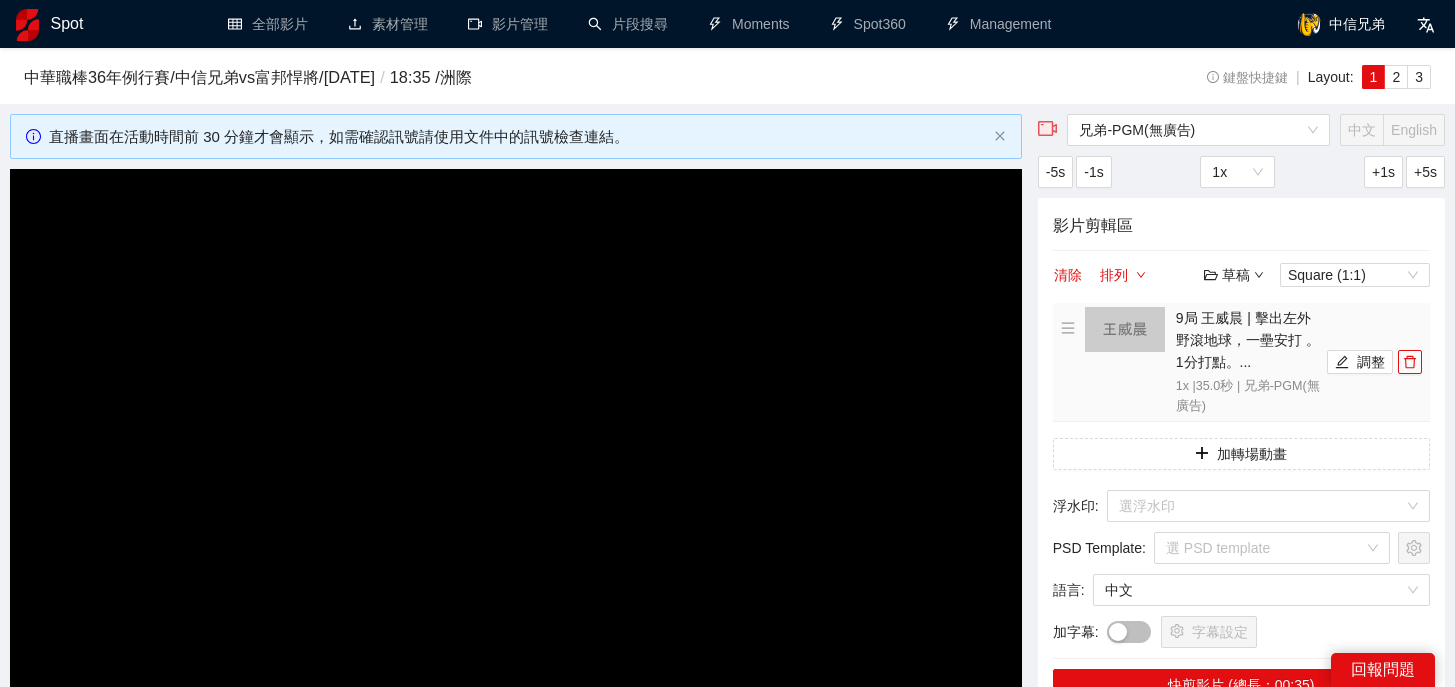 scroll, scrollTop: 0, scrollLeft: 0, axis: both 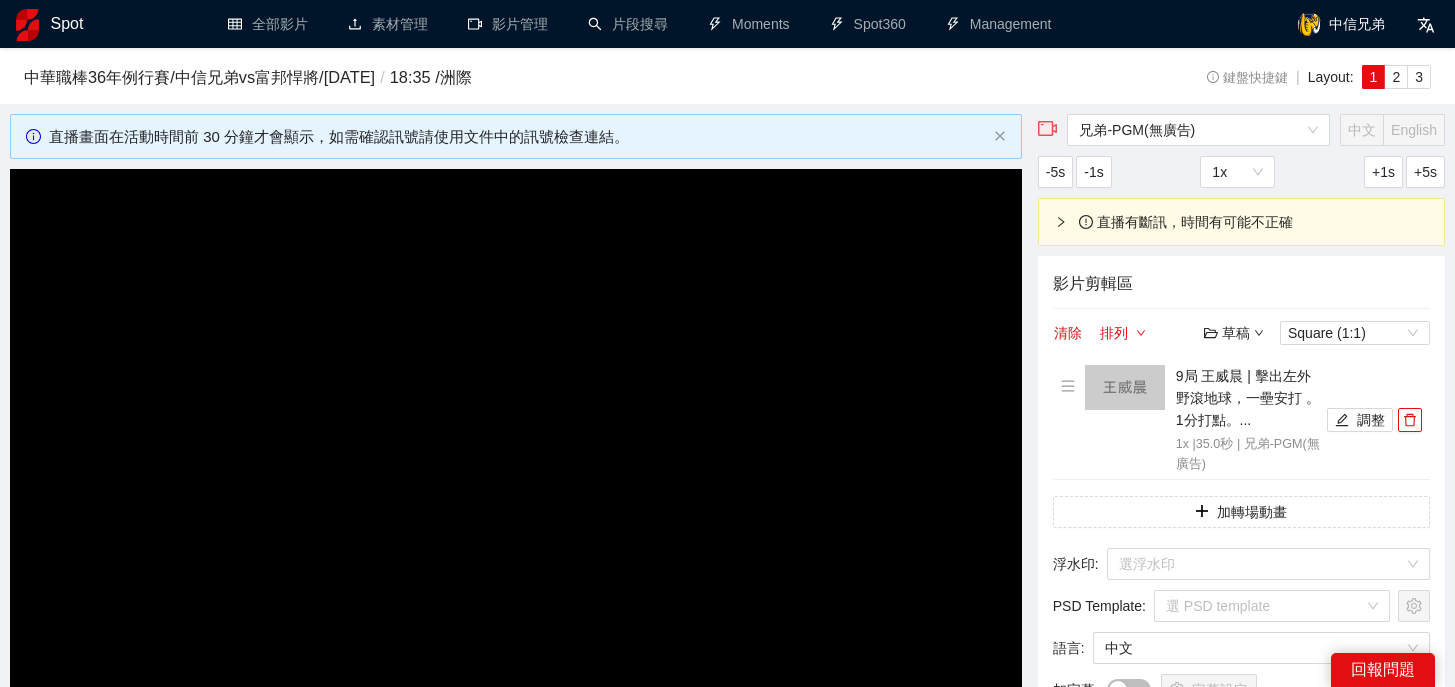 click on "影片剪輯區 清除 排列     草稿   Square (1:1) 9局 [PERSON] | 擊出左外野滾地球，一壘安打 。1分打點。... 1x |  35.0  秒    | 兄弟-PGM(無廣告)   調整   加轉場動畫 浮水印 : 選浮水印 PSD Template : 選 PSD template 語言 : 中文 加字幕 :   字幕設定 快剪影片 (總長：00:35)" at bounding box center (1241, 517) 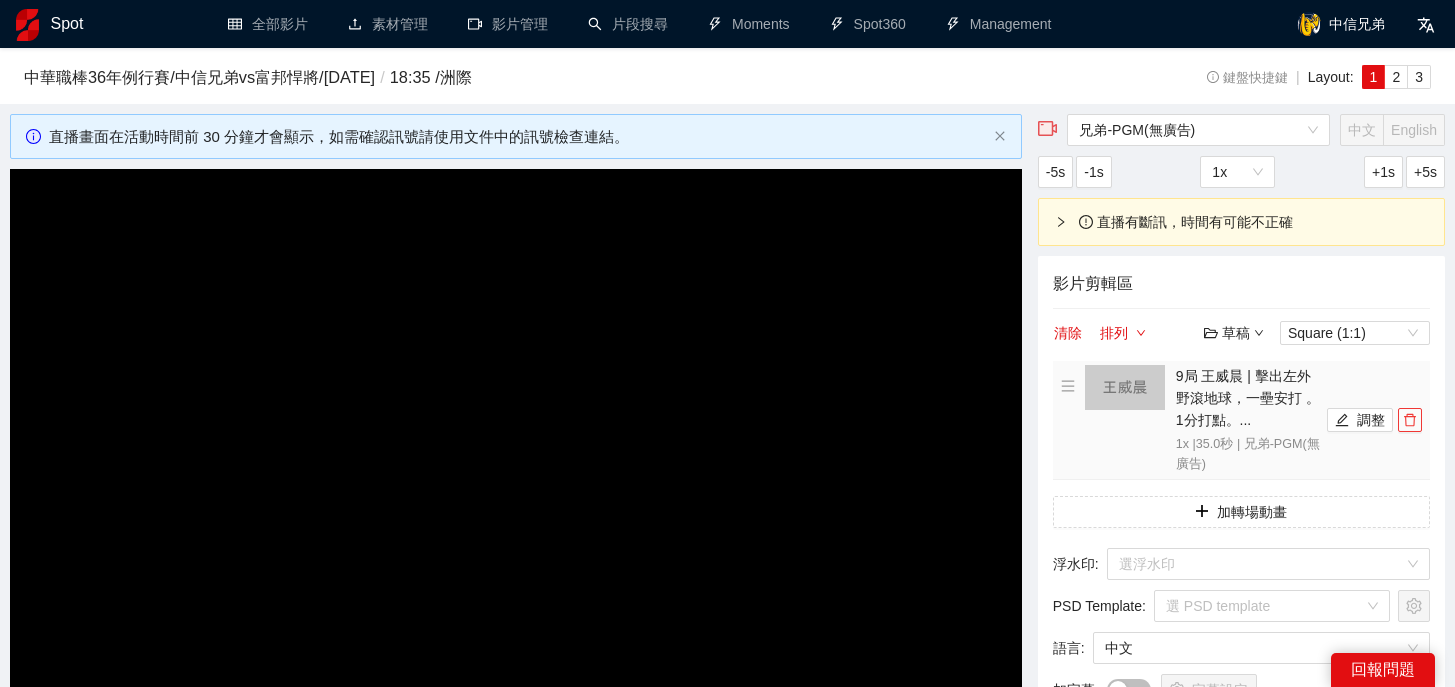 click 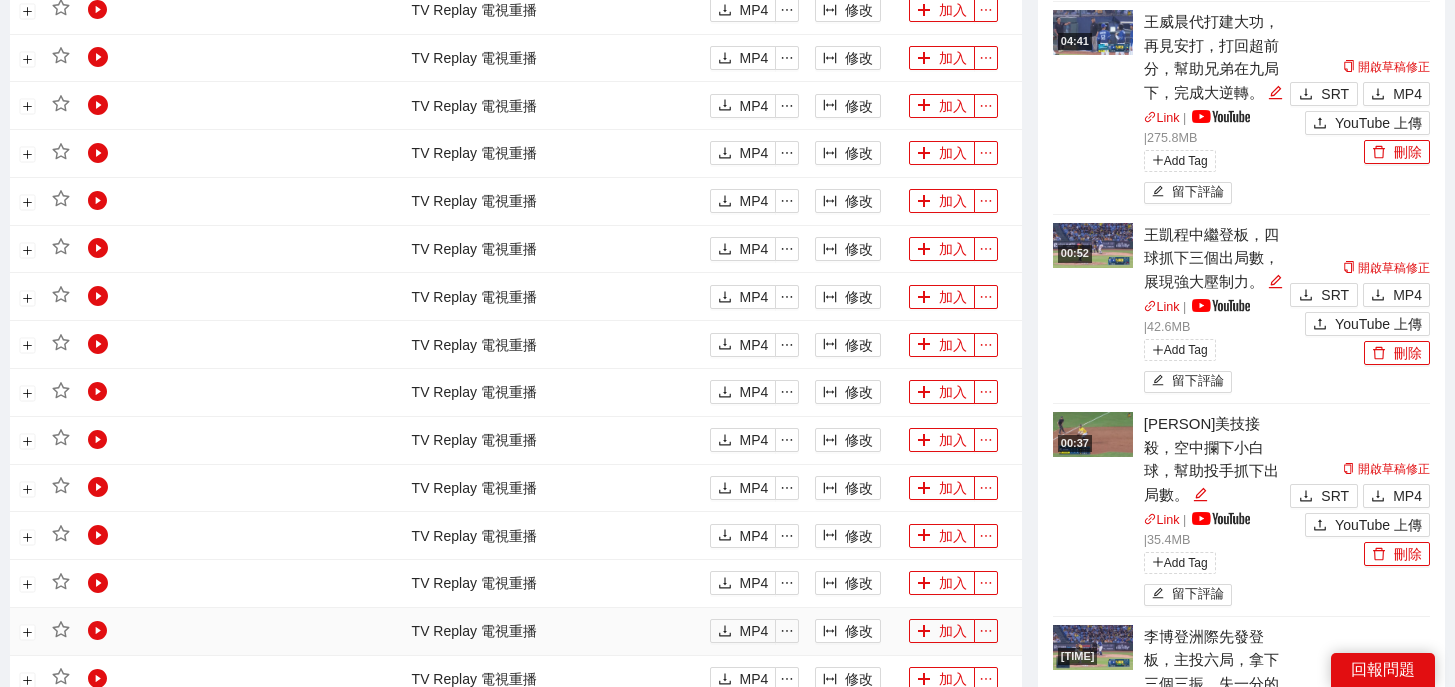 scroll, scrollTop: 1593, scrollLeft: 0, axis: vertical 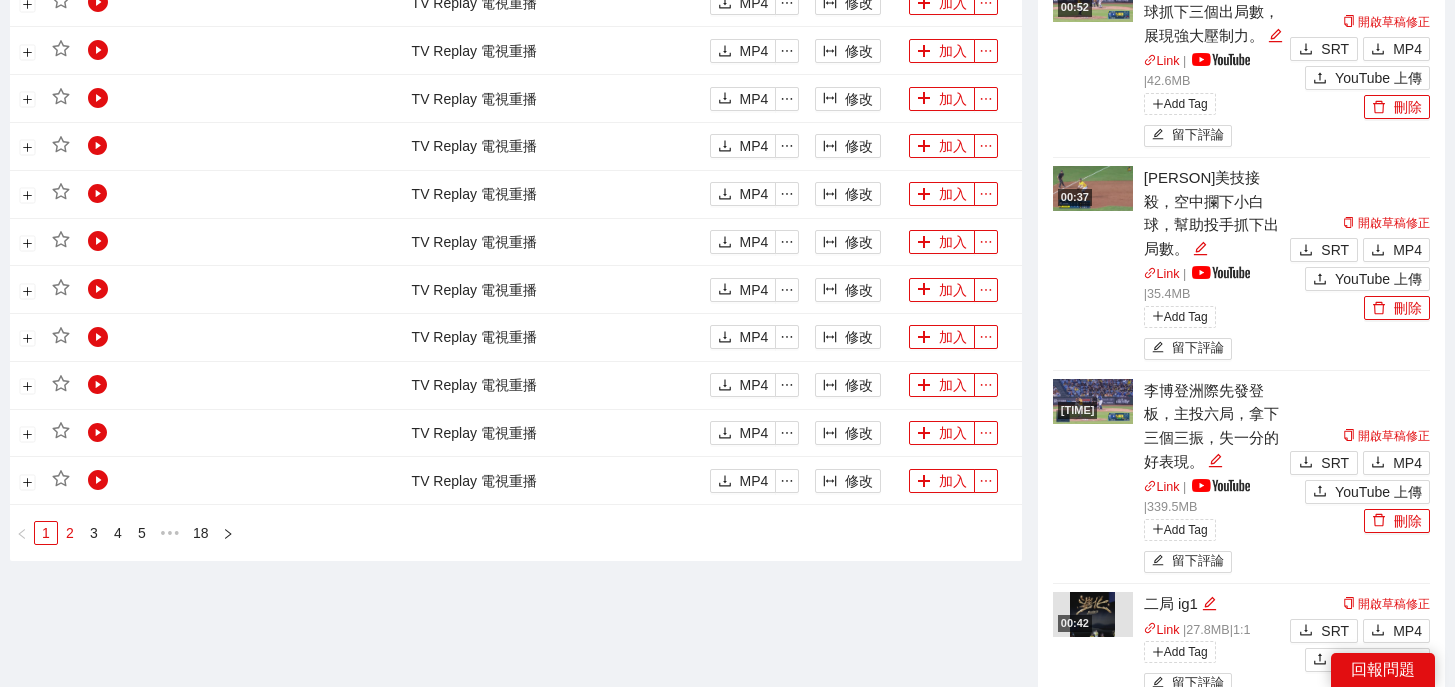click on "2" at bounding box center [70, 533] 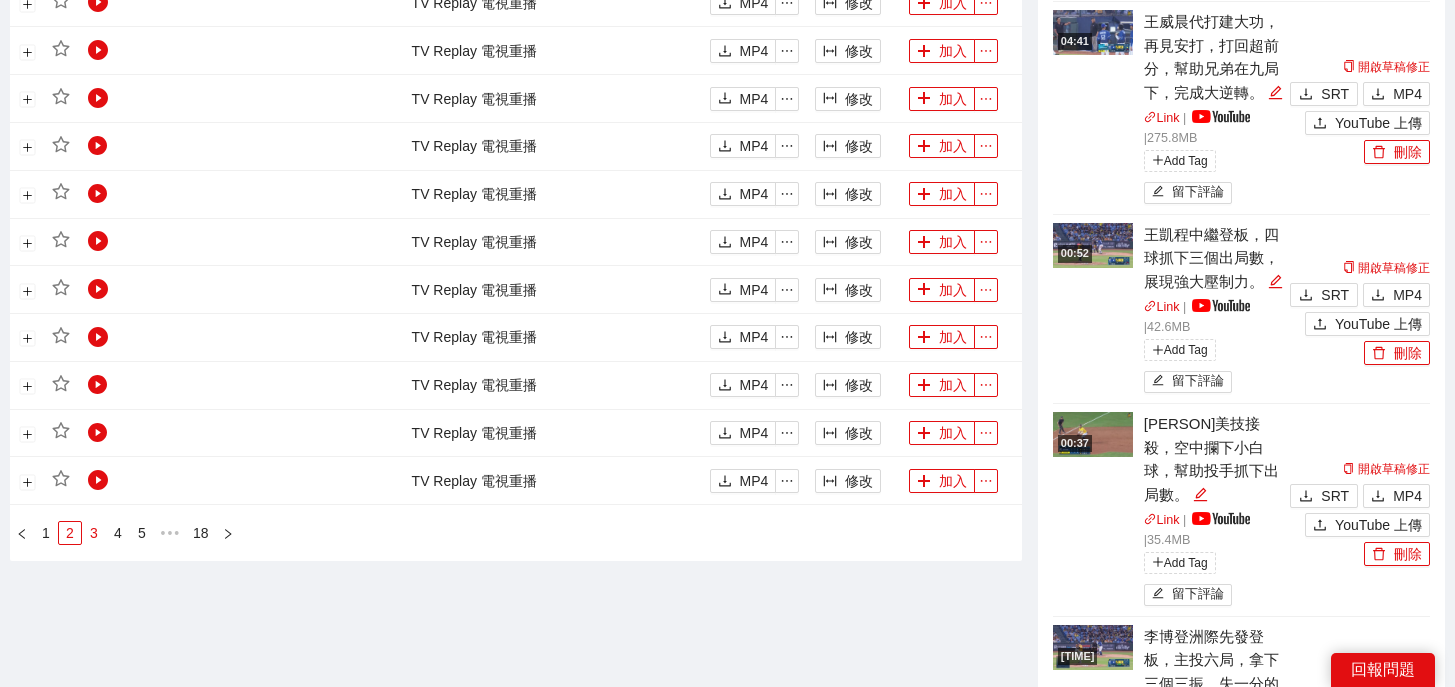 click on "3" at bounding box center [94, 533] 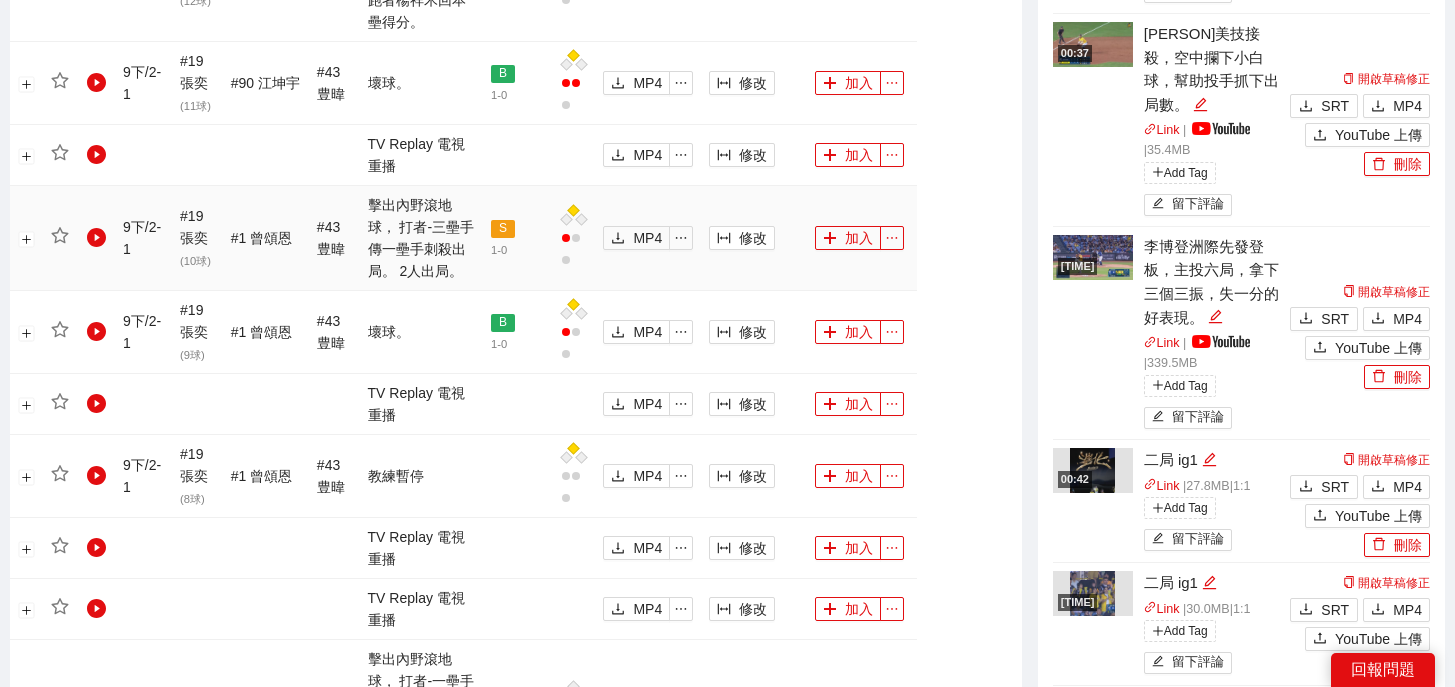 scroll, scrollTop: 2277, scrollLeft: 0, axis: vertical 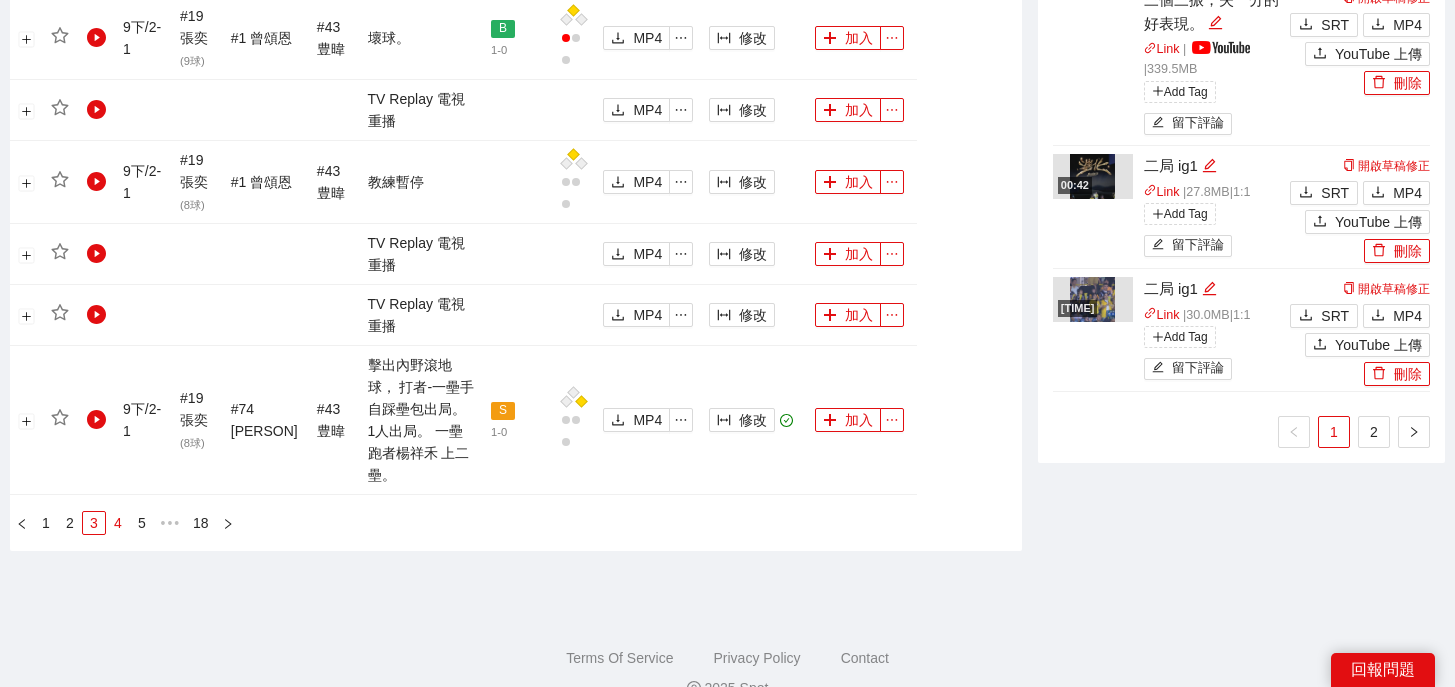 click on "4" at bounding box center (118, 523) 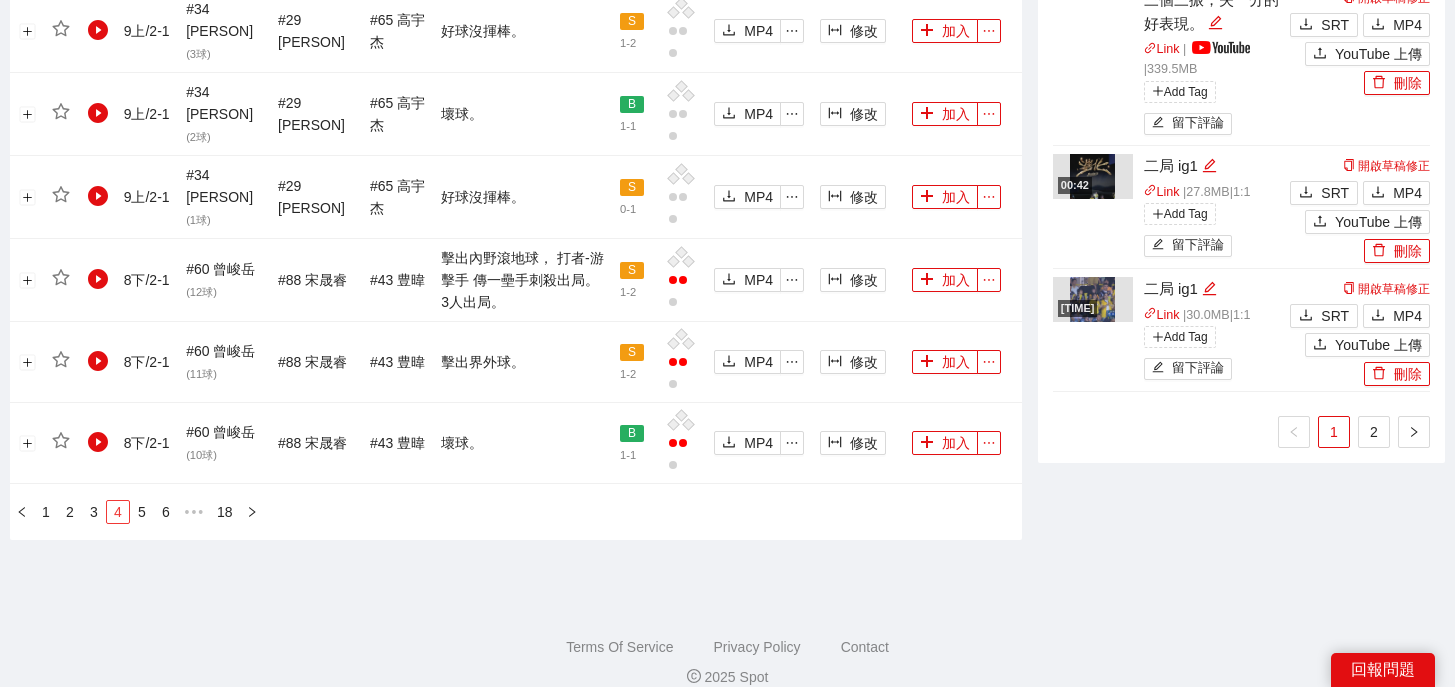 scroll, scrollTop: 2147, scrollLeft: 0, axis: vertical 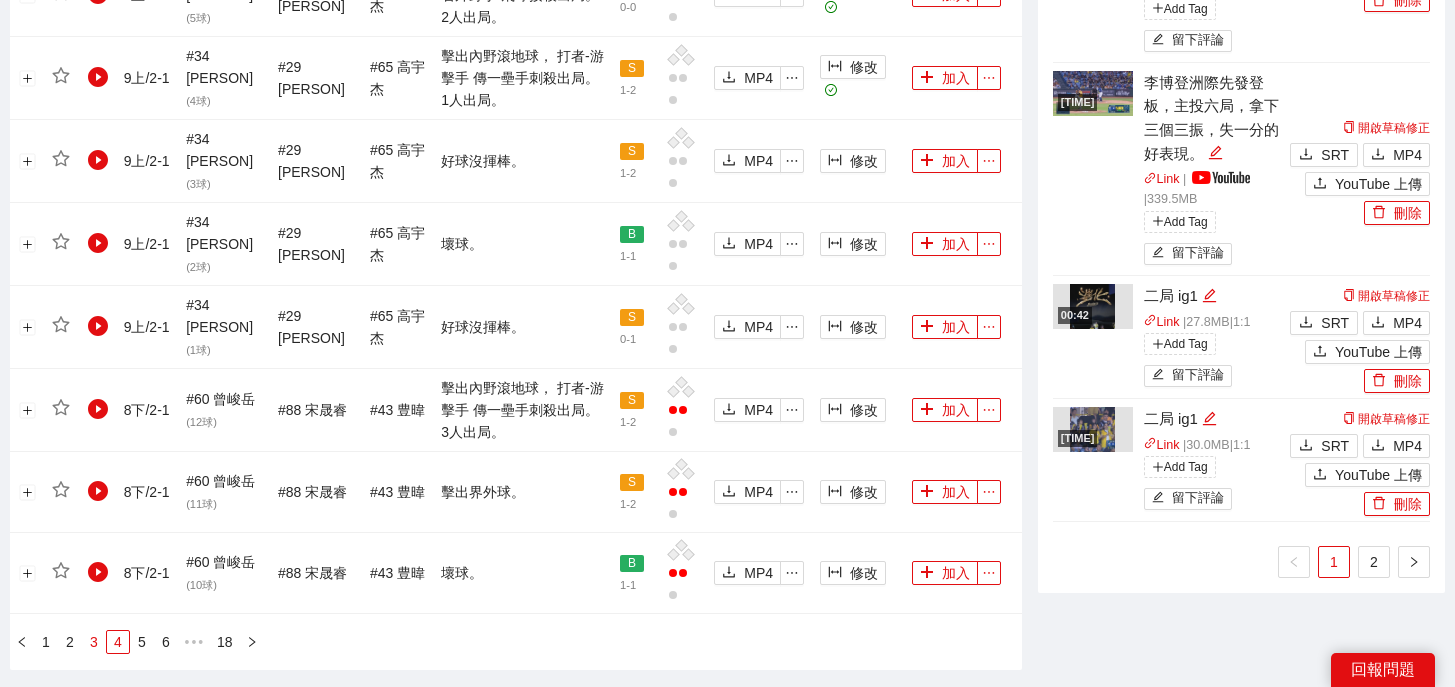 click on "3" at bounding box center (94, 642) 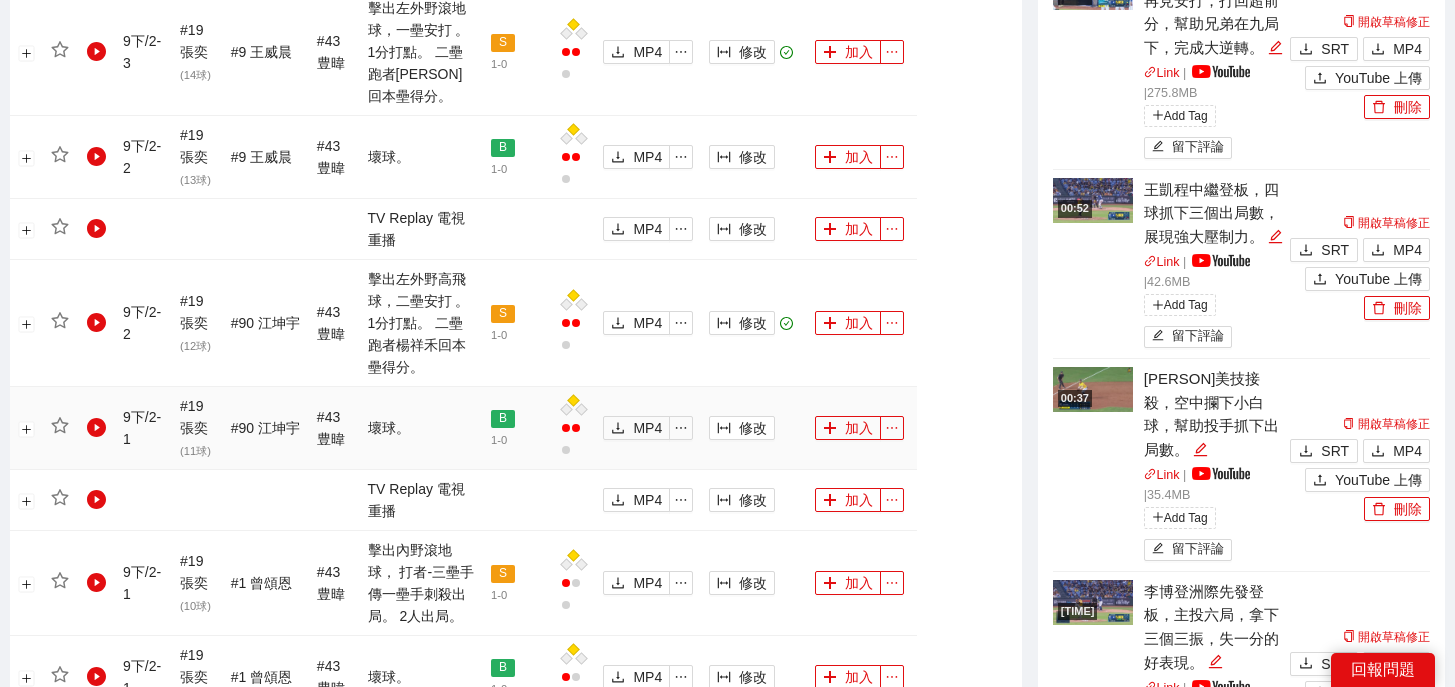 scroll, scrollTop: 1560, scrollLeft: 0, axis: vertical 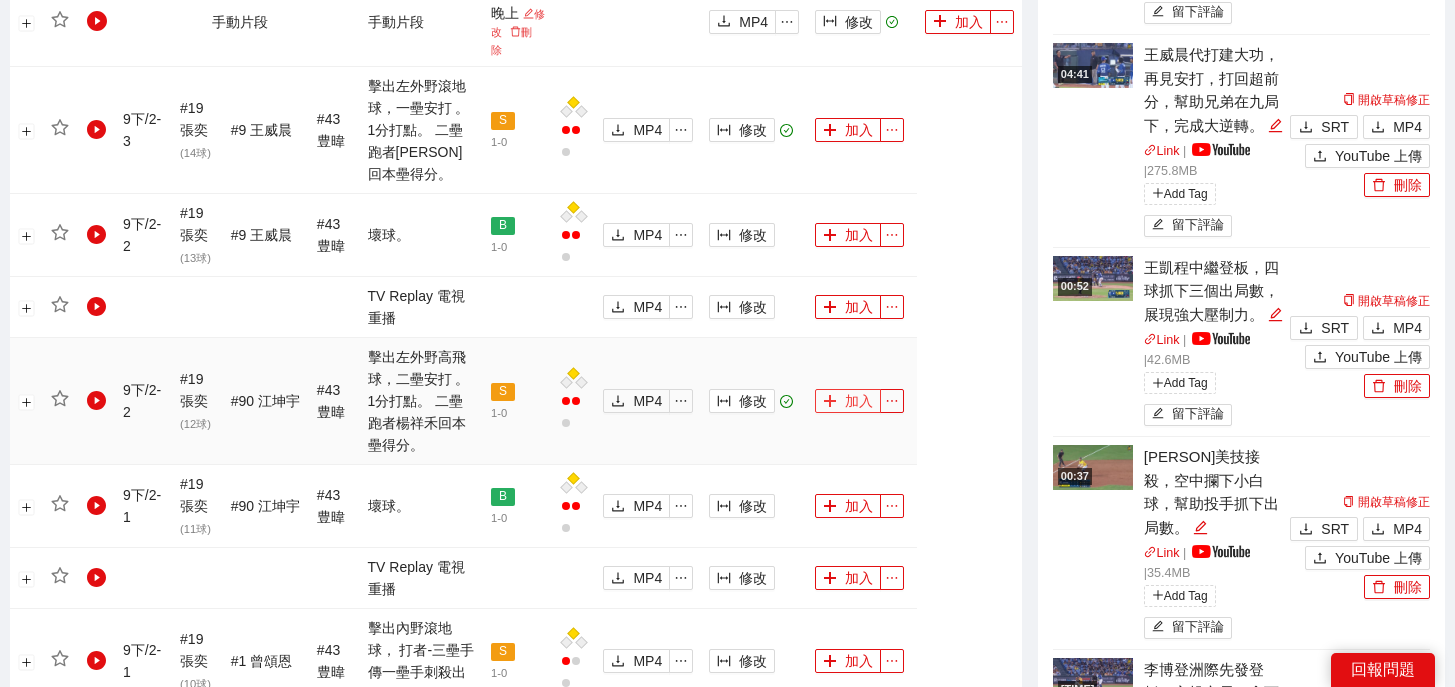 click on "加入" at bounding box center (848, 401) 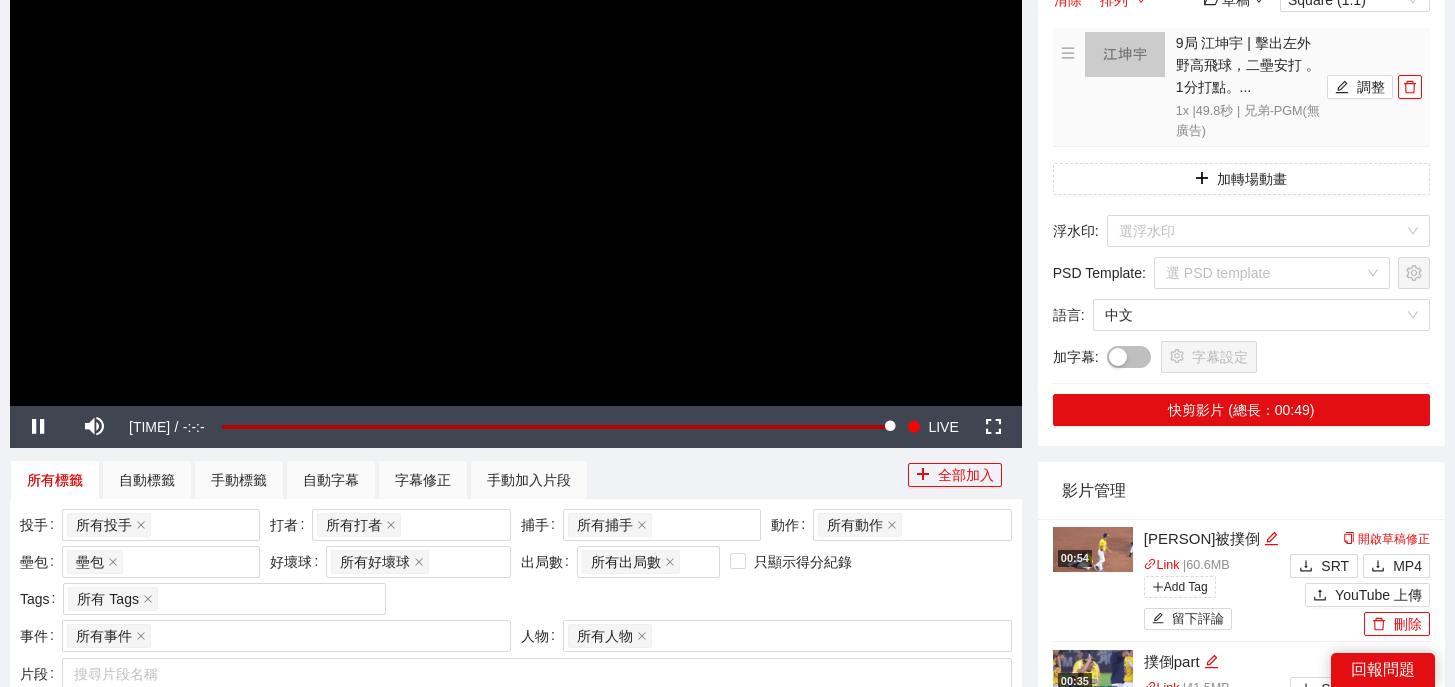 scroll, scrollTop: 0, scrollLeft: 0, axis: both 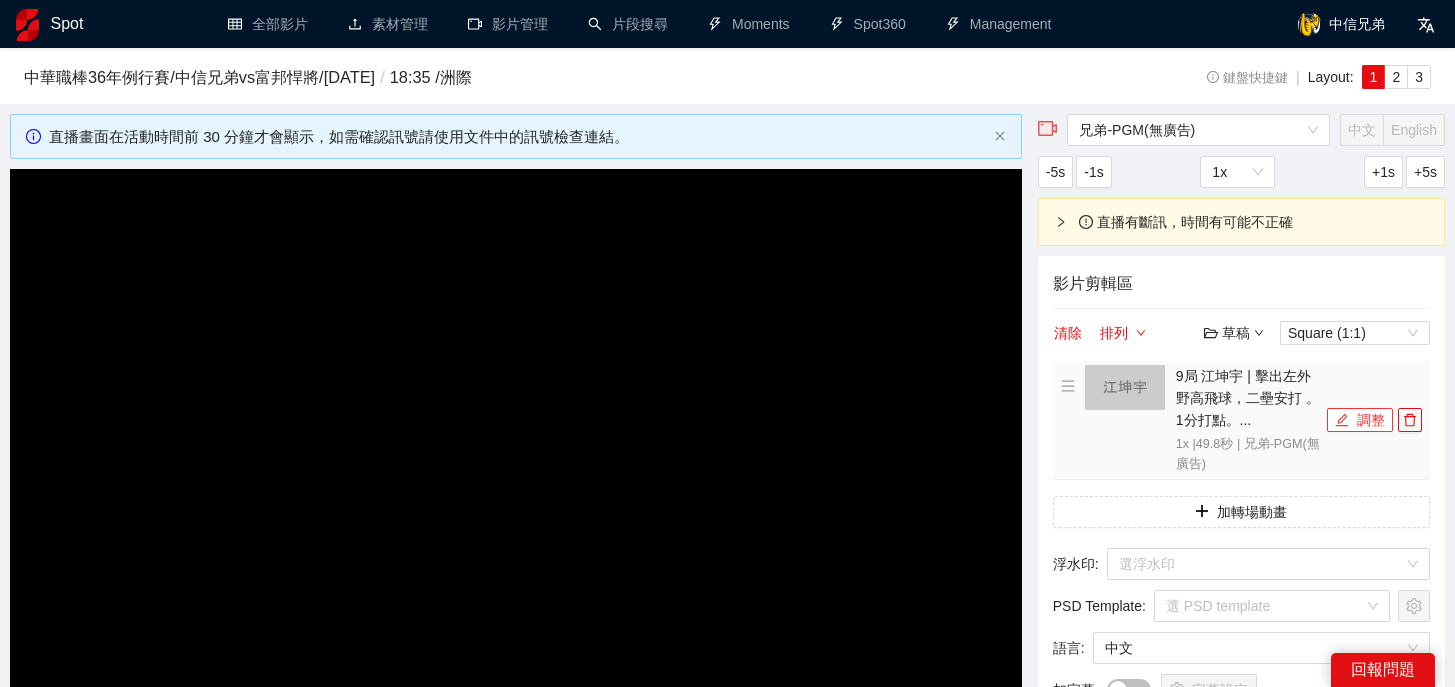 click on "調整" at bounding box center [1360, 420] 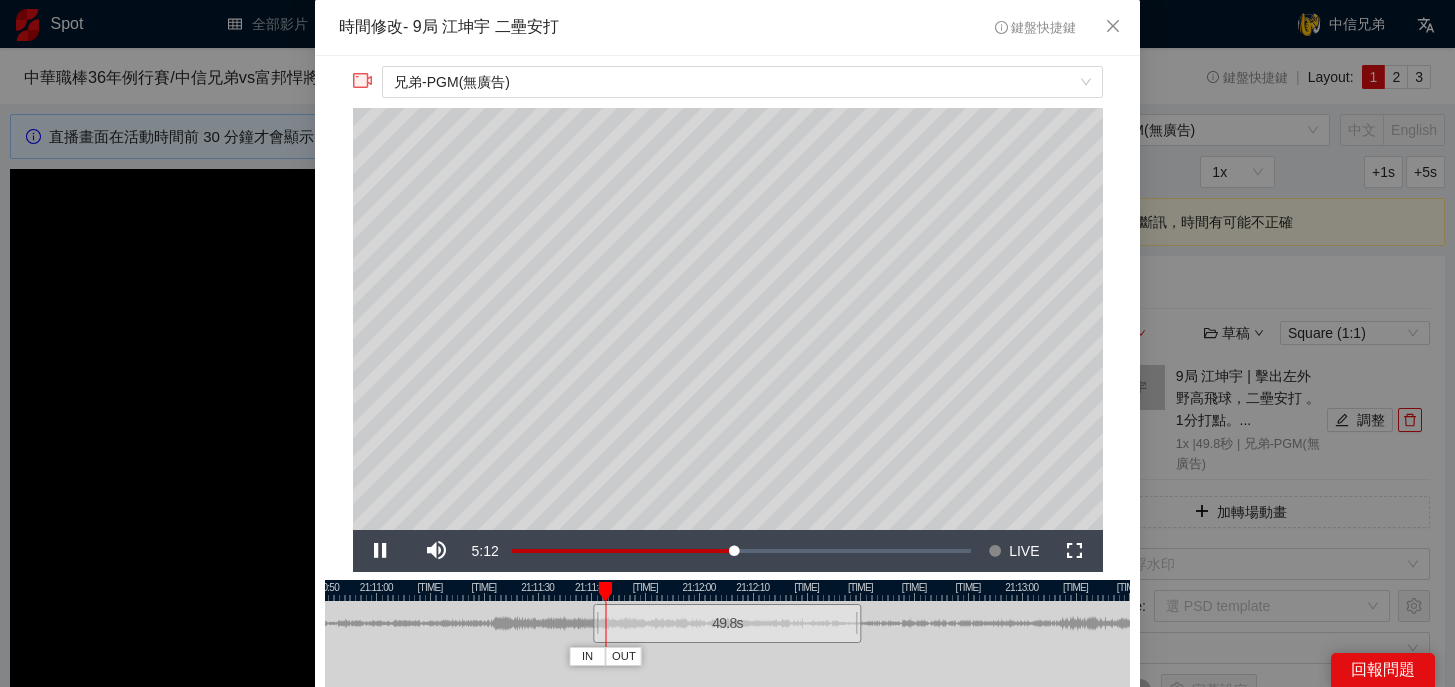 scroll, scrollTop: 80, scrollLeft: 0, axis: vertical 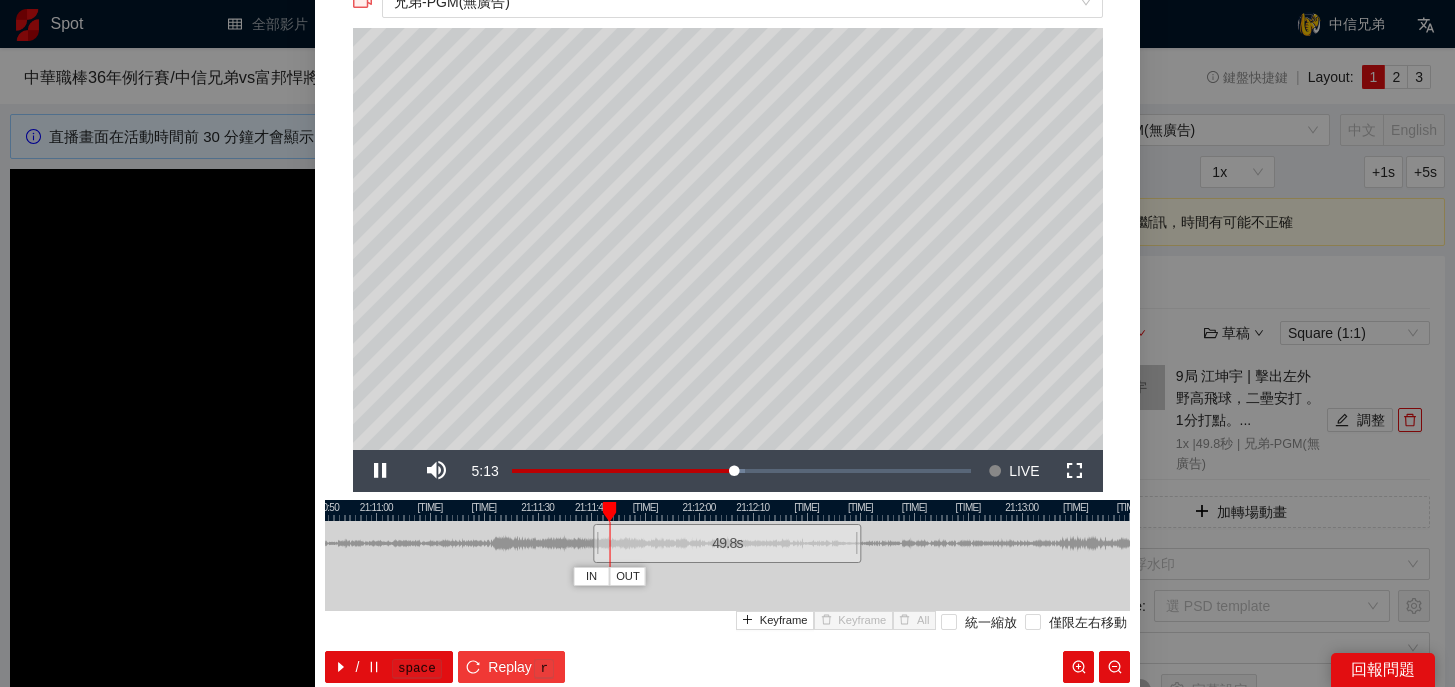 click 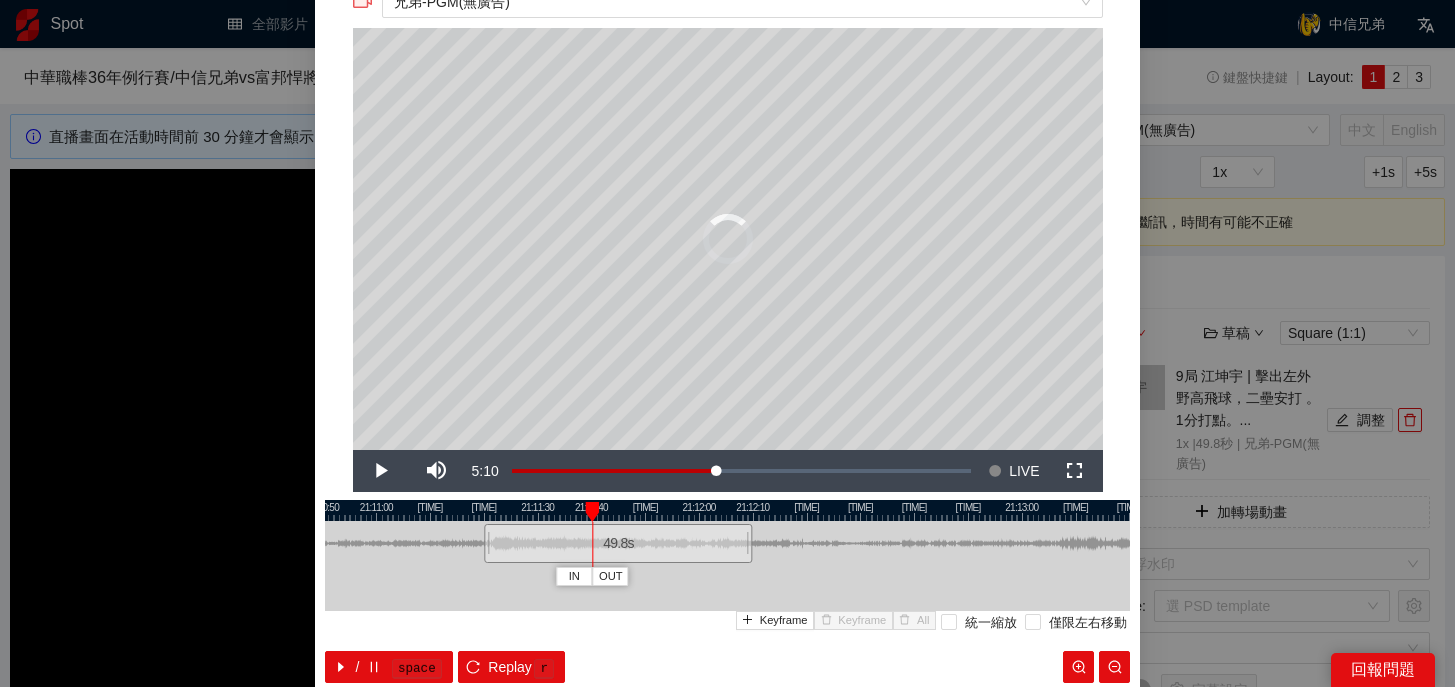drag, startPoint x: 679, startPoint y: 544, endPoint x: 570, endPoint y: 545, distance: 109.004585 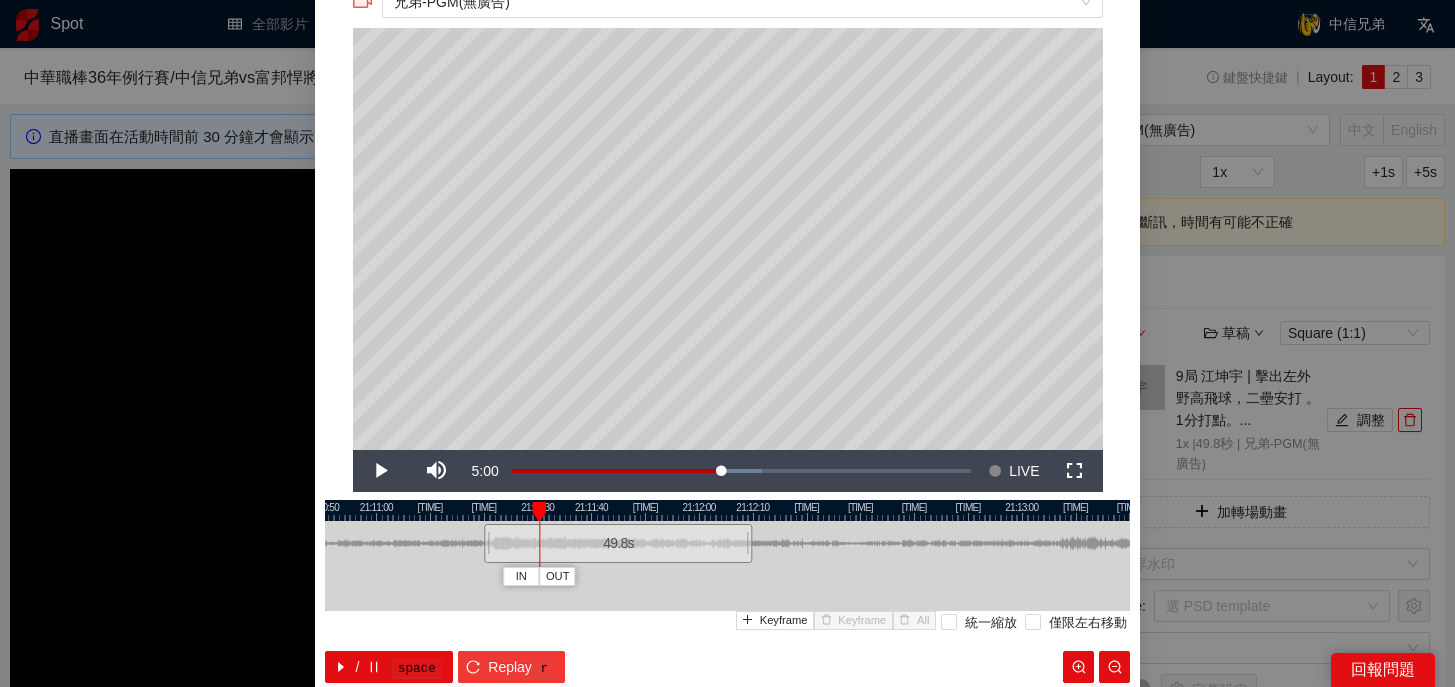 click on "Replay" at bounding box center (510, 667) 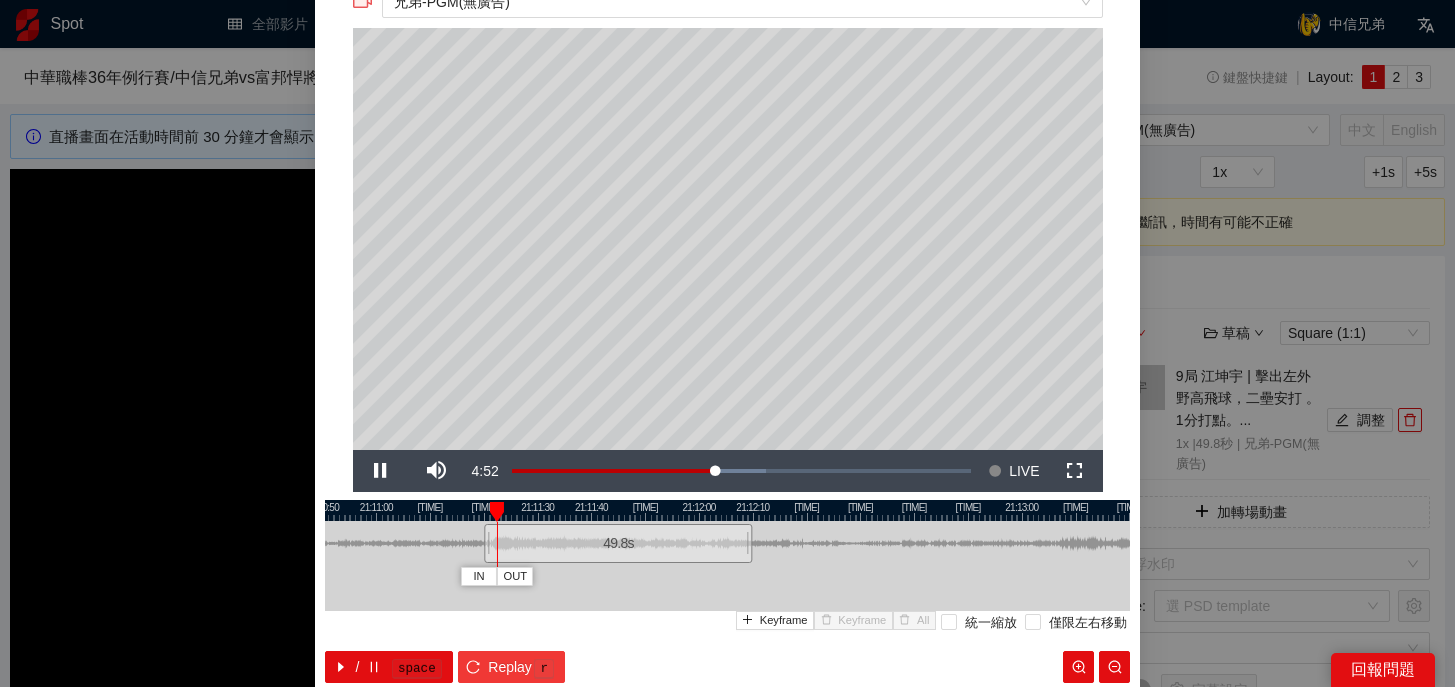 click on "Replay" at bounding box center [510, 667] 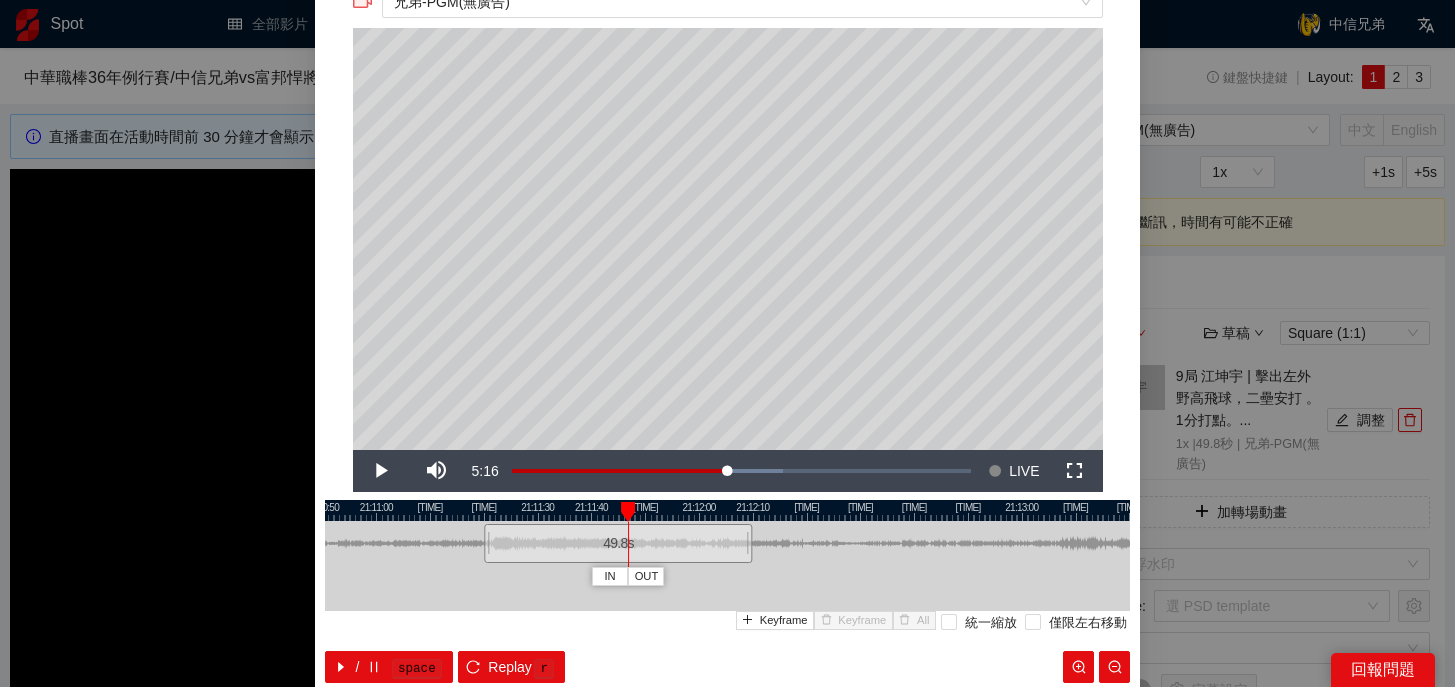 drag, startPoint x: 548, startPoint y: 509, endPoint x: 627, endPoint y: 514, distance: 79.15807 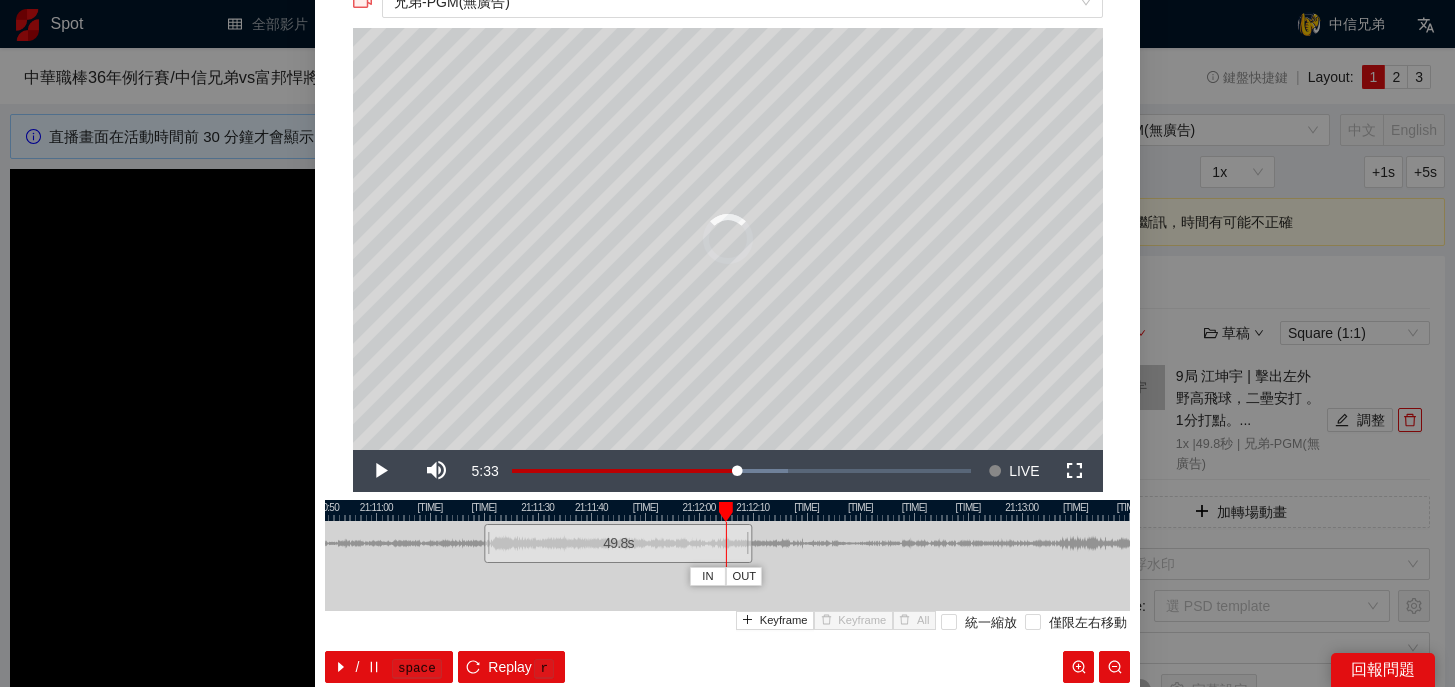 drag, startPoint x: 629, startPoint y: 508, endPoint x: 728, endPoint y: 512, distance: 99.08077 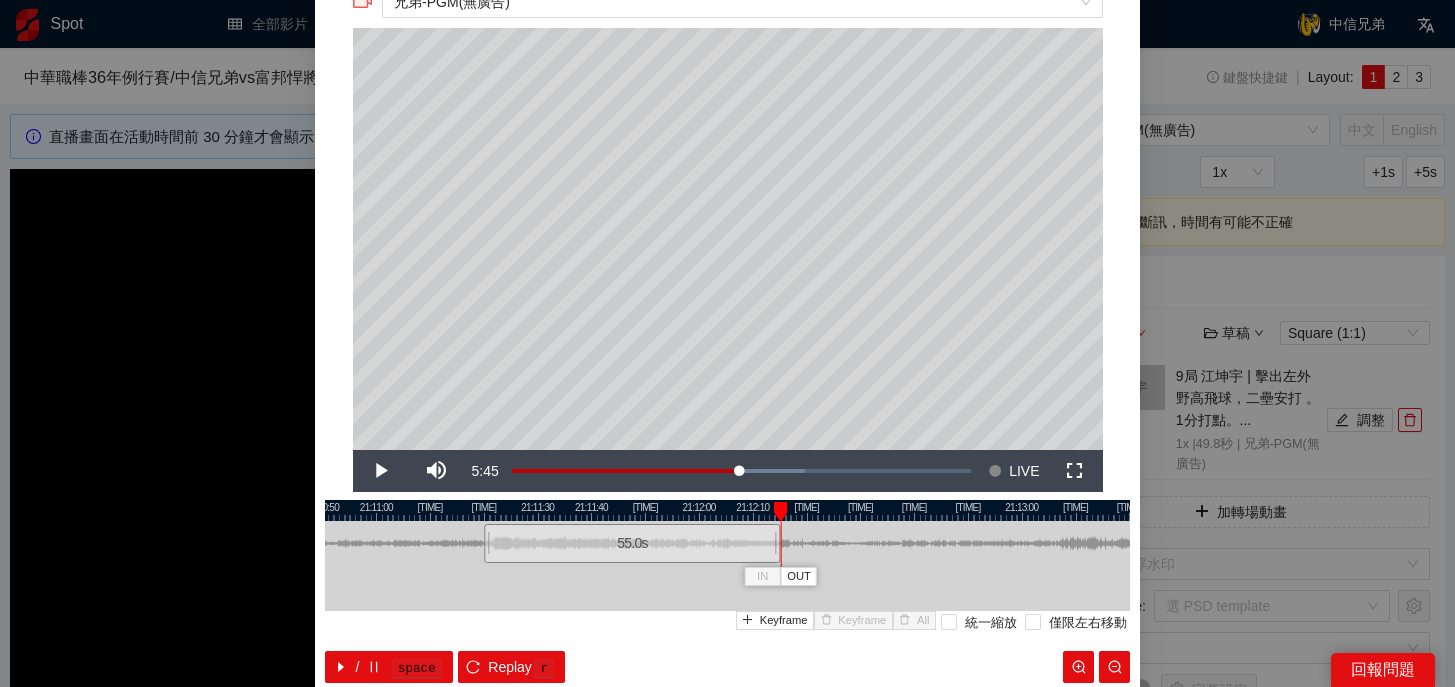 drag, startPoint x: 751, startPoint y: 546, endPoint x: 780, endPoint y: 548, distance: 29.068884 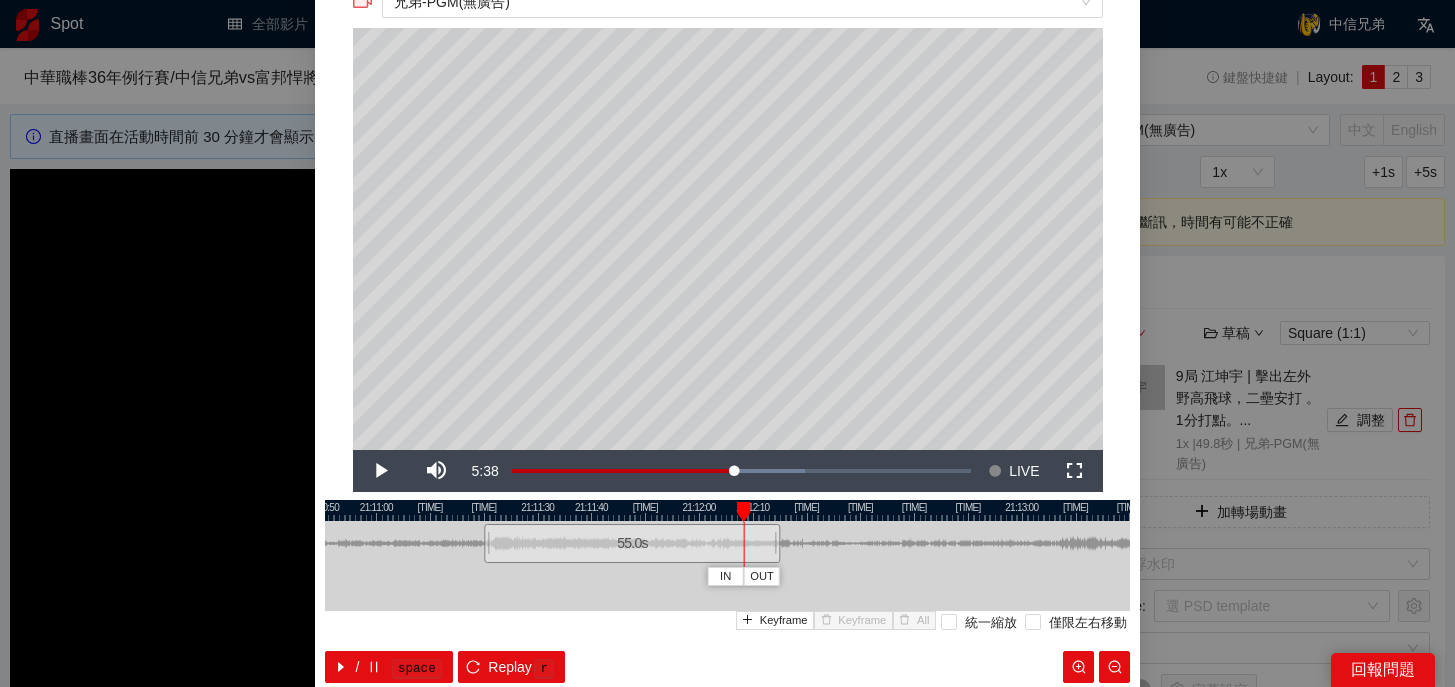 drag, startPoint x: 778, startPoint y: 512, endPoint x: 741, endPoint y: 512, distance: 37 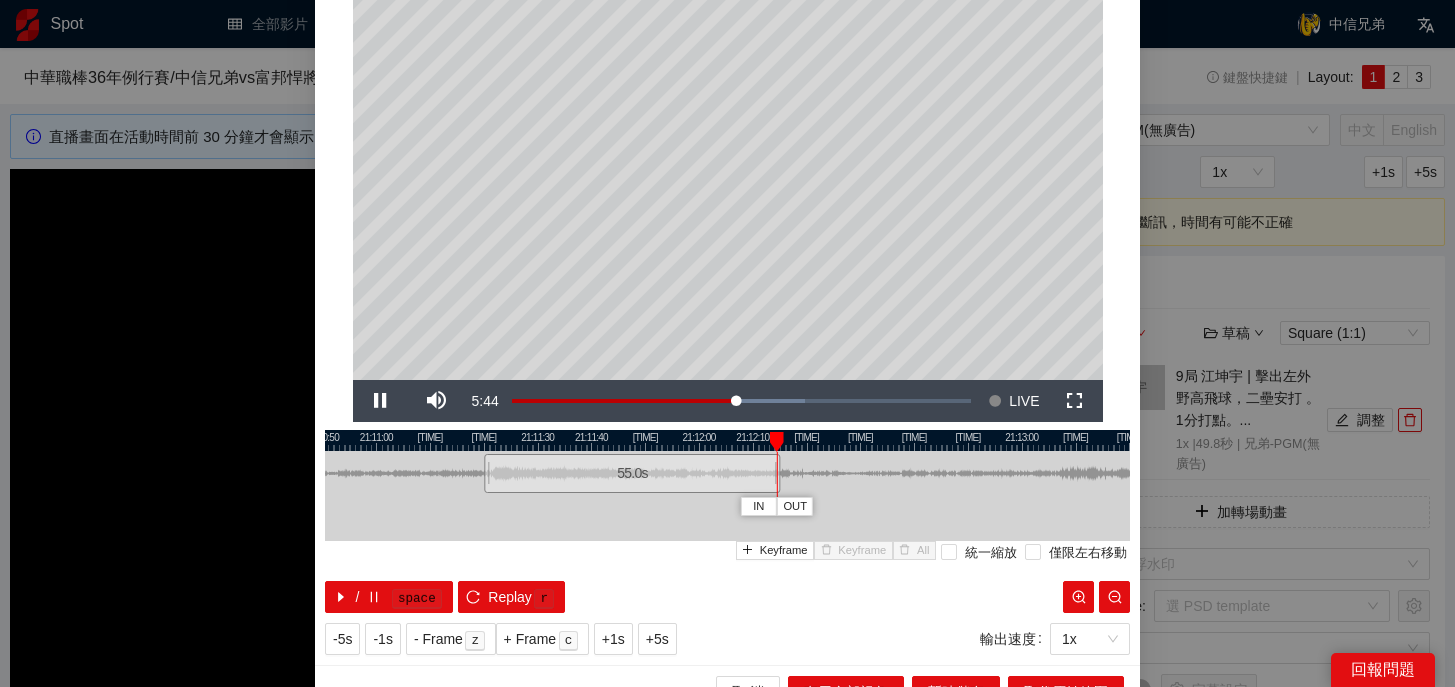 scroll, scrollTop: 180, scrollLeft: 0, axis: vertical 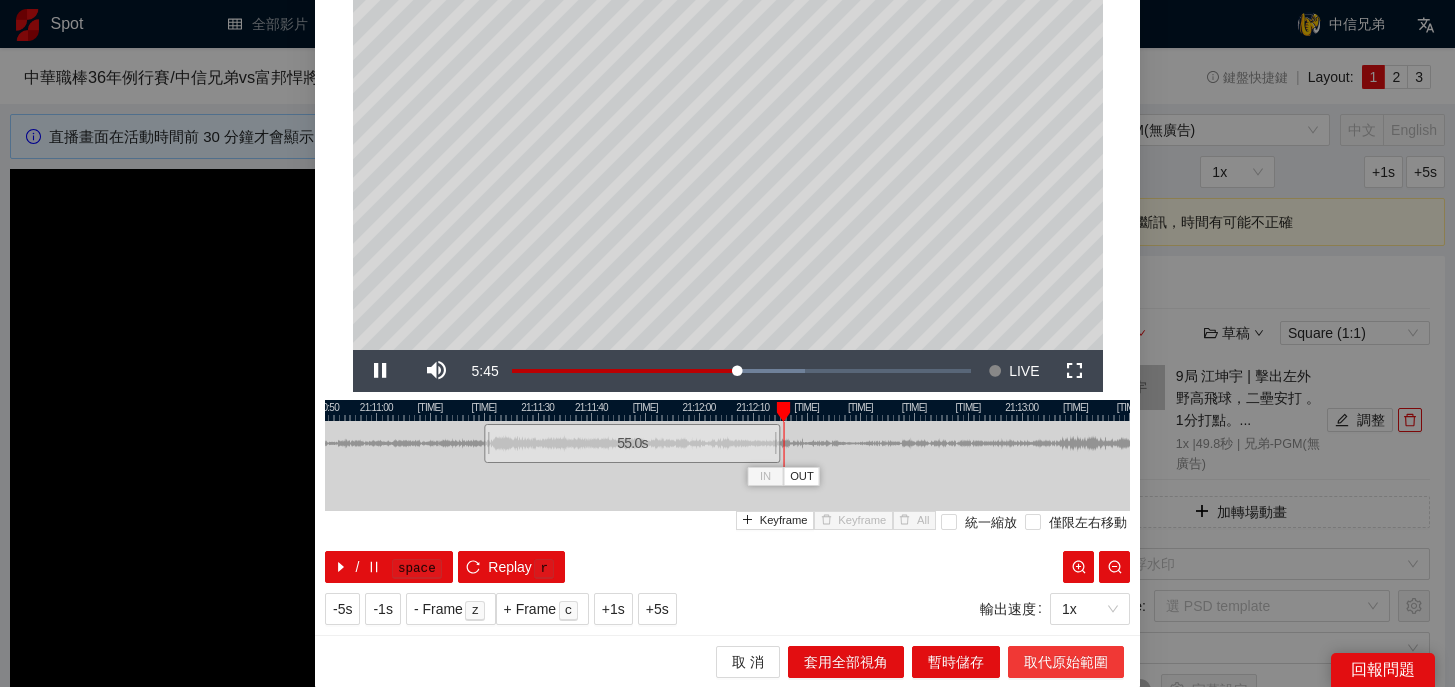 click on "取代原始範圍" at bounding box center (1066, 662) 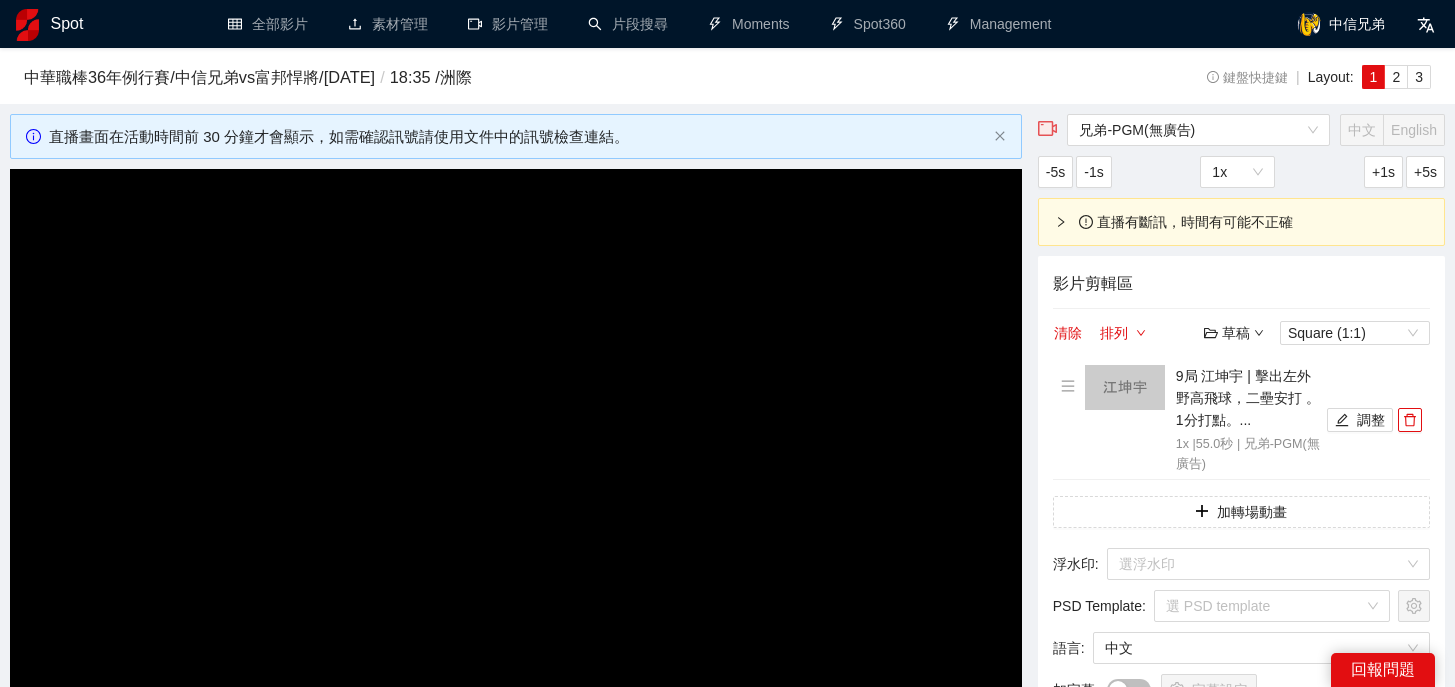 scroll, scrollTop: 0, scrollLeft: 0, axis: both 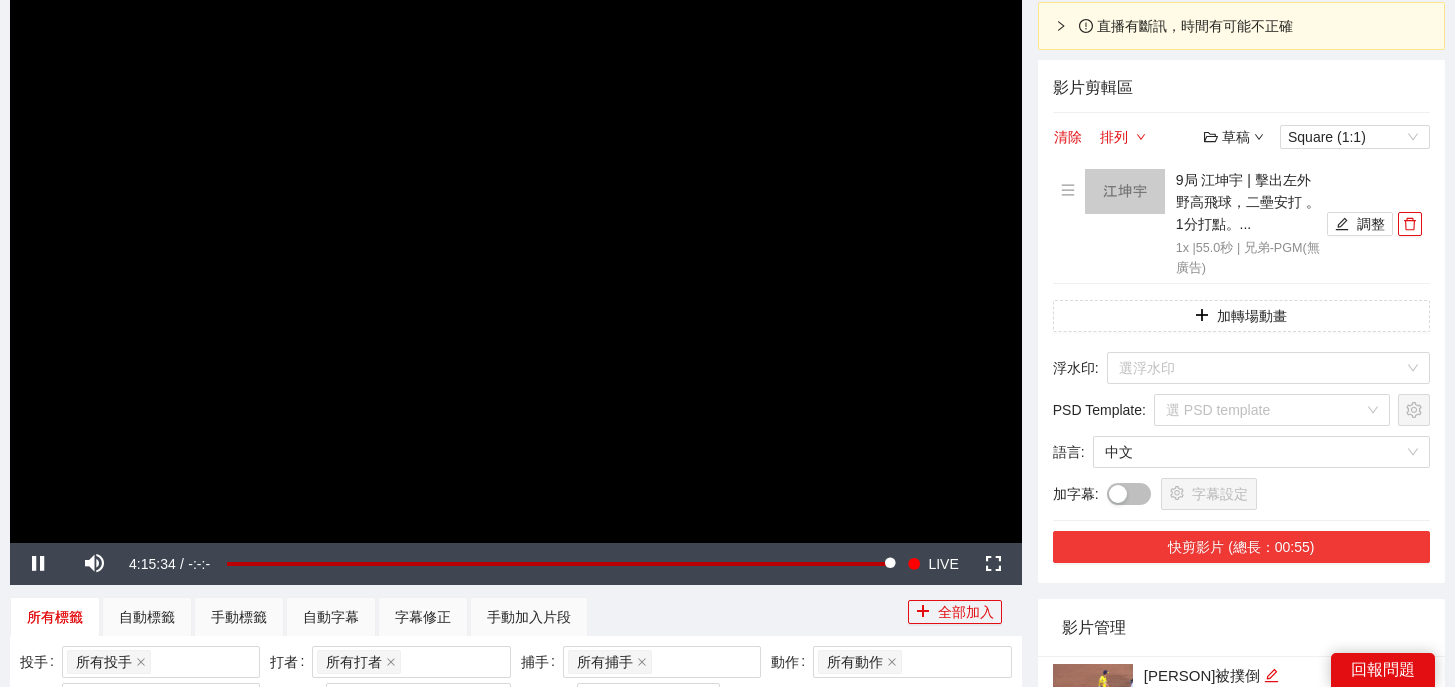 click on "快剪影片 (總長：00:55)" at bounding box center [1241, 547] 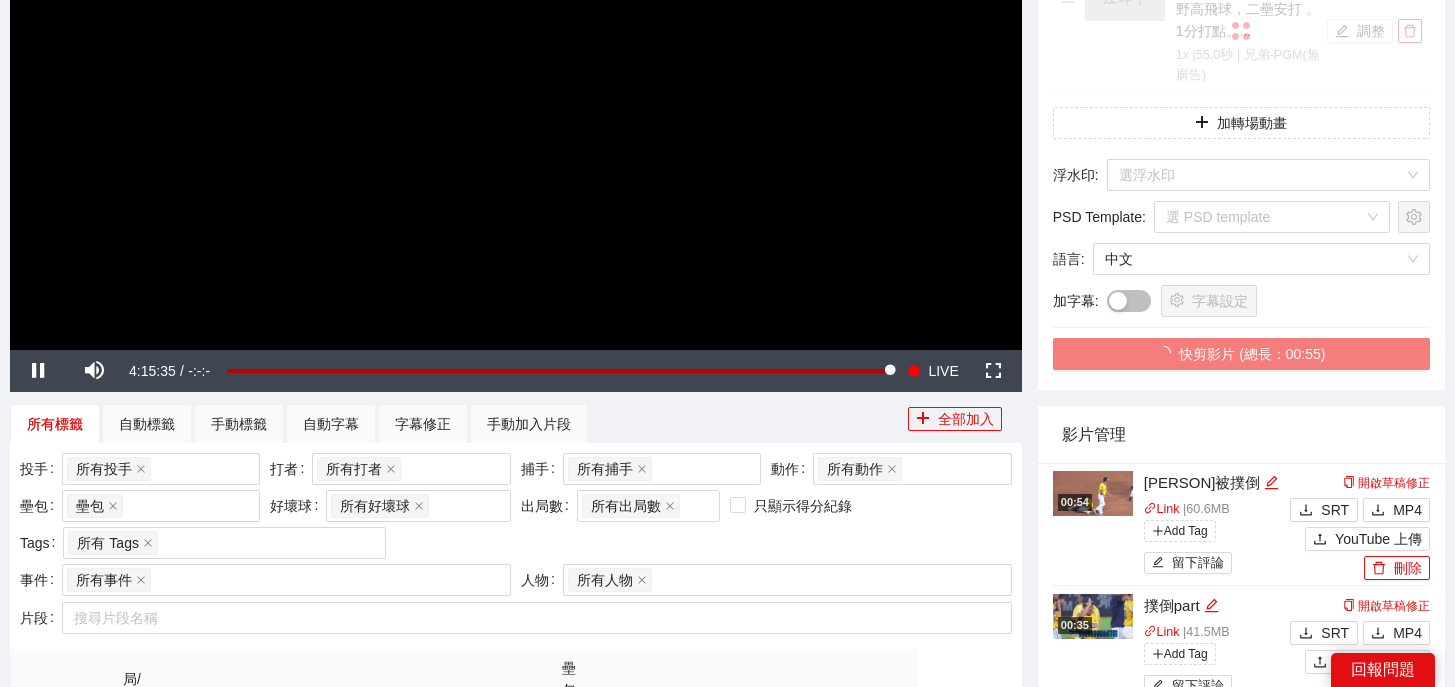 scroll, scrollTop: 419, scrollLeft: 0, axis: vertical 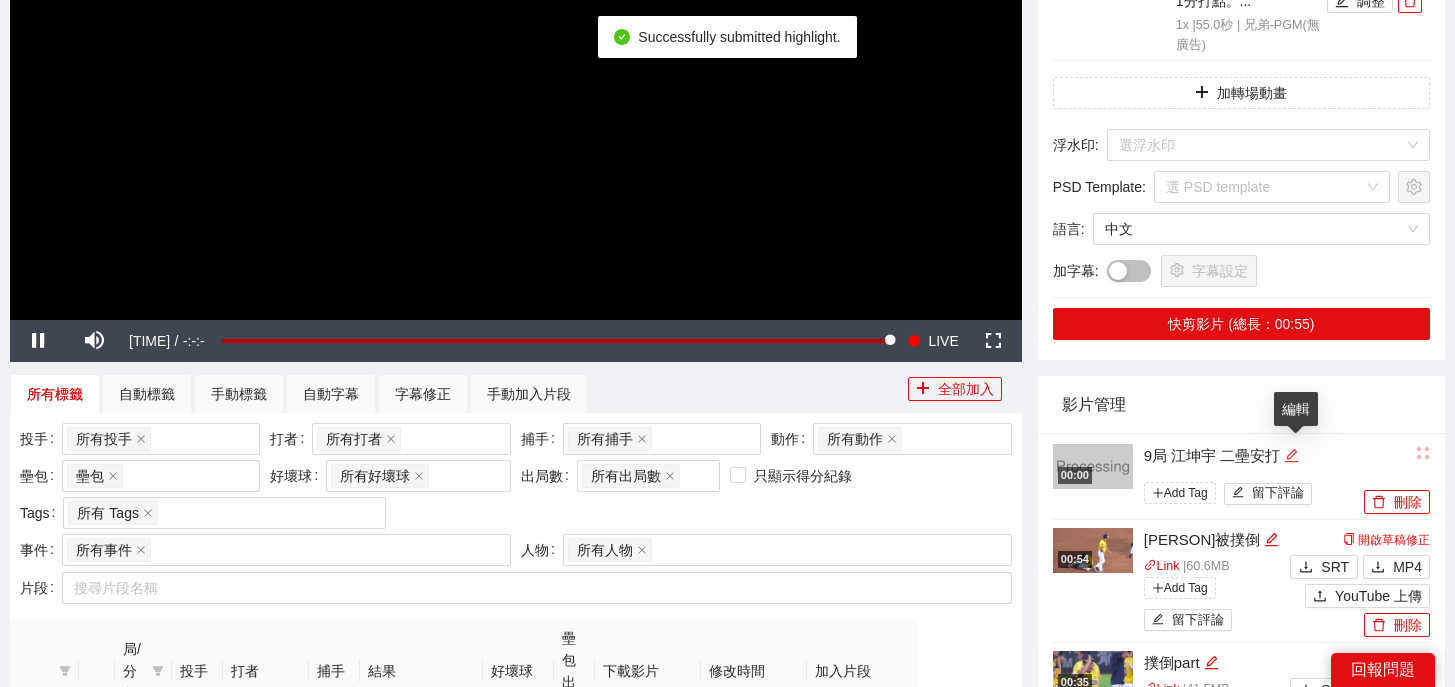 click 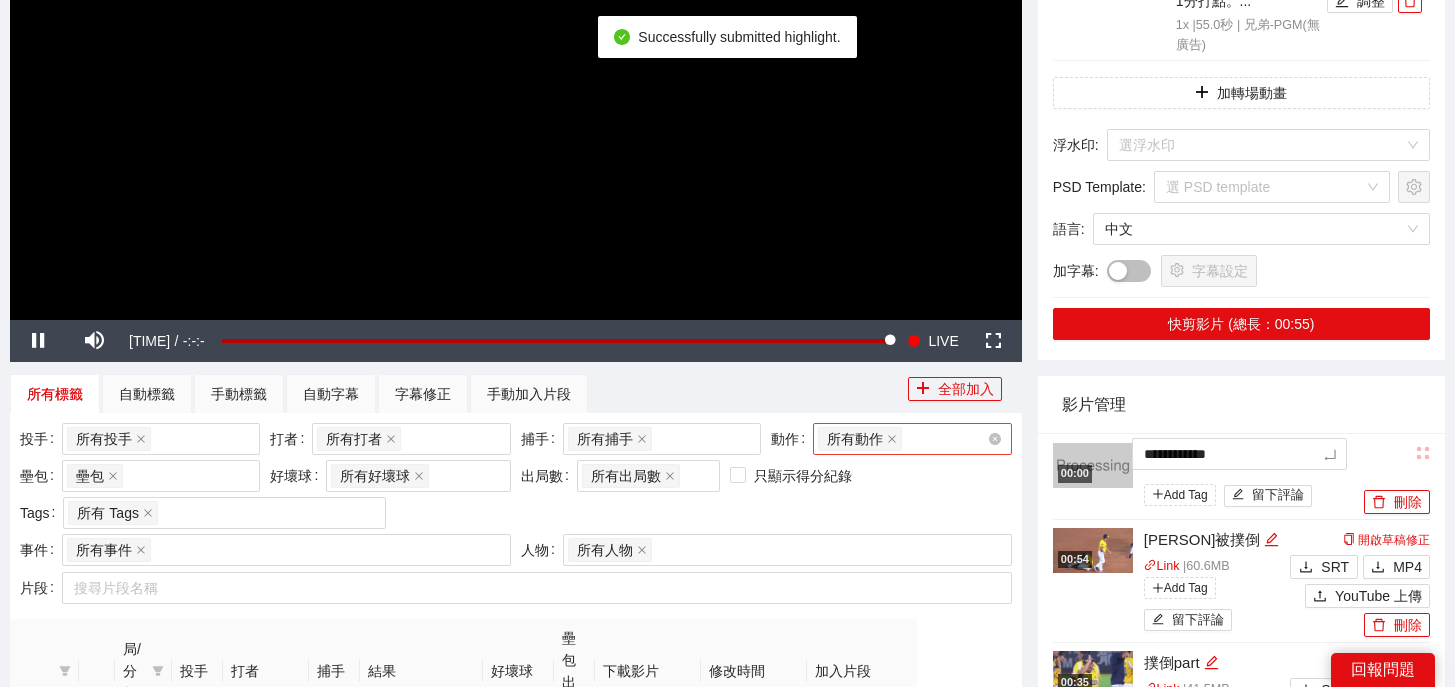 drag, startPoint x: 1295, startPoint y: 454, endPoint x: 908, endPoint y: 453, distance: 387.00128 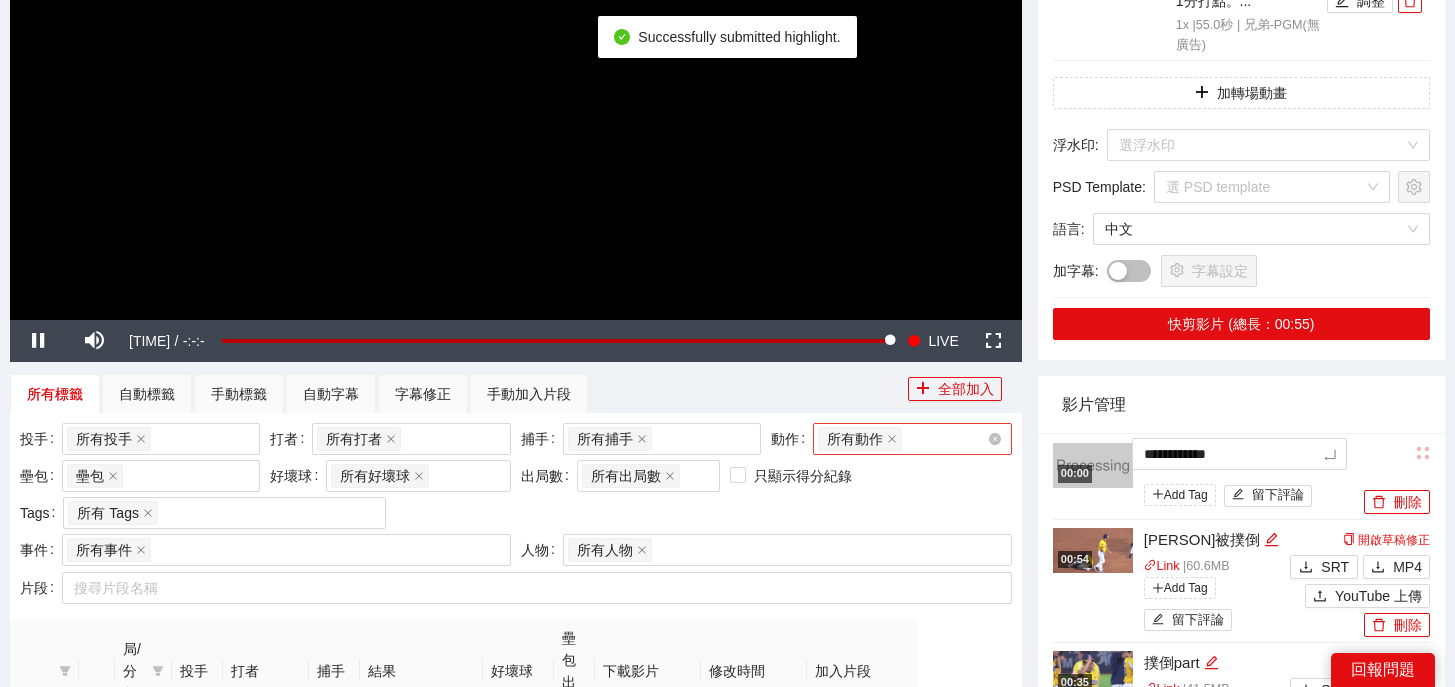 click on "**********" at bounding box center (727, 1064) 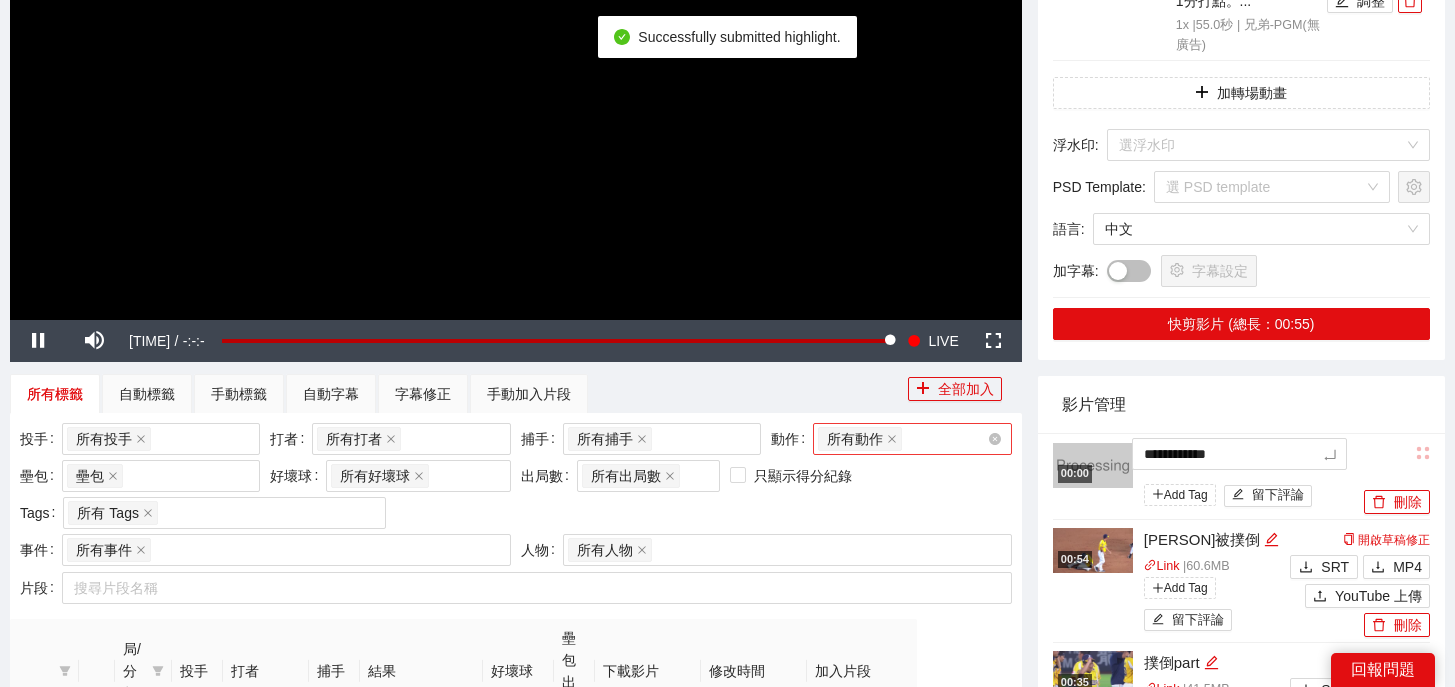 type on "*" 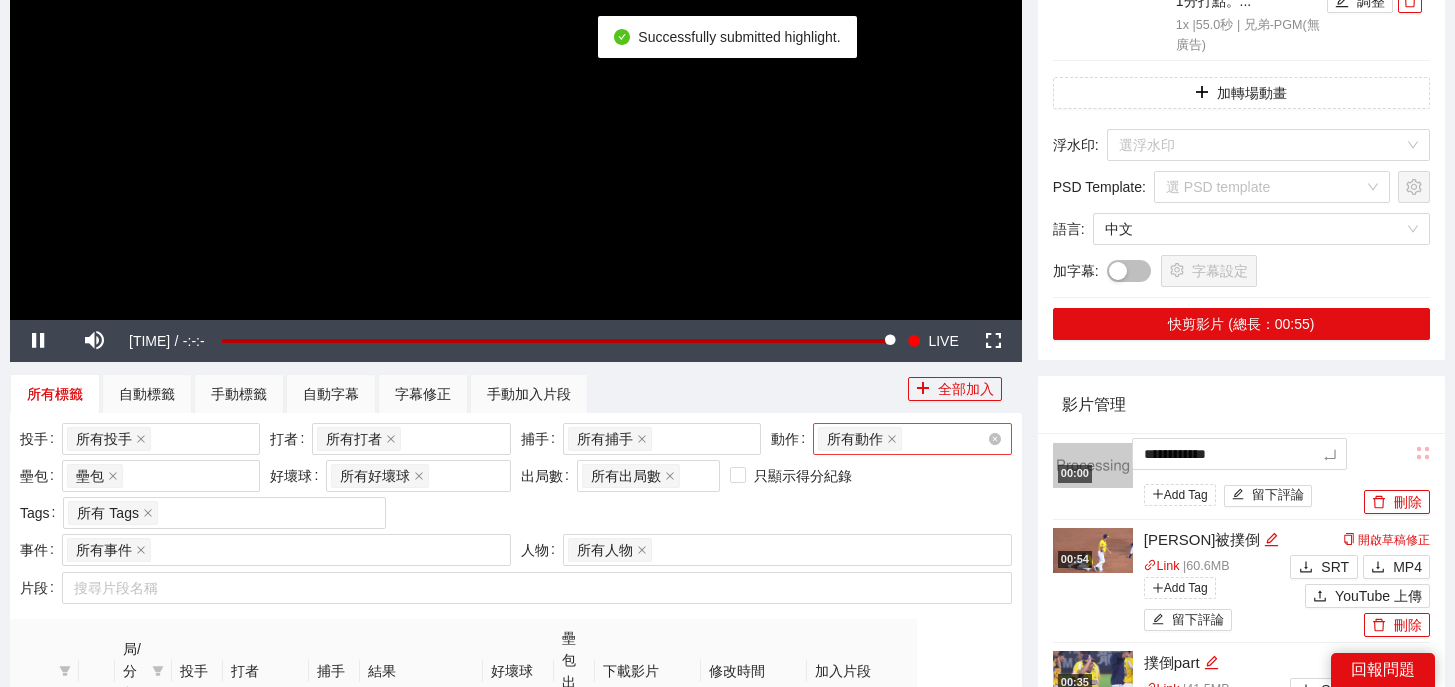 type on "*" 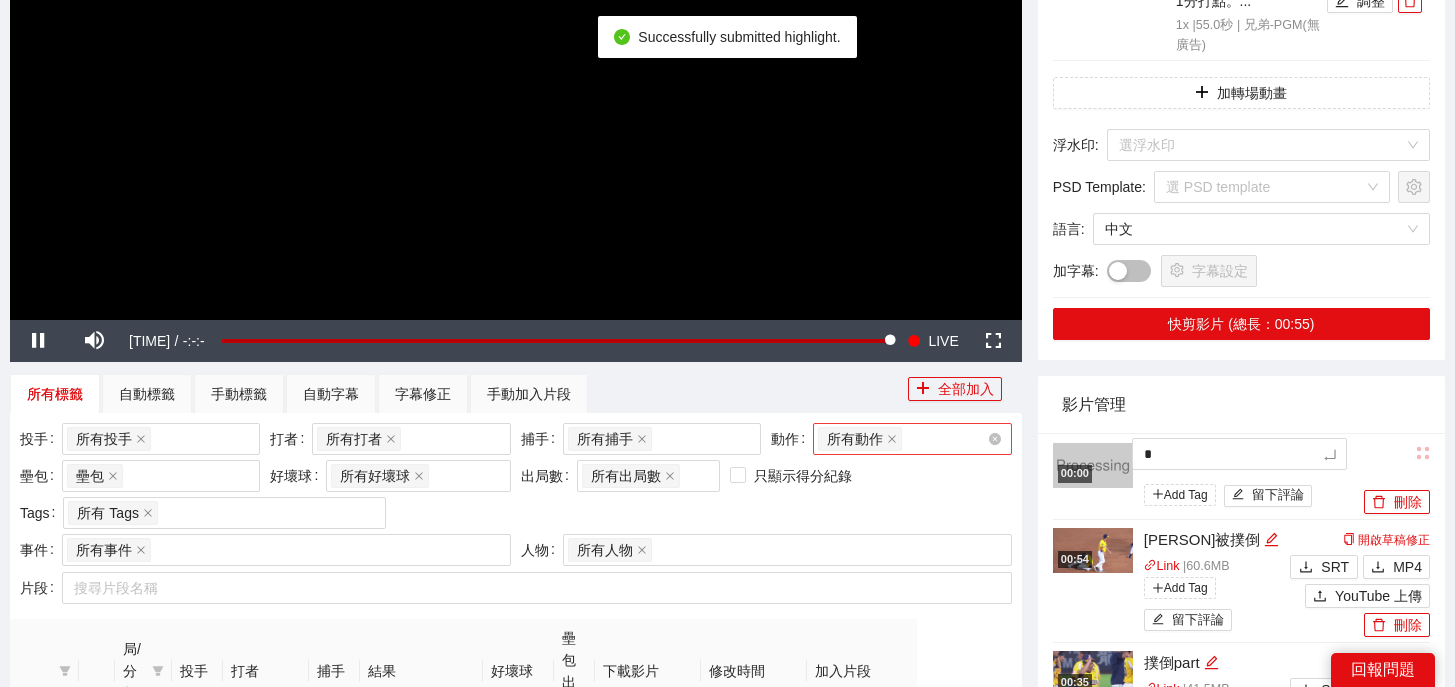 type 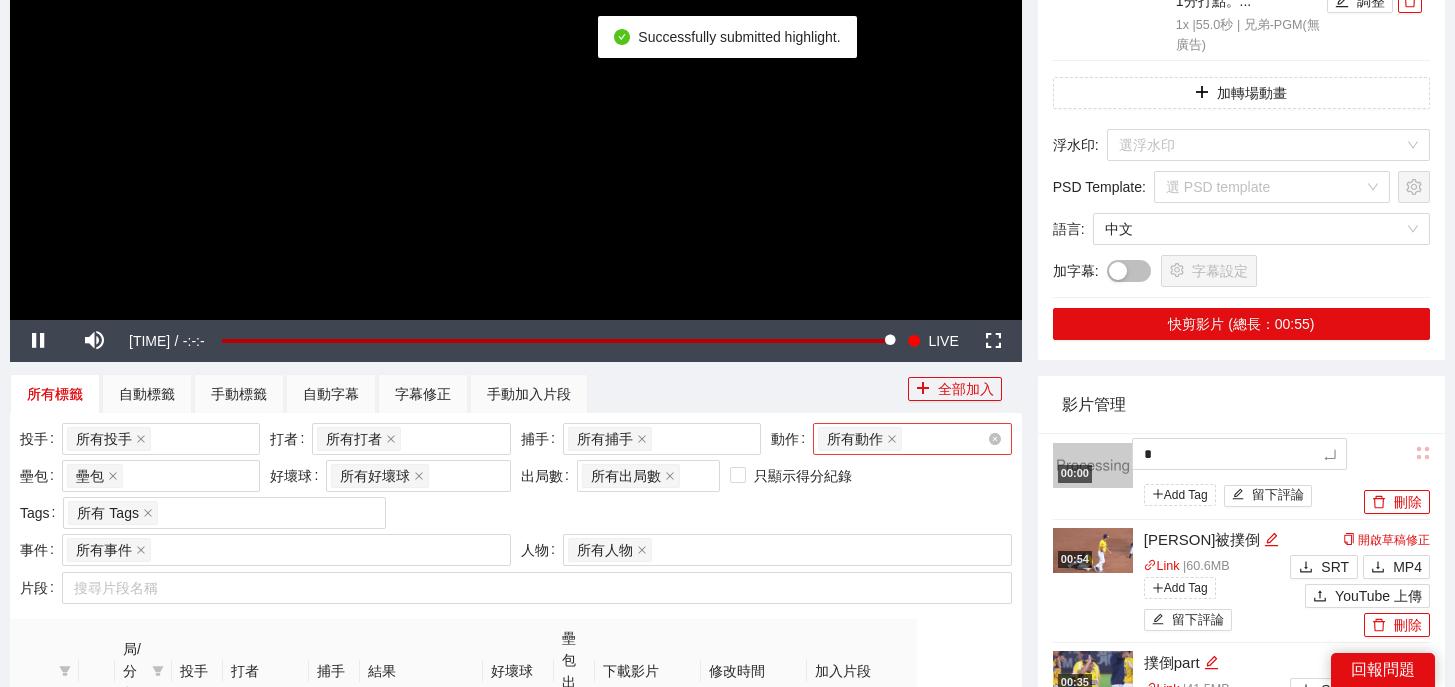 type 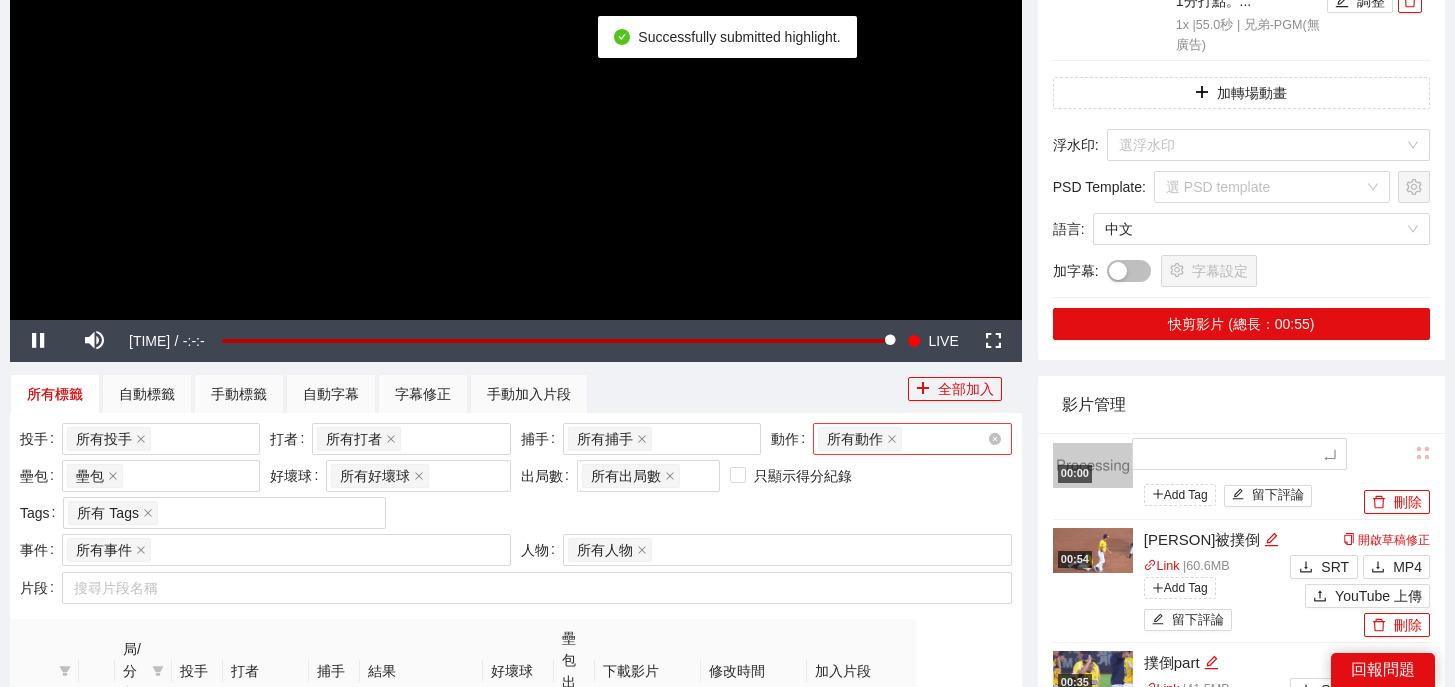 type on "*" 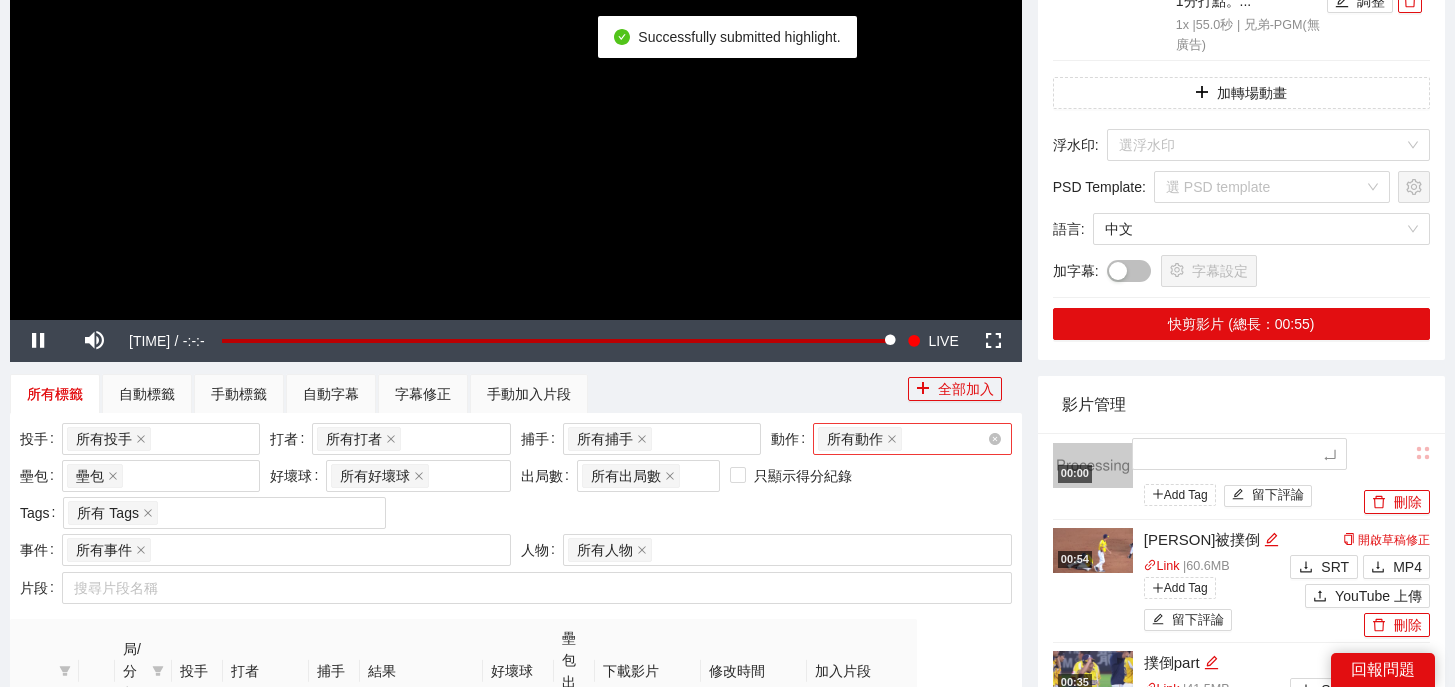 type on "*" 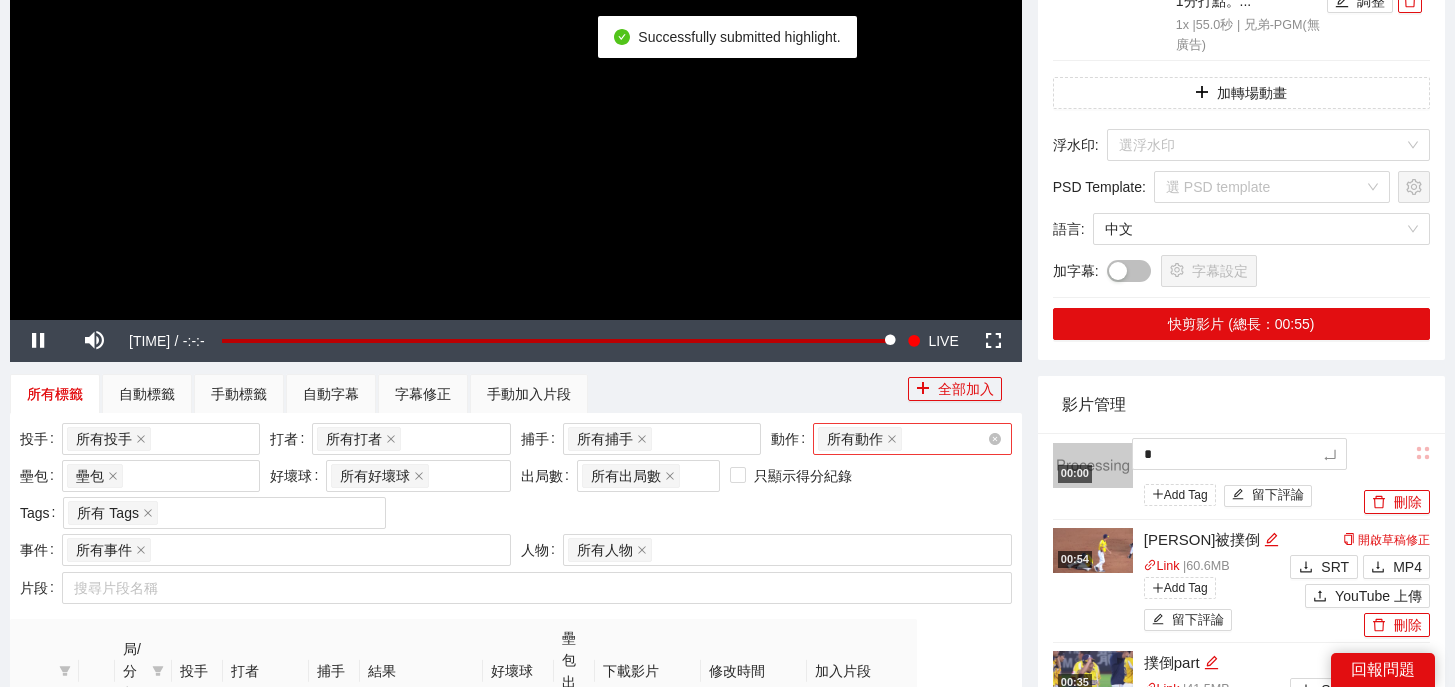 type on "**" 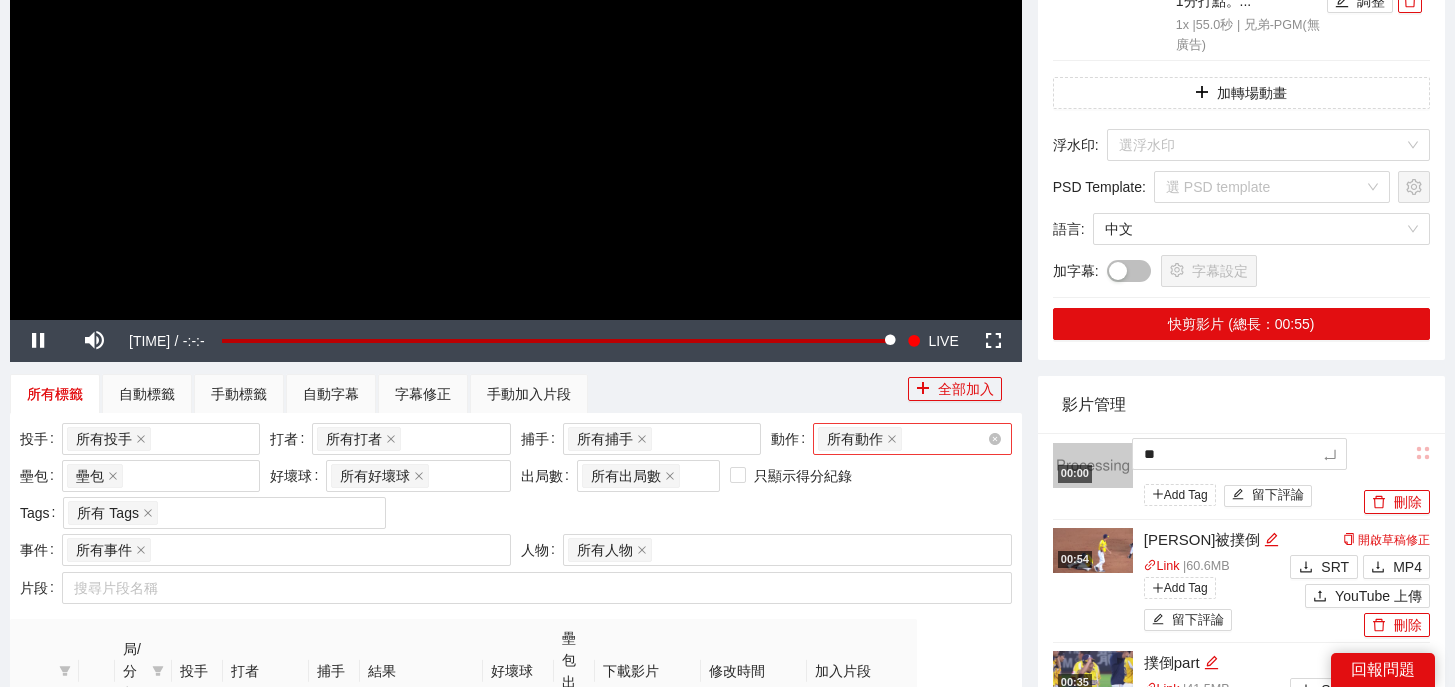 type on "***" 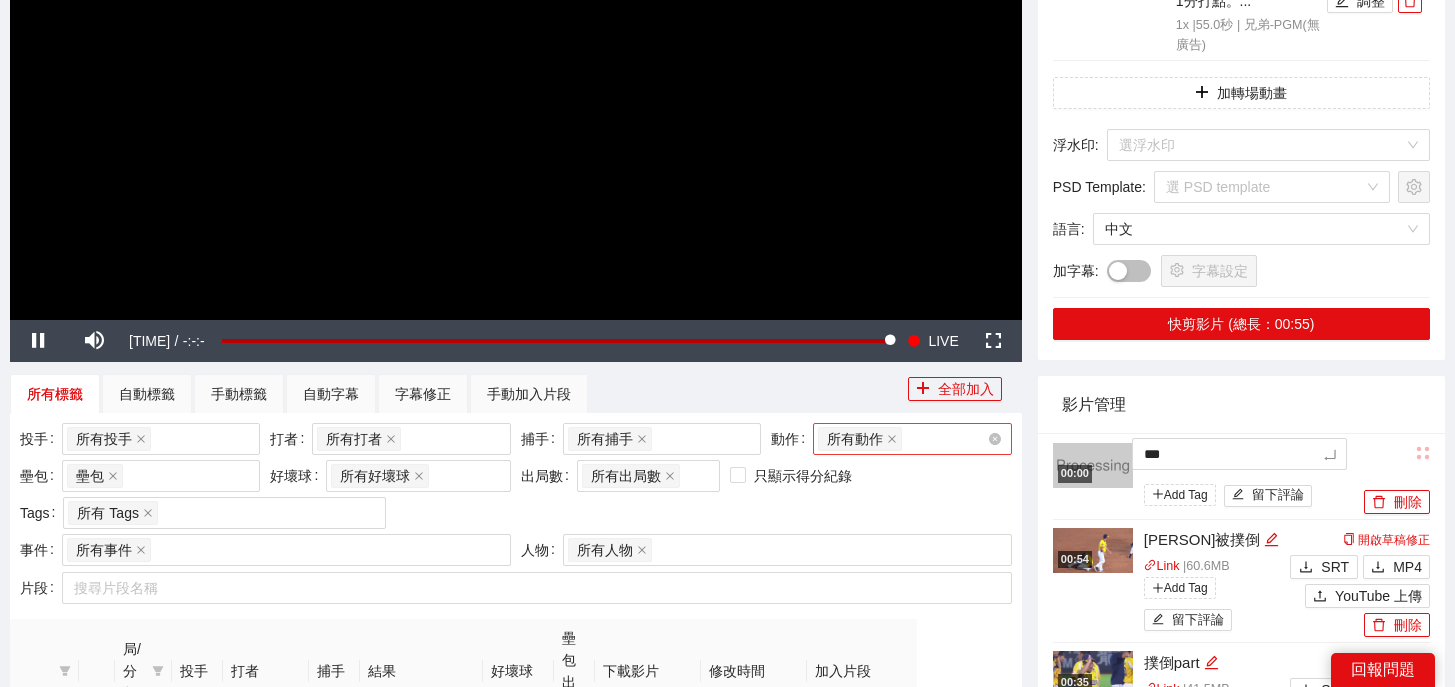 type on "*" 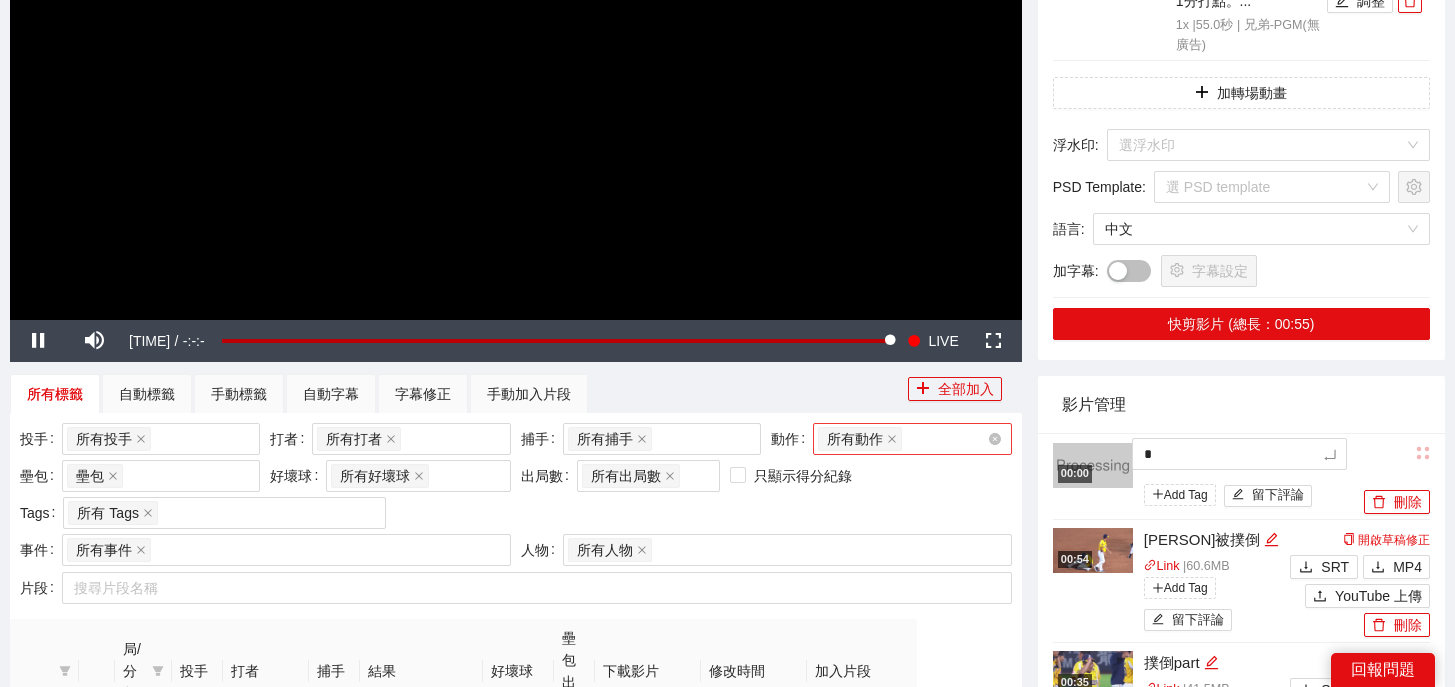 type on "**" 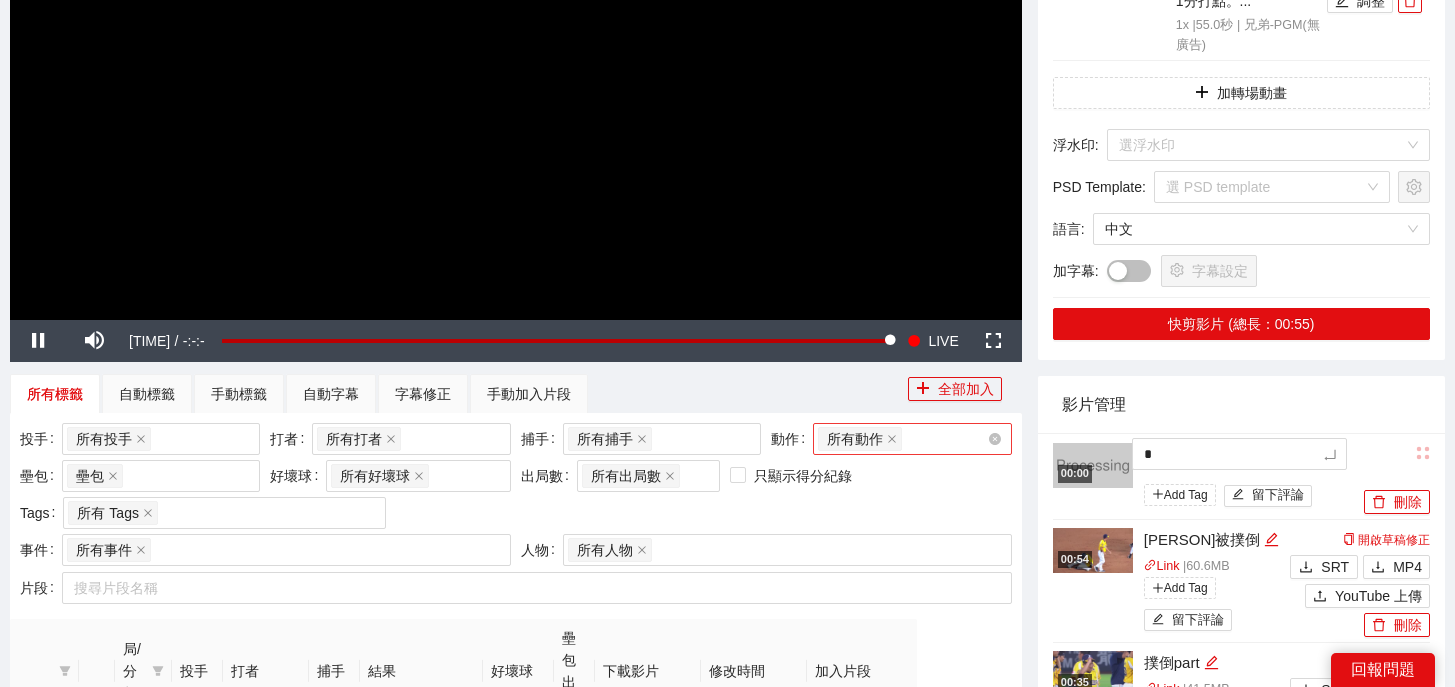 type on "**" 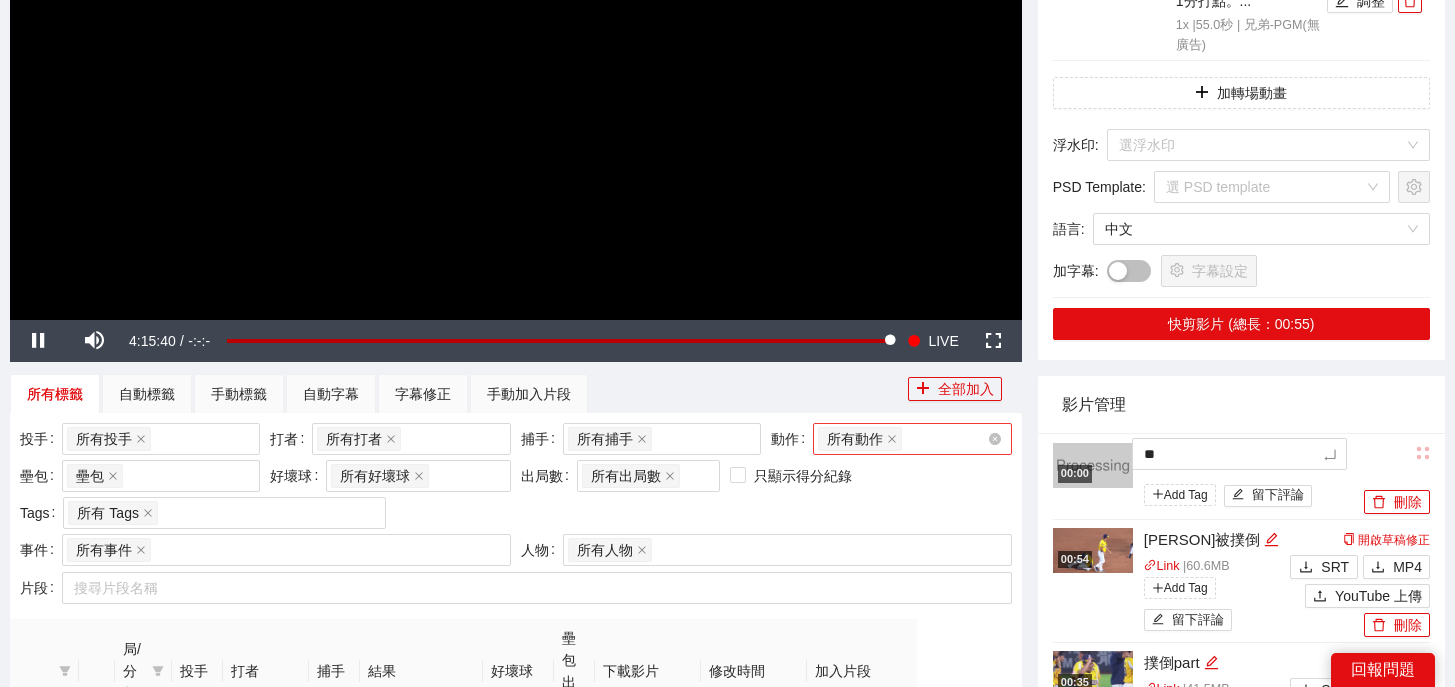 type on "***" 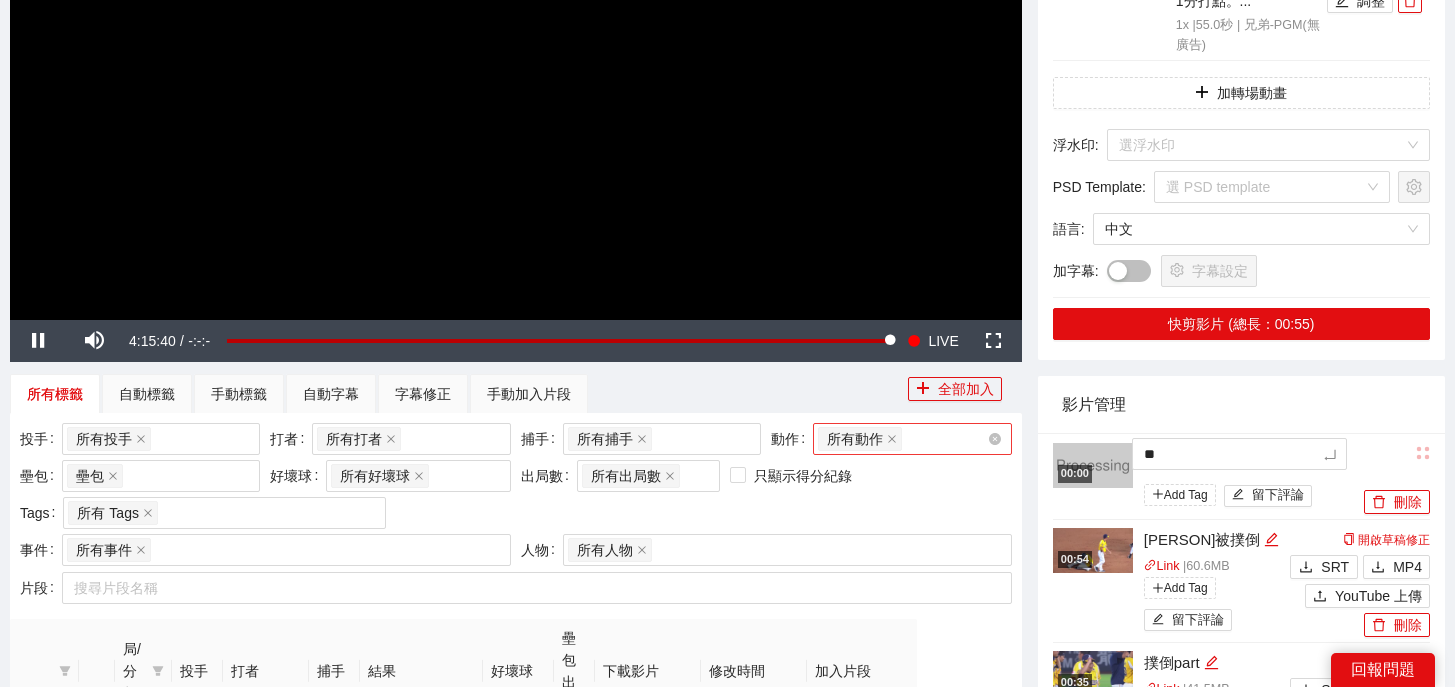 type on "***" 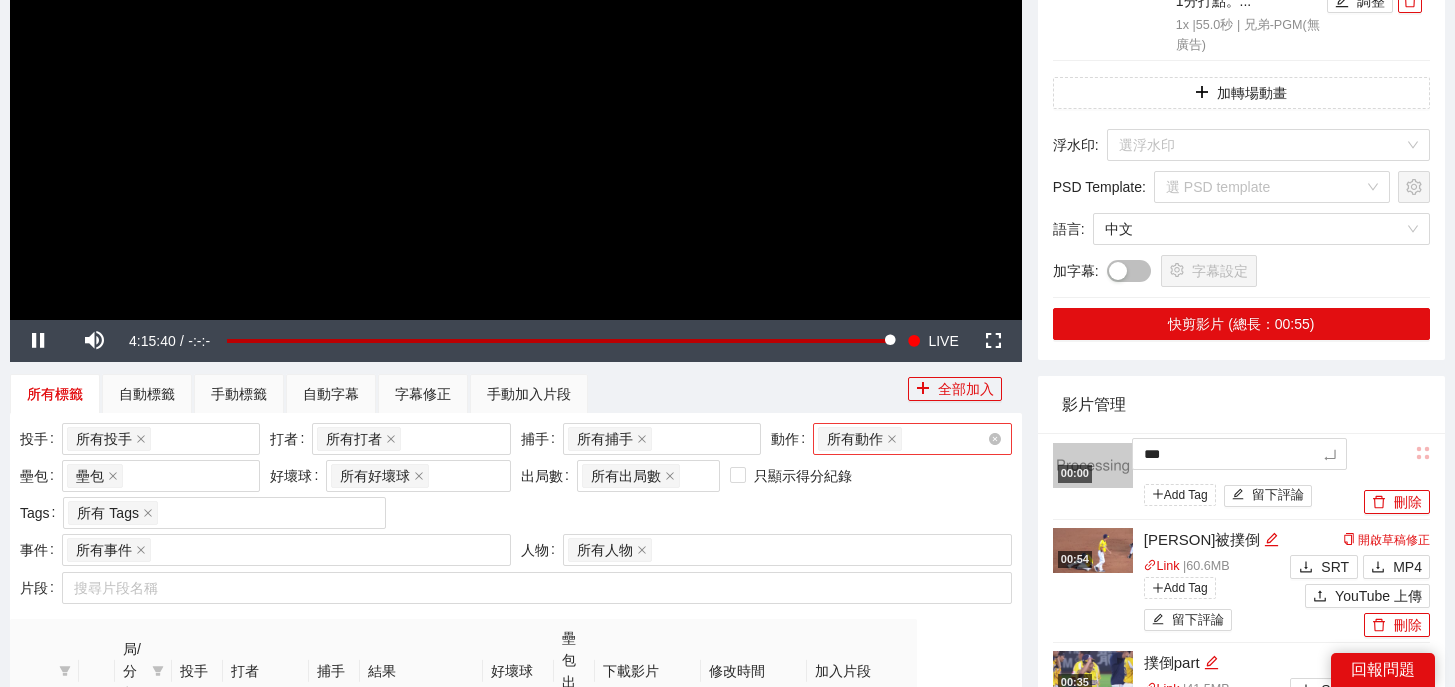 type on "**" 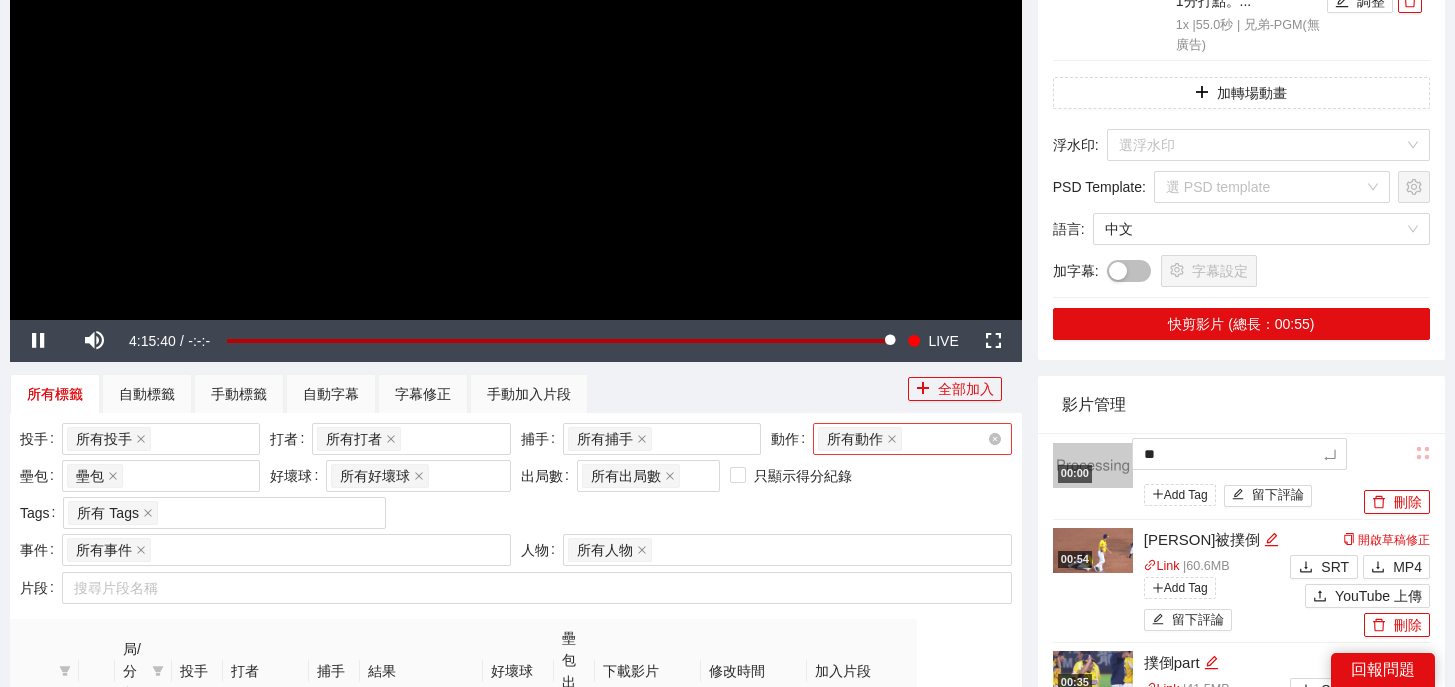 type on "*" 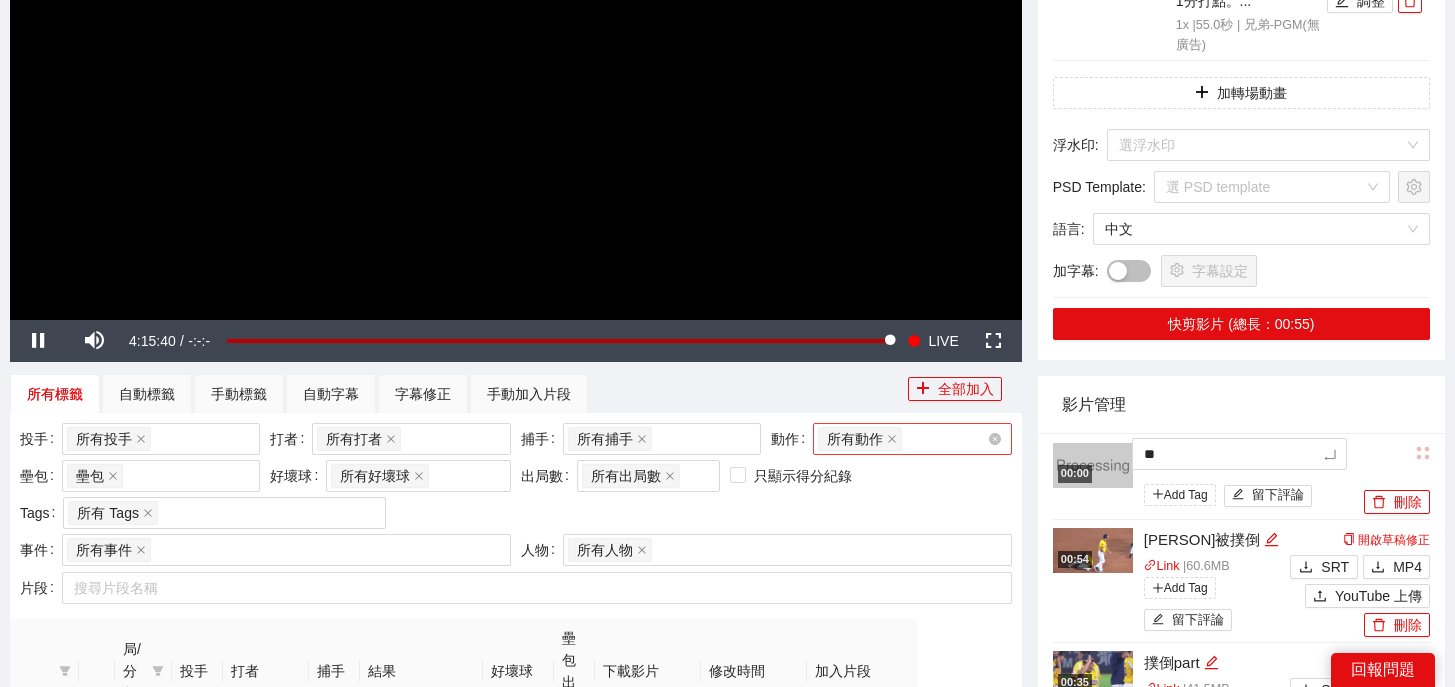type on "*" 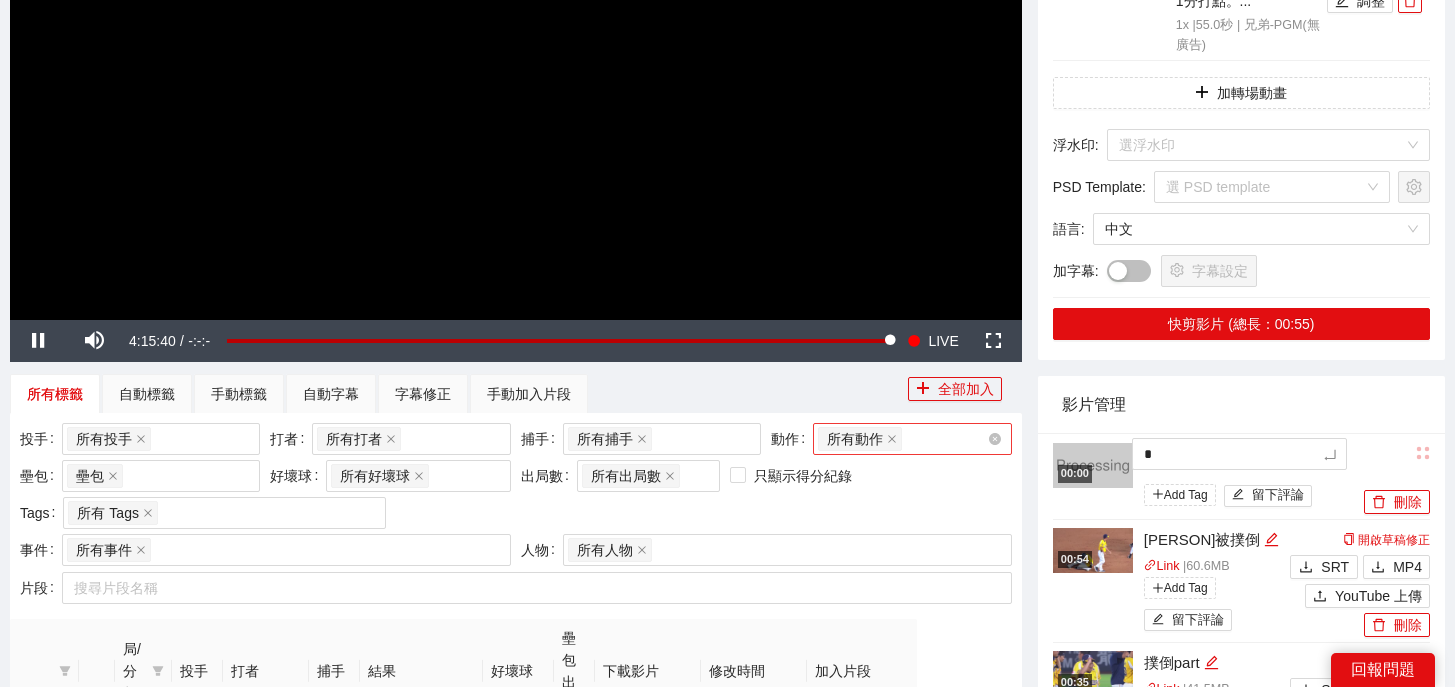 type 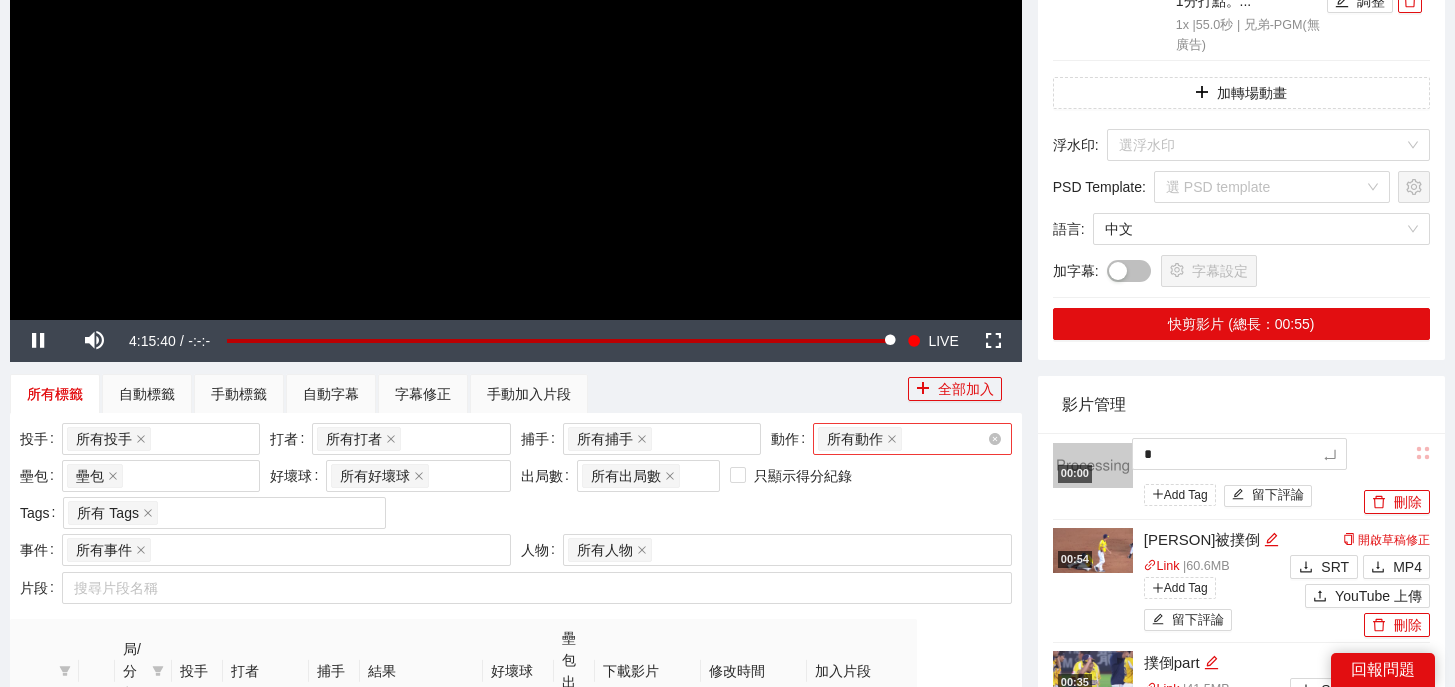 type 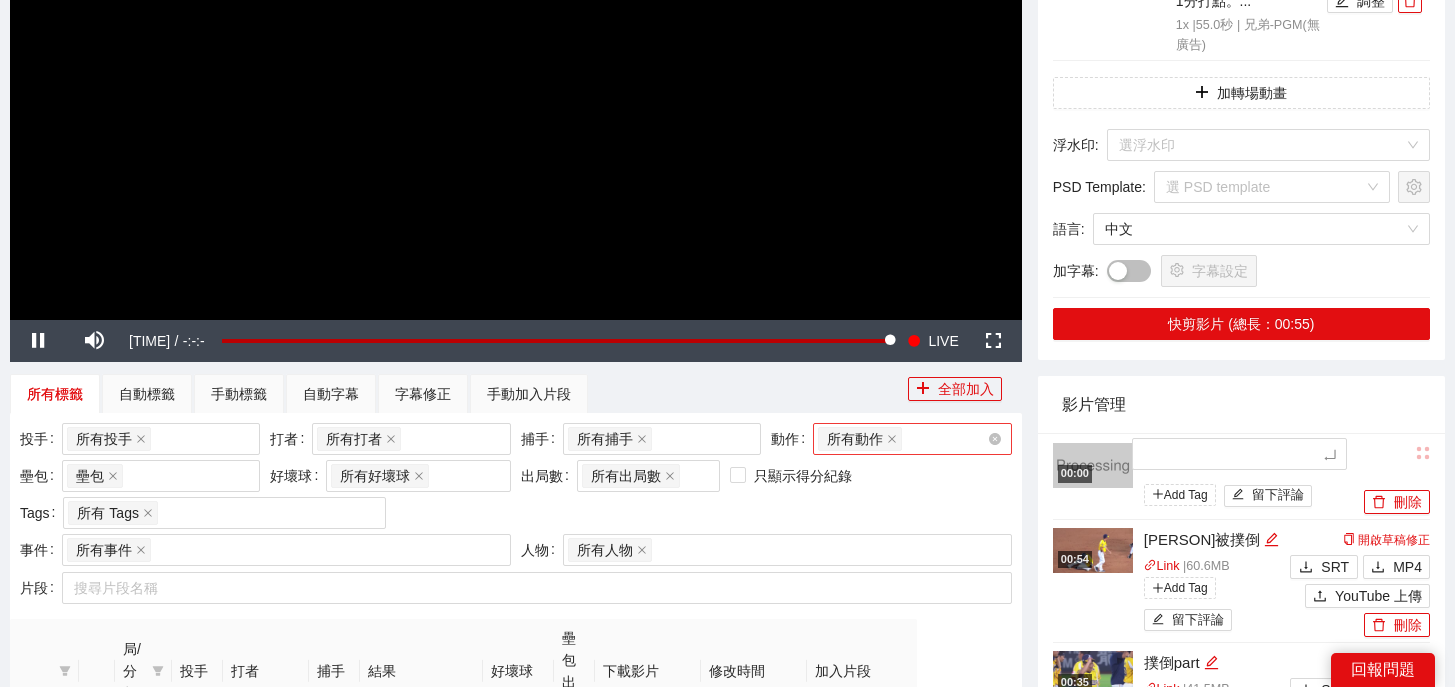 type on "*" 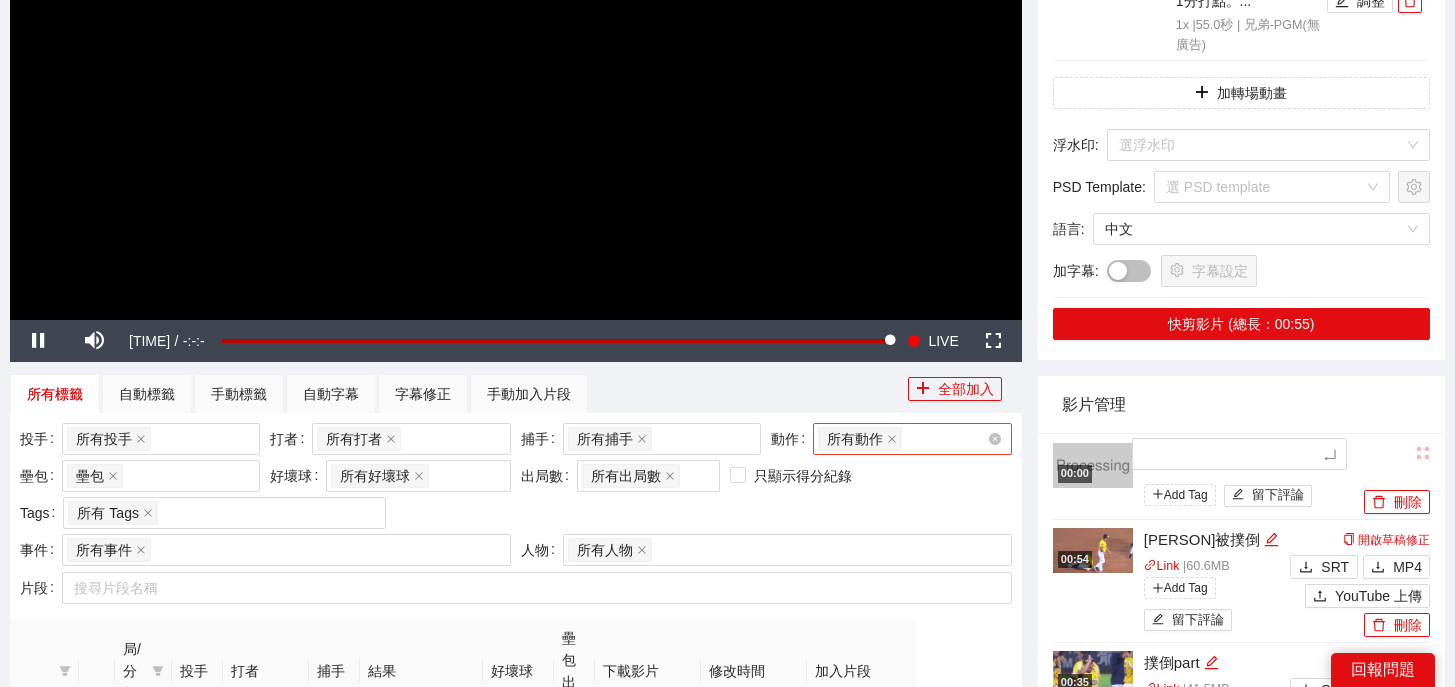 type on "*" 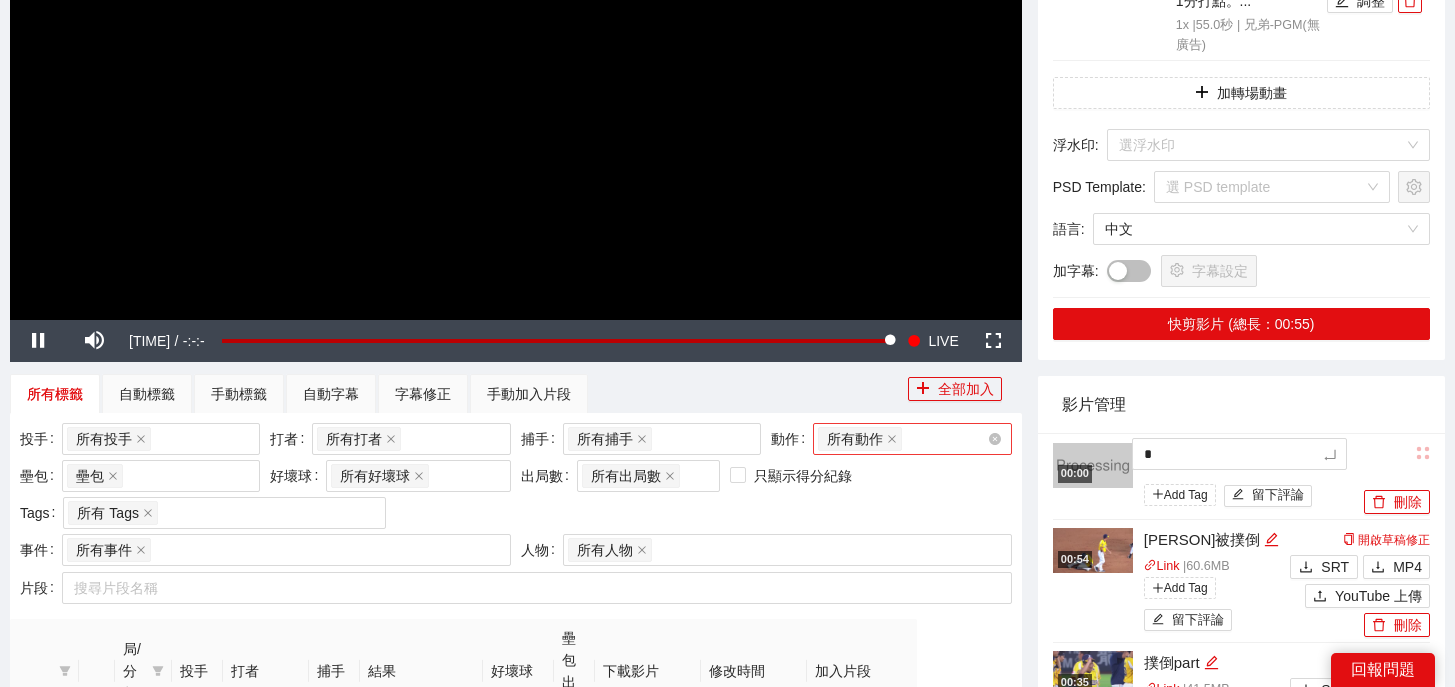 type on "**" 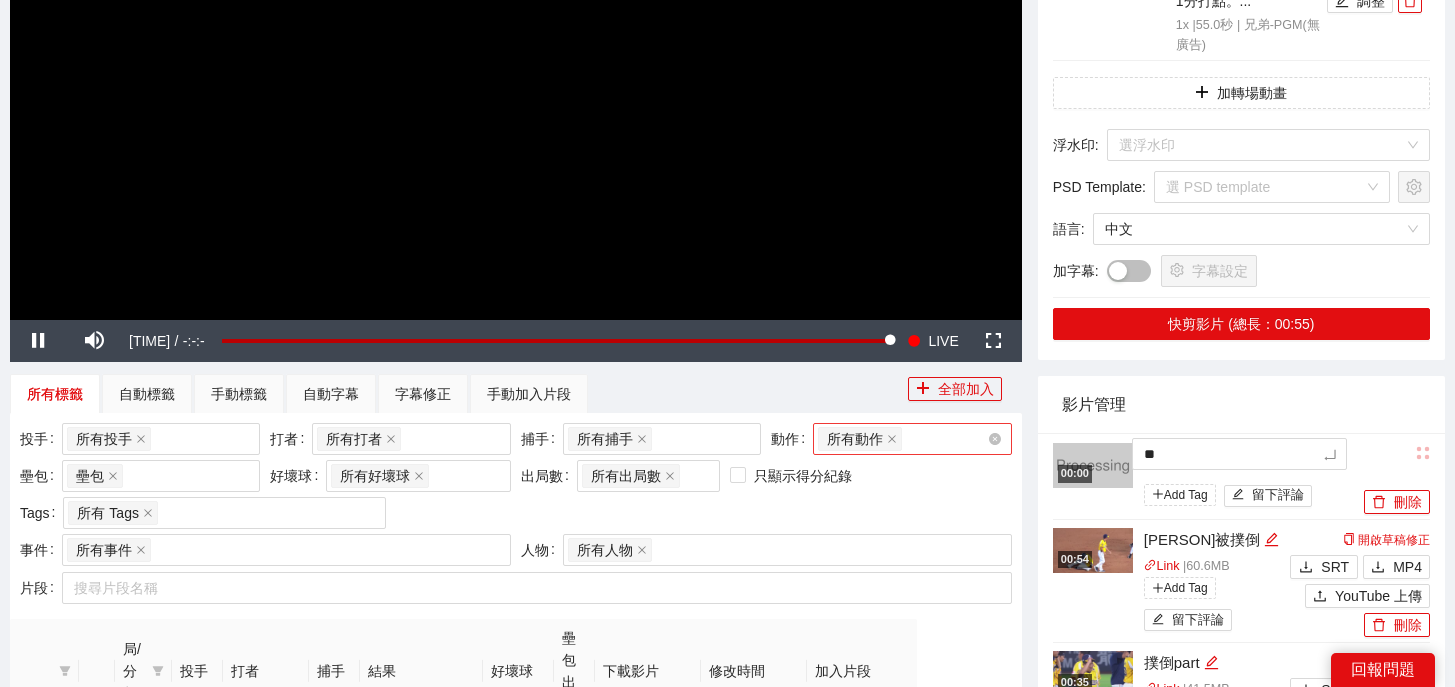 type on "***" 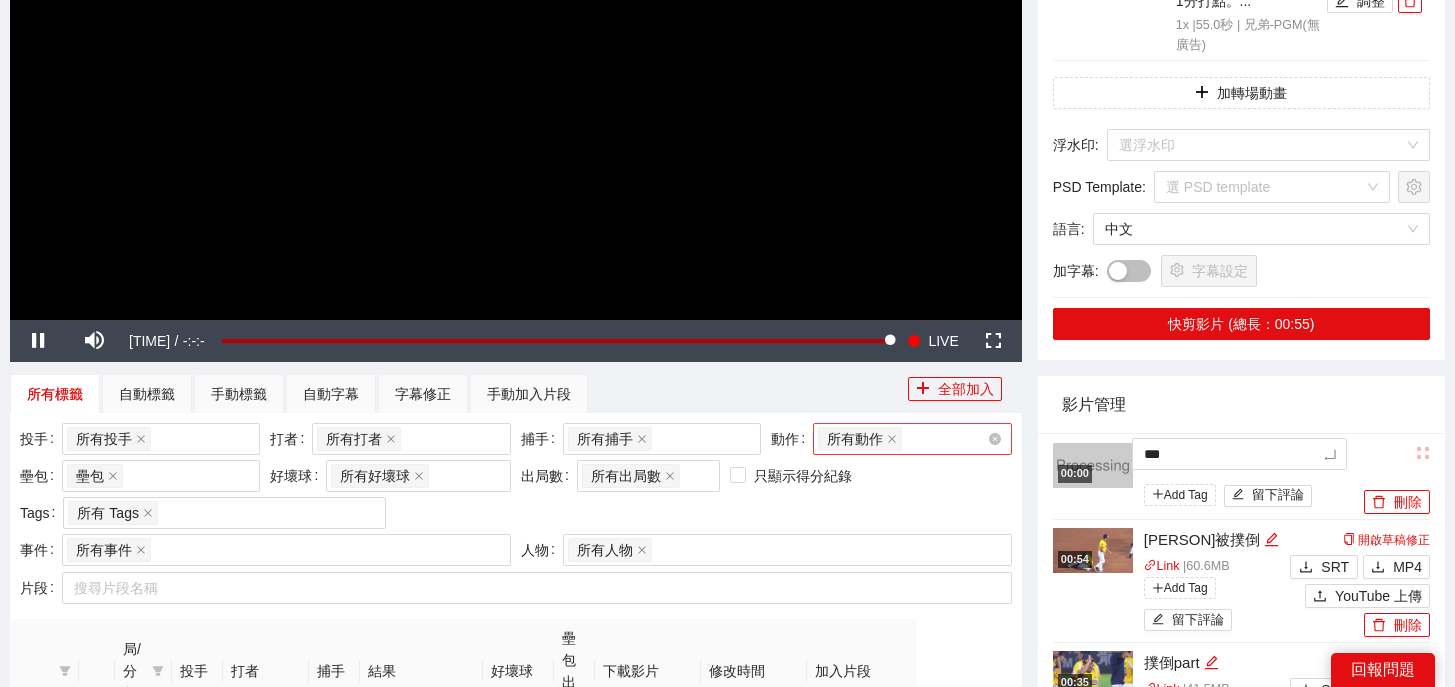 type on "*" 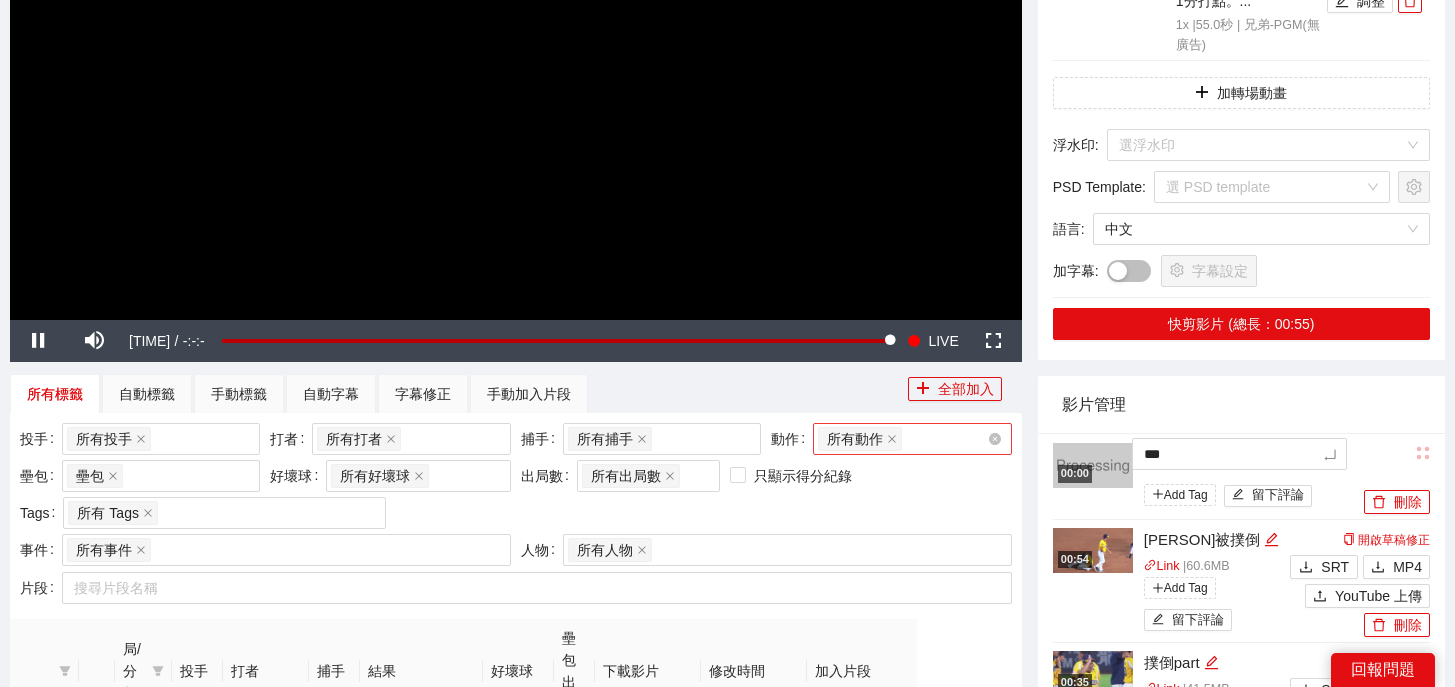 type on "*" 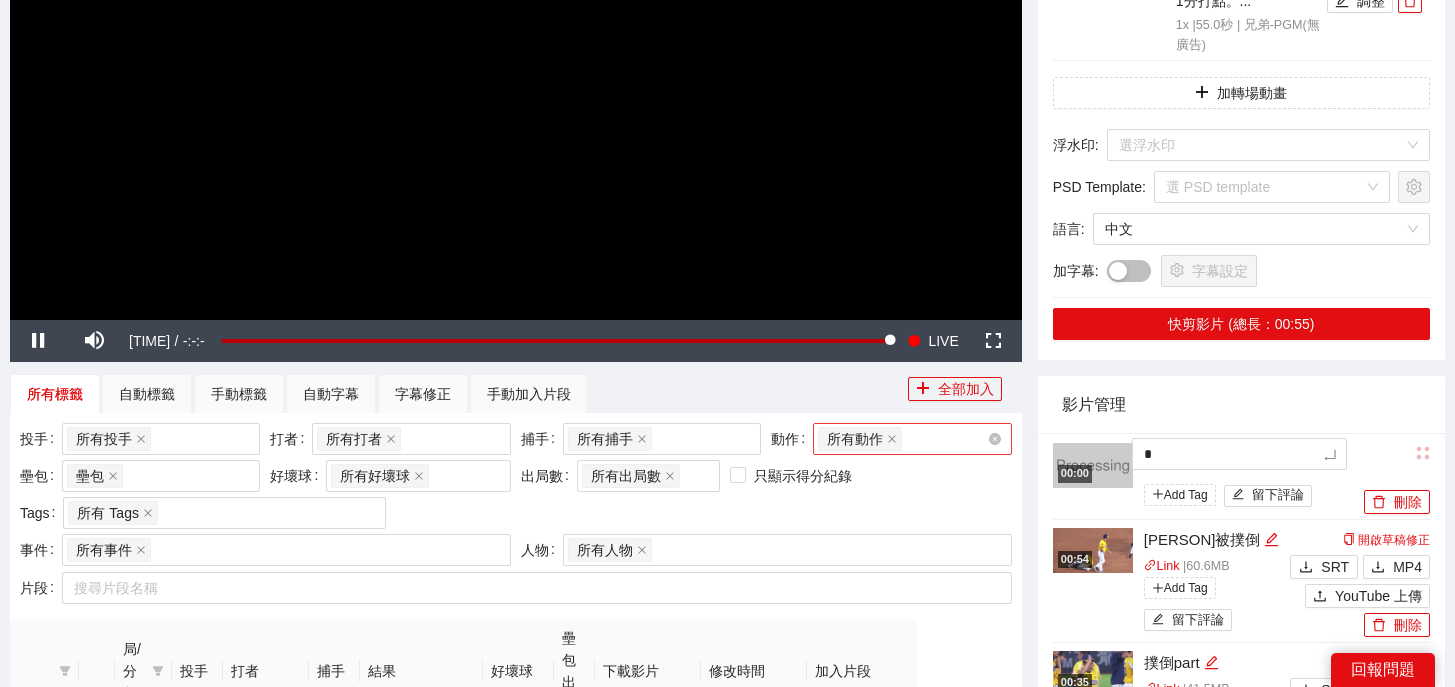 type on "**" 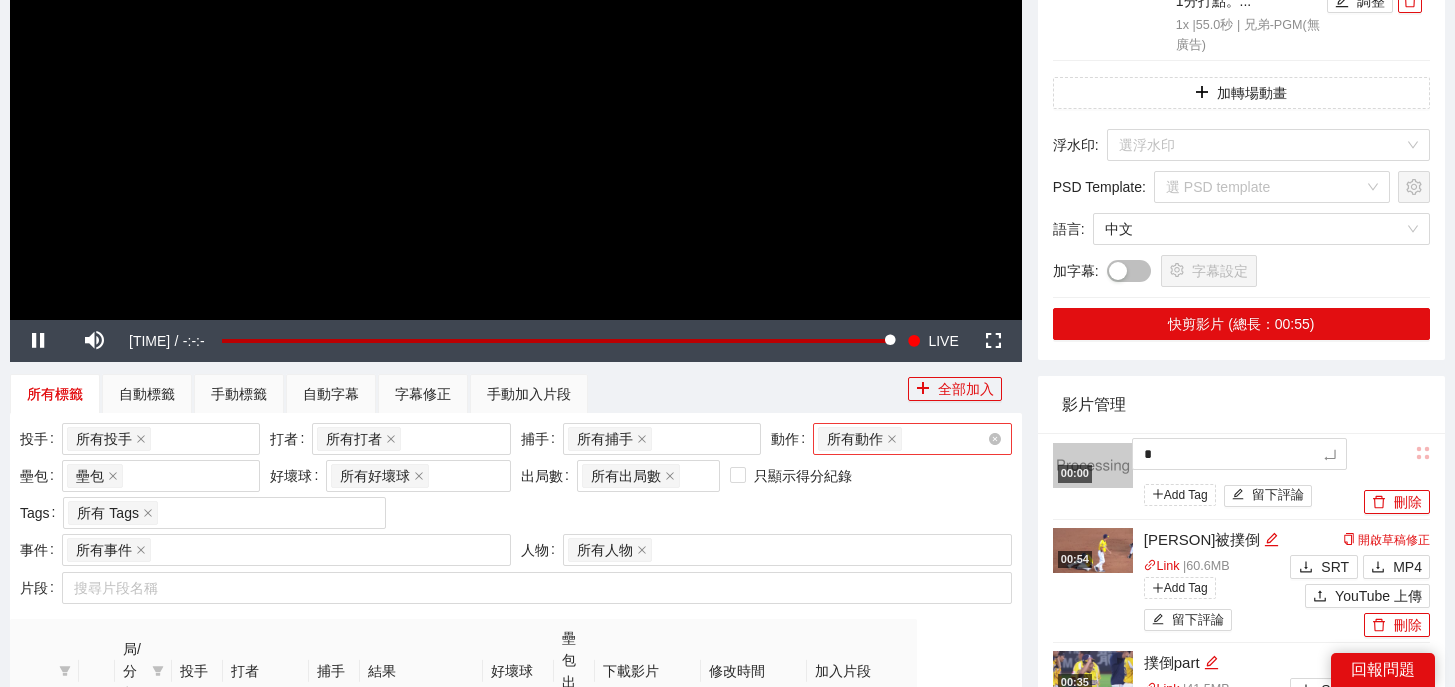 type on "**" 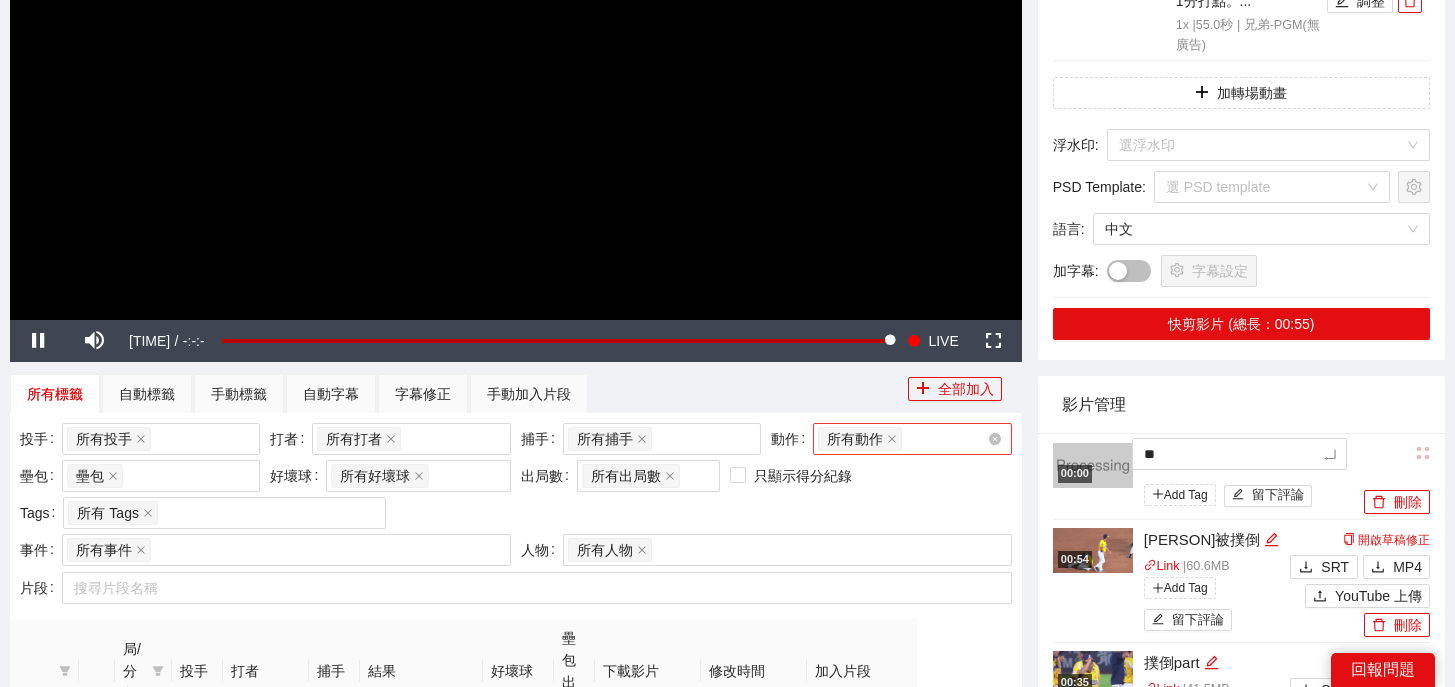 type on "***" 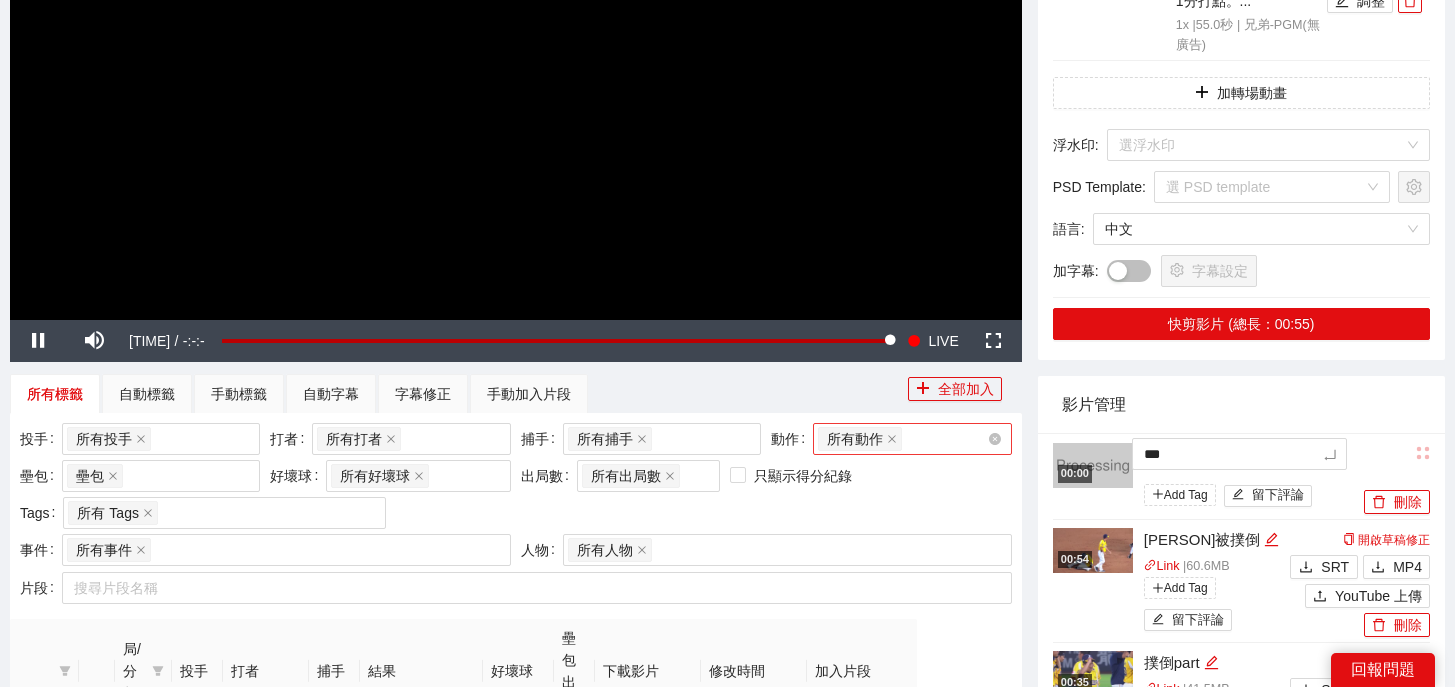 type on "**" 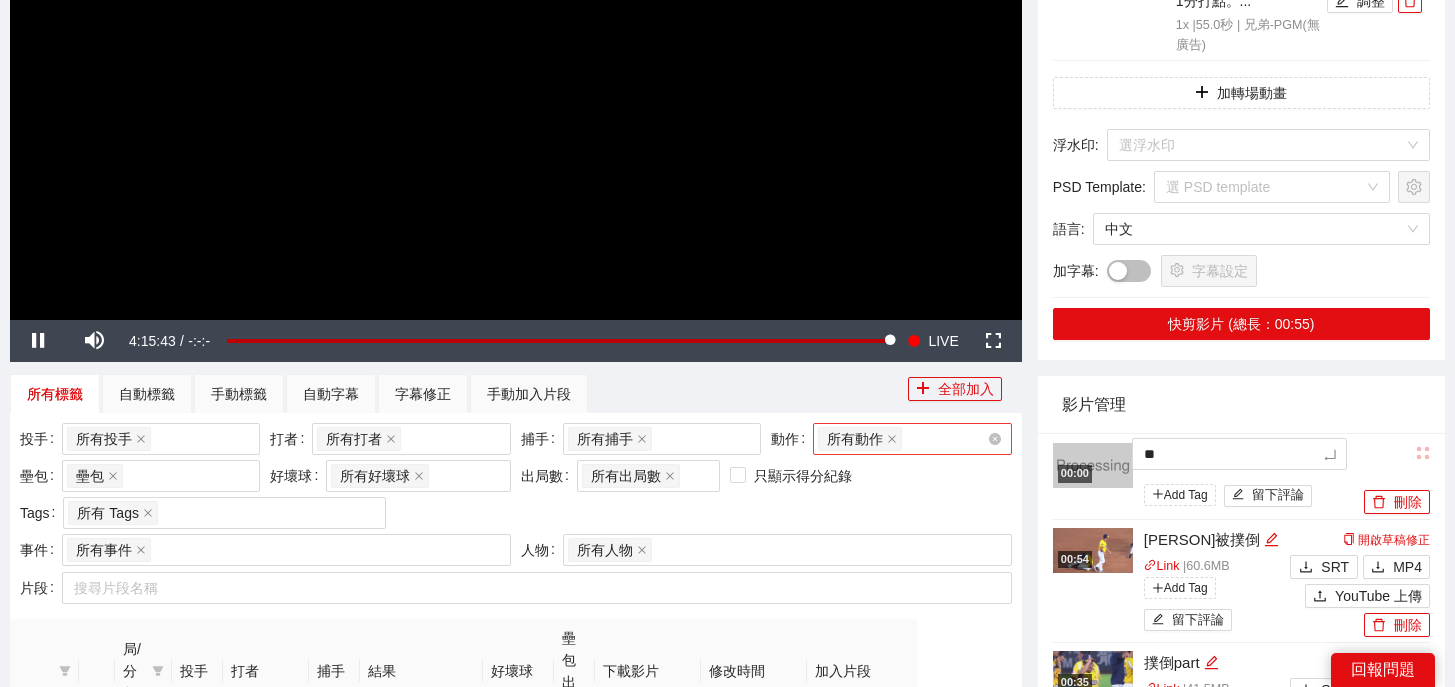 type on "**" 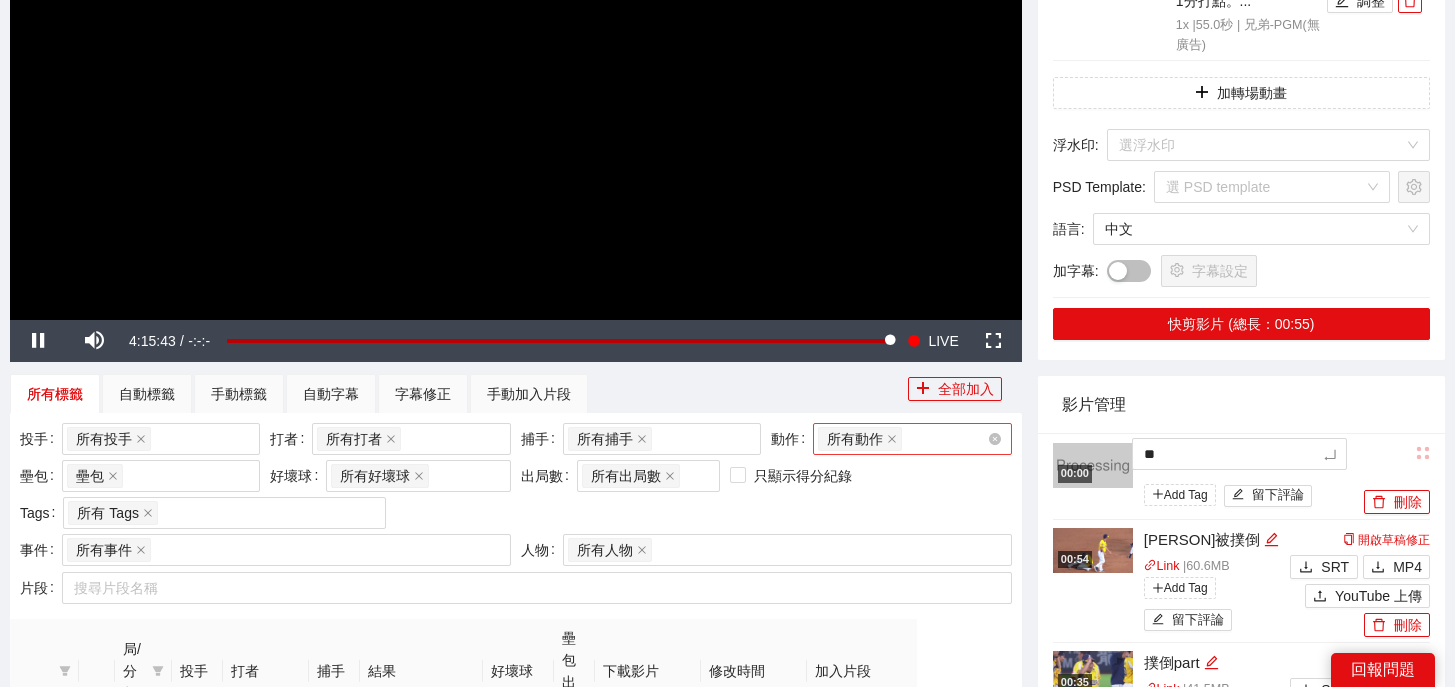type on "**" 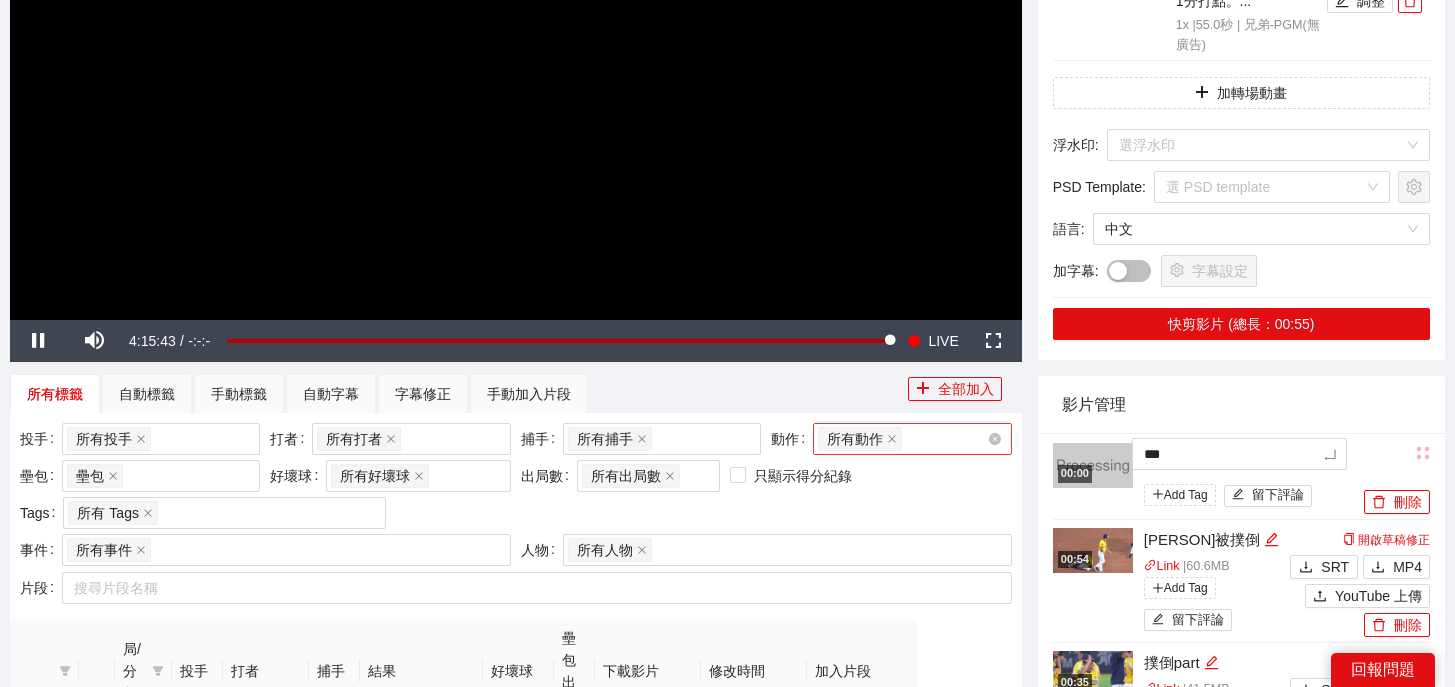 type on "****" 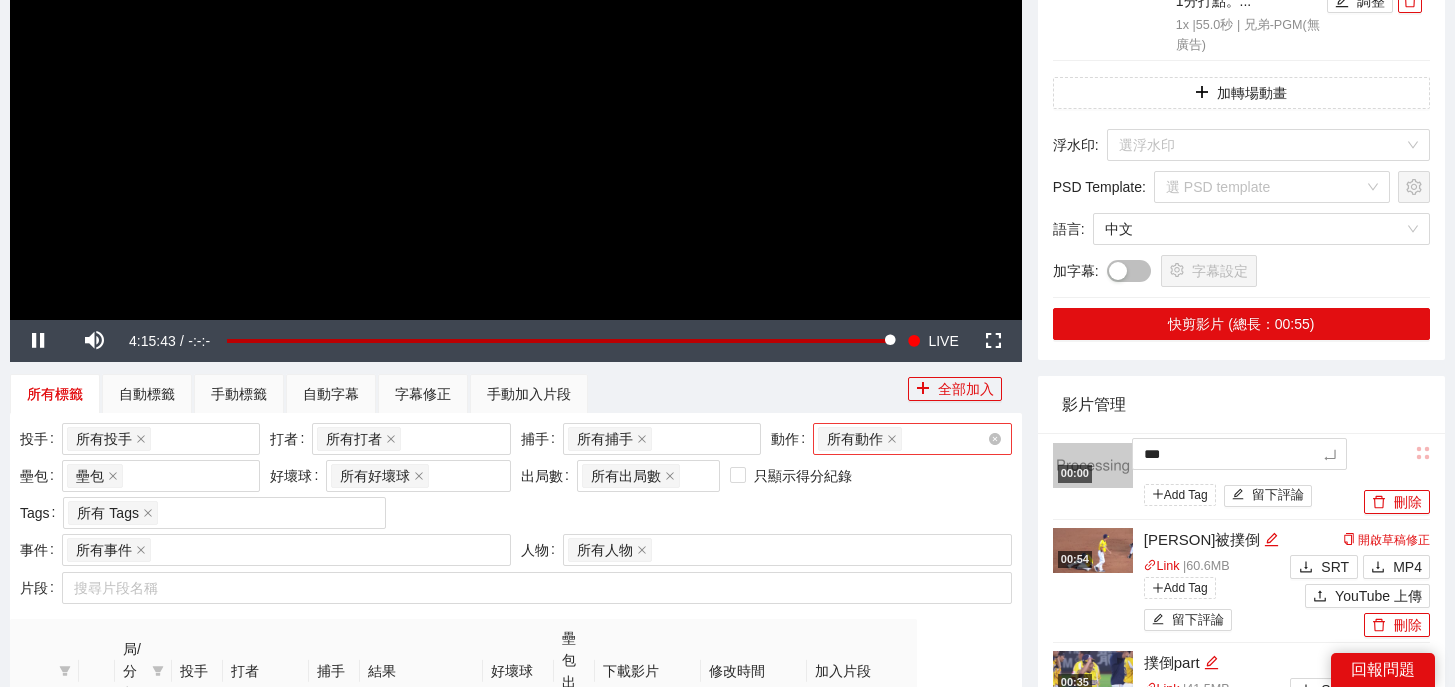 type on "****" 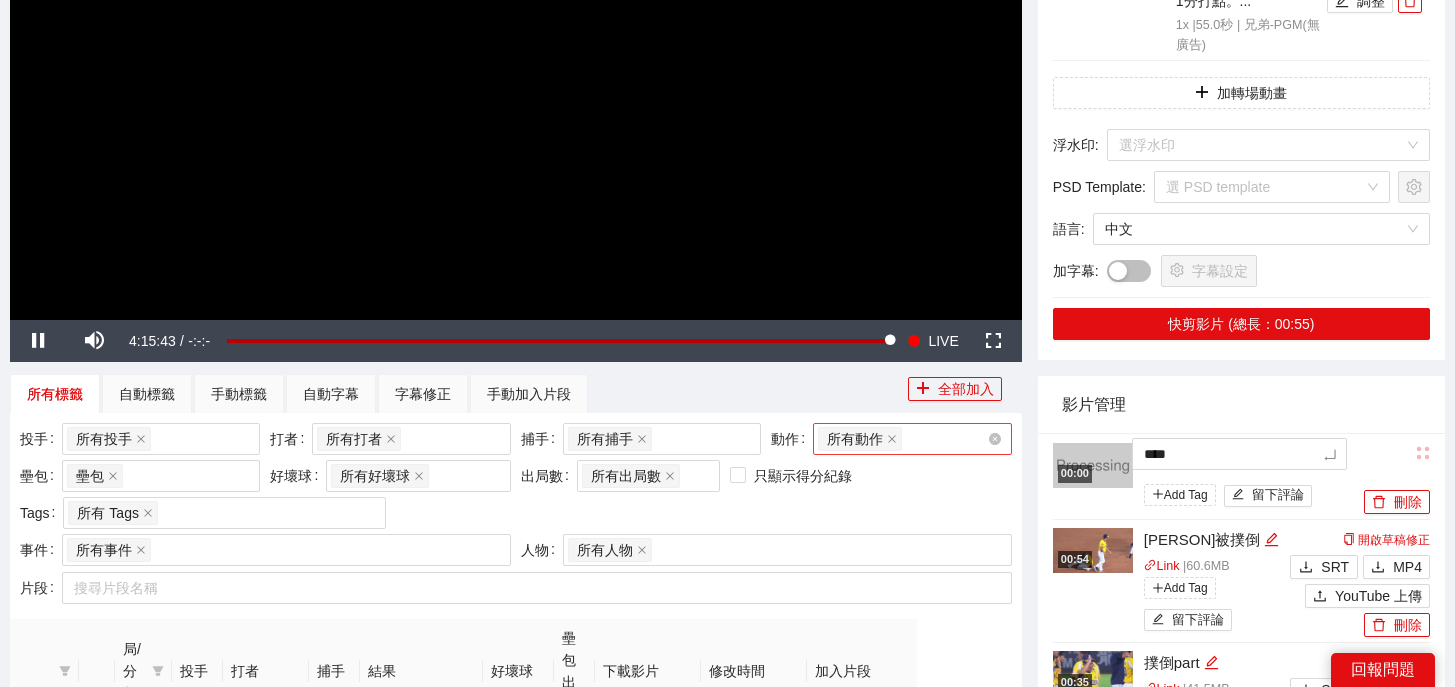 type on "*****" 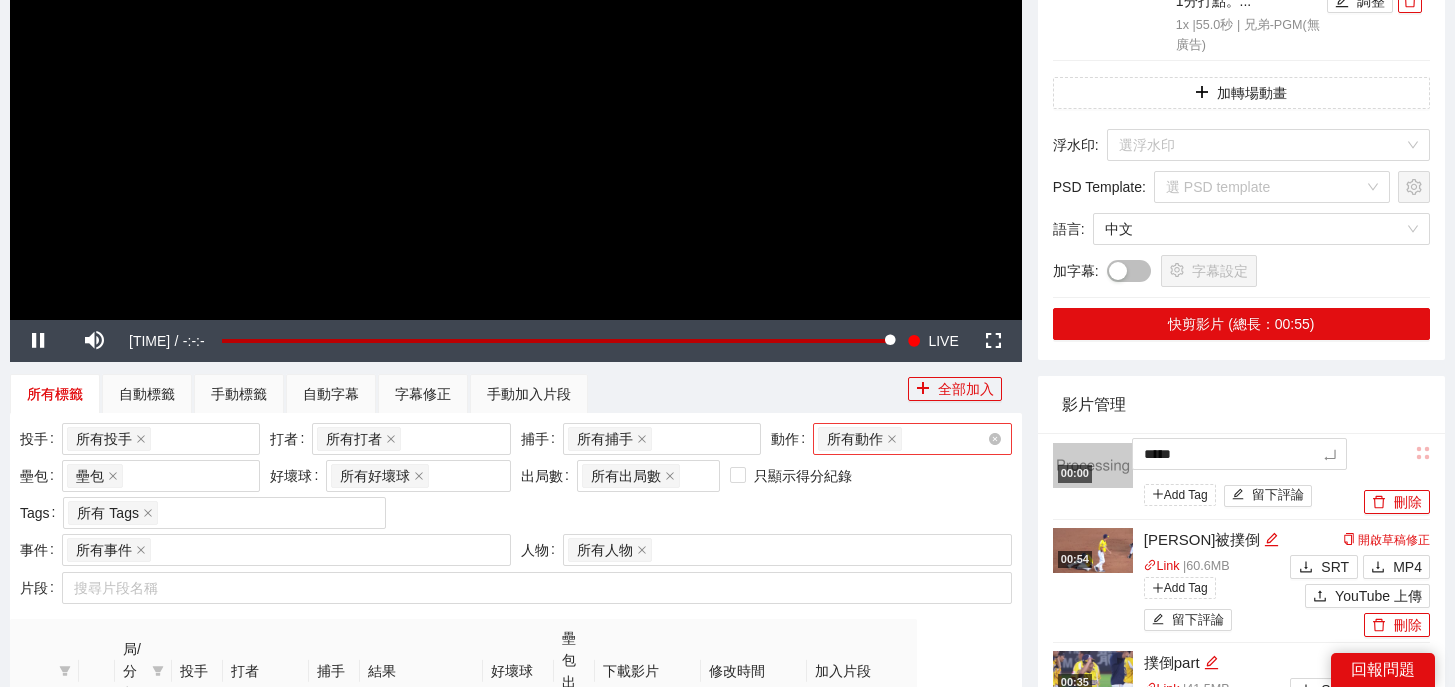 type on "******" 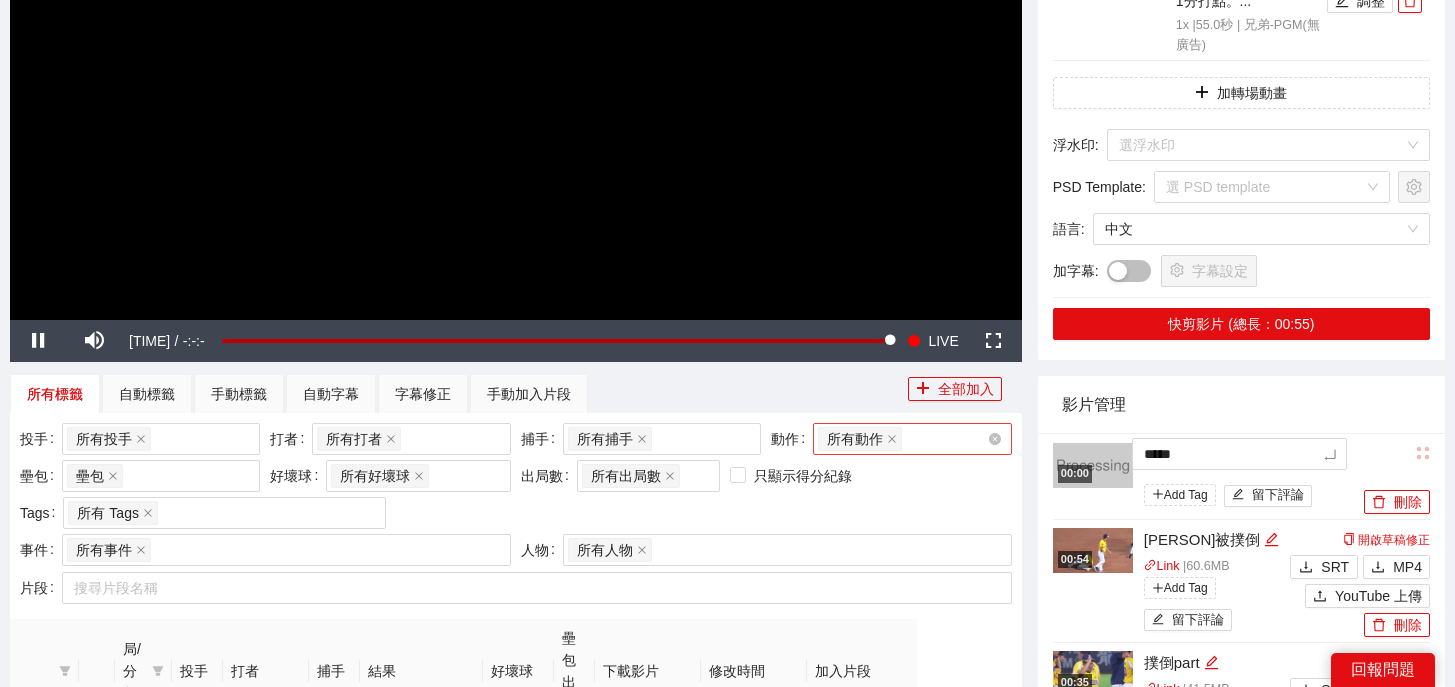type on "******" 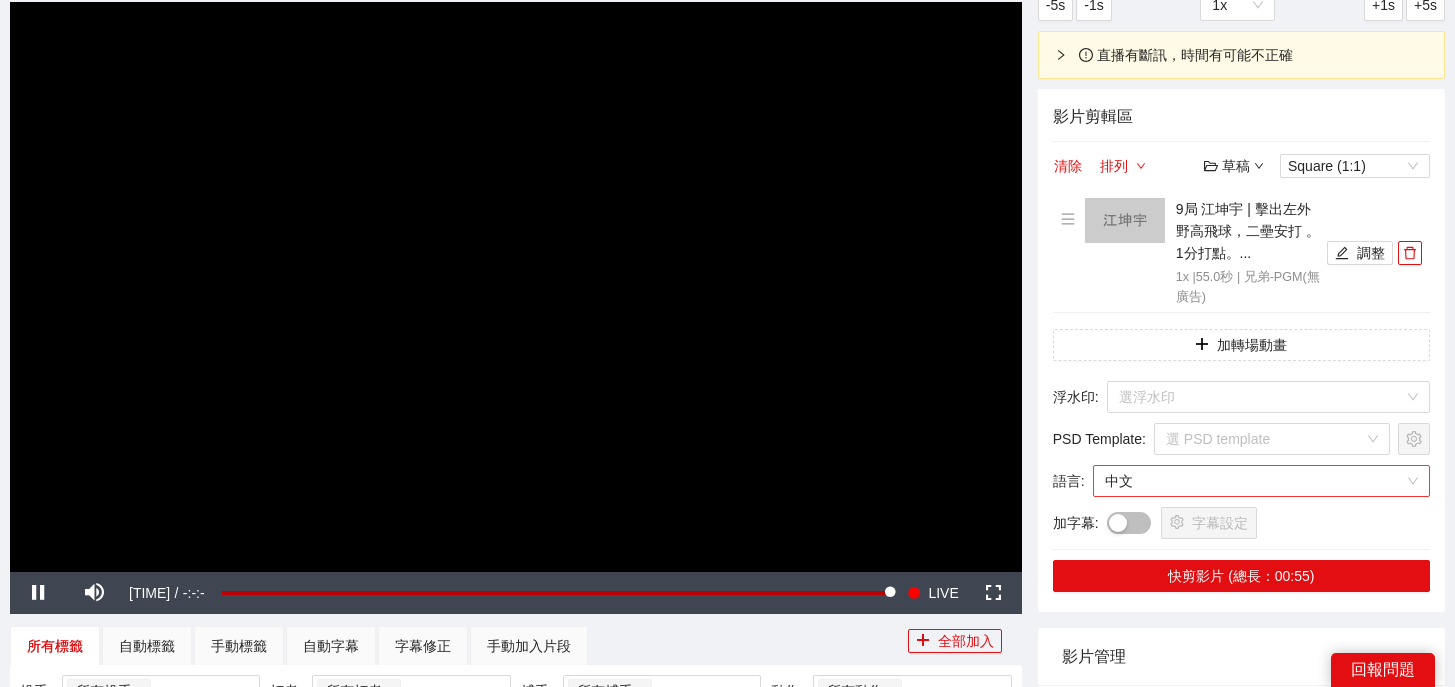 scroll, scrollTop: 0, scrollLeft: 0, axis: both 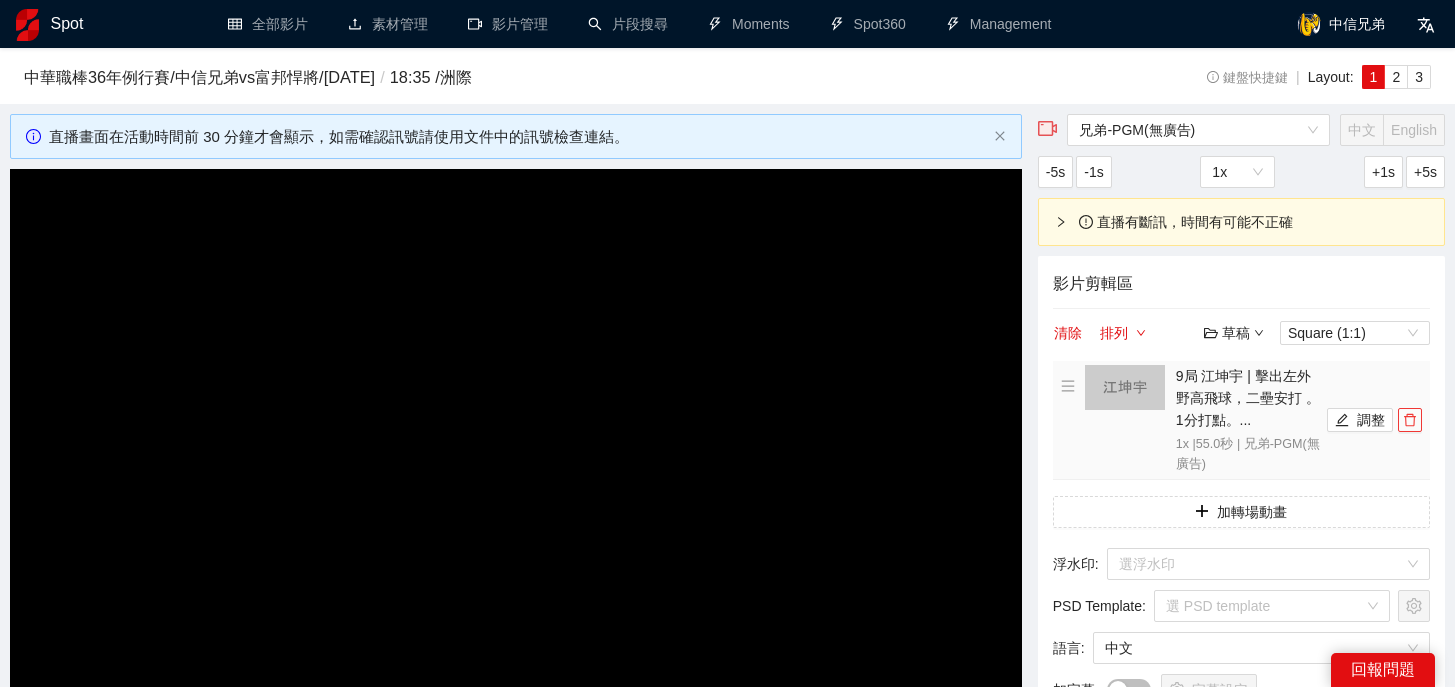 click 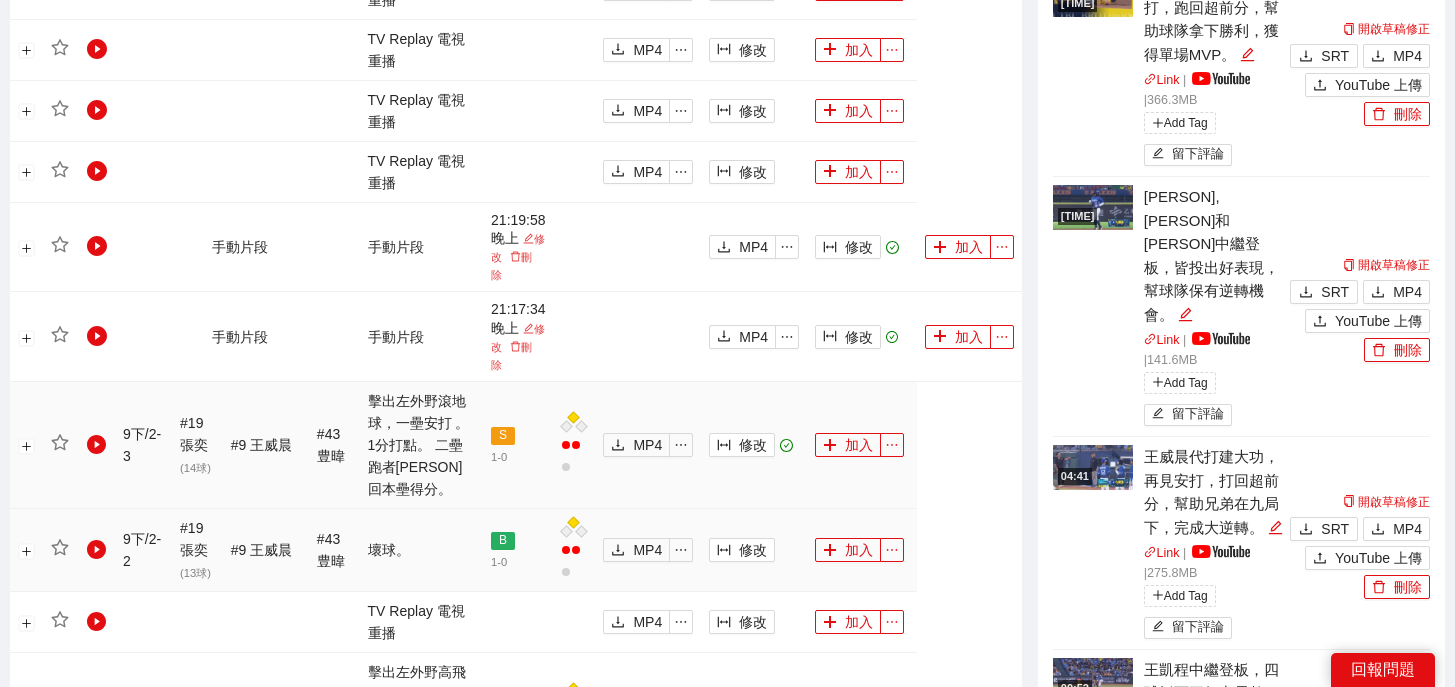 scroll, scrollTop: 1243, scrollLeft: 0, axis: vertical 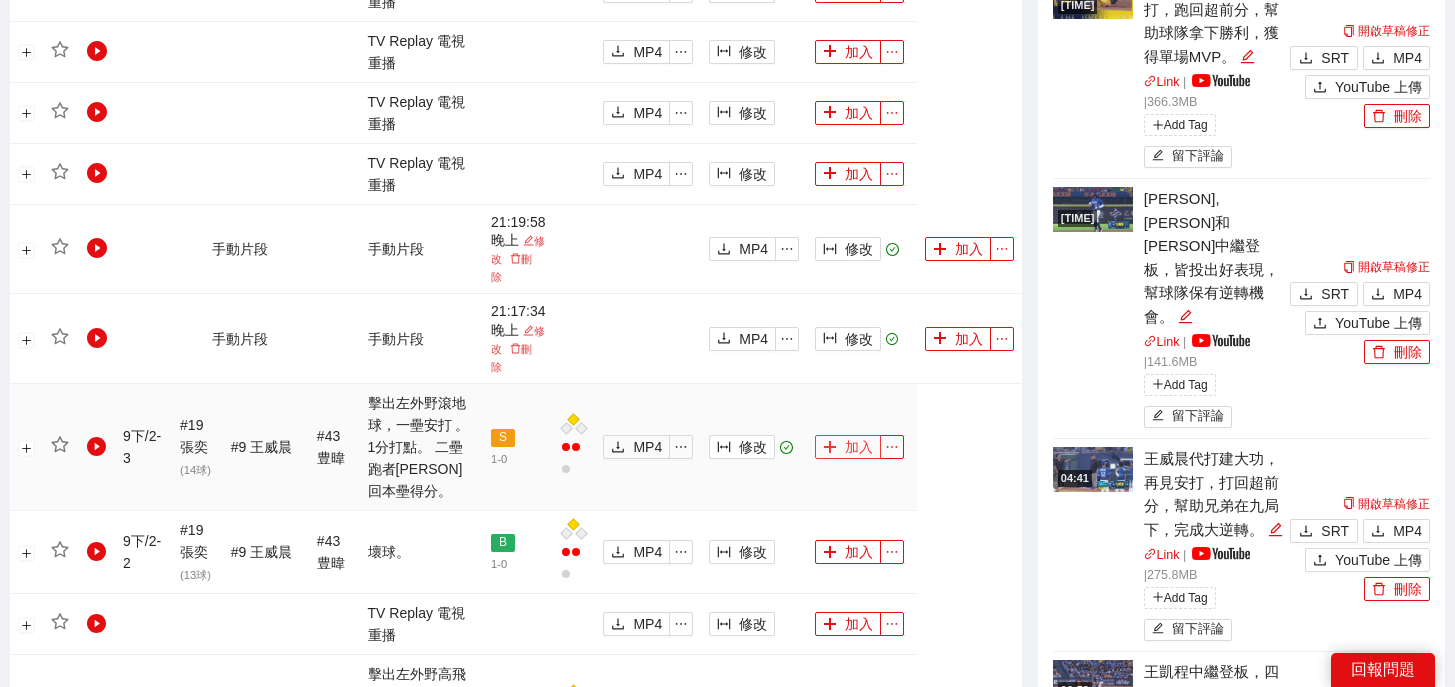 click on "加入" at bounding box center [848, 447] 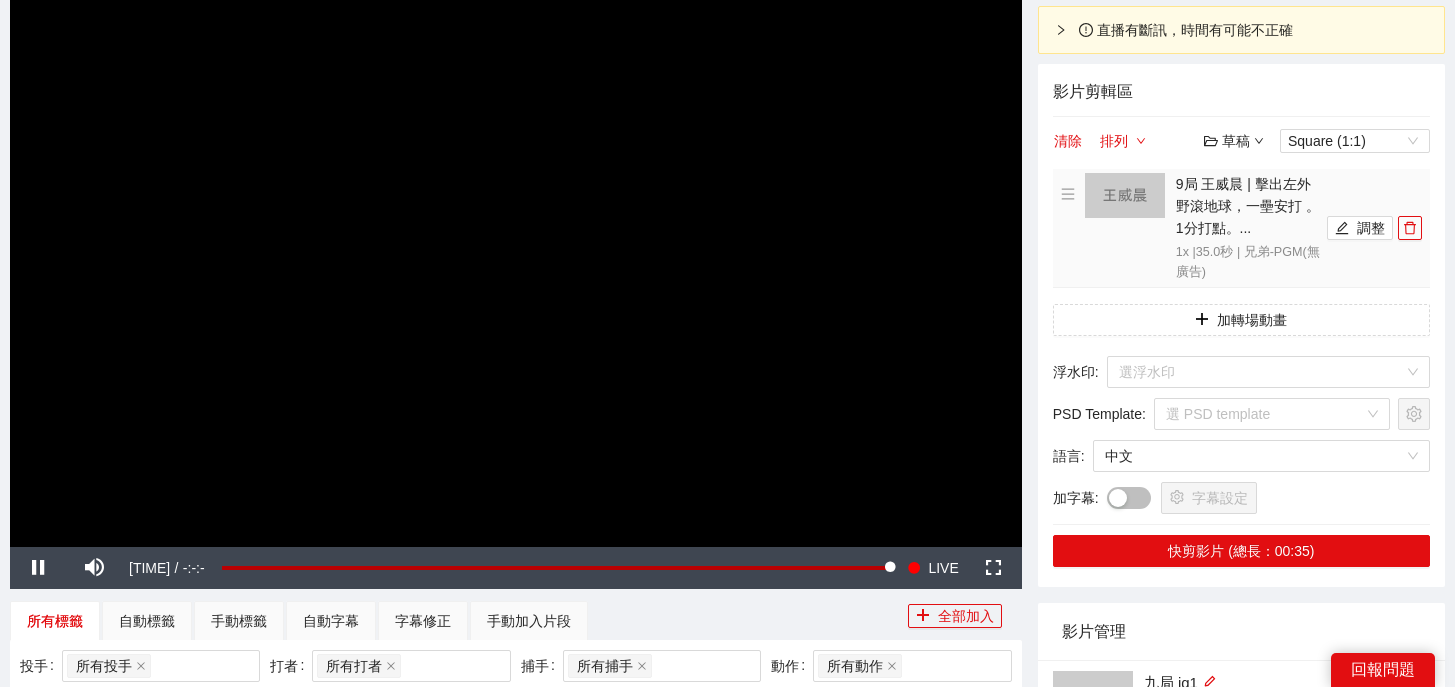 scroll, scrollTop: 0, scrollLeft: 0, axis: both 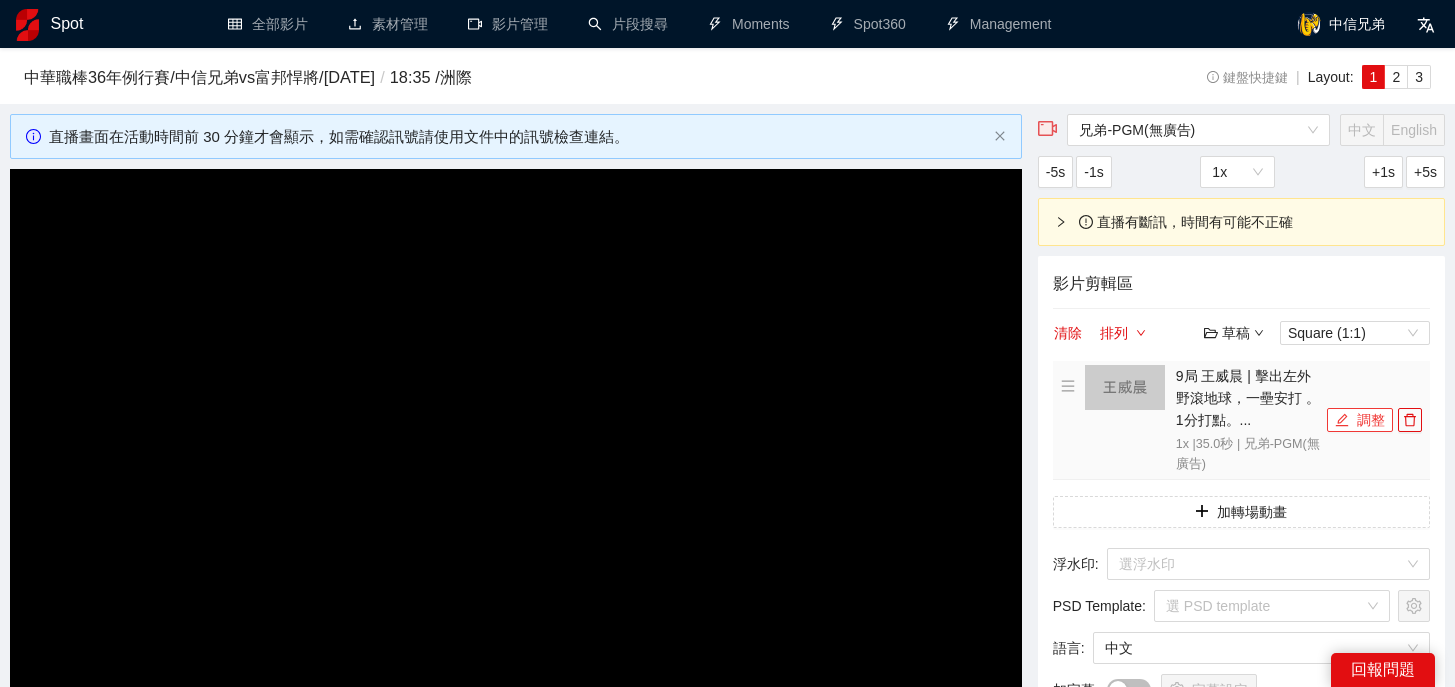 click on "調整" at bounding box center [1360, 420] 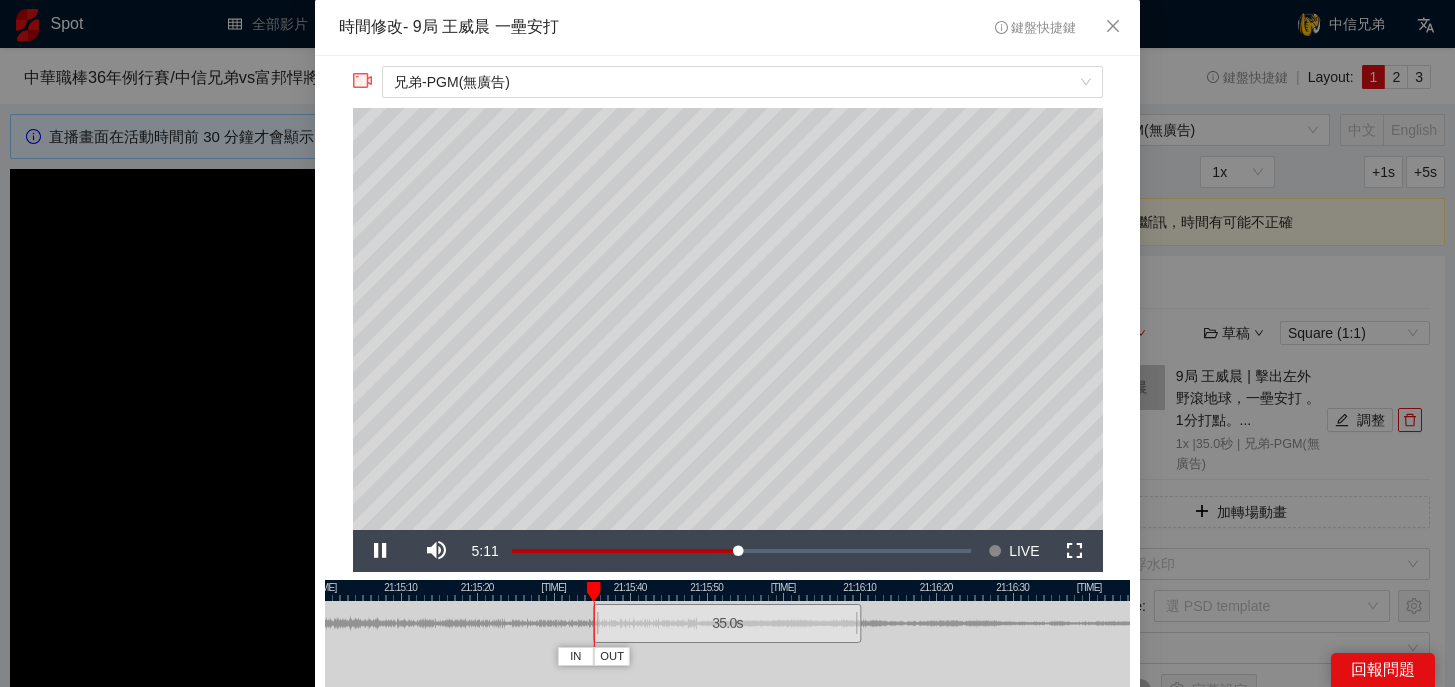 scroll, scrollTop: 85, scrollLeft: 0, axis: vertical 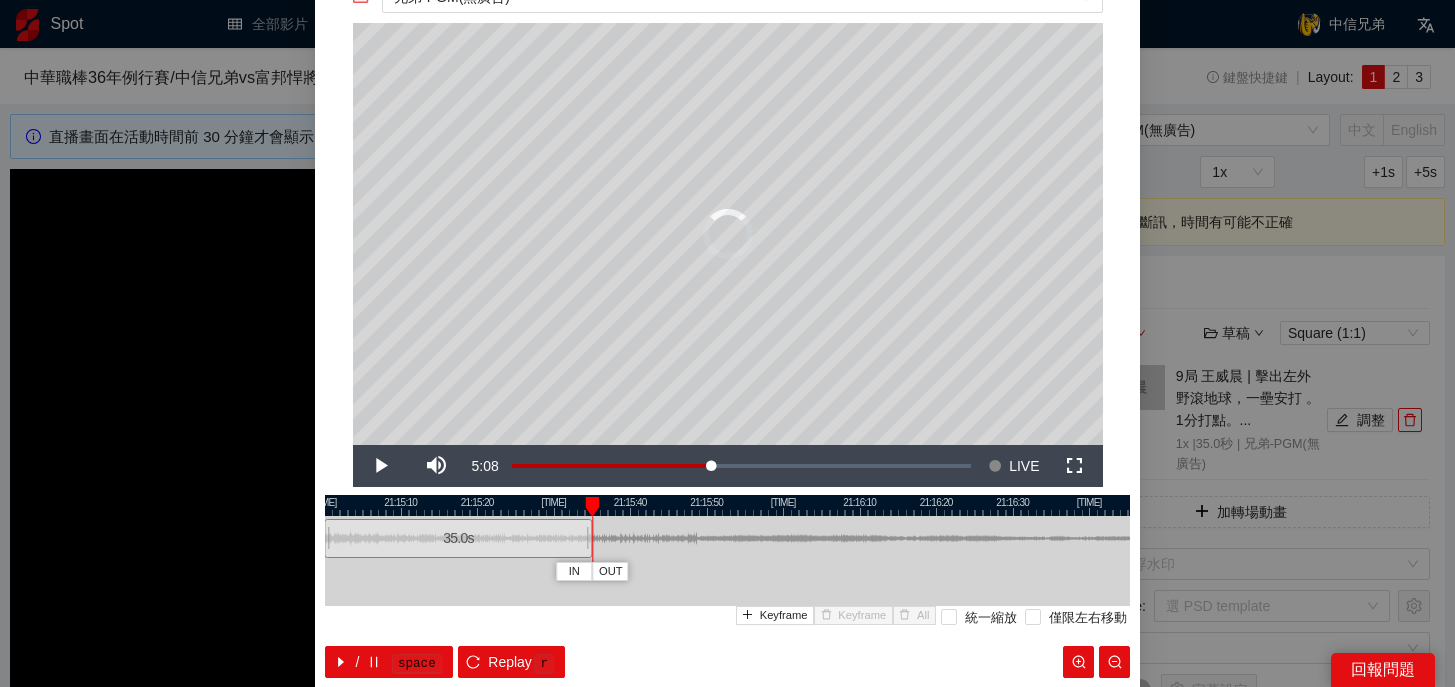 drag, startPoint x: 773, startPoint y: 538, endPoint x: 505, endPoint y: 542, distance: 268.02985 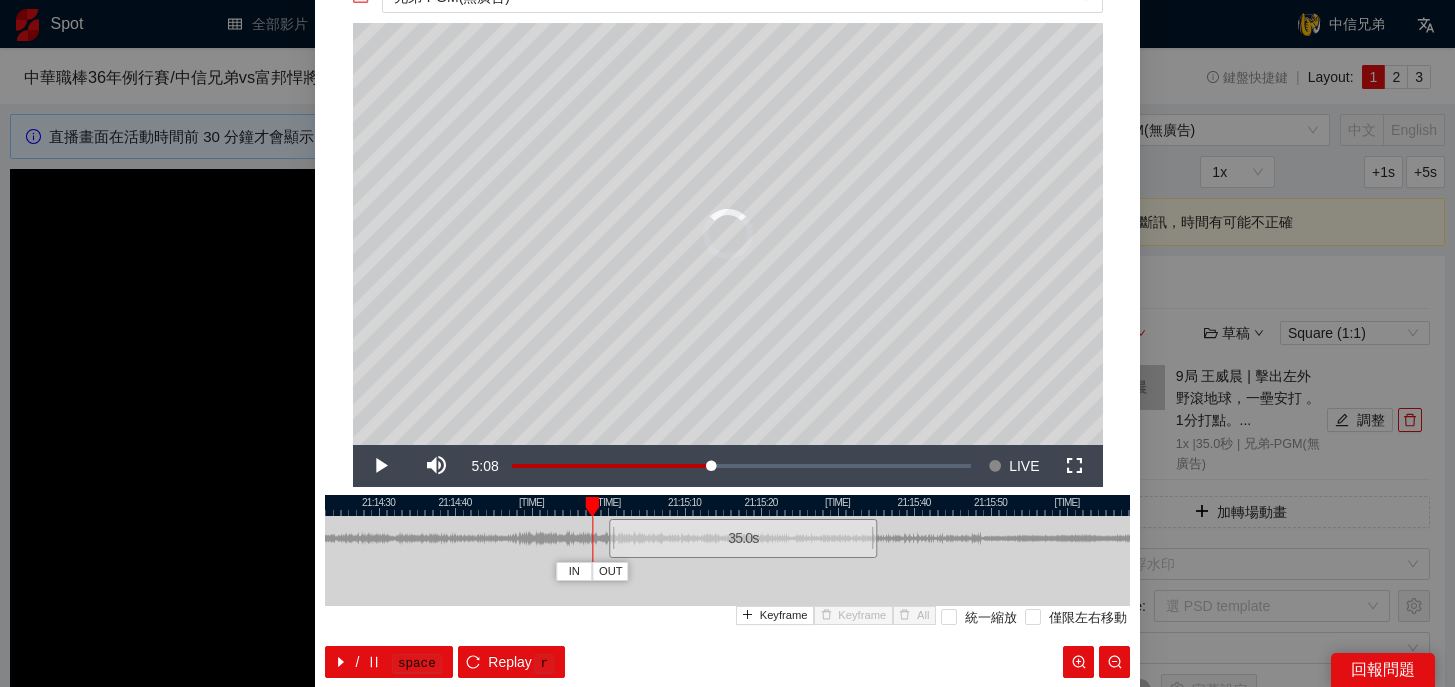 drag, startPoint x: 728, startPoint y: 498, endPoint x: 1097, endPoint y: 493, distance: 369.03387 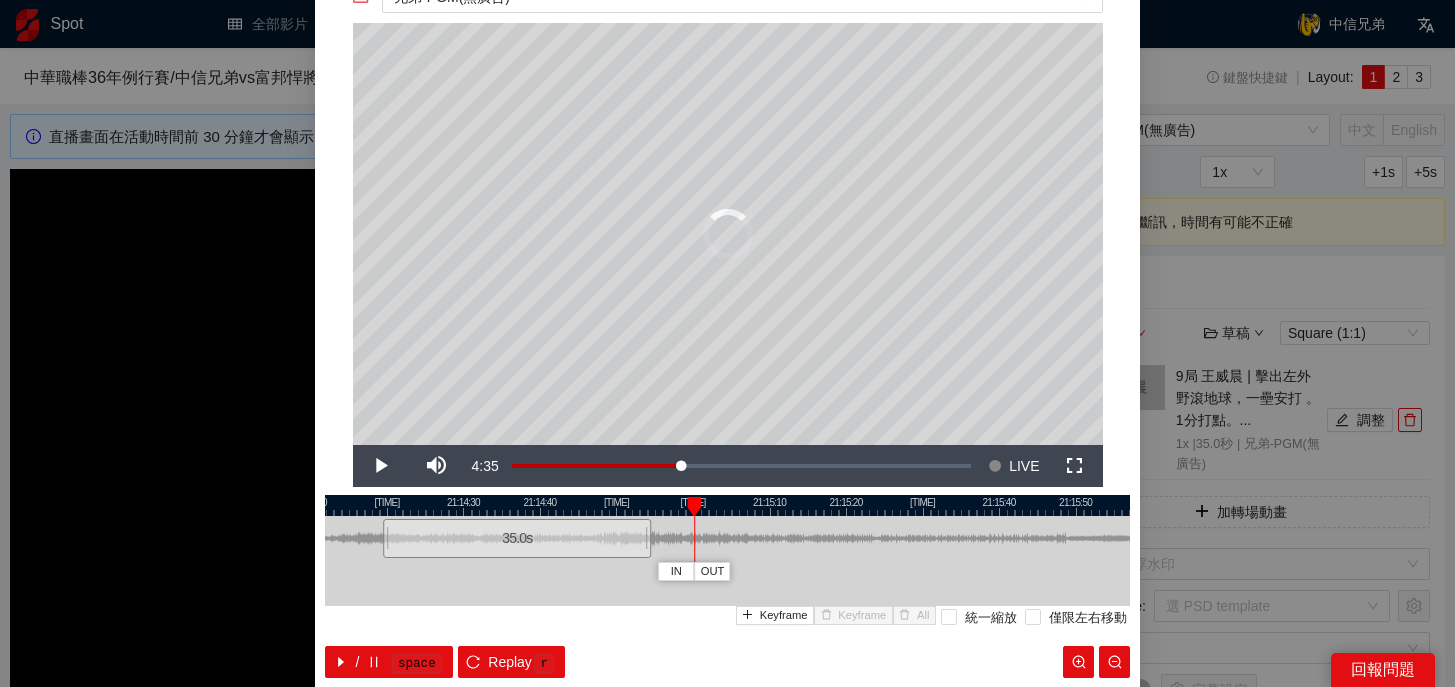 drag, startPoint x: 860, startPoint y: 542, endPoint x: 549, endPoint y: 564, distance: 311.77716 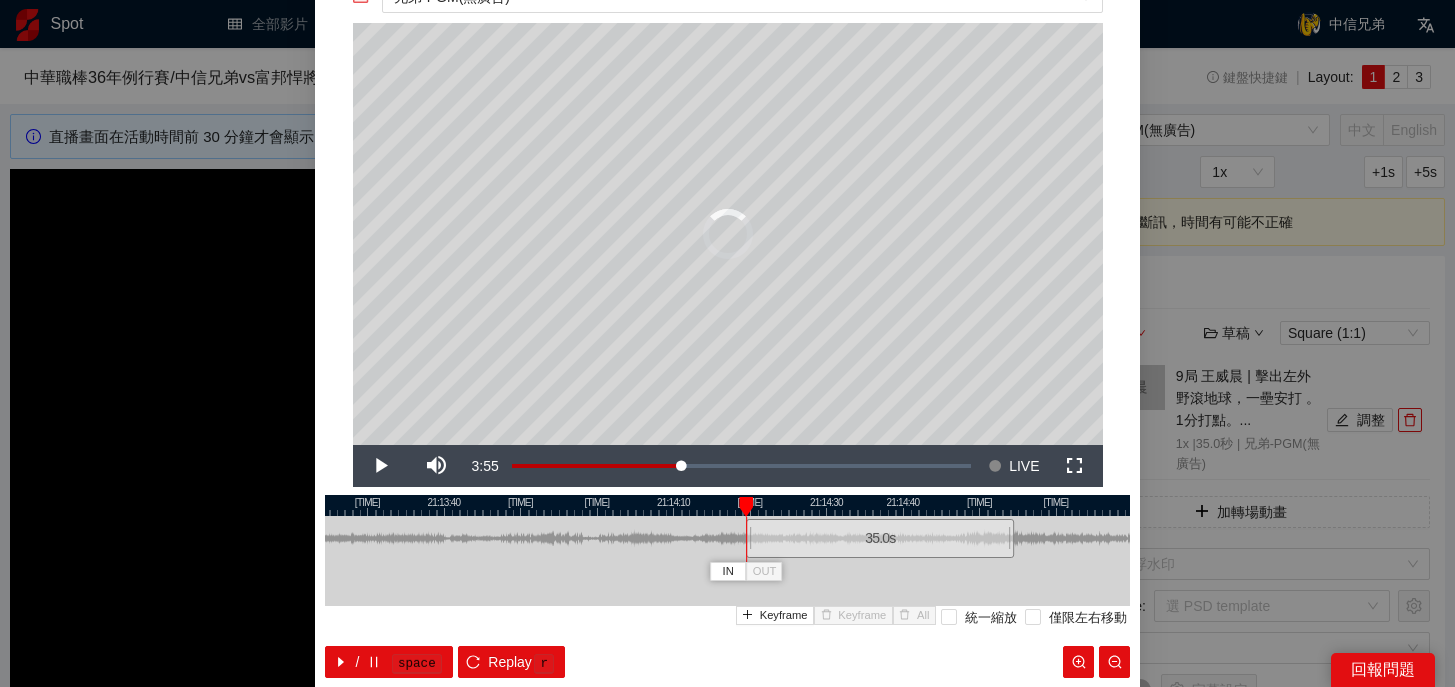 drag, startPoint x: 609, startPoint y: 510, endPoint x: 1005, endPoint y: 512, distance: 396.00504 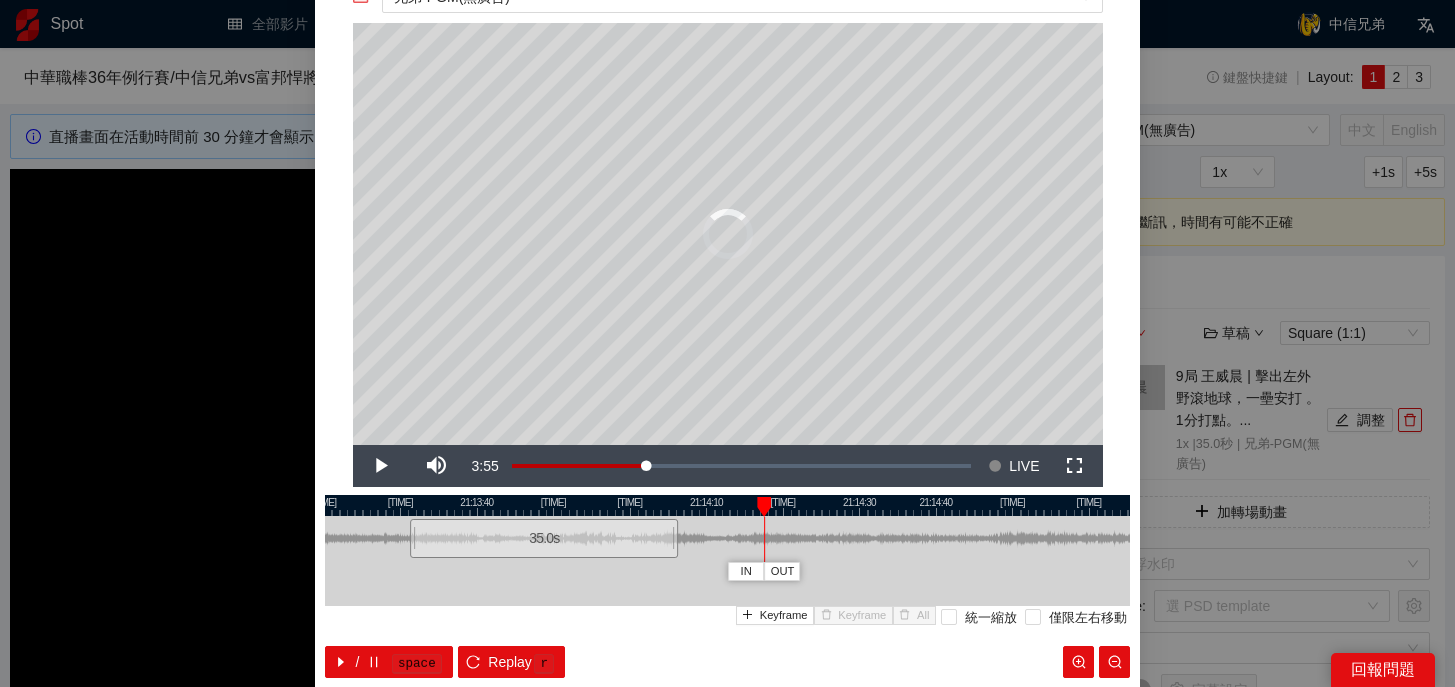 drag, startPoint x: 952, startPoint y: 537, endPoint x: 580, endPoint y: 563, distance: 372.9075 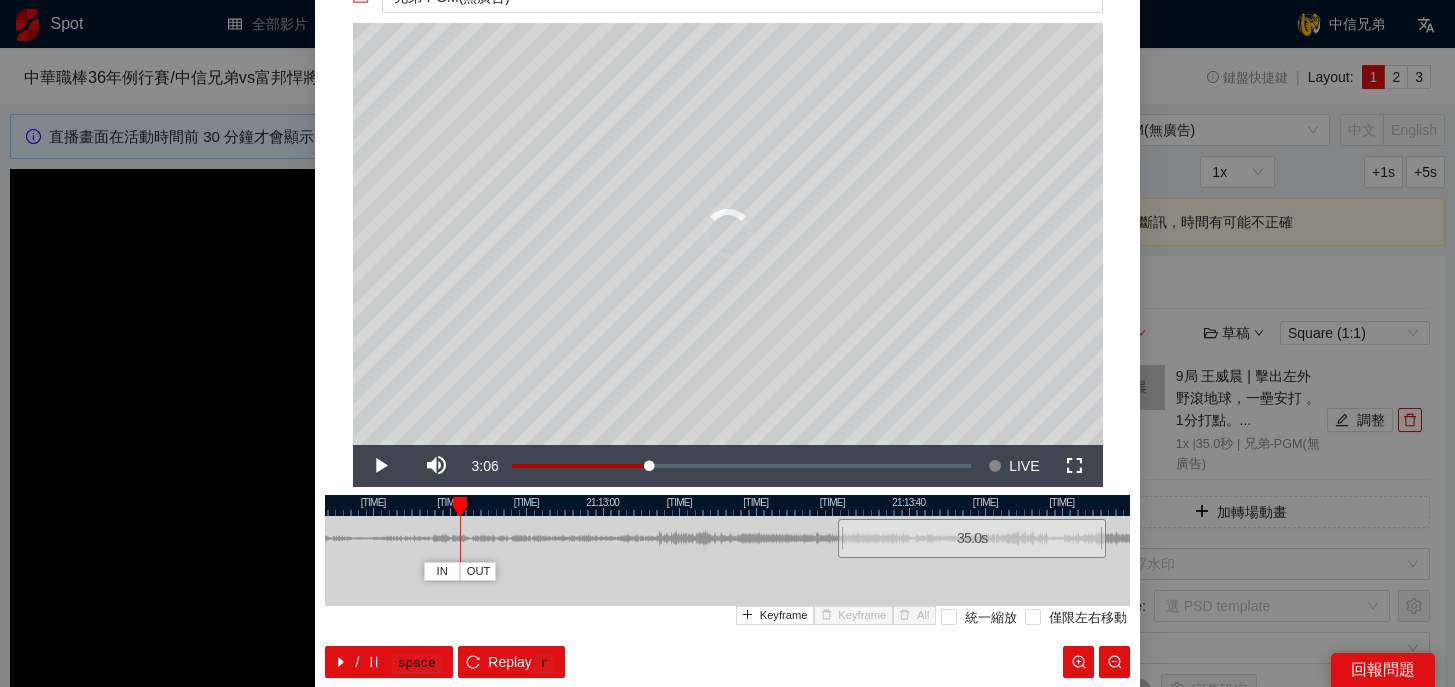 drag, startPoint x: 640, startPoint y: 501, endPoint x: 1071, endPoint y: 513, distance: 431.16702 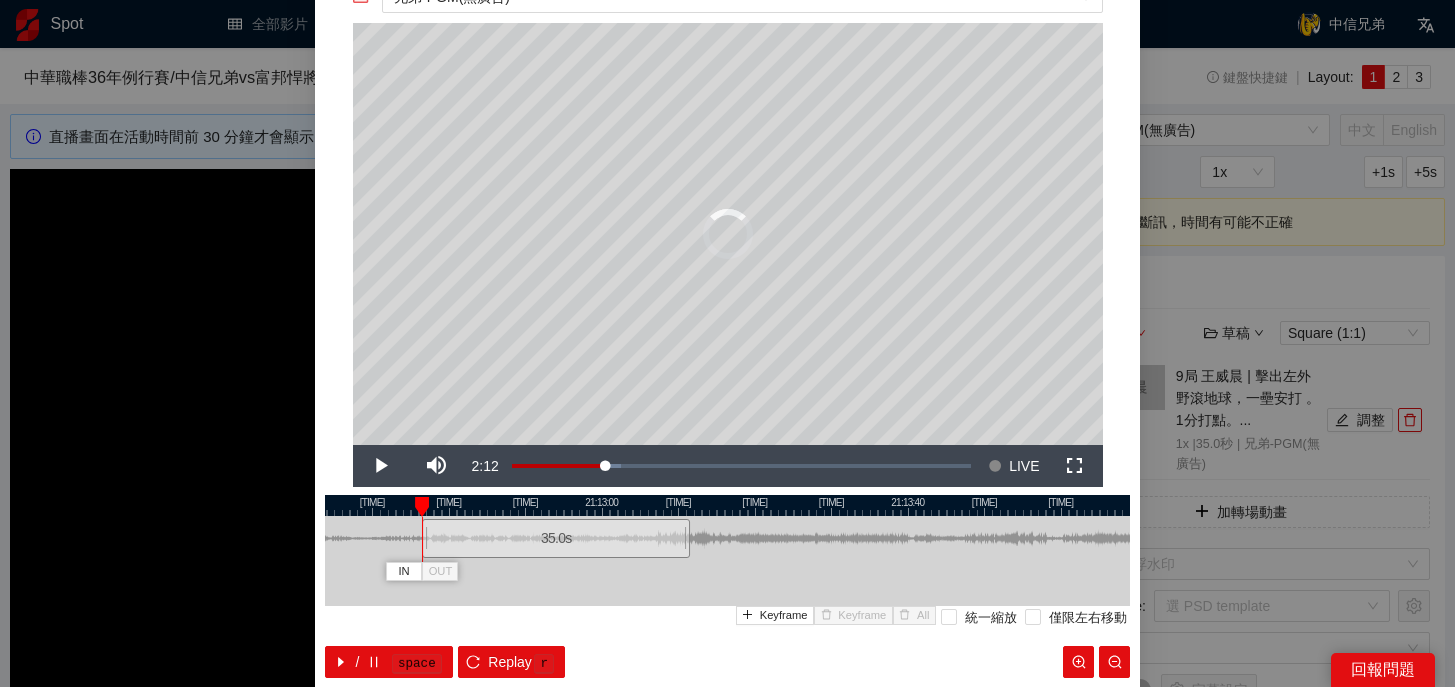 drag, startPoint x: 1023, startPoint y: 551, endPoint x: 606, endPoint y: 561, distance: 417.11987 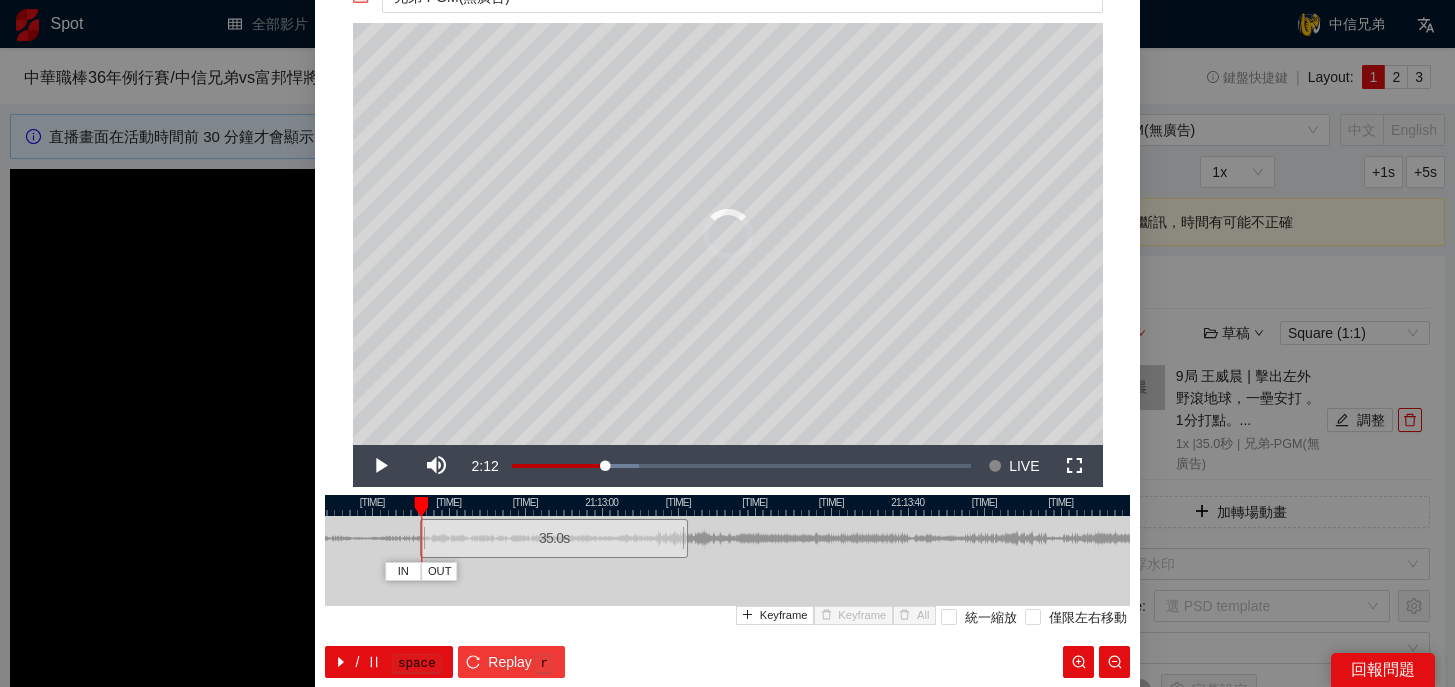 click on "r" at bounding box center [544, 663] 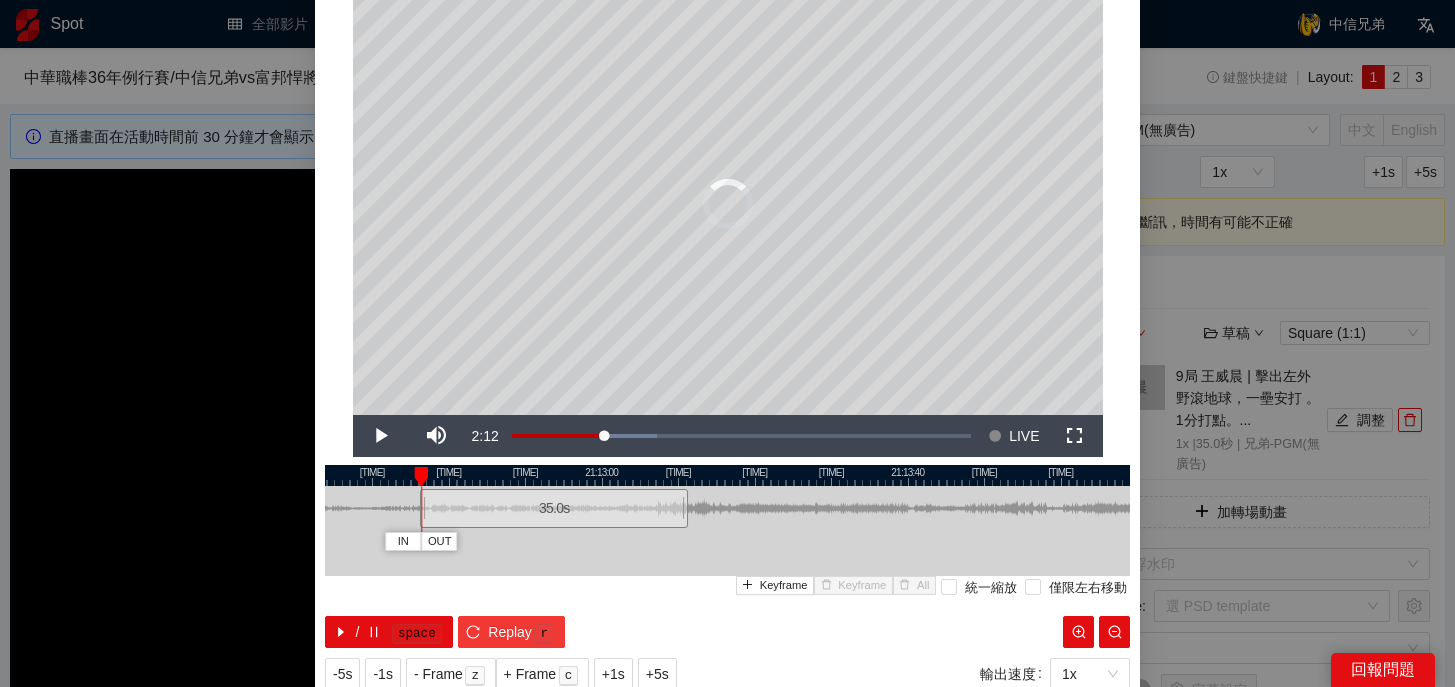 scroll, scrollTop: 126, scrollLeft: 0, axis: vertical 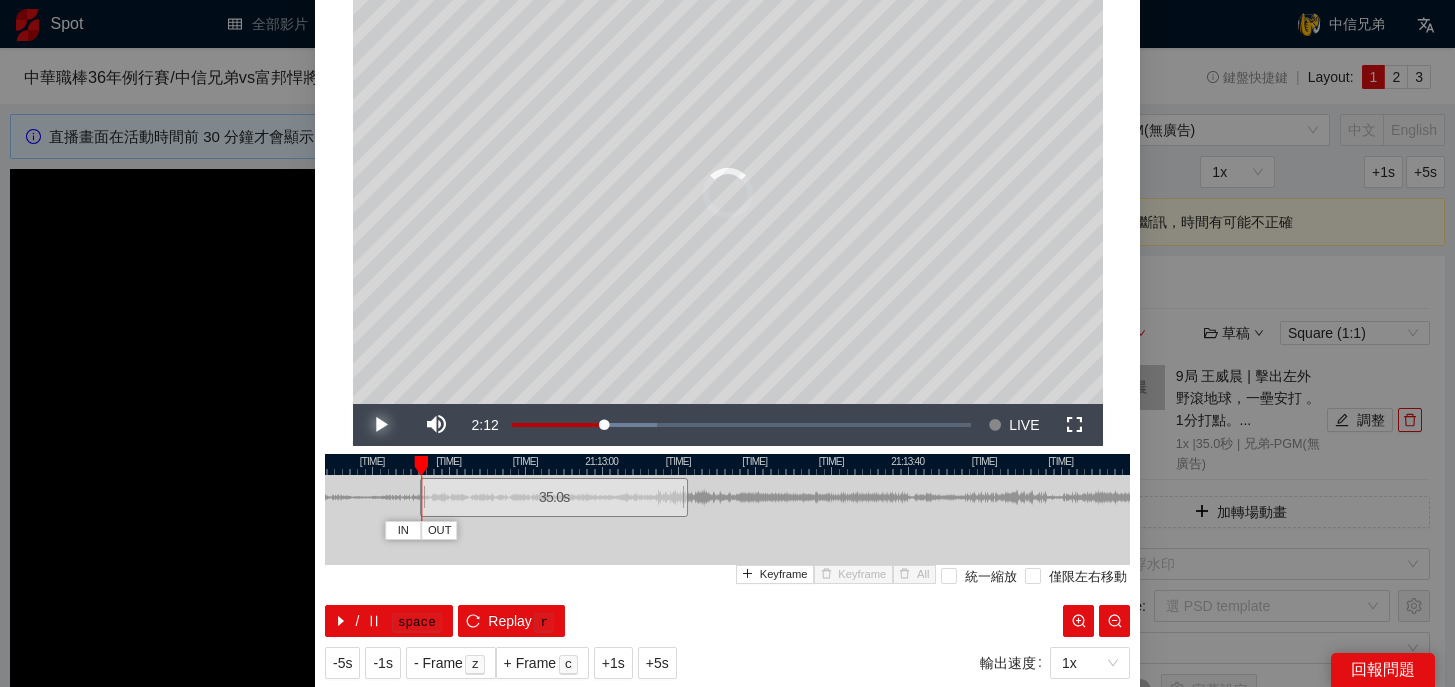 click at bounding box center (381, 425) 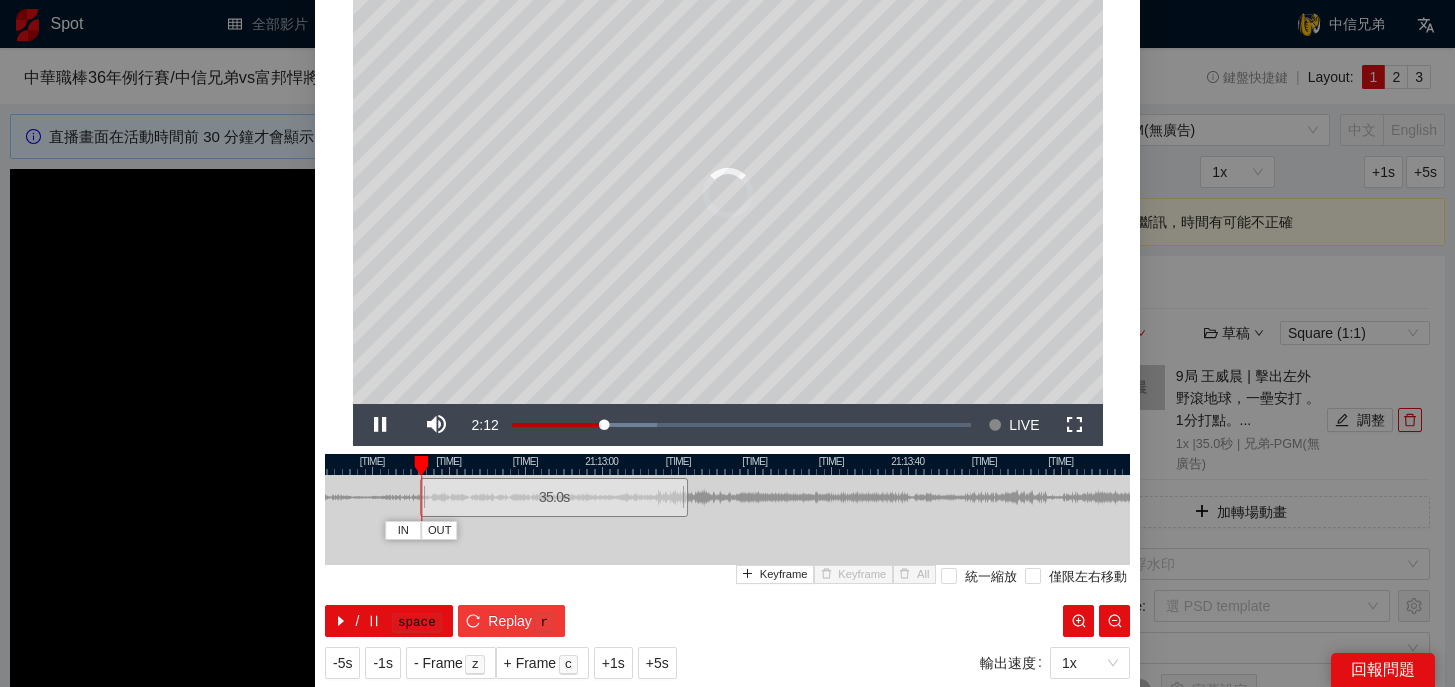 click on "Replay" at bounding box center (510, 621) 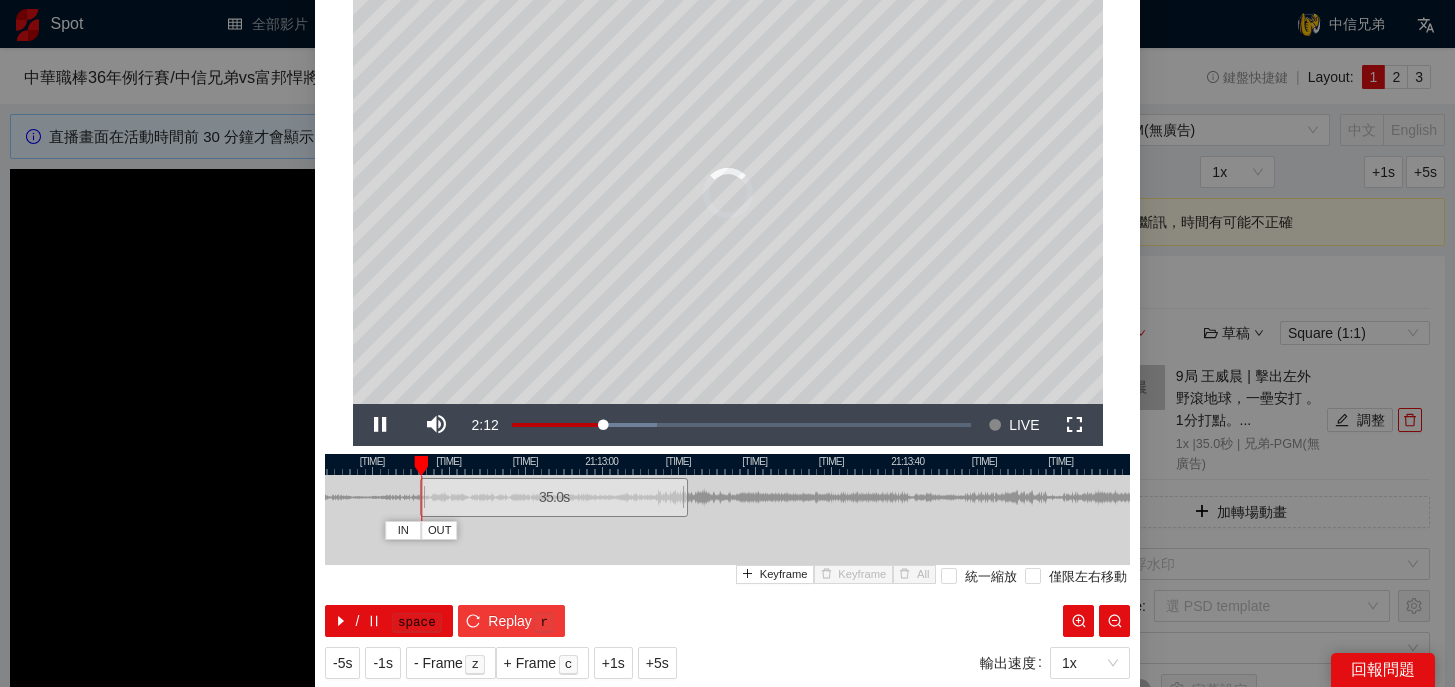 scroll, scrollTop: 180, scrollLeft: 0, axis: vertical 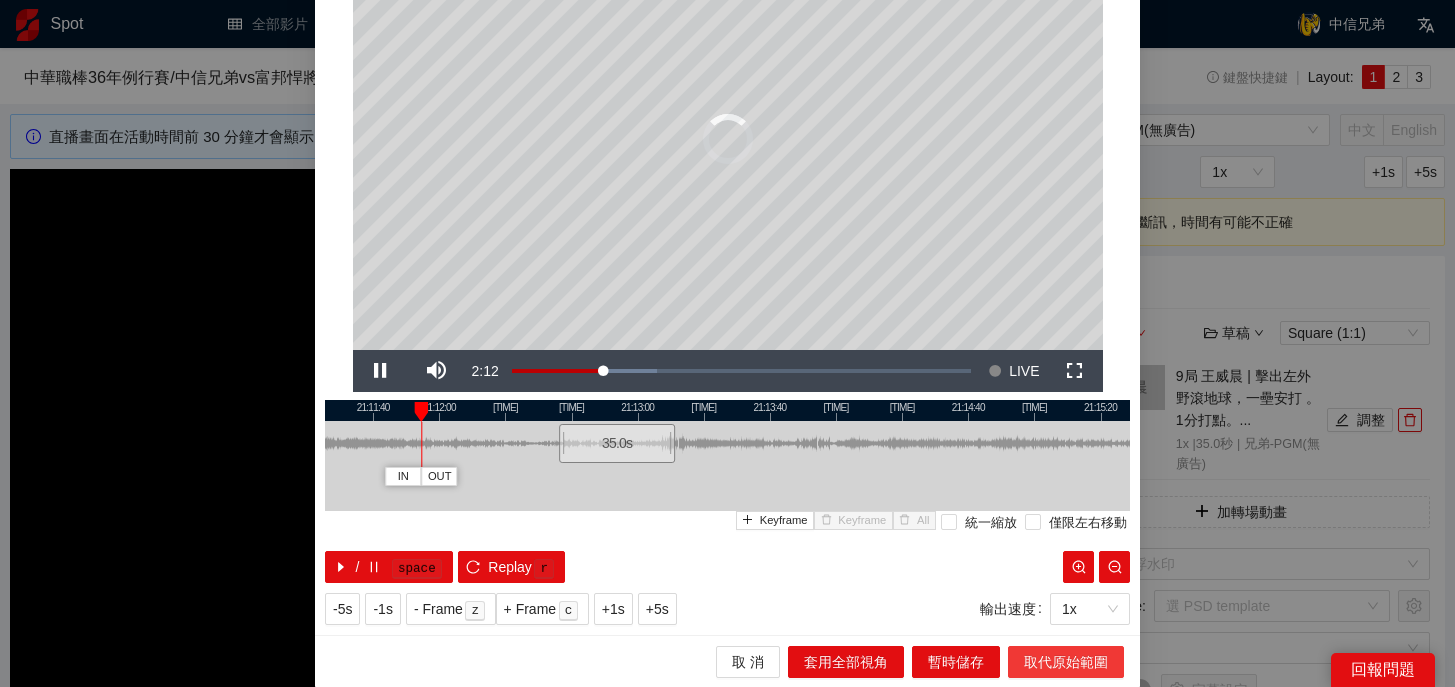 click on "取代原始範圍" at bounding box center (1066, 662) 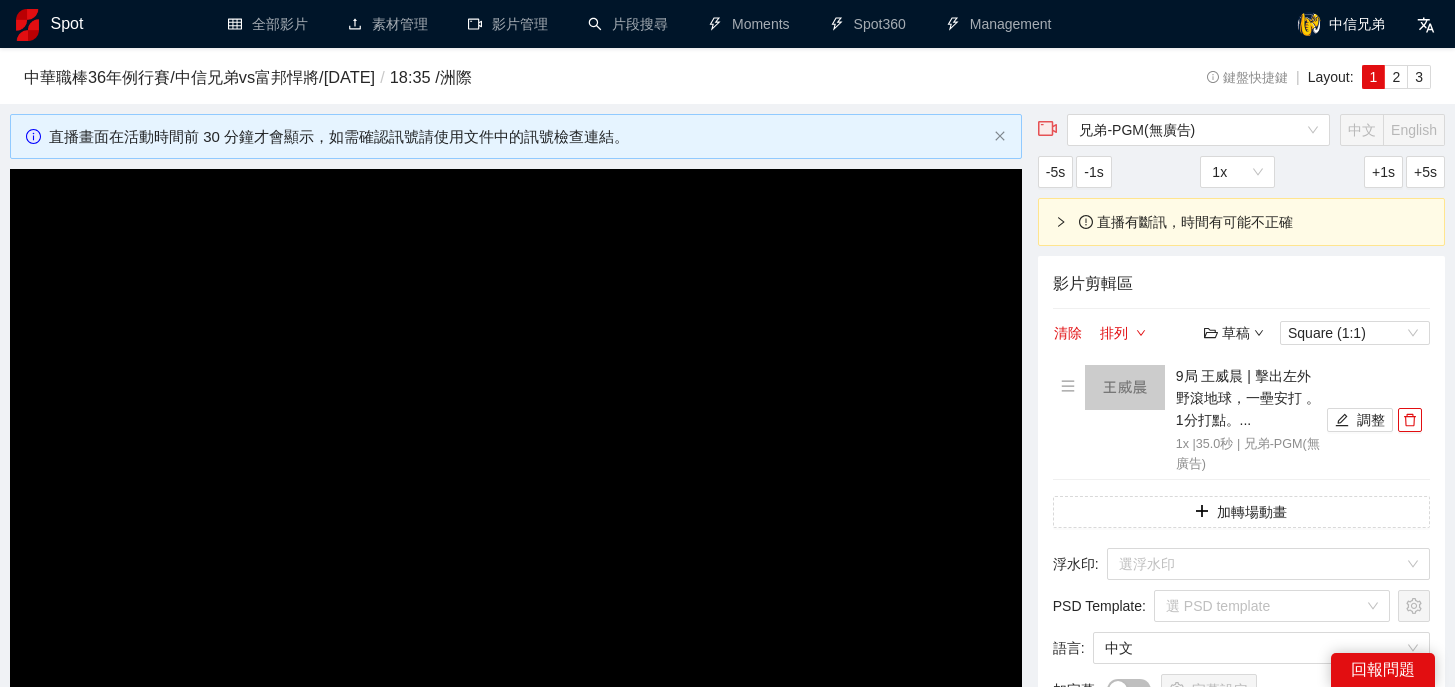 scroll, scrollTop: 0, scrollLeft: 0, axis: both 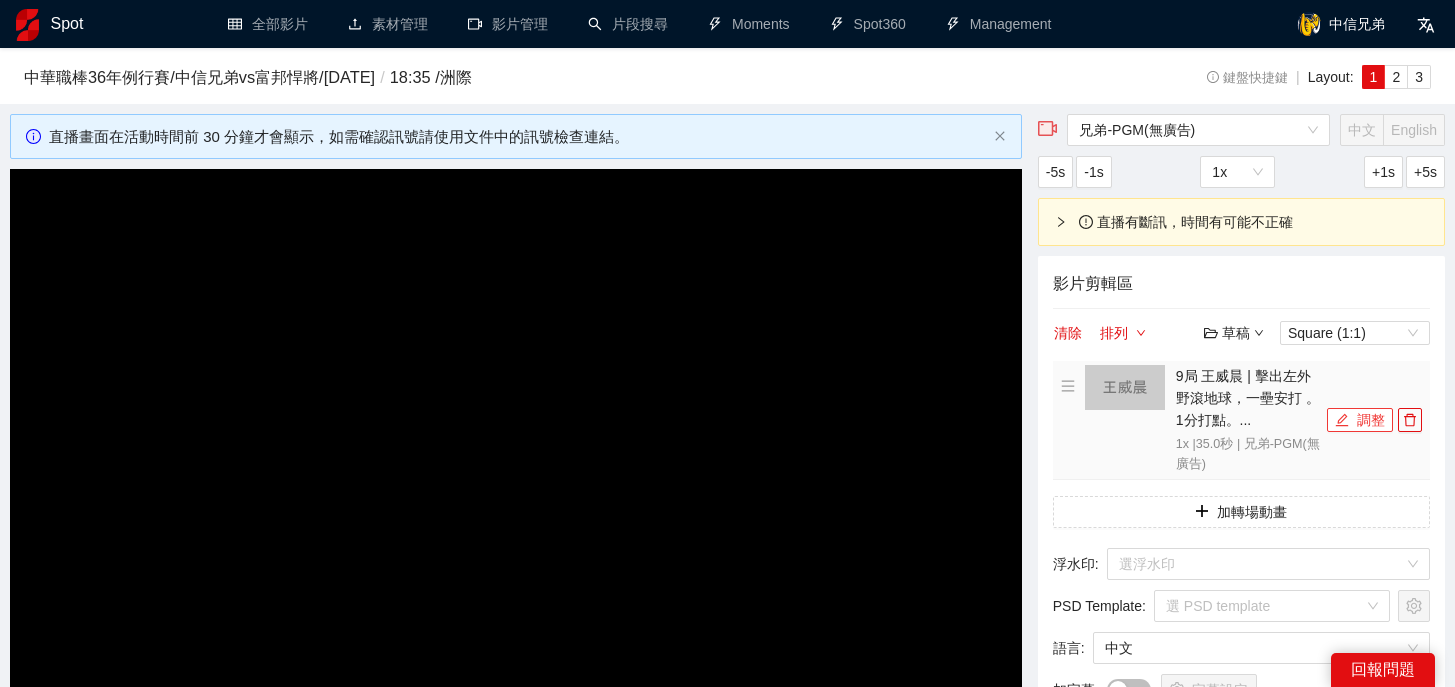 click on "調整" at bounding box center (1360, 420) 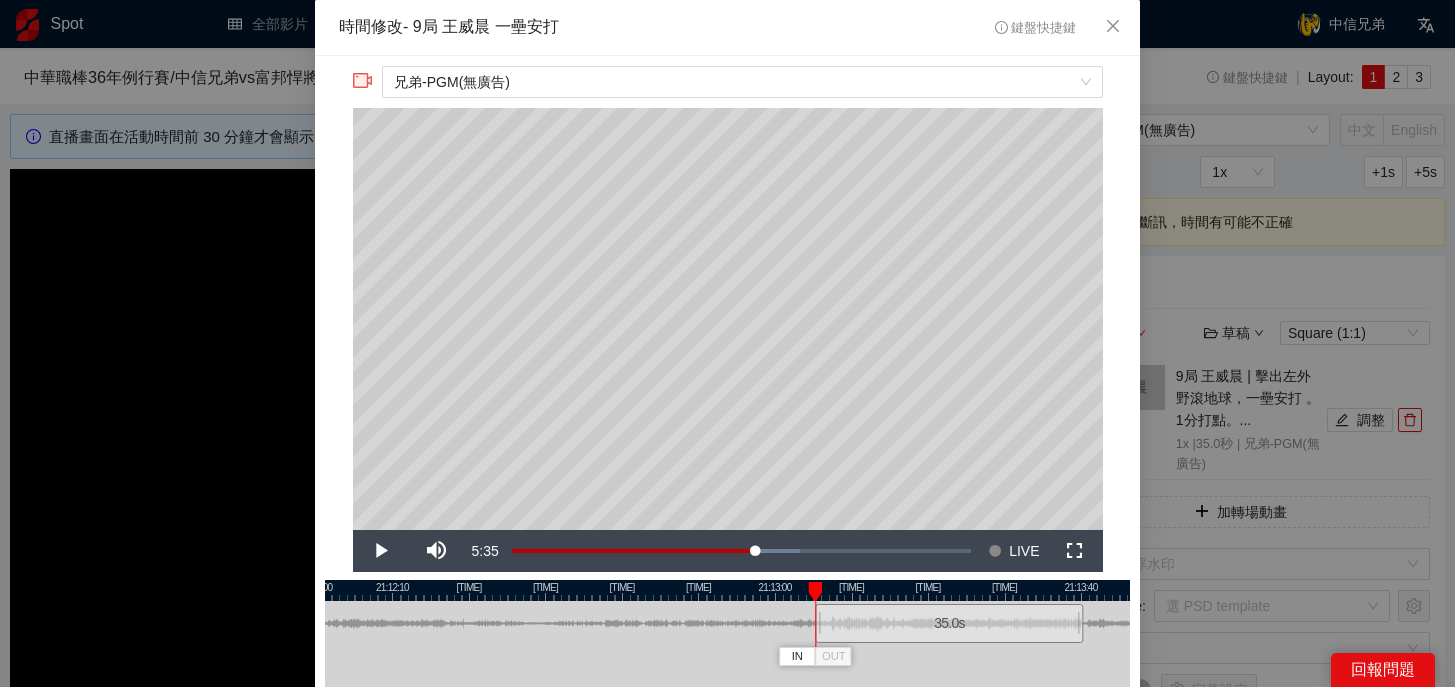 drag, startPoint x: 763, startPoint y: 625, endPoint x: 985, endPoint y: 630, distance: 222.0563 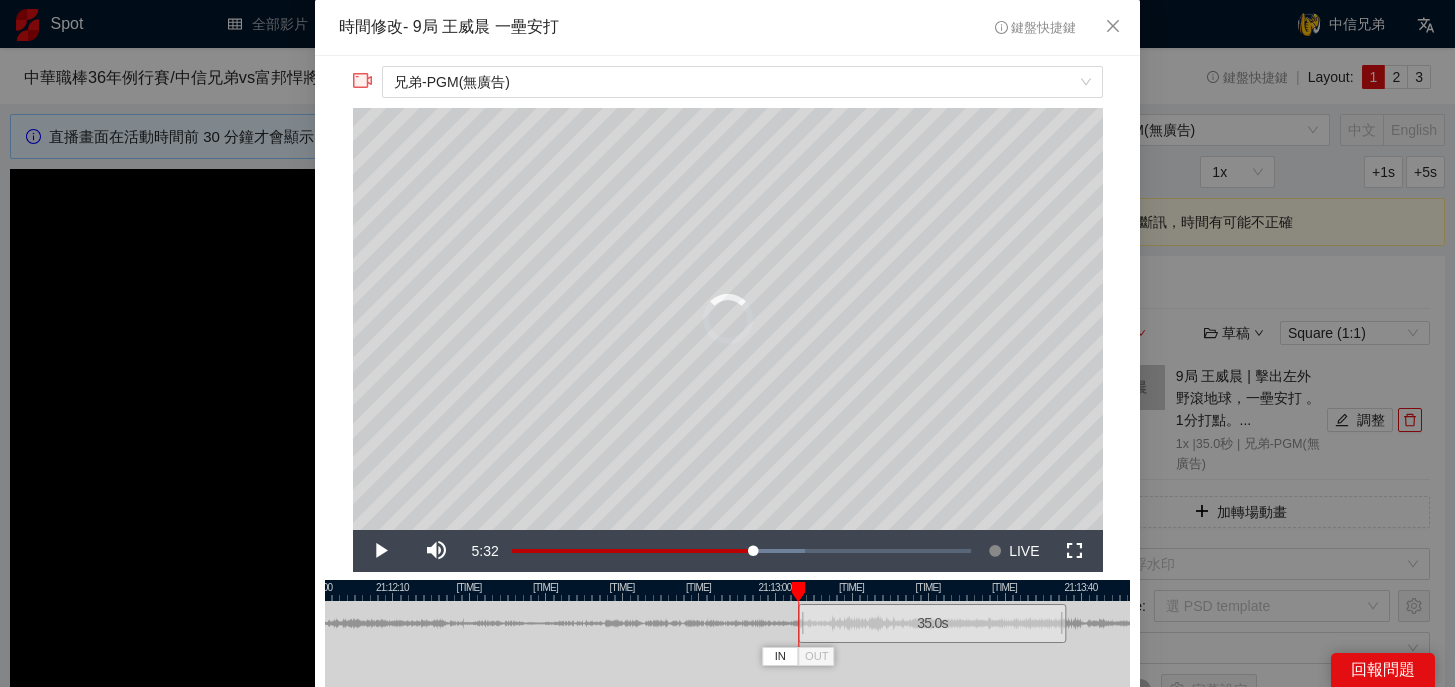 drag, startPoint x: 962, startPoint y: 623, endPoint x: 945, endPoint y: 623, distance: 17 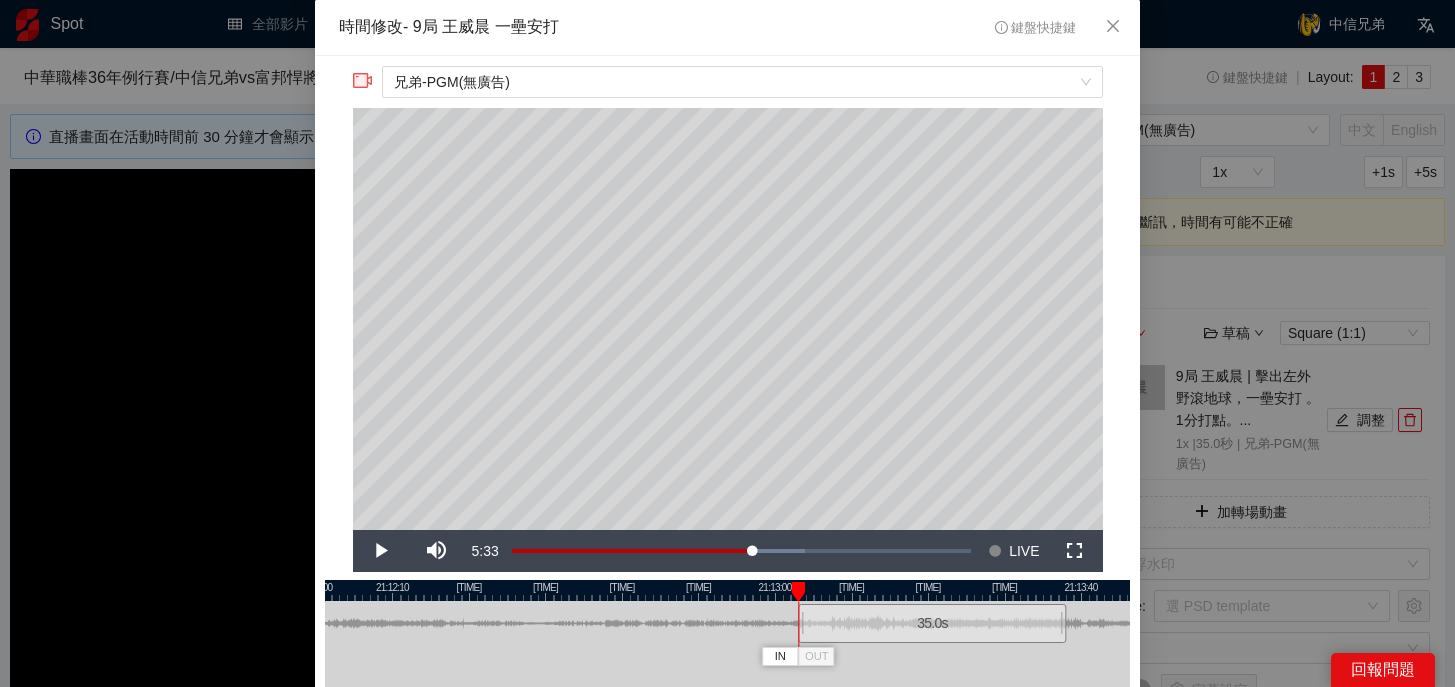 scroll, scrollTop: 136, scrollLeft: 0, axis: vertical 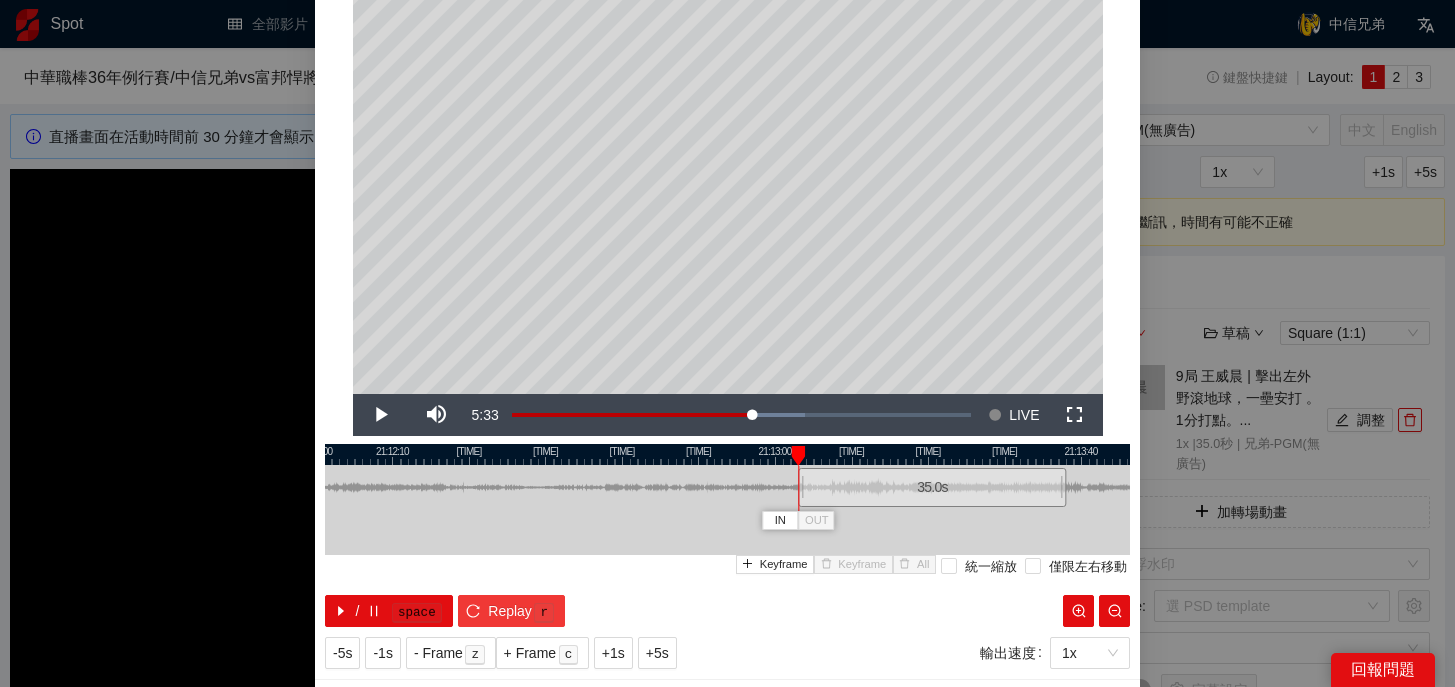 click on "Replay" at bounding box center (510, 611) 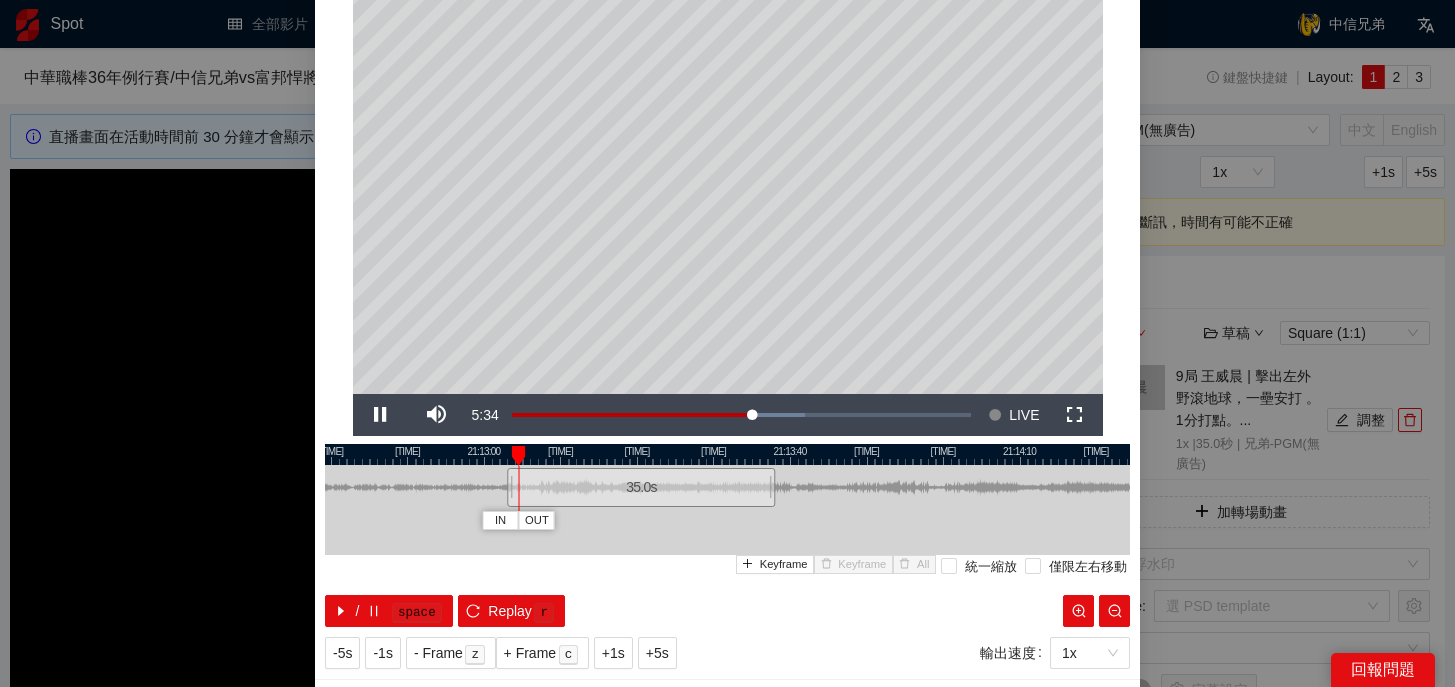drag, startPoint x: 971, startPoint y: 455, endPoint x: 674, endPoint y: 459, distance: 297.02695 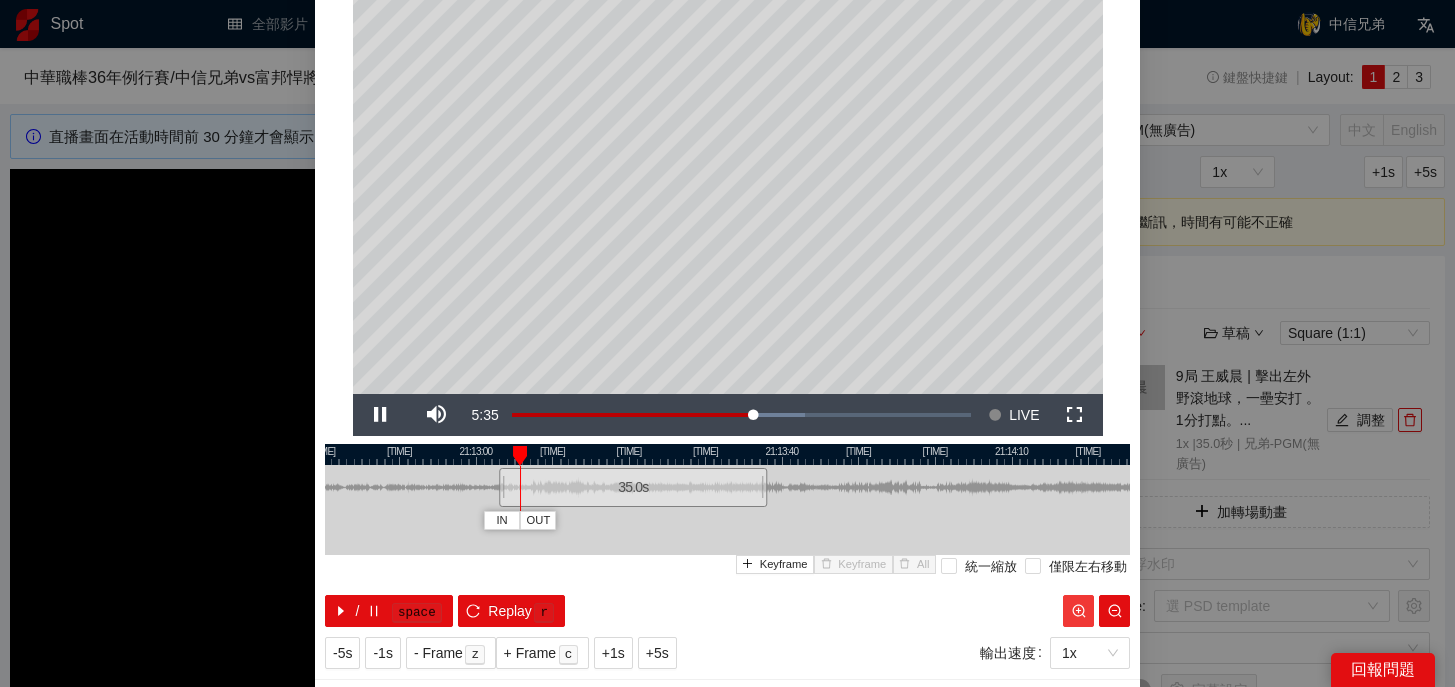 click at bounding box center [1078, 611] 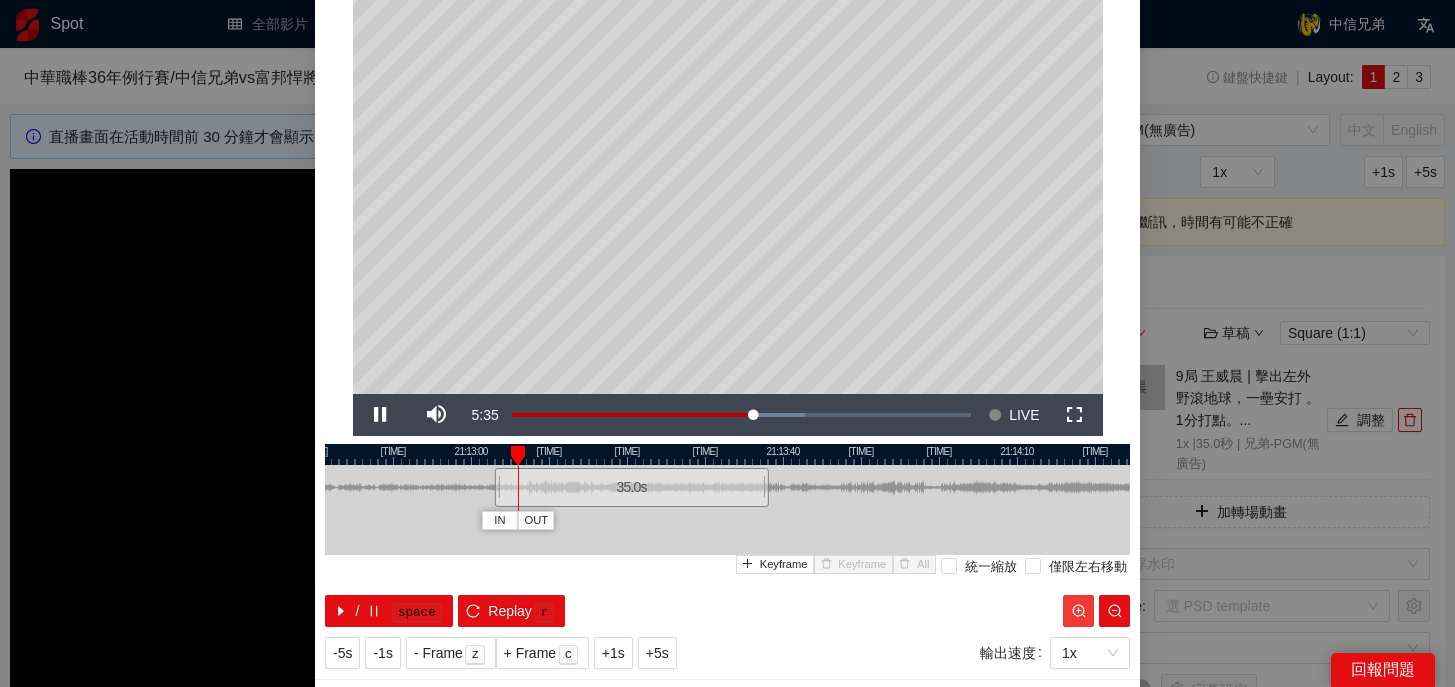 click at bounding box center [1078, 611] 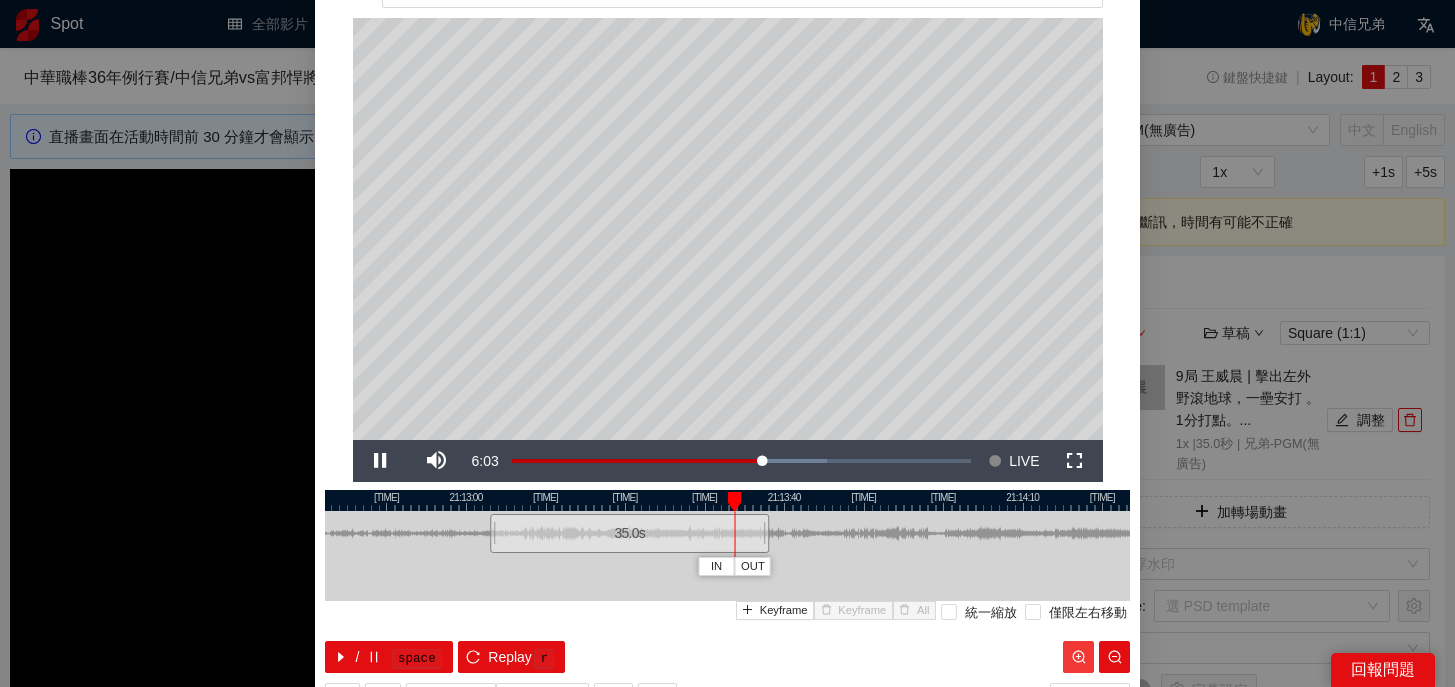 scroll, scrollTop: 78, scrollLeft: 0, axis: vertical 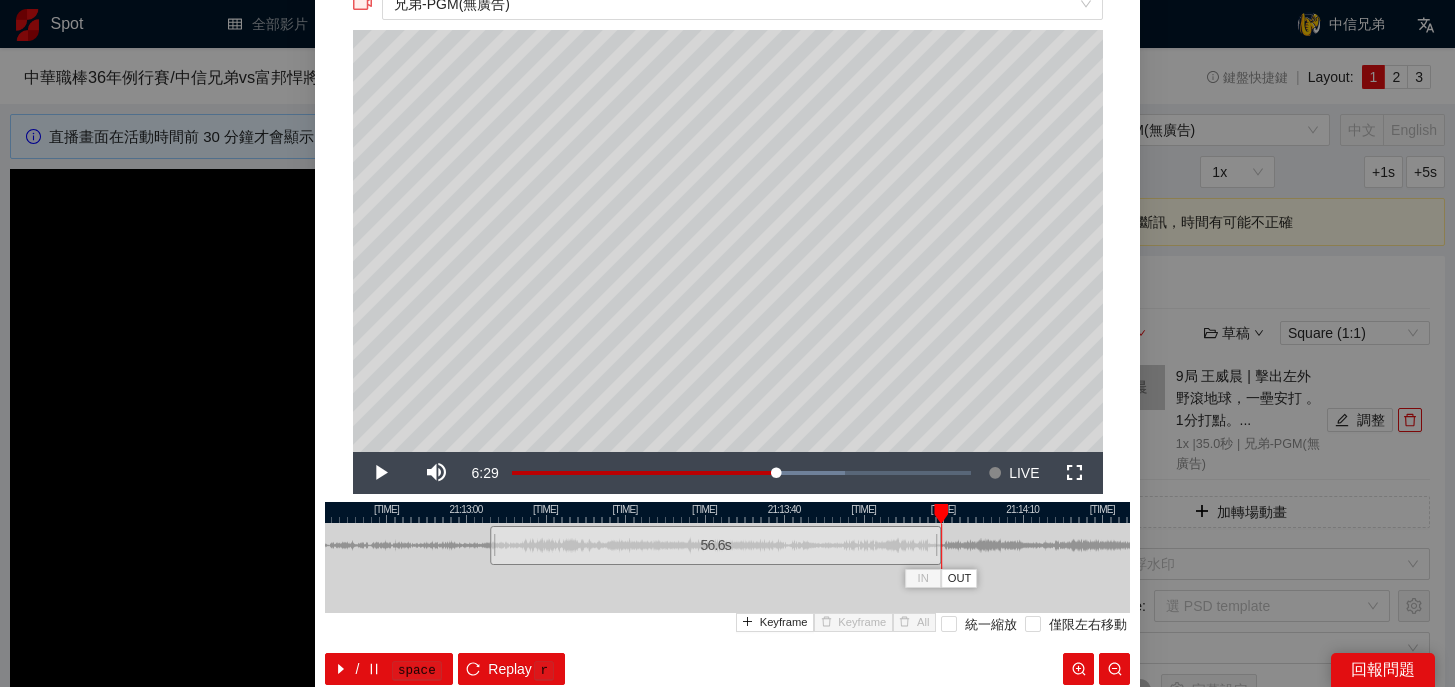 drag, startPoint x: 766, startPoint y: 549, endPoint x: 938, endPoint y: 552, distance: 172.02615 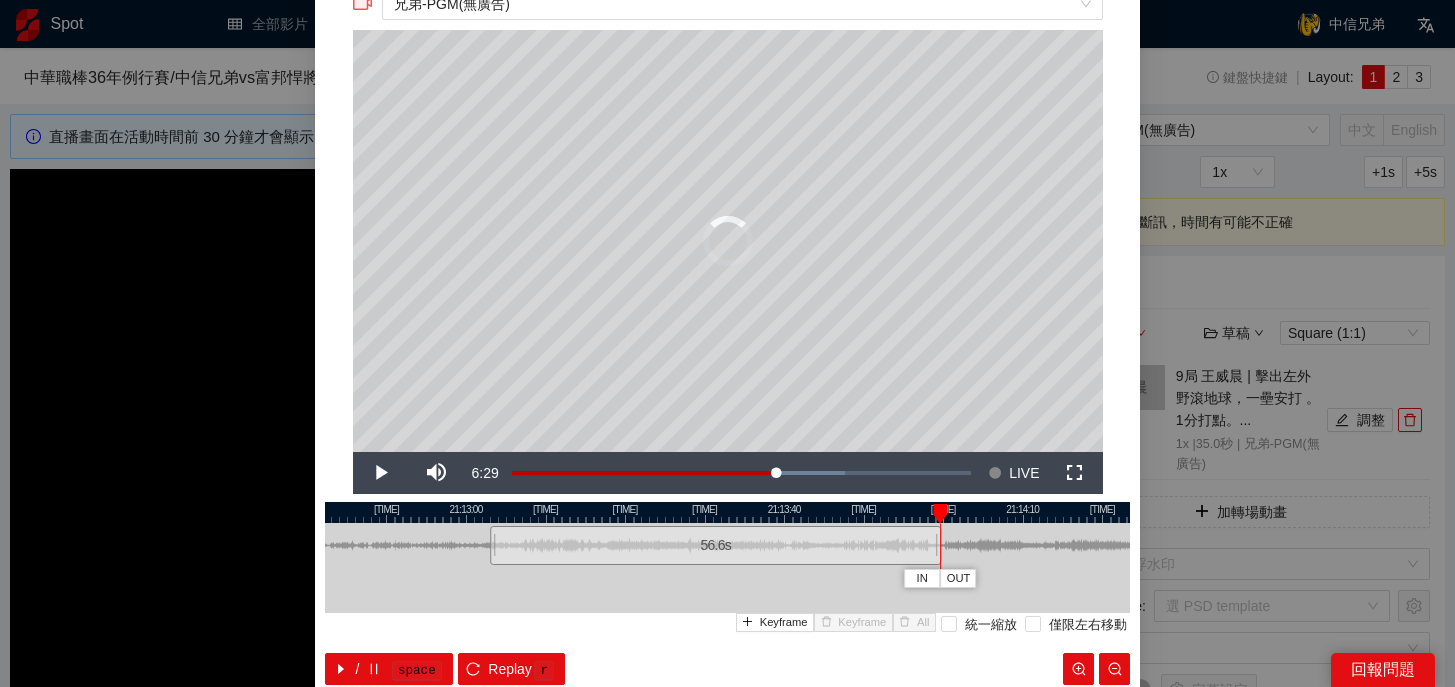 click at bounding box center [940, 514] 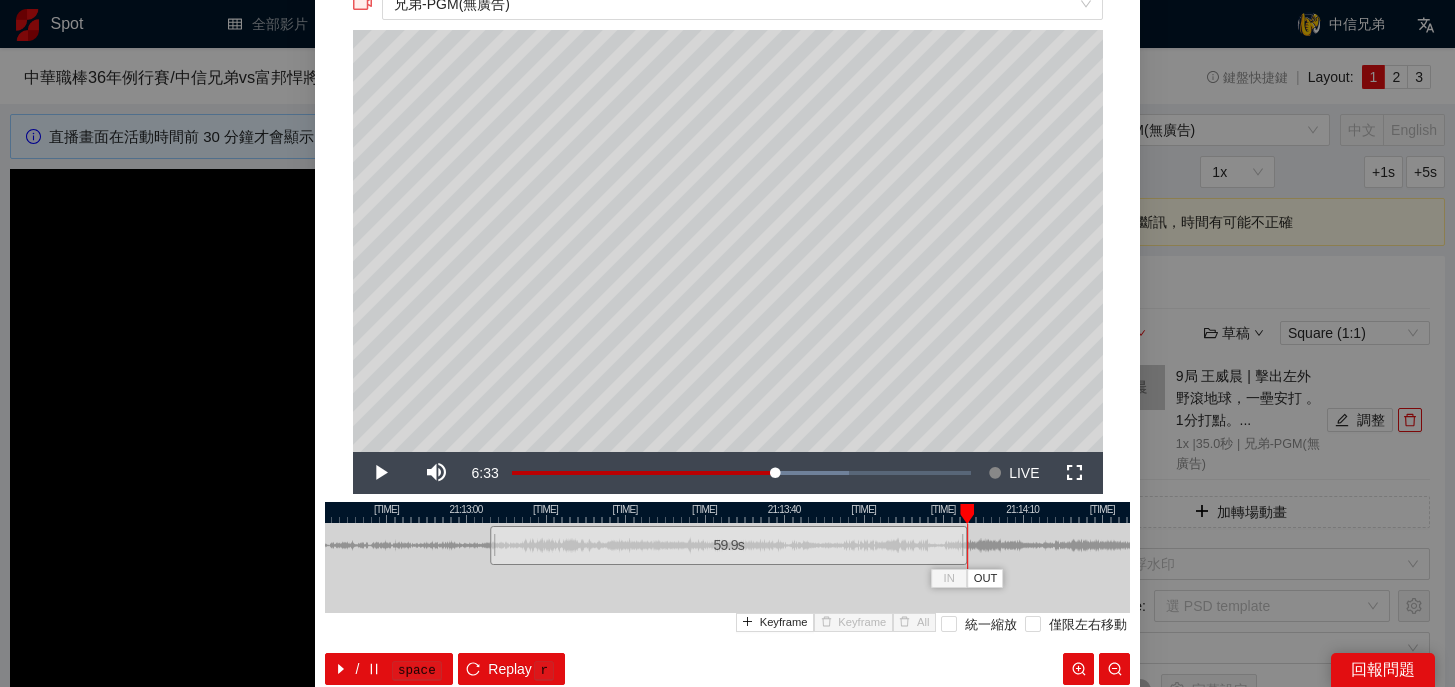drag, startPoint x: 934, startPoint y: 542, endPoint x: 960, endPoint y: 544, distance: 26.076809 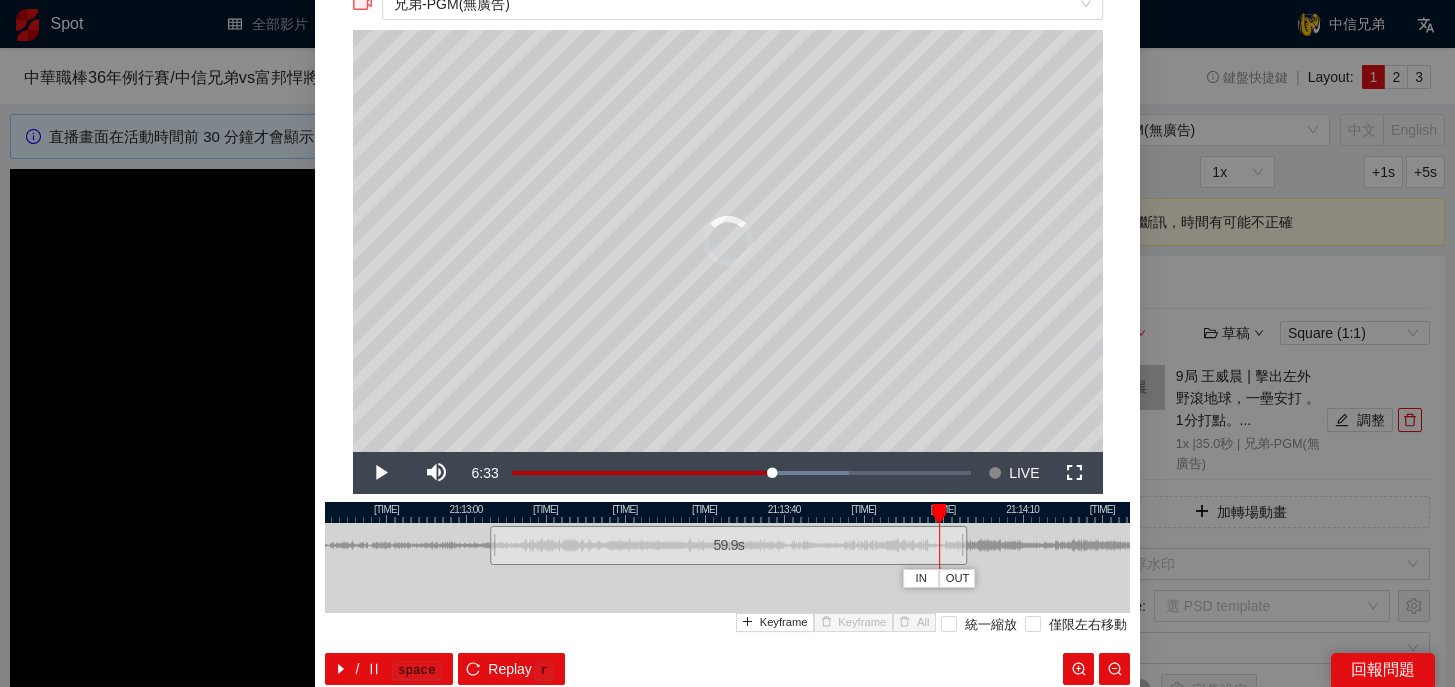drag, startPoint x: 968, startPoint y: 513, endPoint x: 942, endPoint y: 514, distance: 26.019224 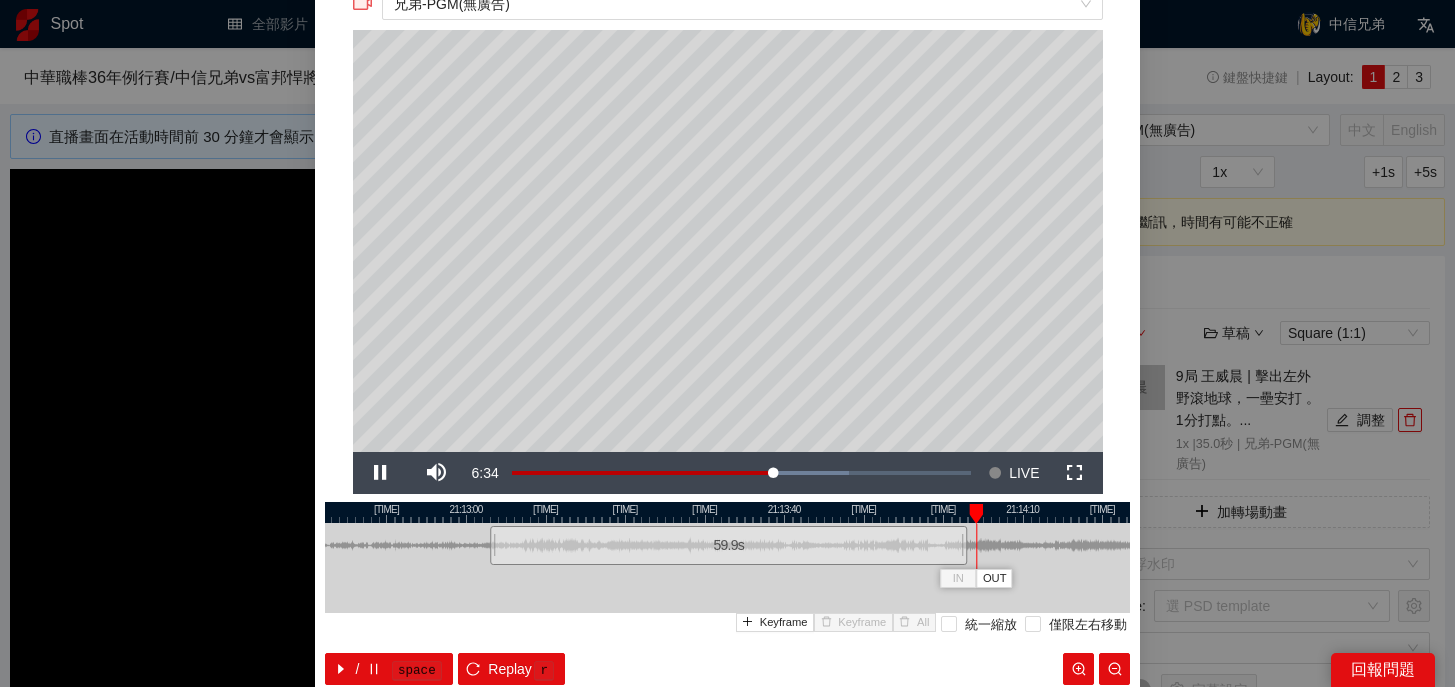 scroll, scrollTop: 180, scrollLeft: 0, axis: vertical 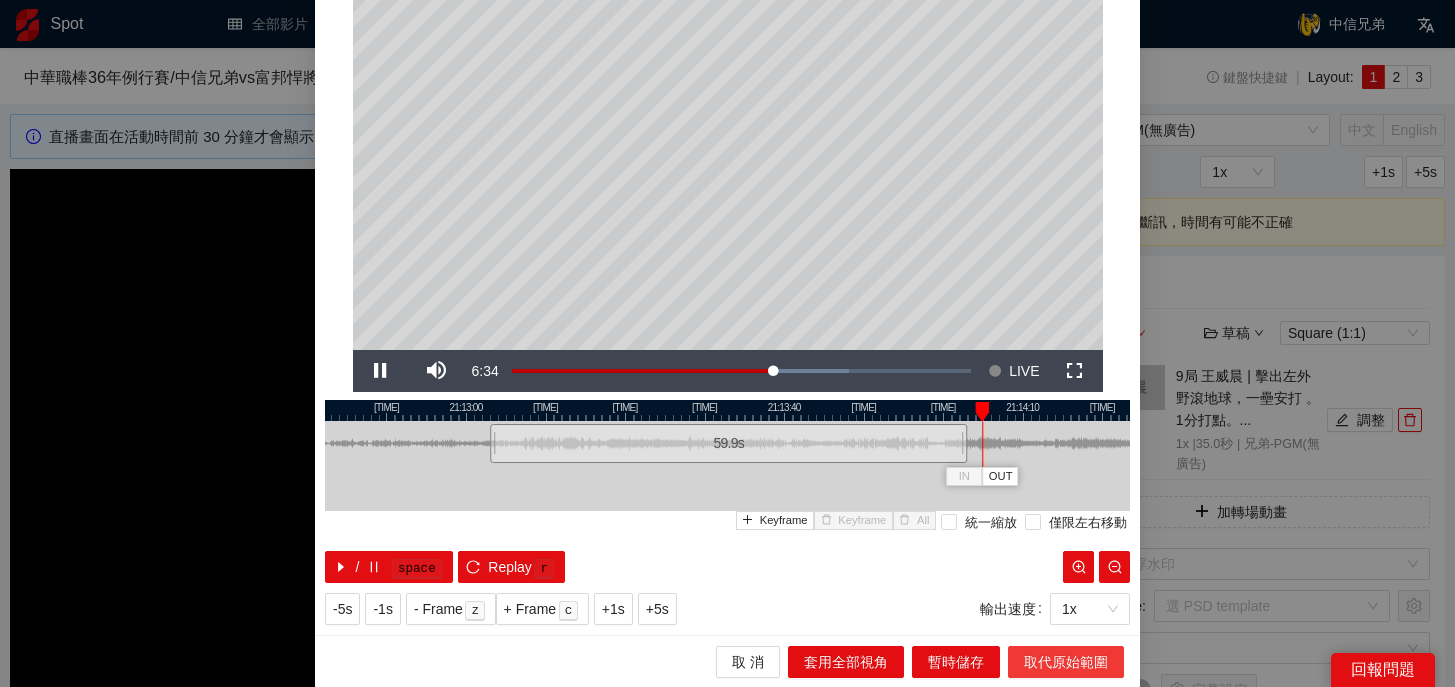 click on "取代原始範圍" at bounding box center [1066, 662] 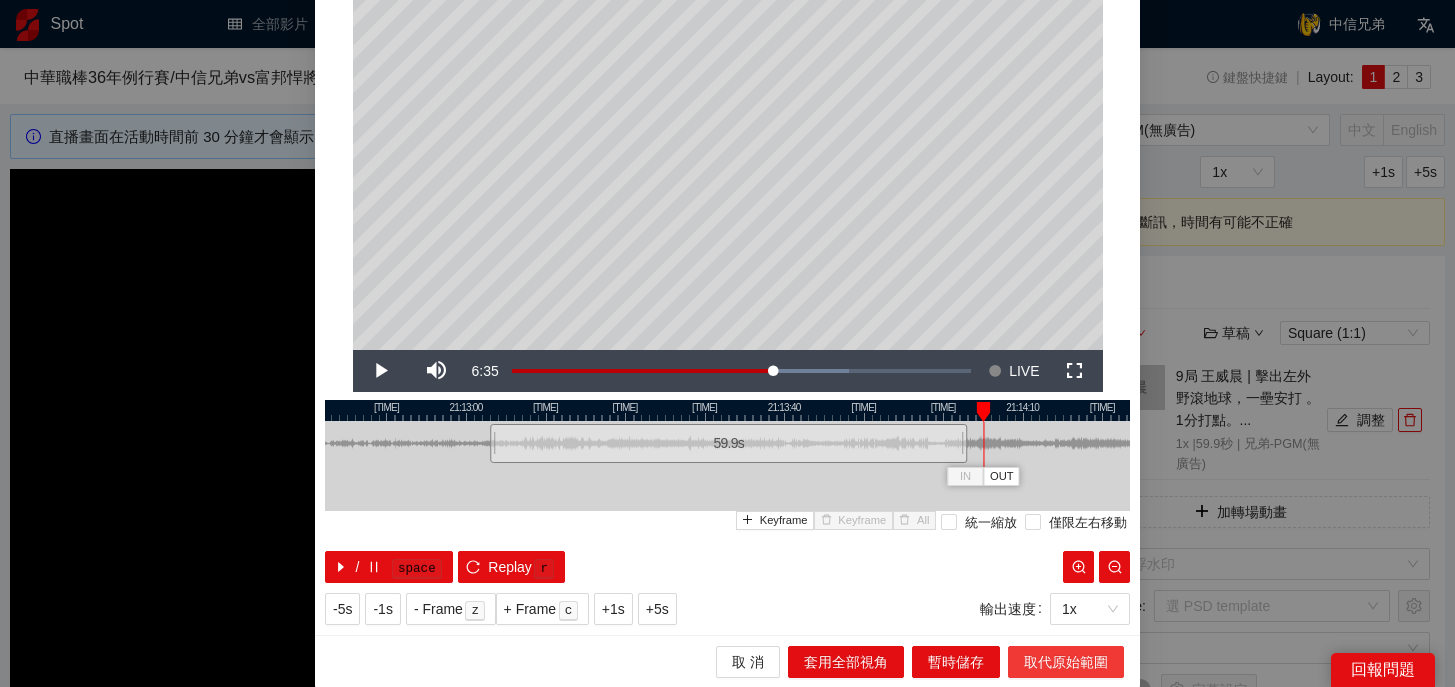scroll, scrollTop: 0, scrollLeft: 0, axis: both 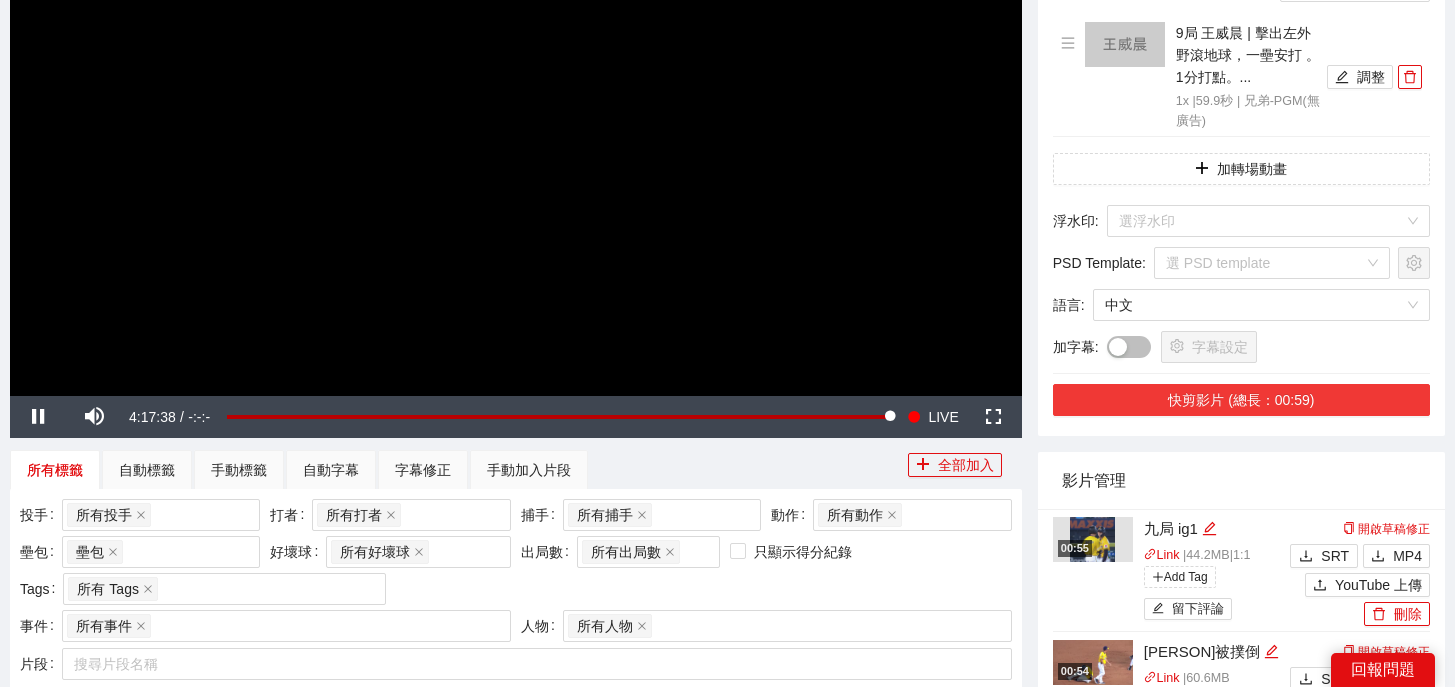 click on "快剪影片 (總長：00:59)" at bounding box center (1241, 400) 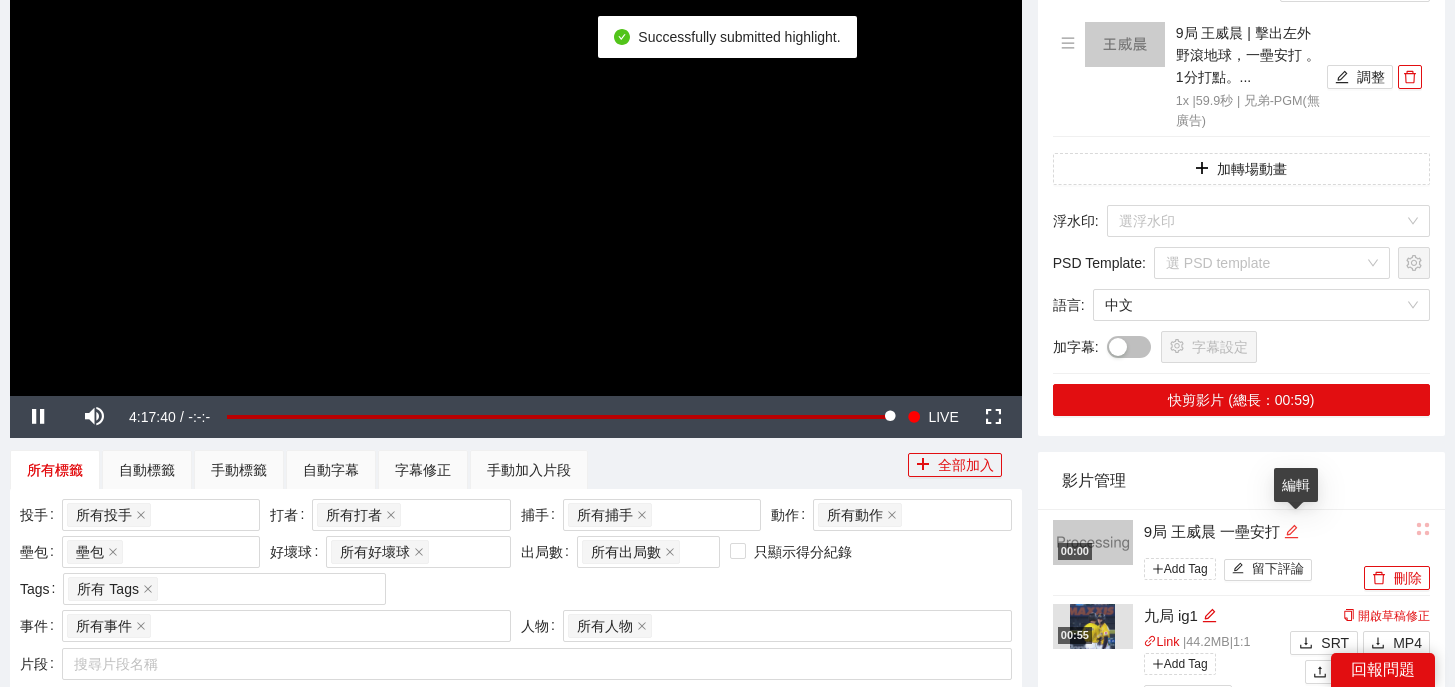 click 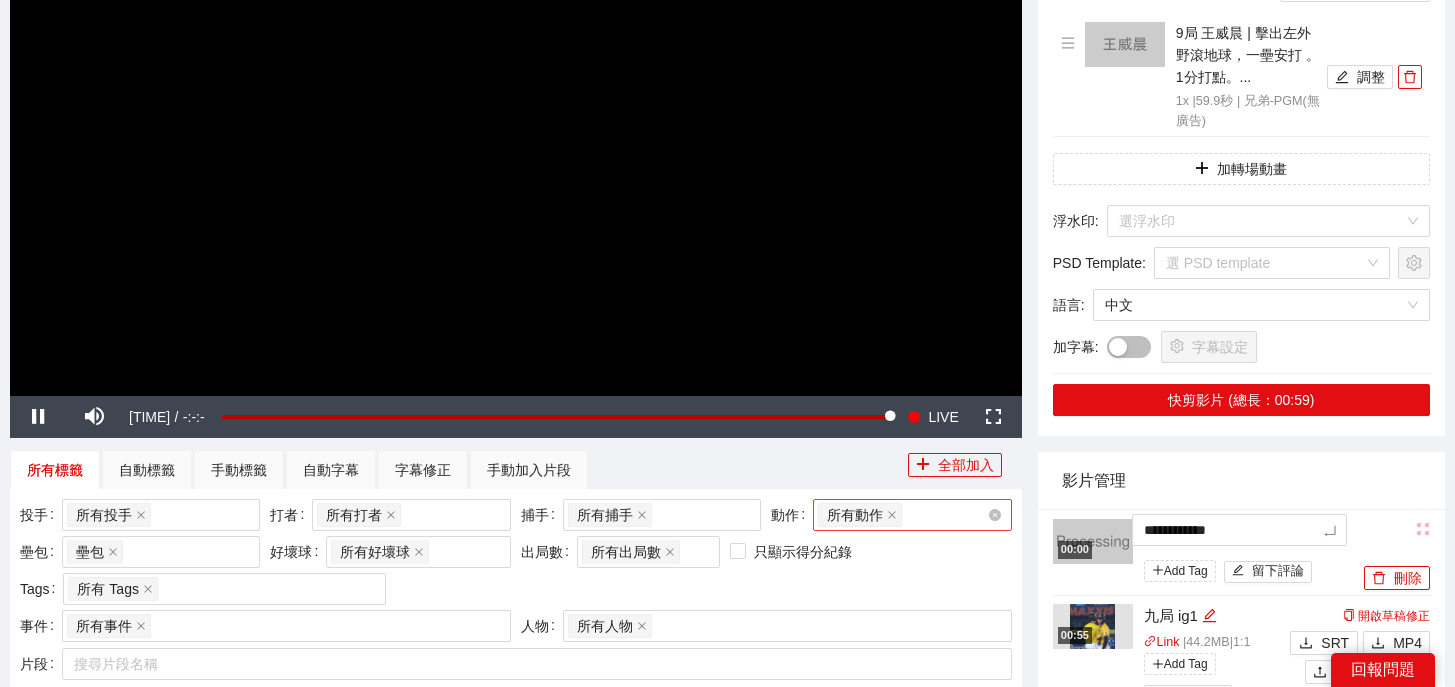 drag, startPoint x: 1315, startPoint y: 532, endPoint x: 996, endPoint y: 522, distance: 319.1567 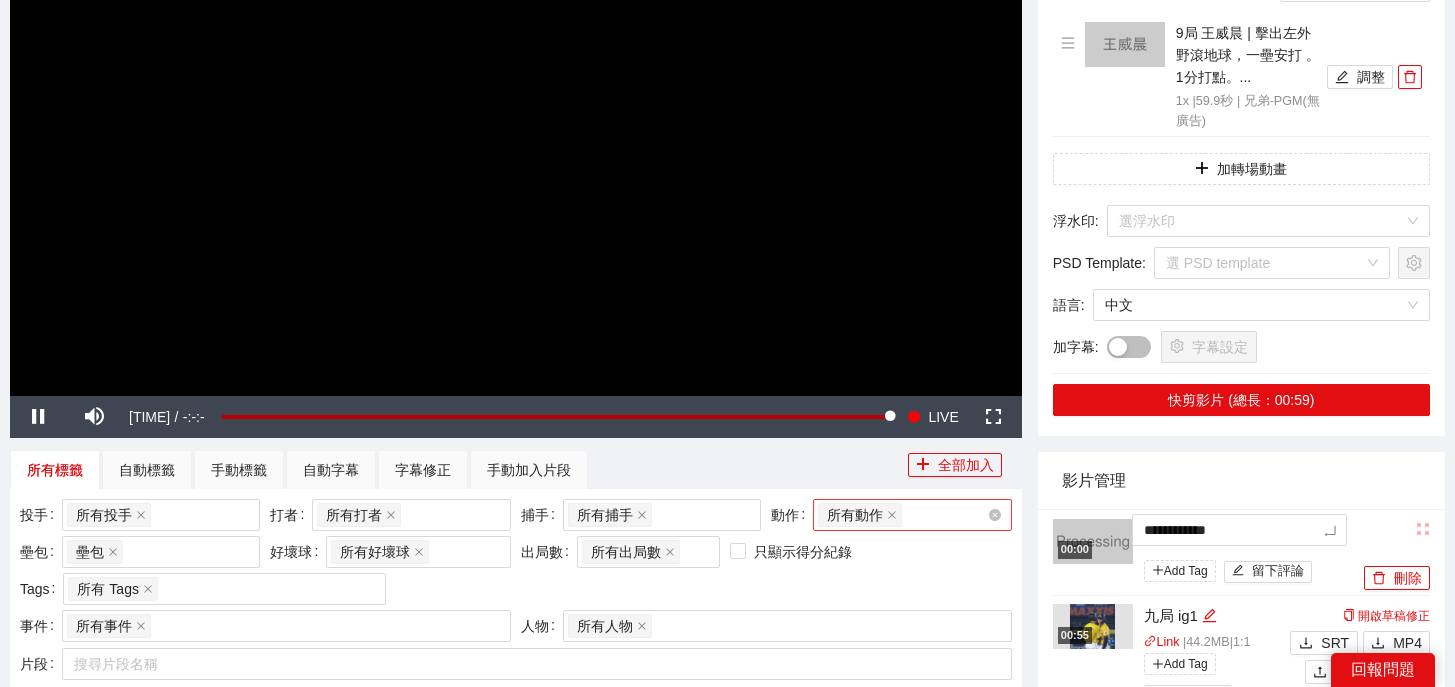 click on "**********" at bounding box center [727, 1140] 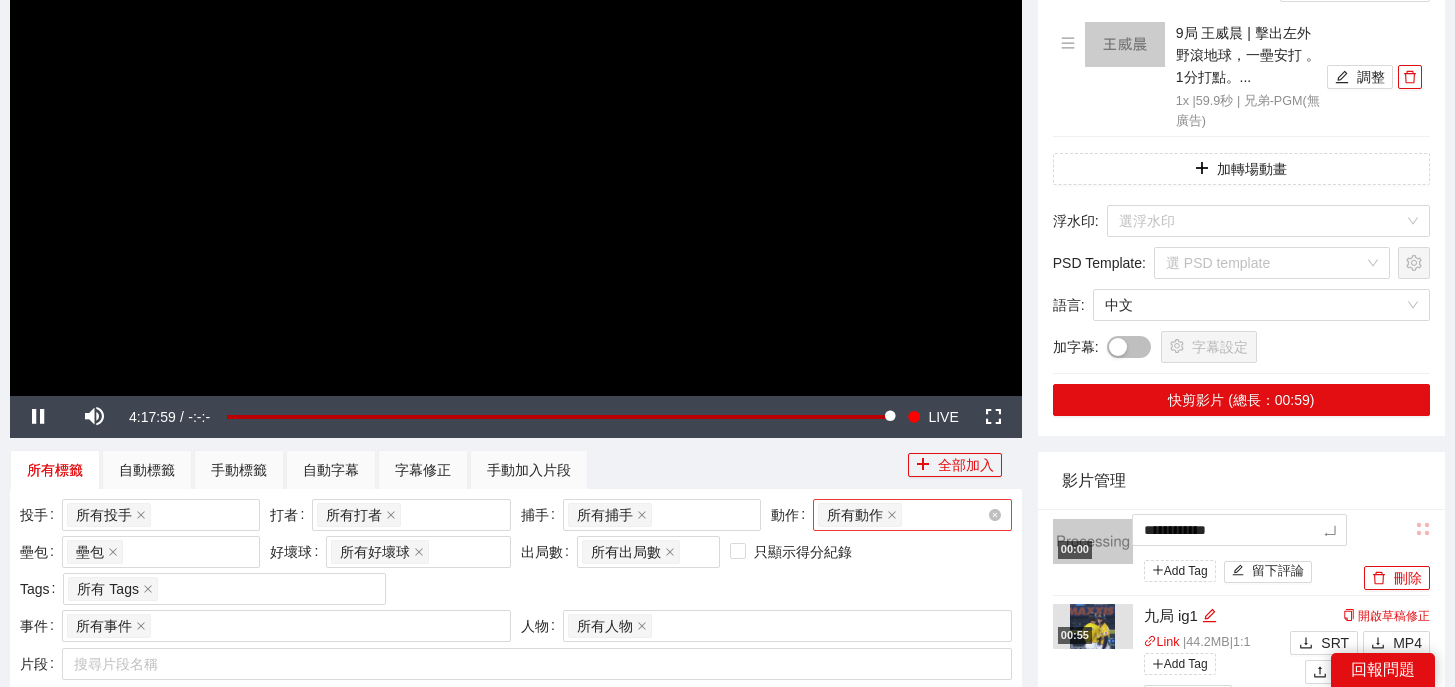 type 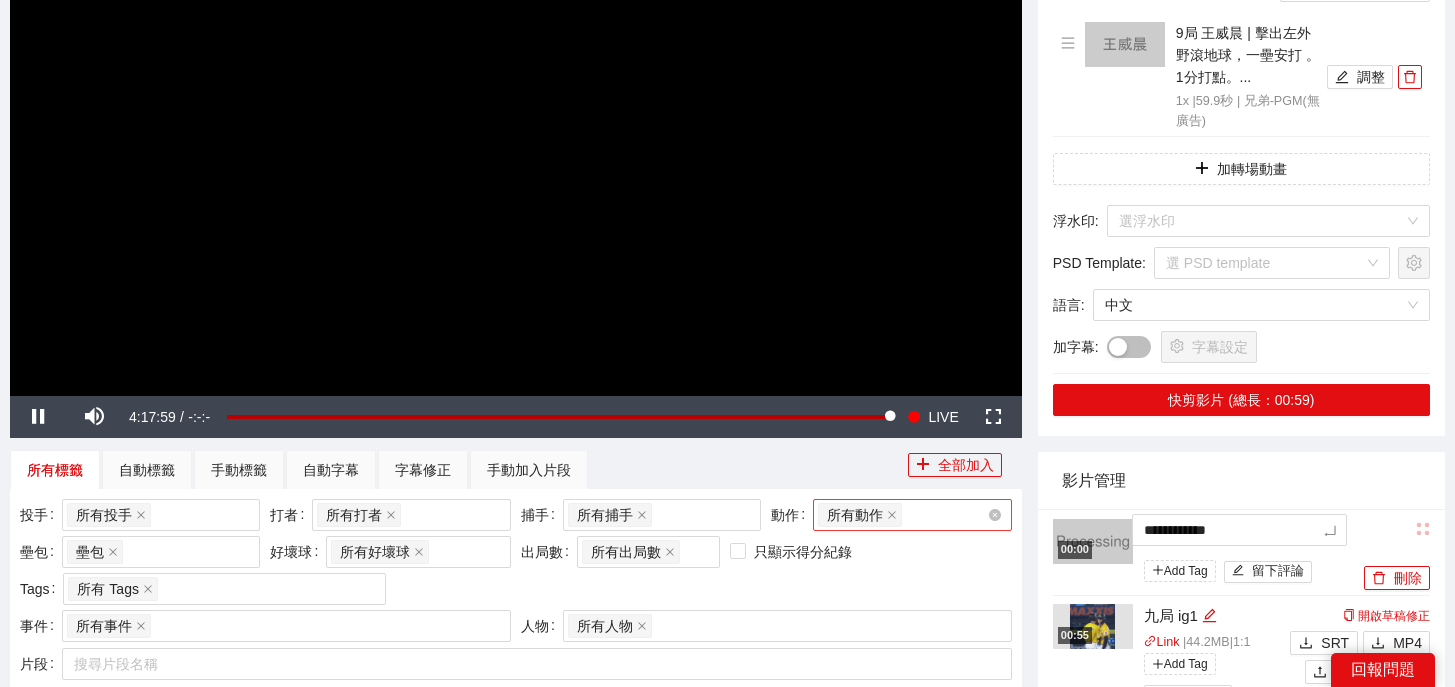 type 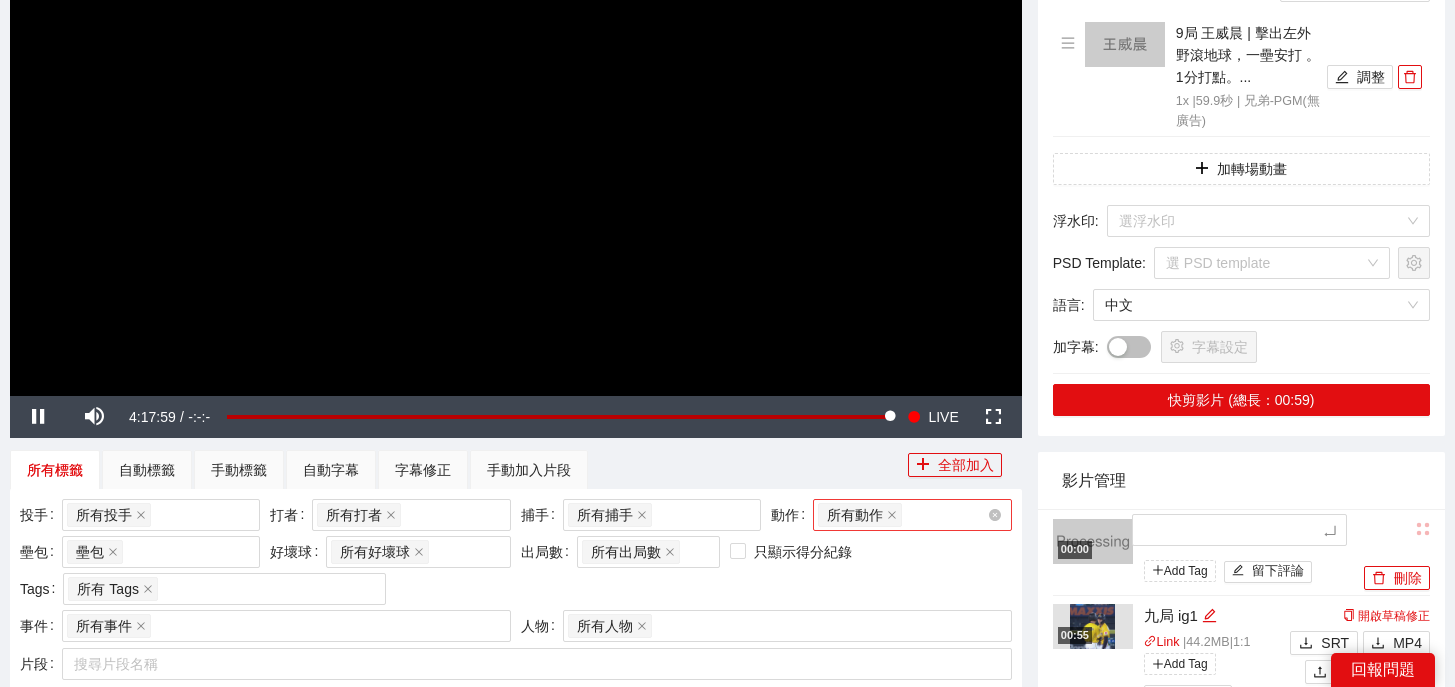type on "*" 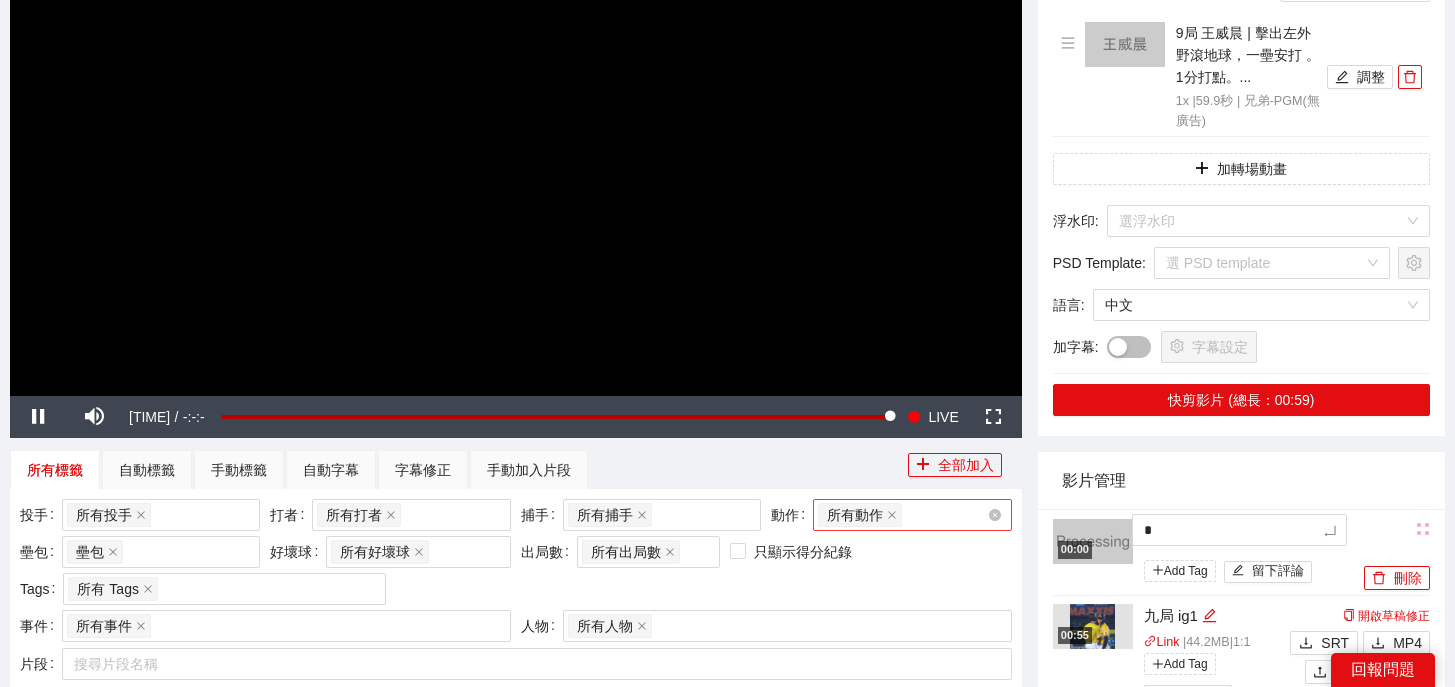 type 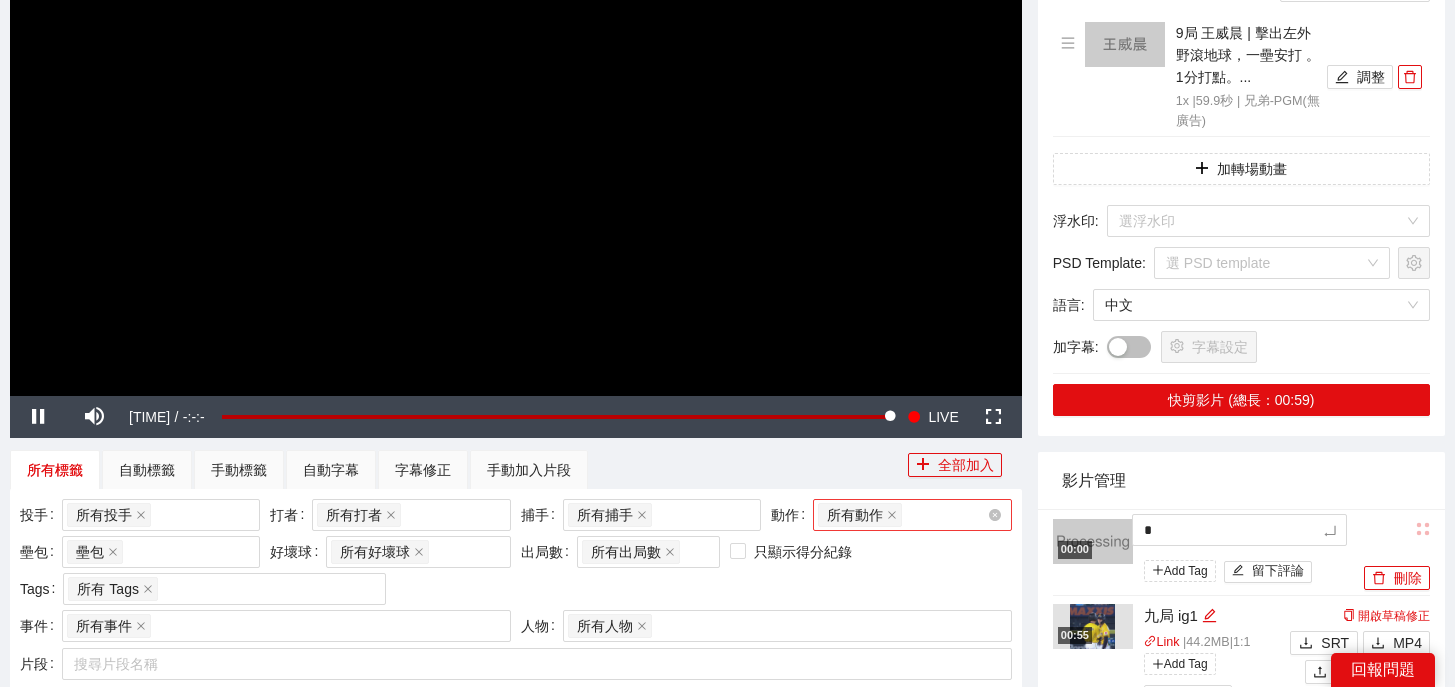 type 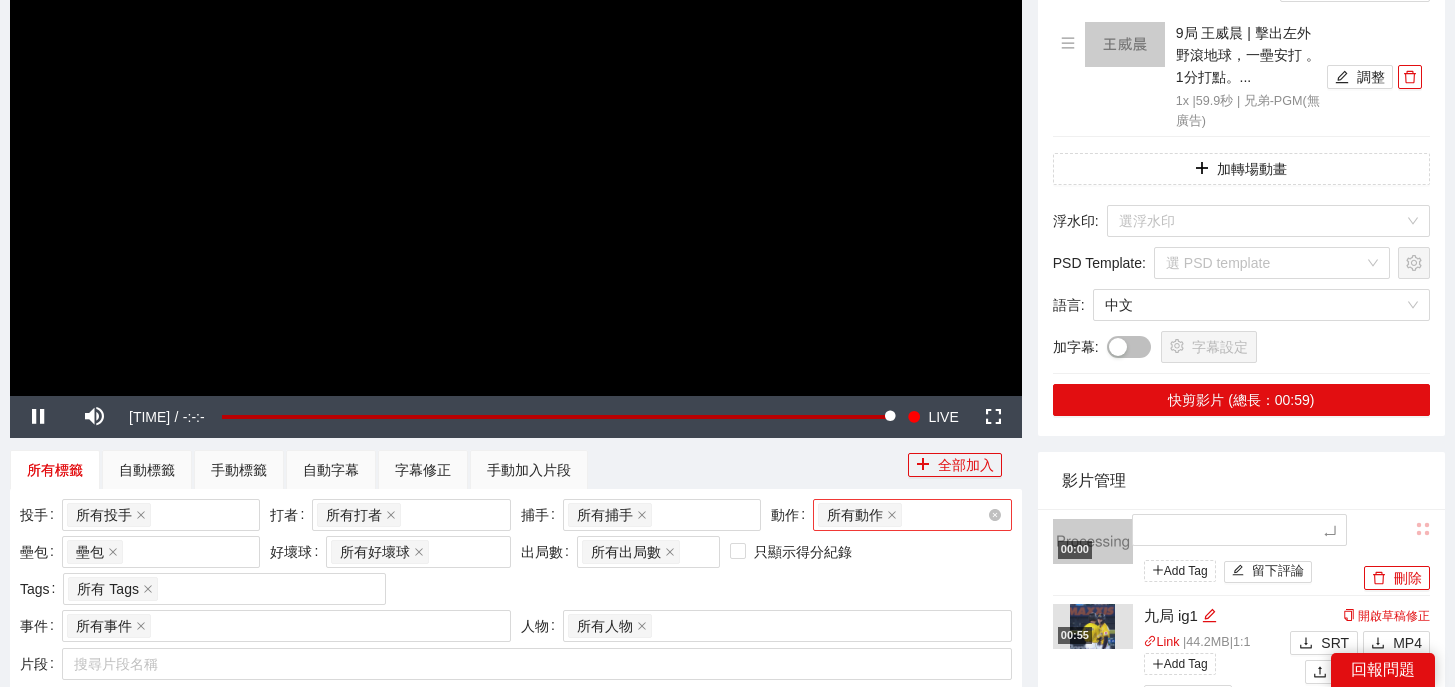 type on "*" 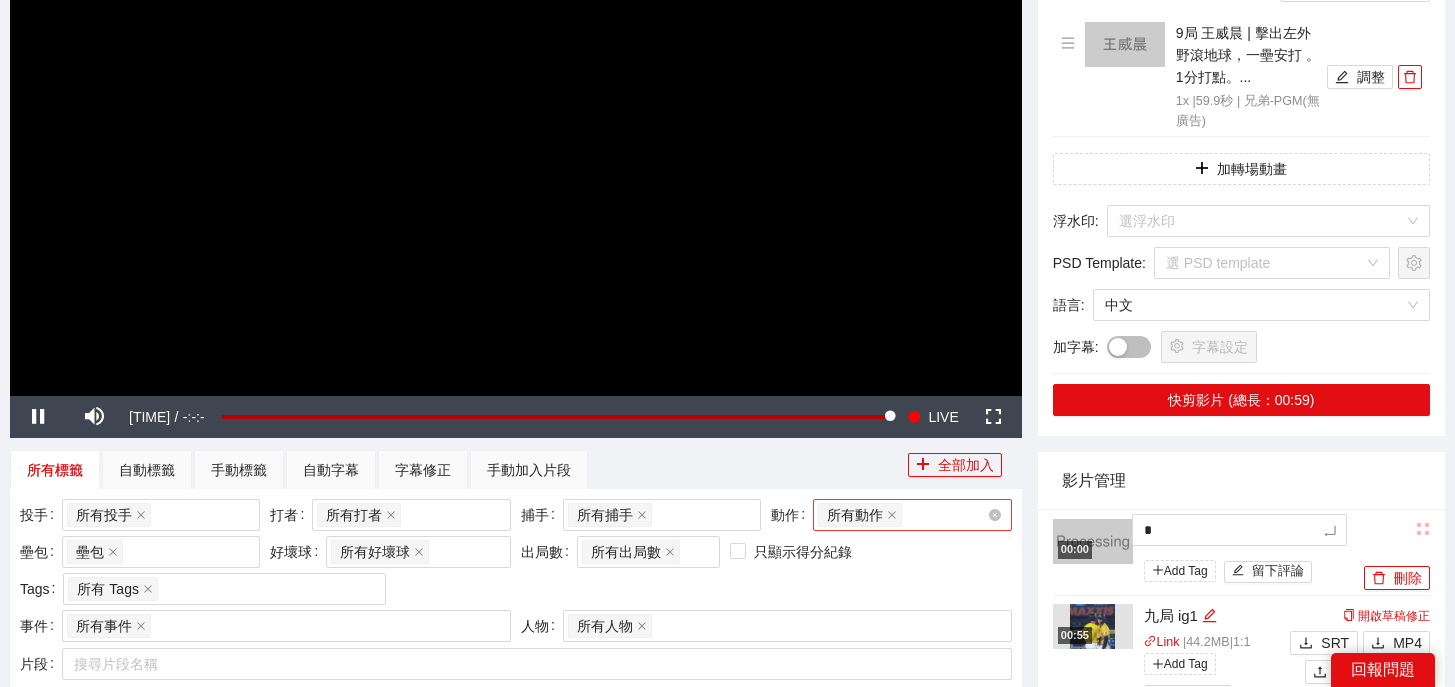 type 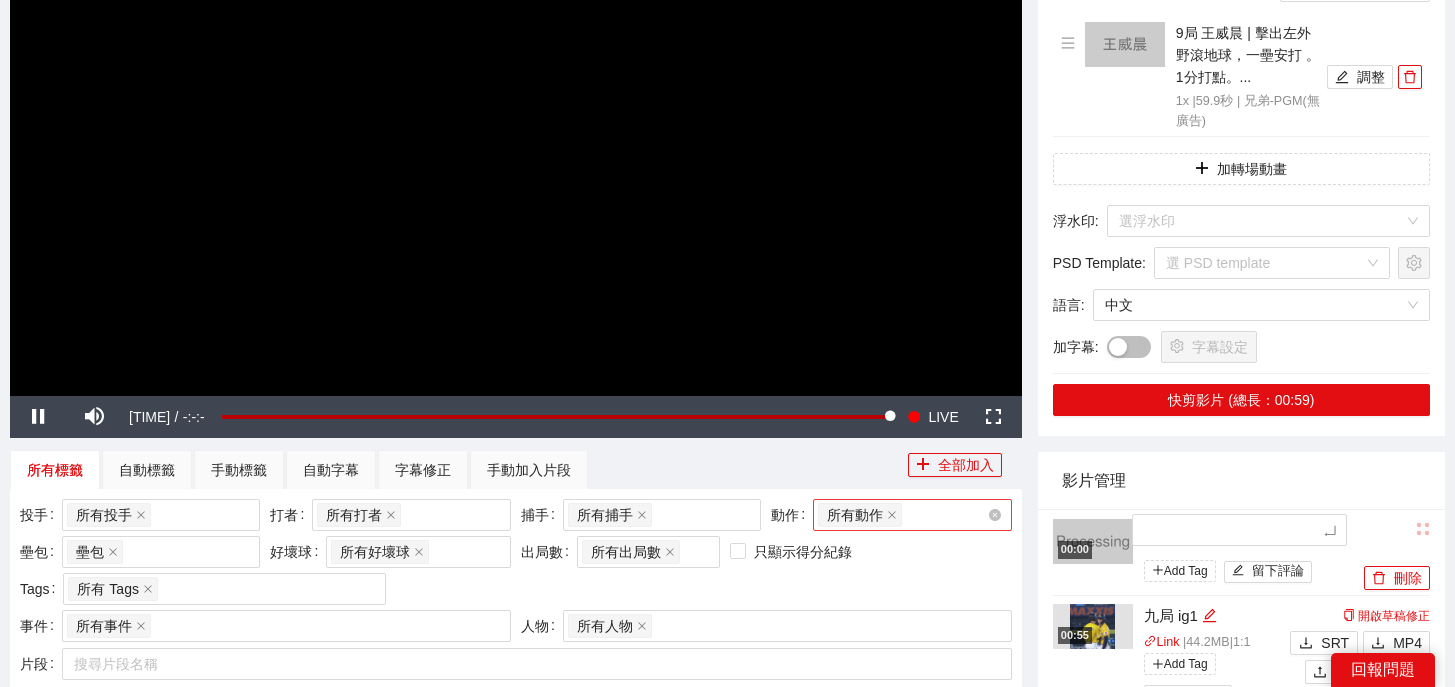 type on "*" 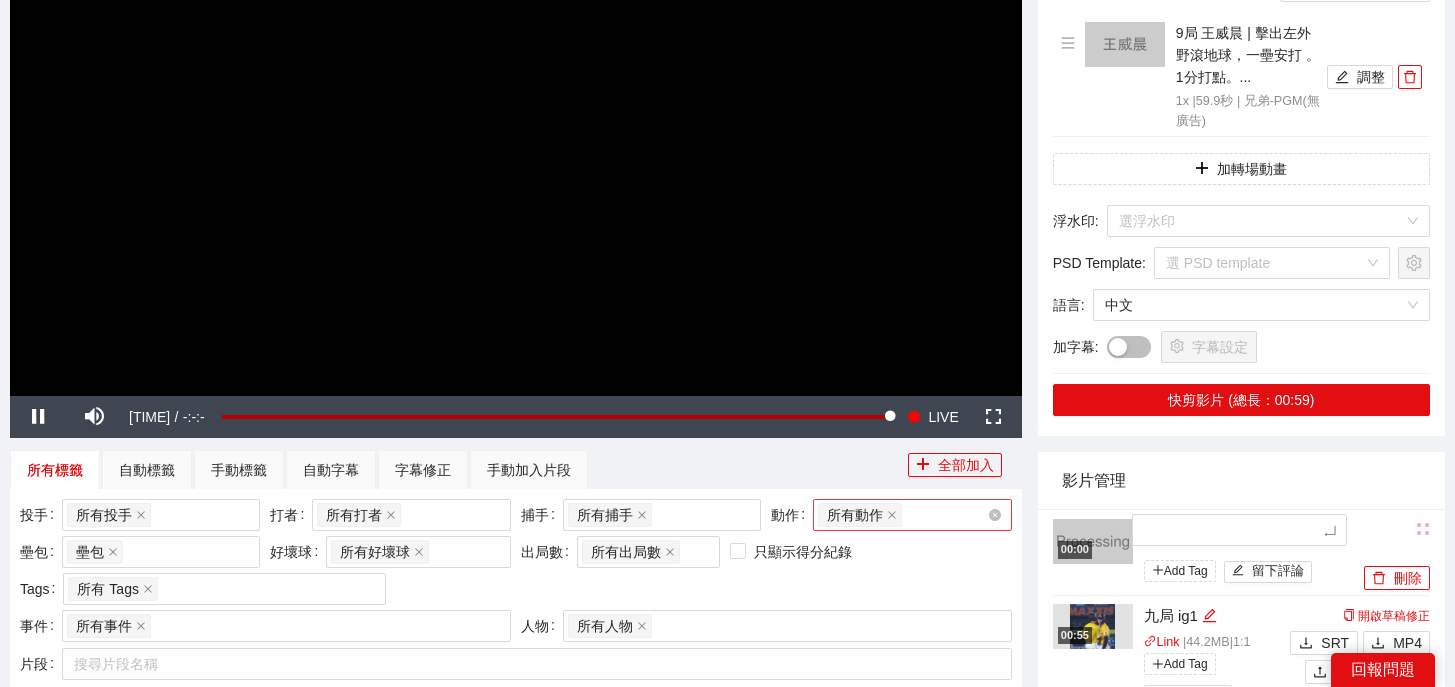 type on "*" 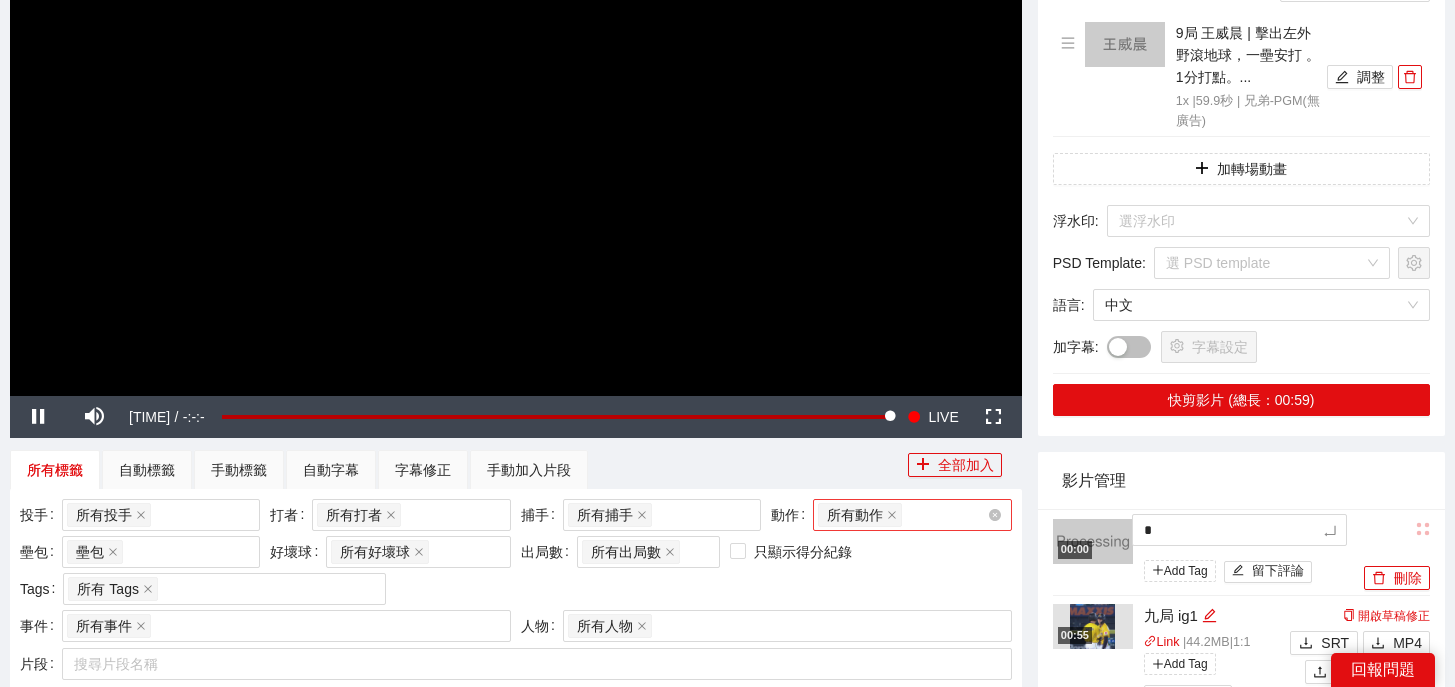 type on "**" 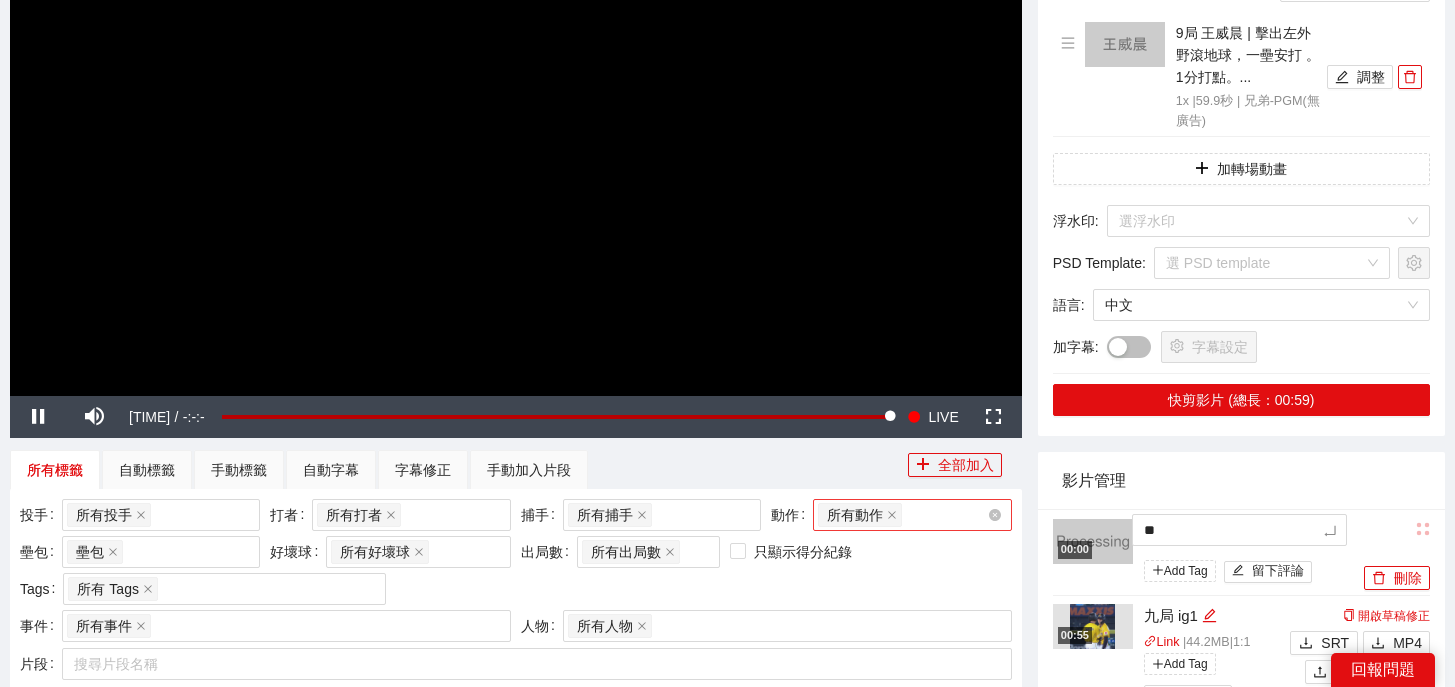 type on "***" 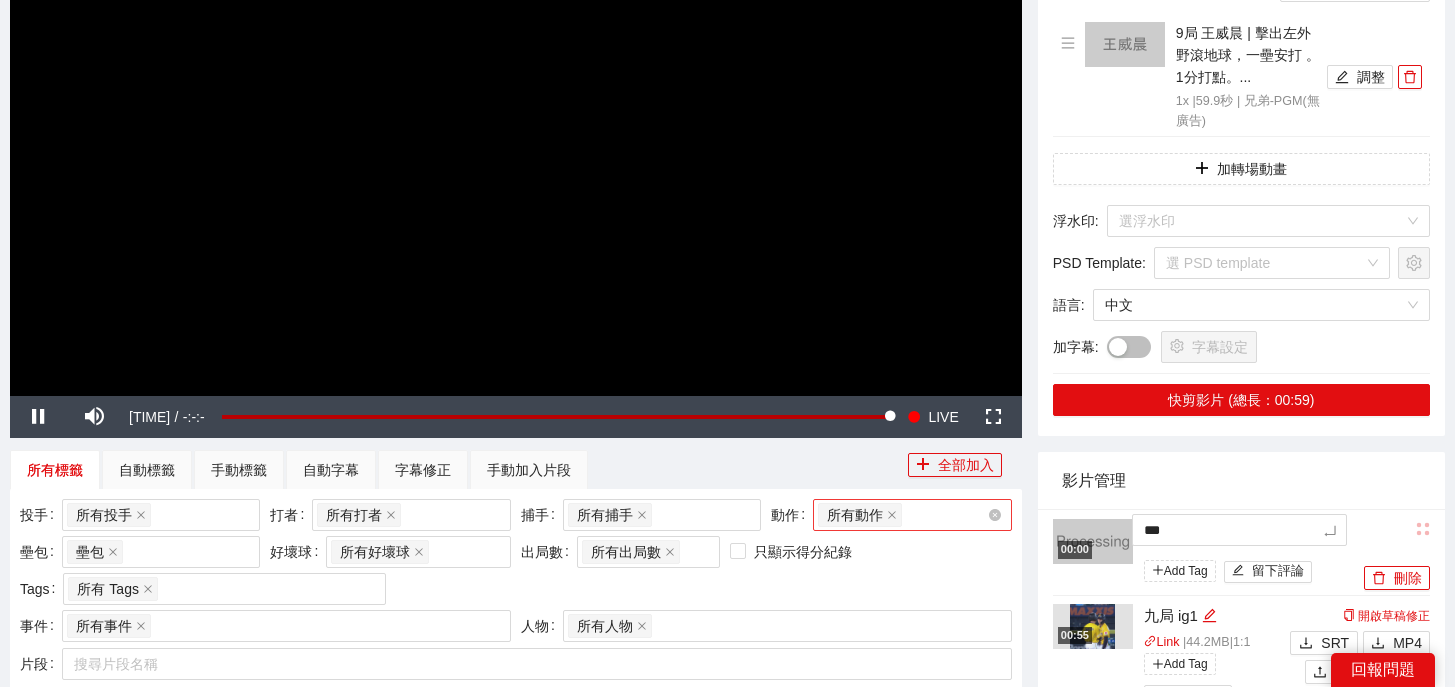type on "*" 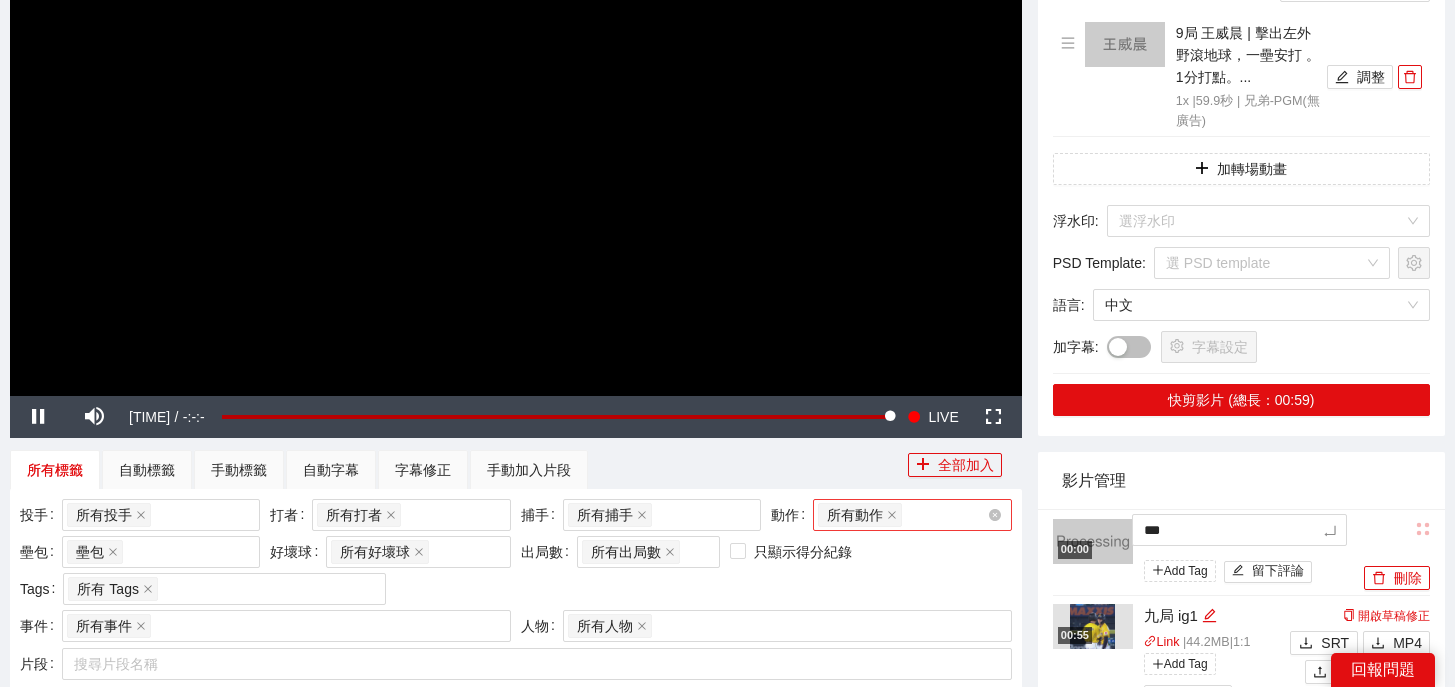 type on "*" 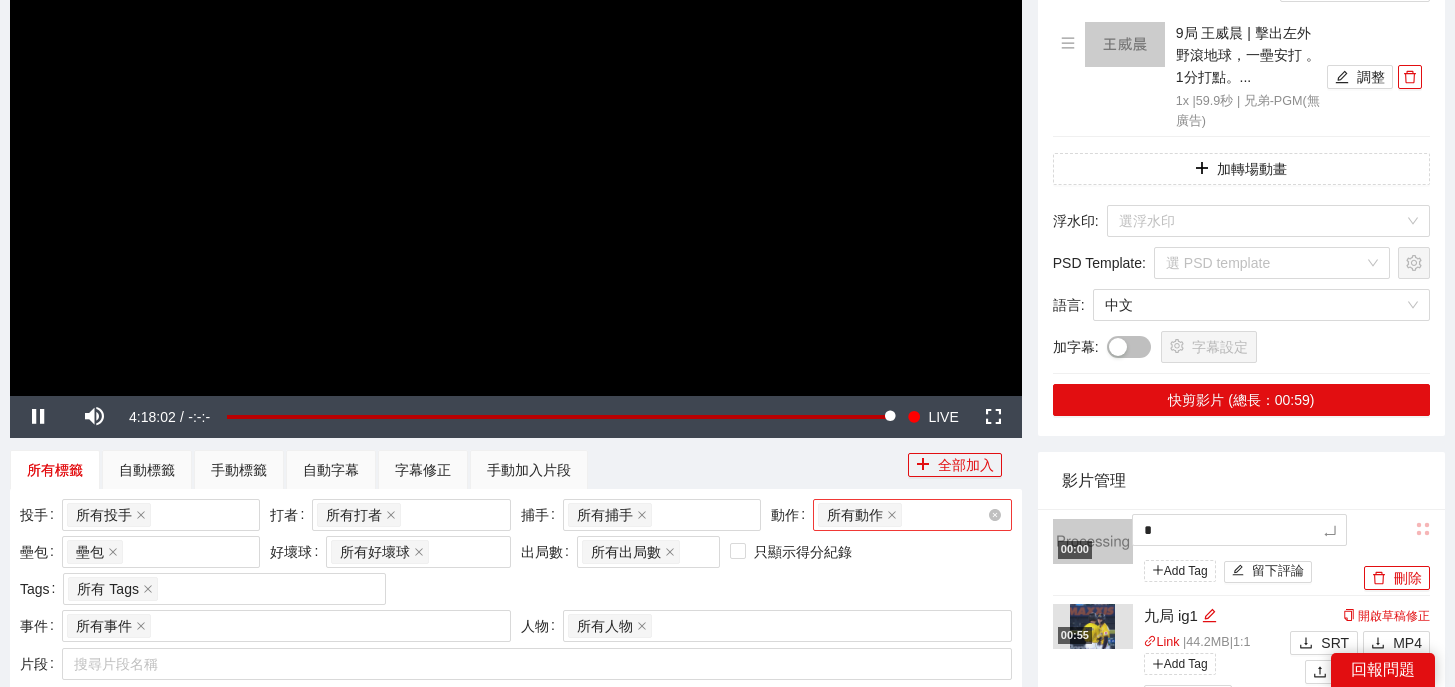 type on "**" 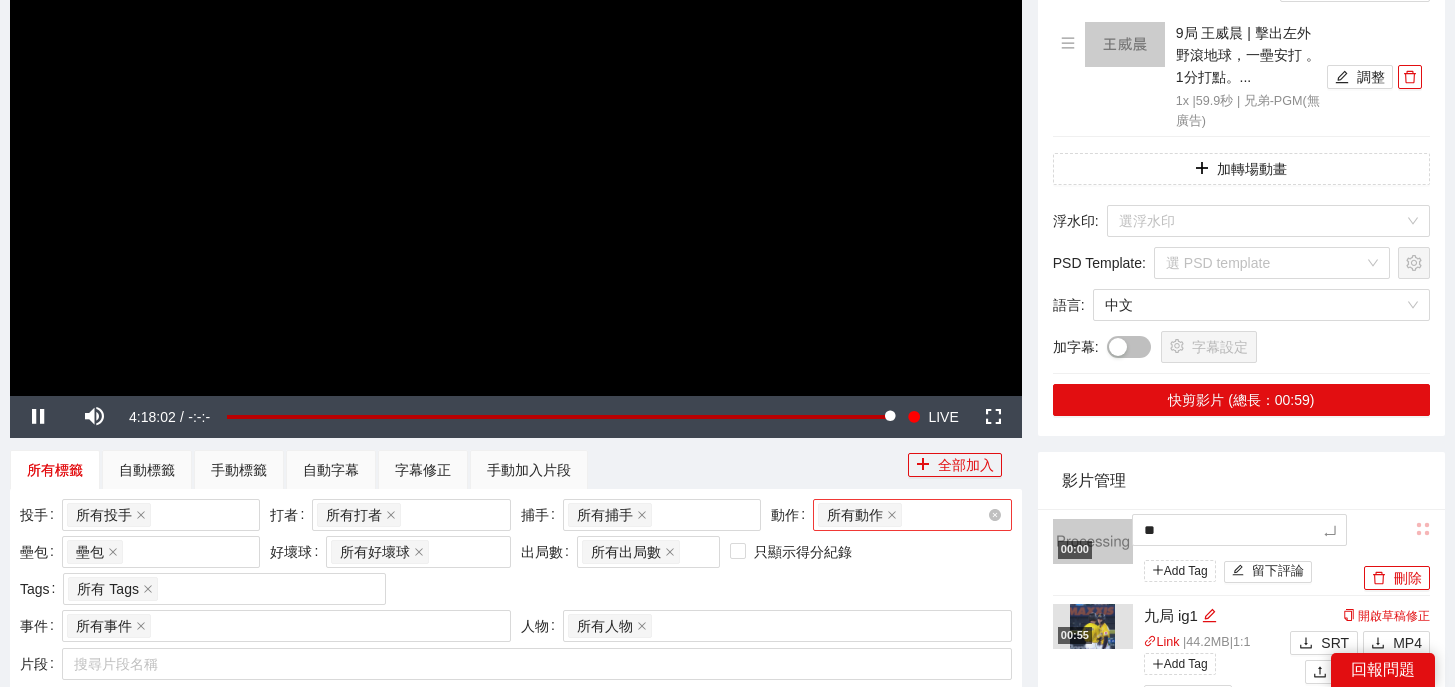 type on "***" 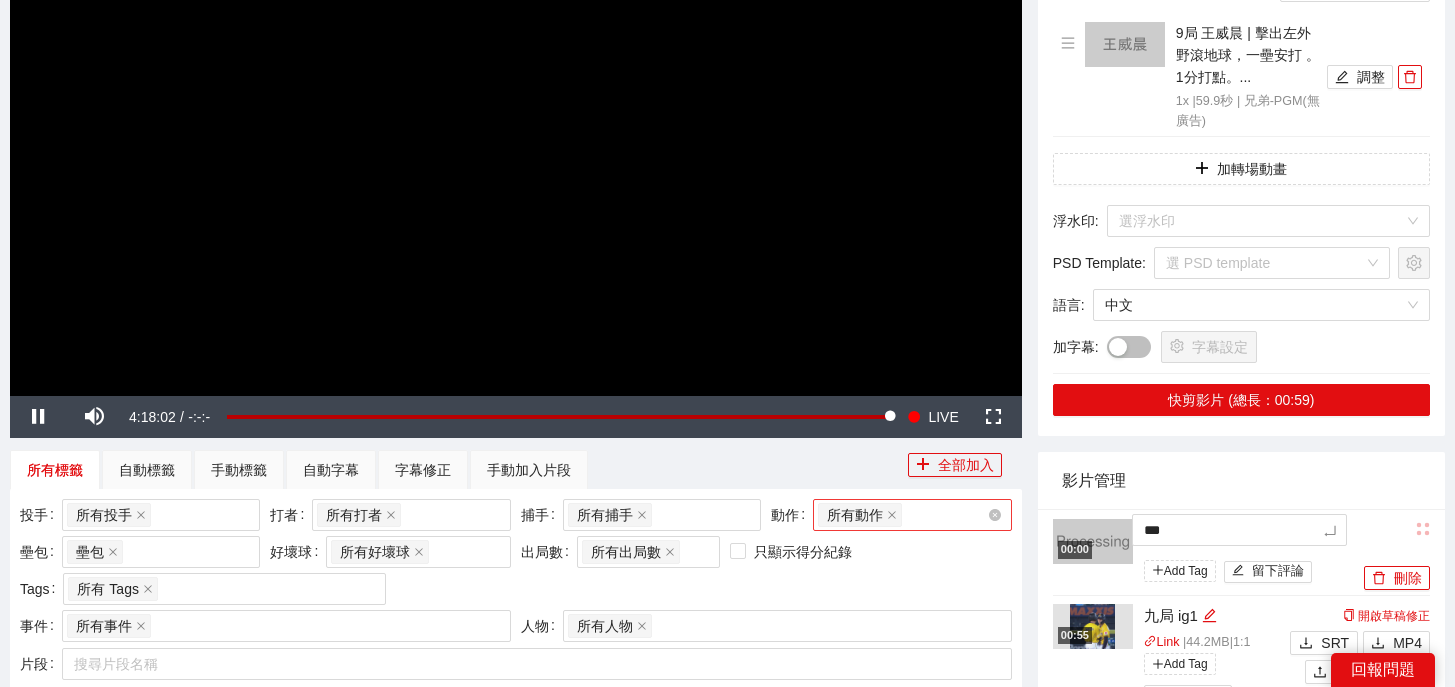 type on "**" 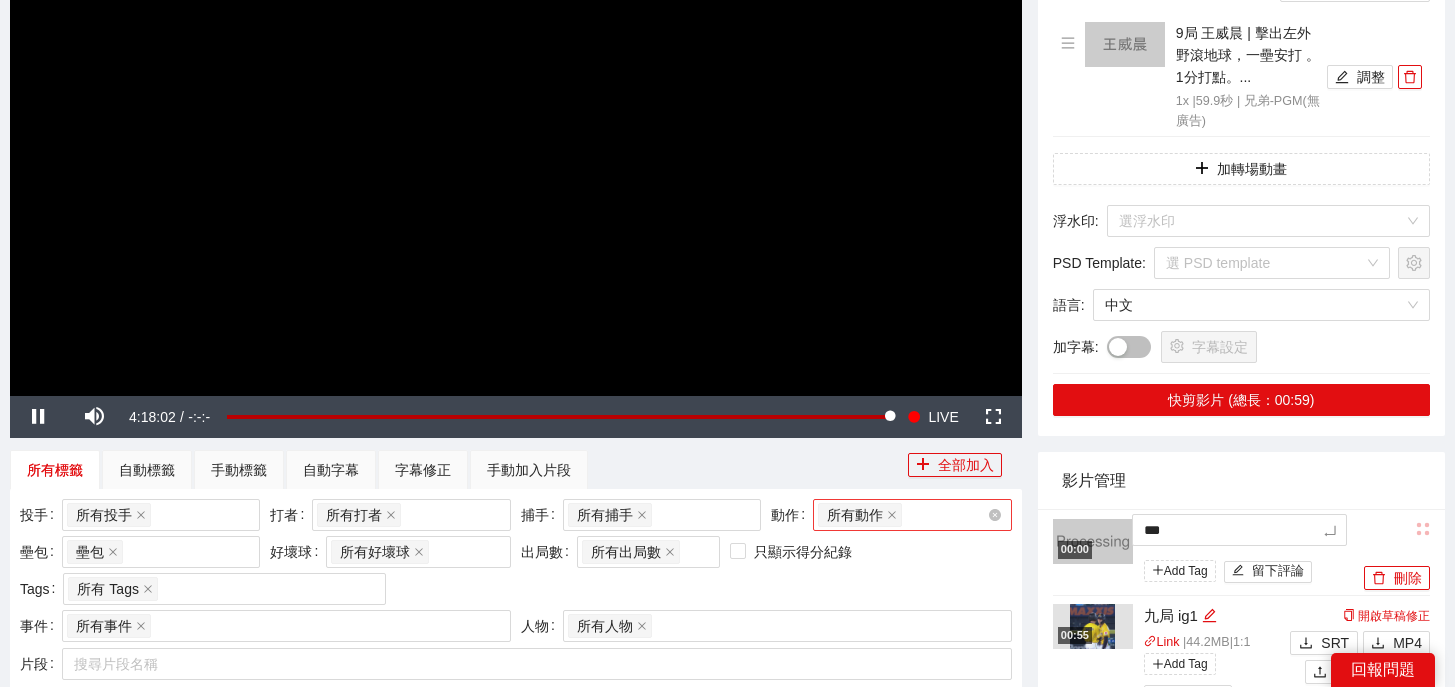 type on "**" 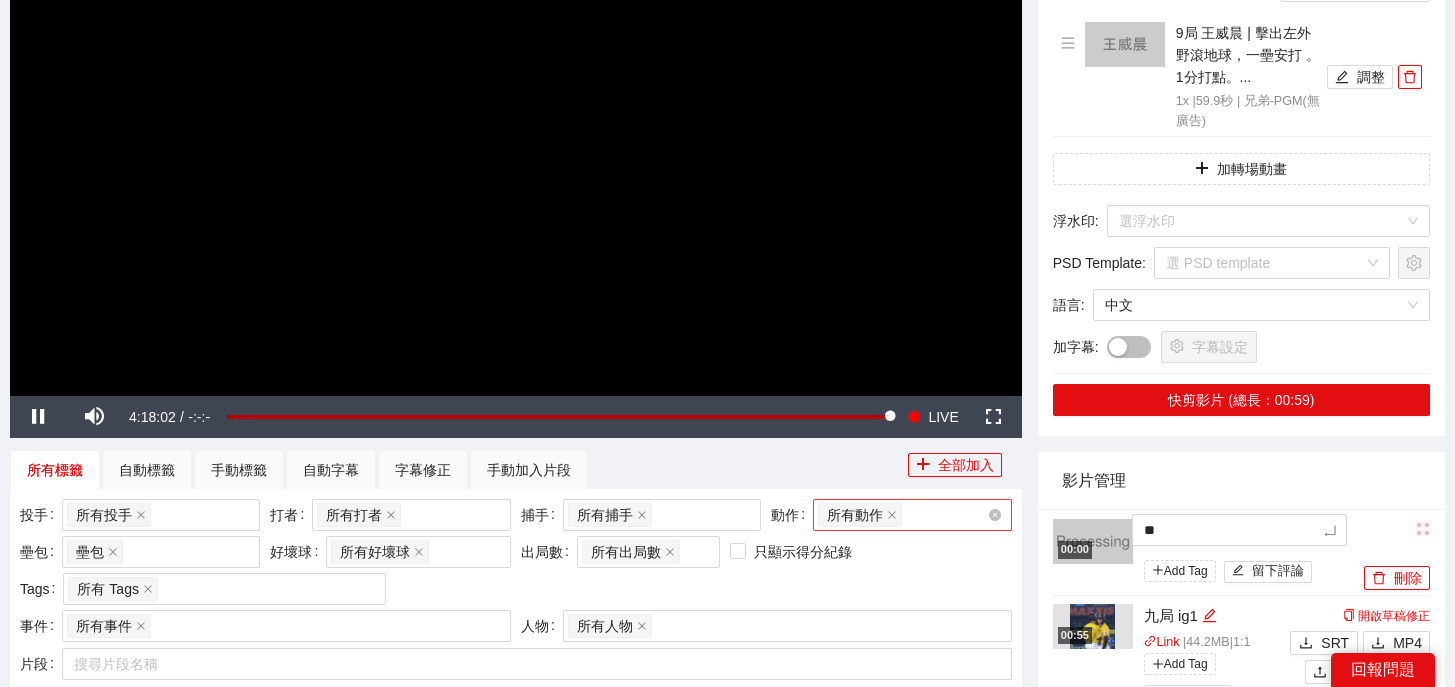 type on "**" 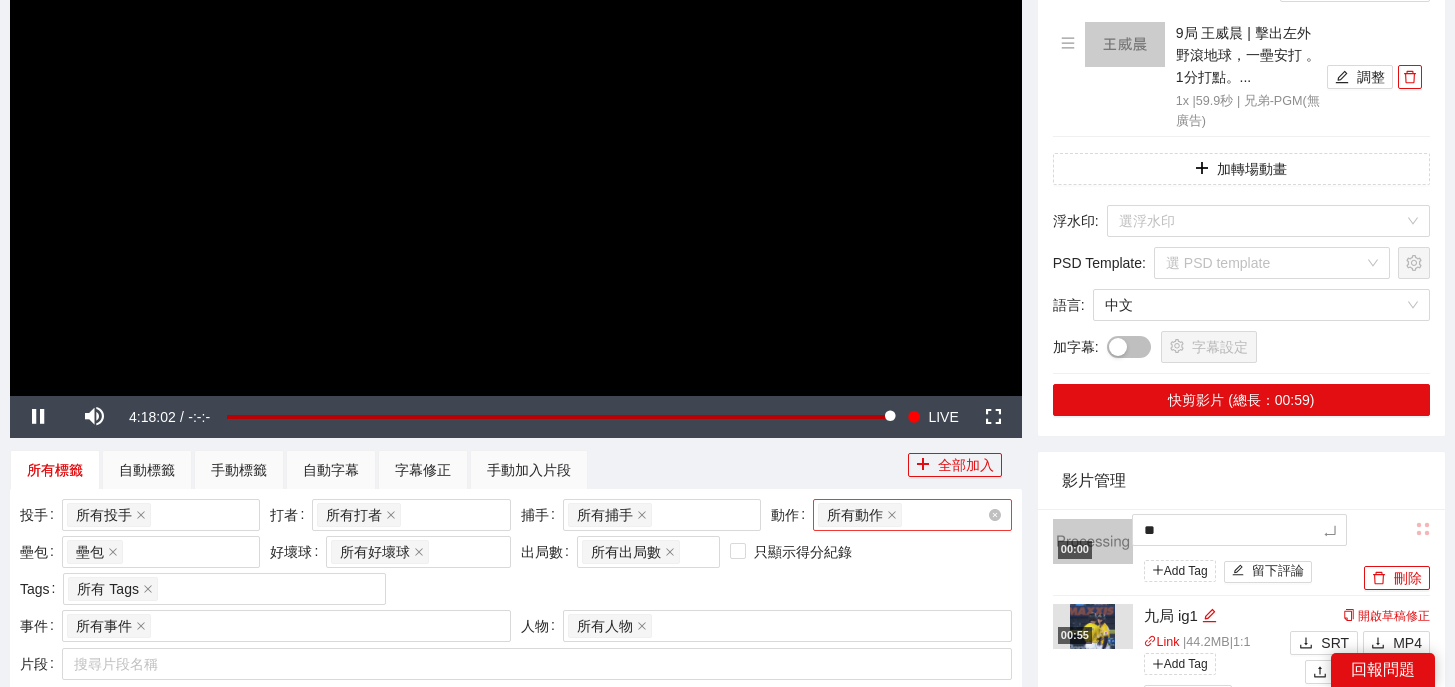 type on "**" 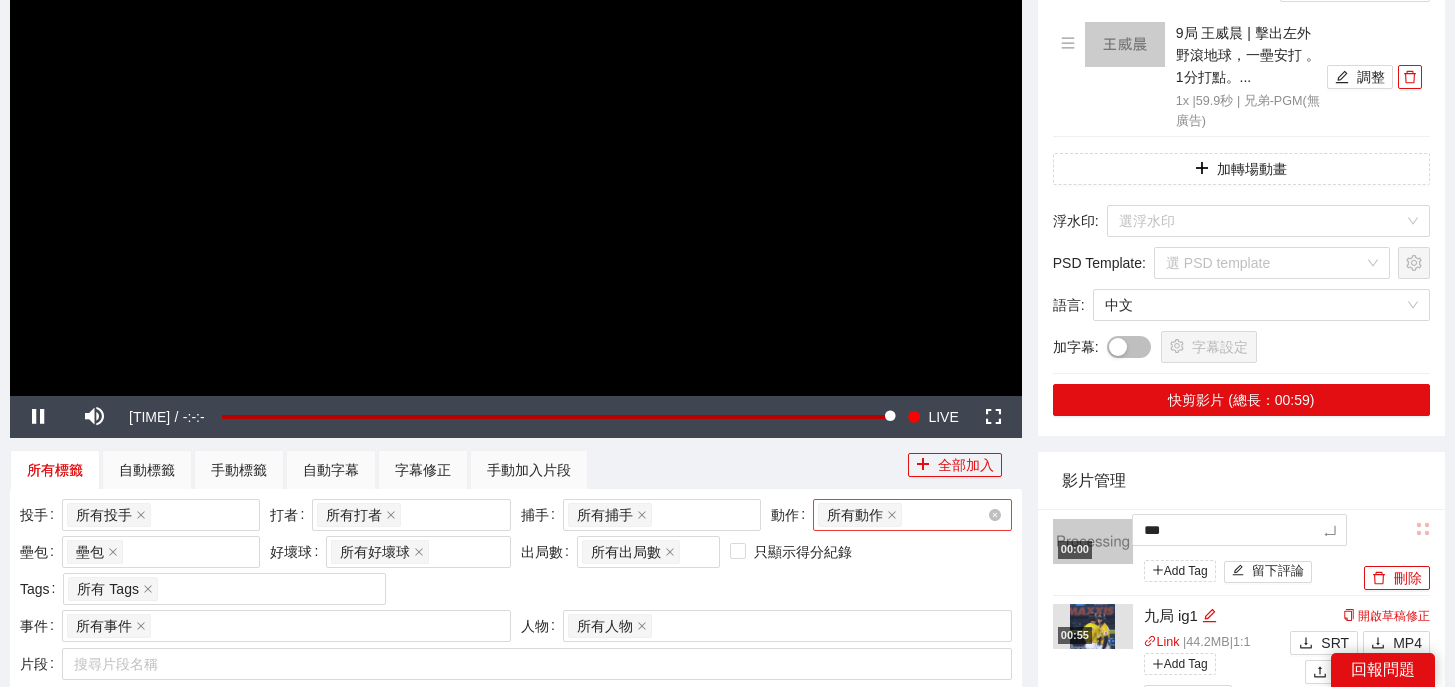 type on "****" 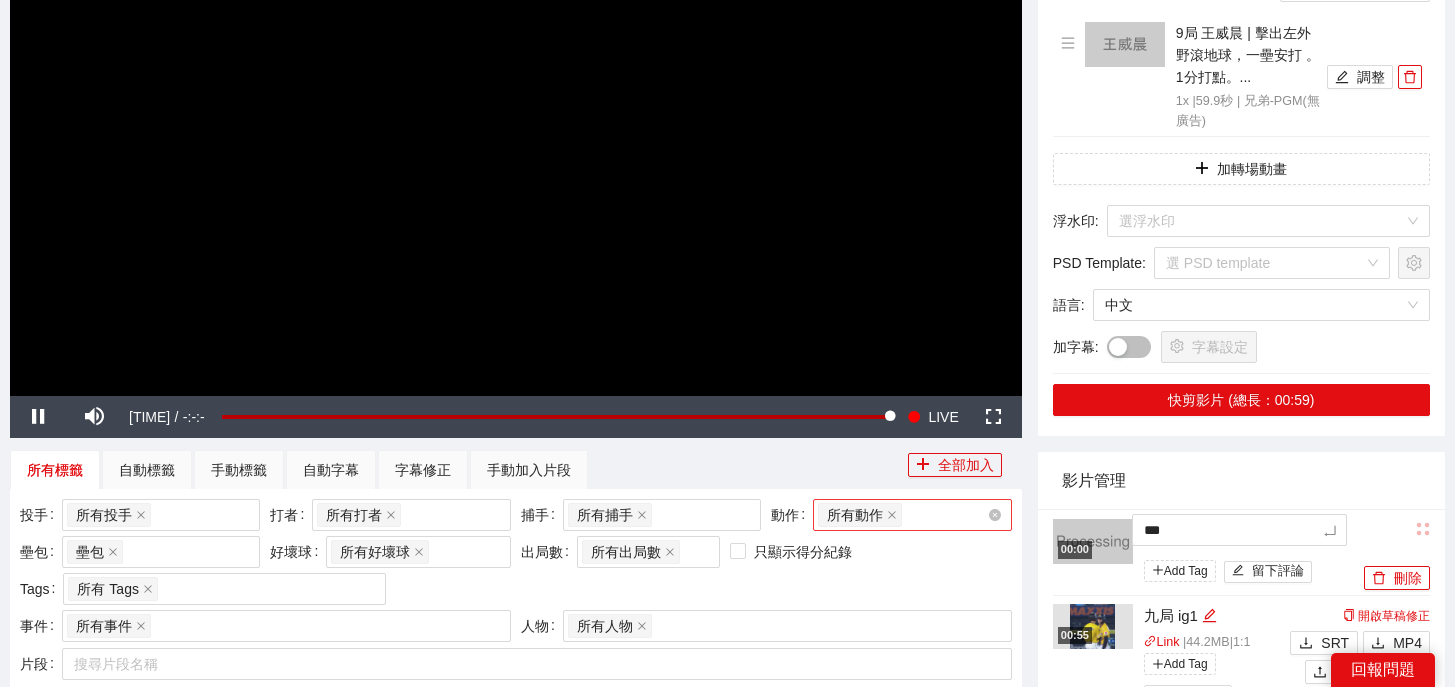 type on "****" 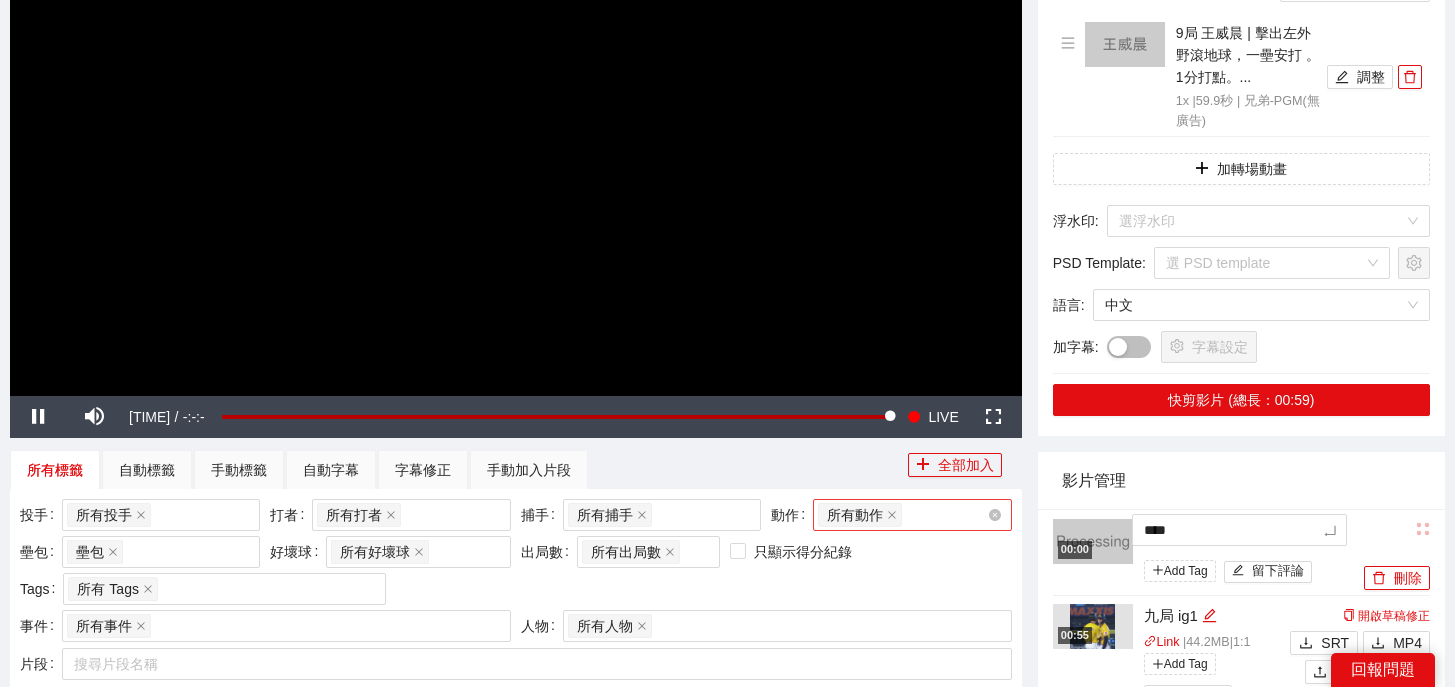 type on "*****" 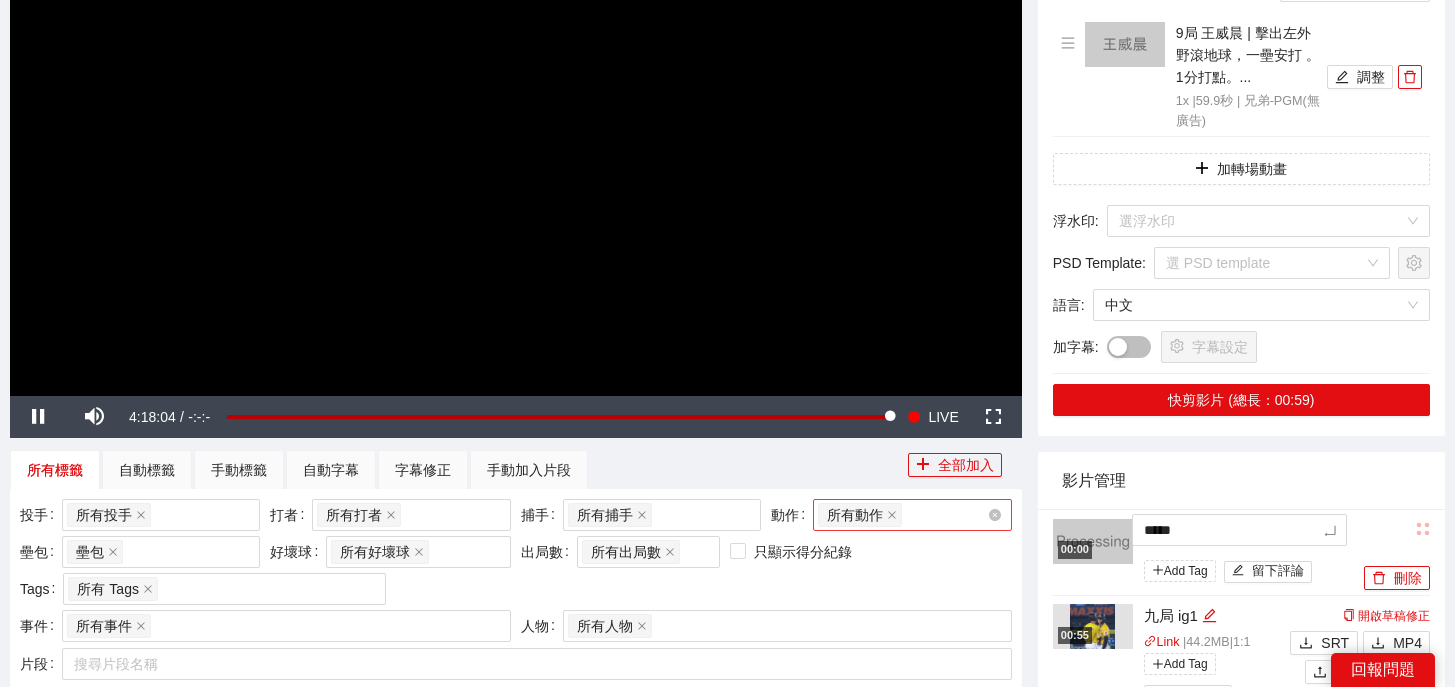 type on "******" 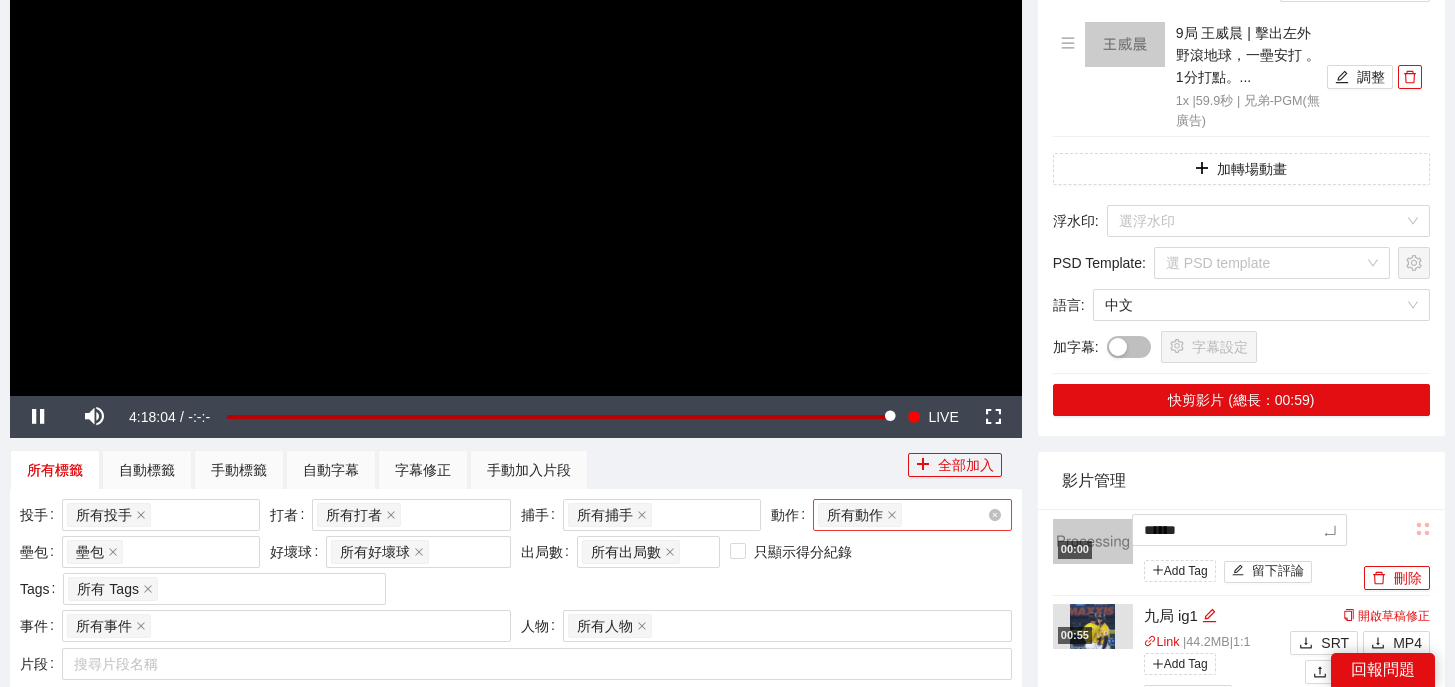 type on "******" 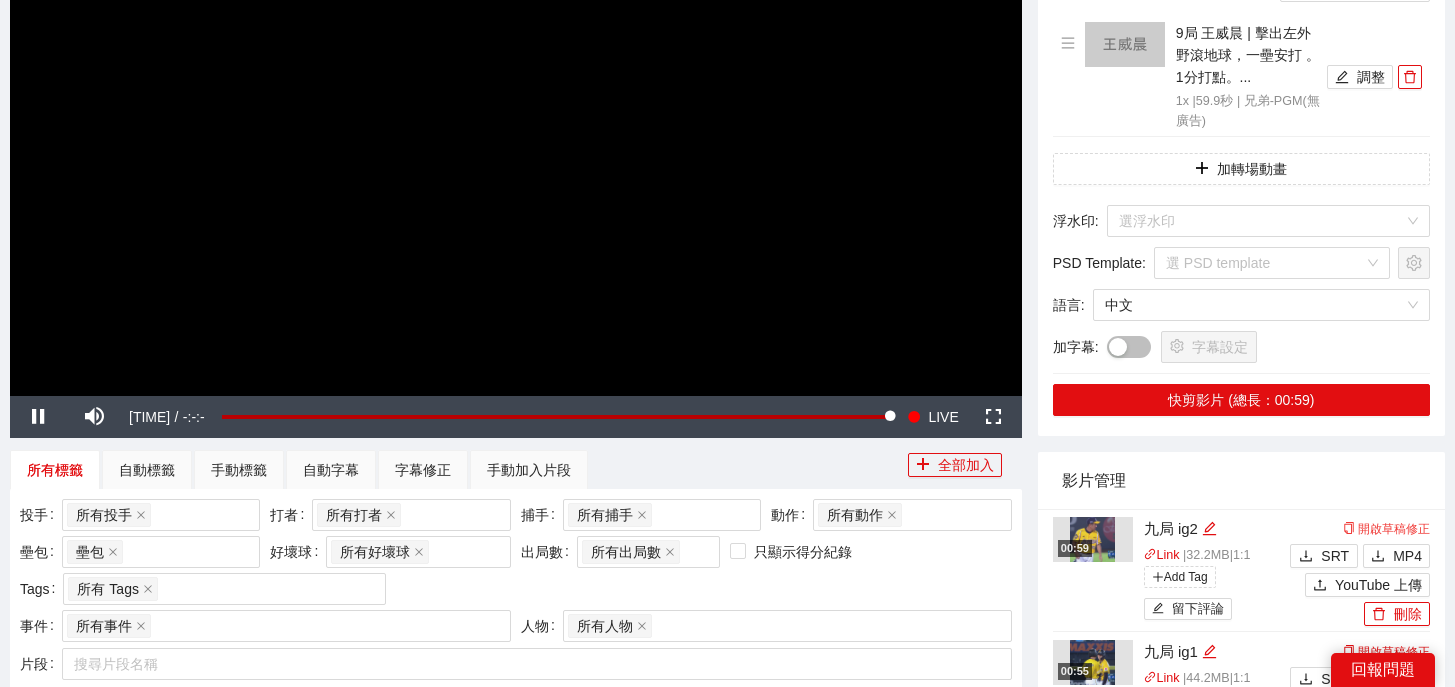 scroll, scrollTop: 507, scrollLeft: 0, axis: vertical 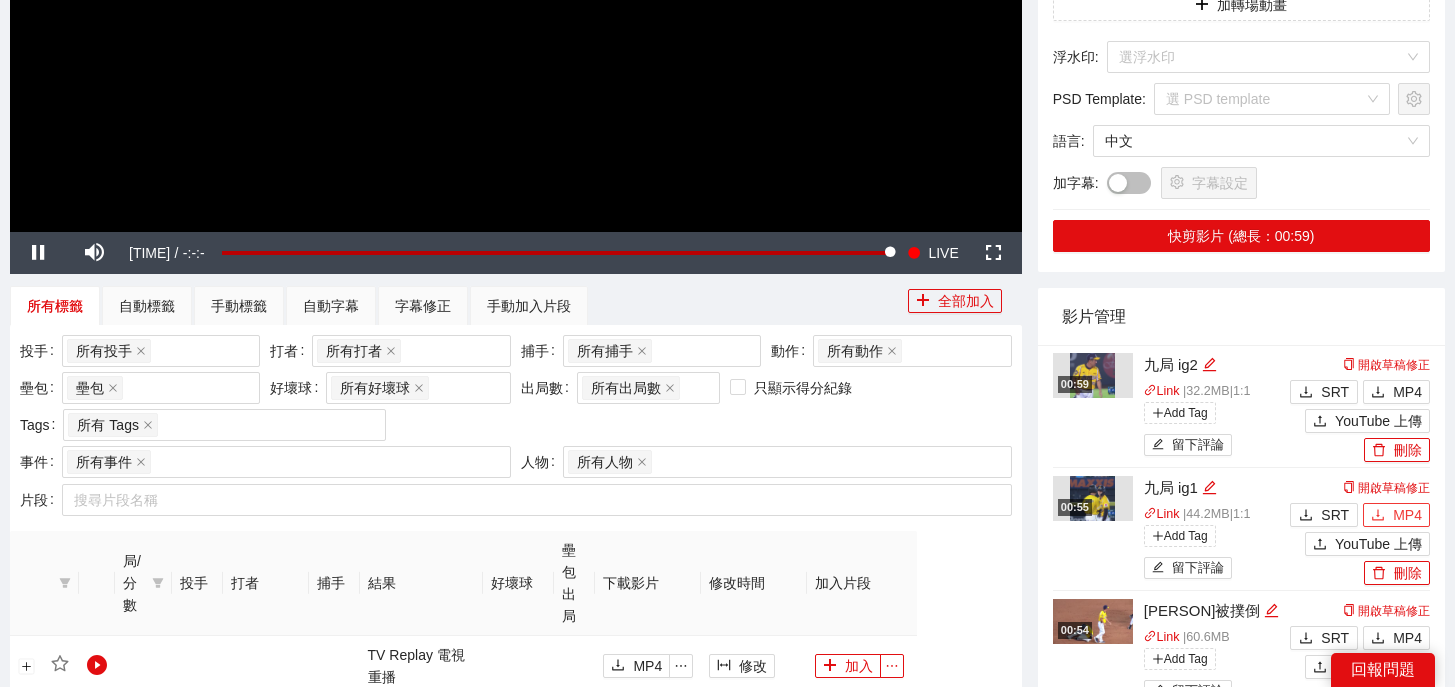 click on "MP4" at bounding box center (1407, 515) 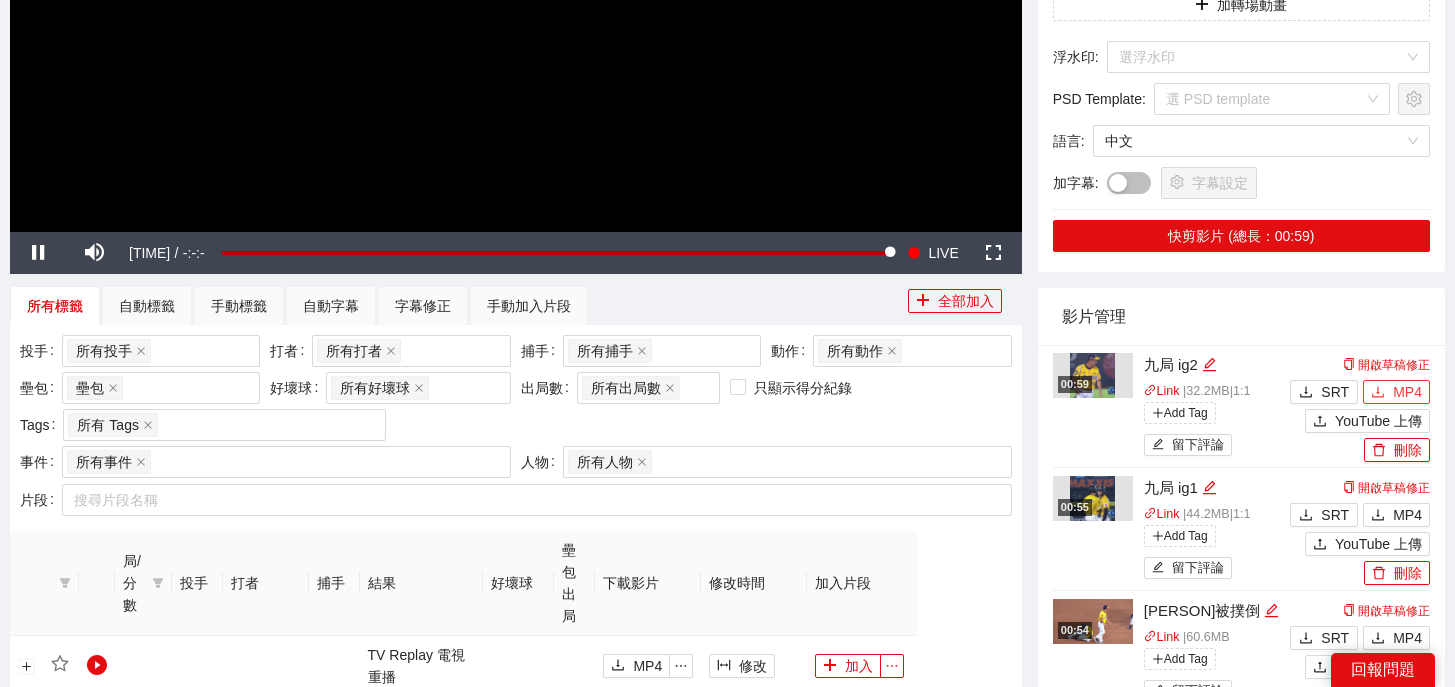 click on "MP4" at bounding box center (1407, 392) 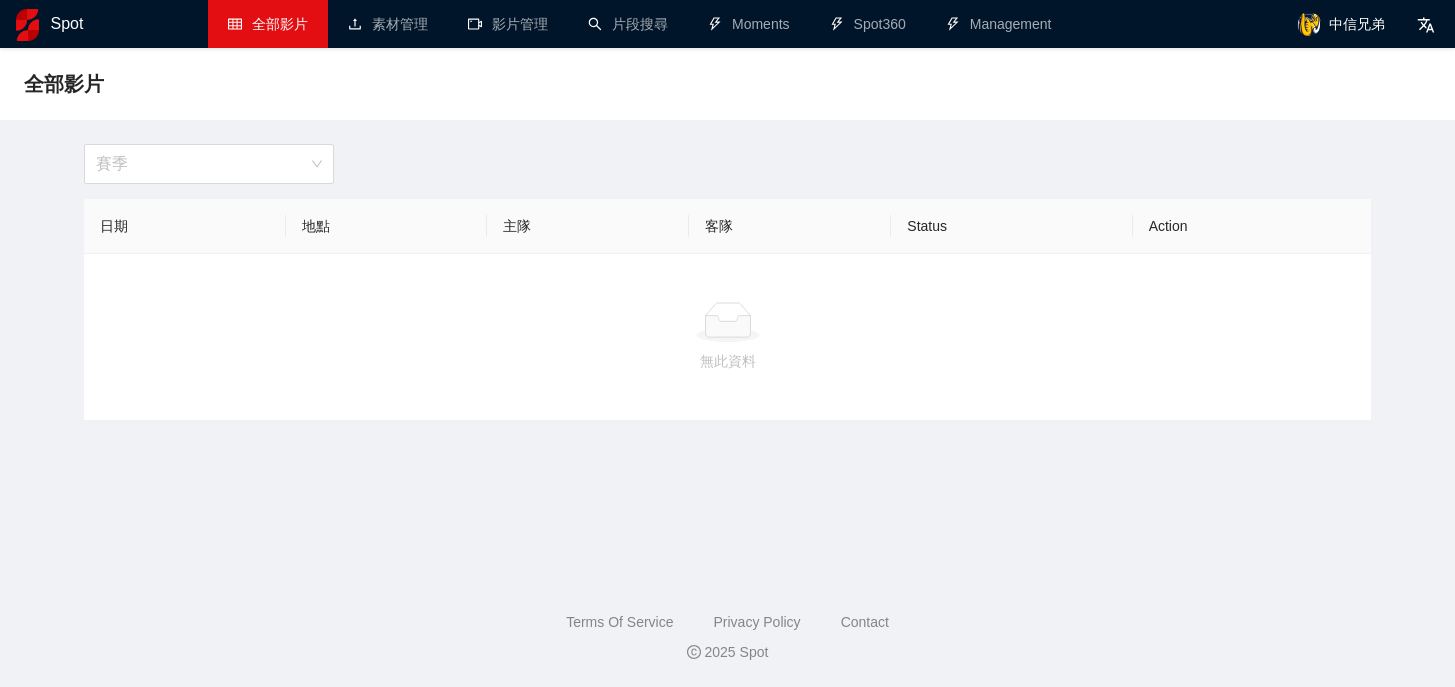 scroll, scrollTop: 0, scrollLeft: 0, axis: both 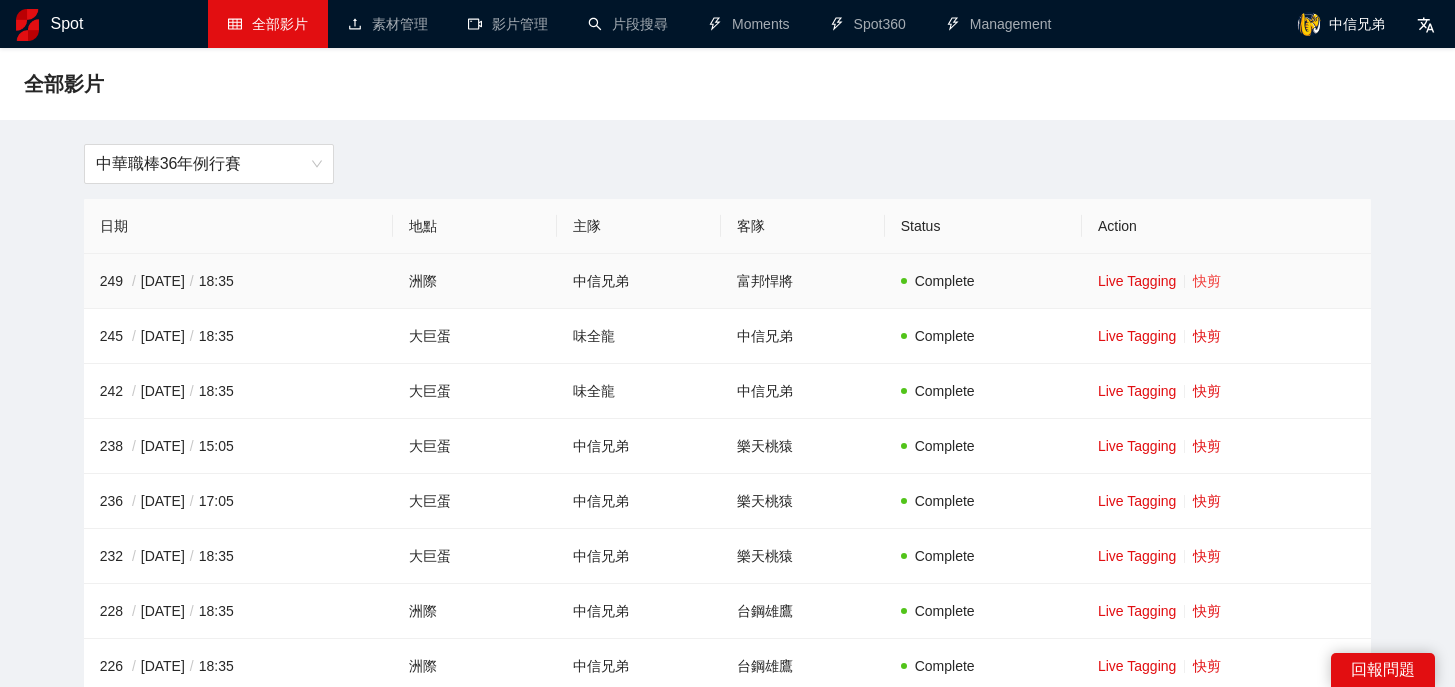 click on "快剪" at bounding box center (1207, 281) 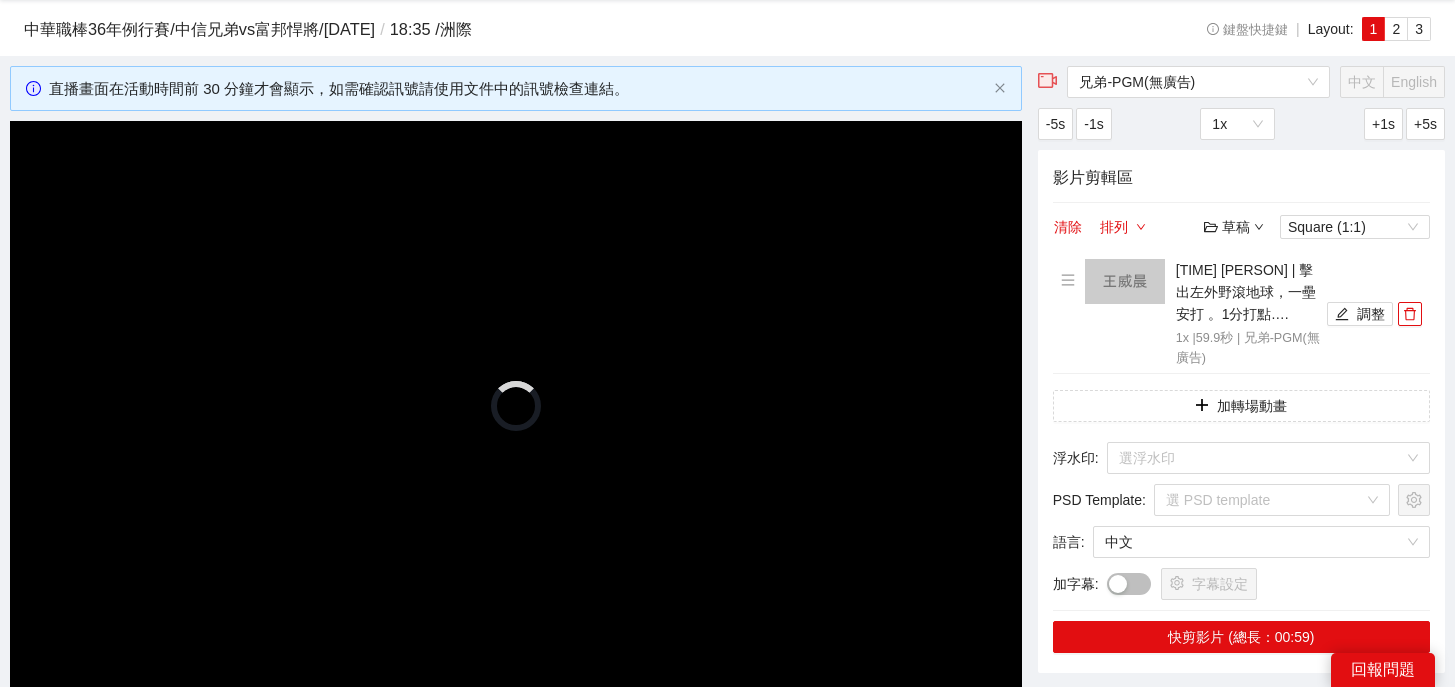 scroll, scrollTop: 50, scrollLeft: 0, axis: vertical 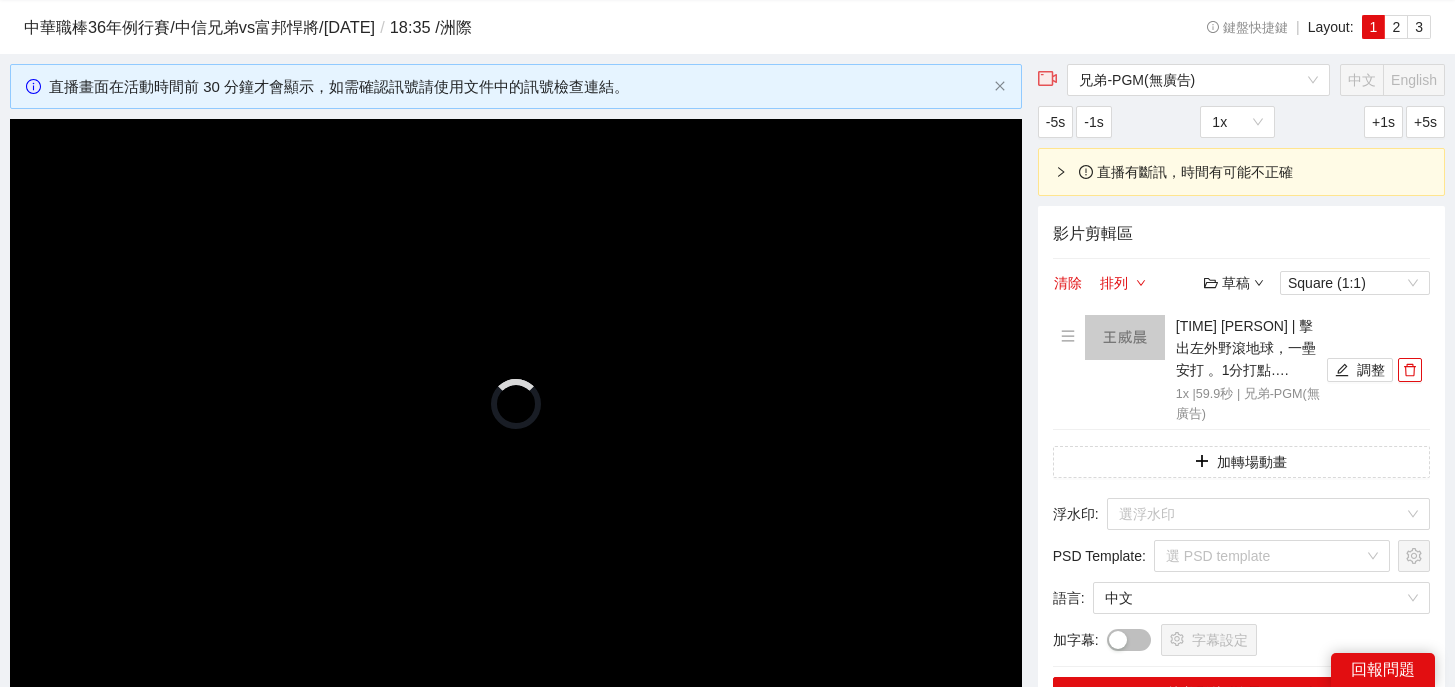 click on "影片剪輯區 清除 排列     草稿   Square (1:1) 9局 [FIRST] [LAST] | 擊出左外野滾地球，一壘安打 。1分打點。... 1x |  [NUMBER]  秒    | 兄弟-PGM(無廣告)   調整   加轉場動畫 浮水印 : 選浮水印 PSD Template : 選 PSD template 語言 : 中文 加字幕 :   字幕設定 快剪影片 (總長：[TIME])" at bounding box center (1241, 467) 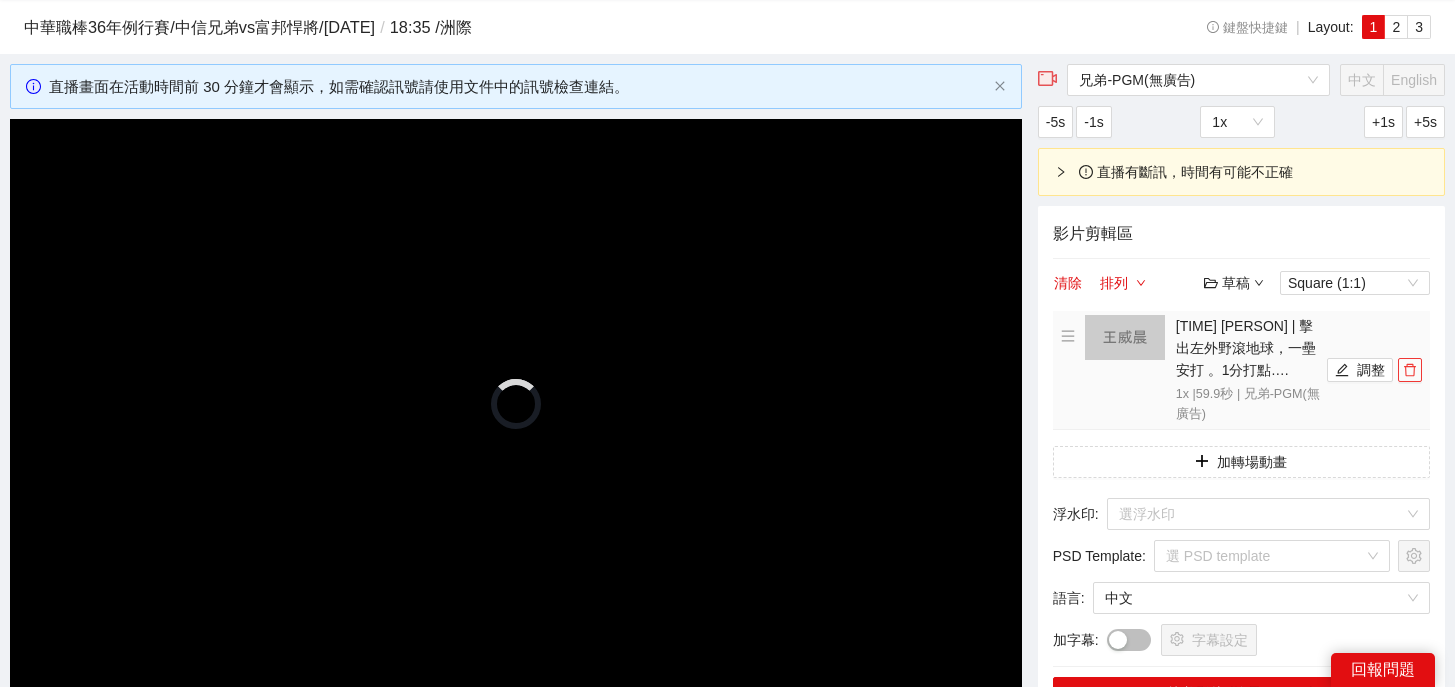 click at bounding box center [1410, 370] 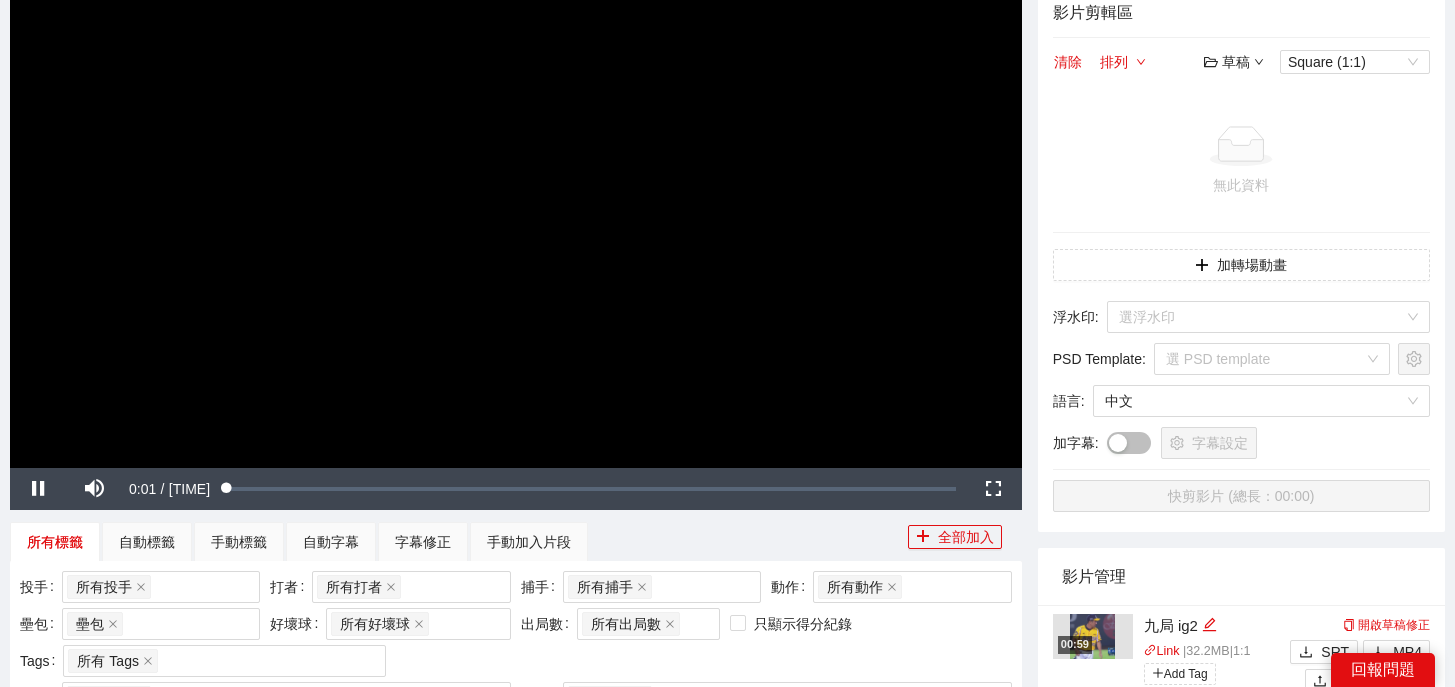 scroll, scrollTop: 575, scrollLeft: 0, axis: vertical 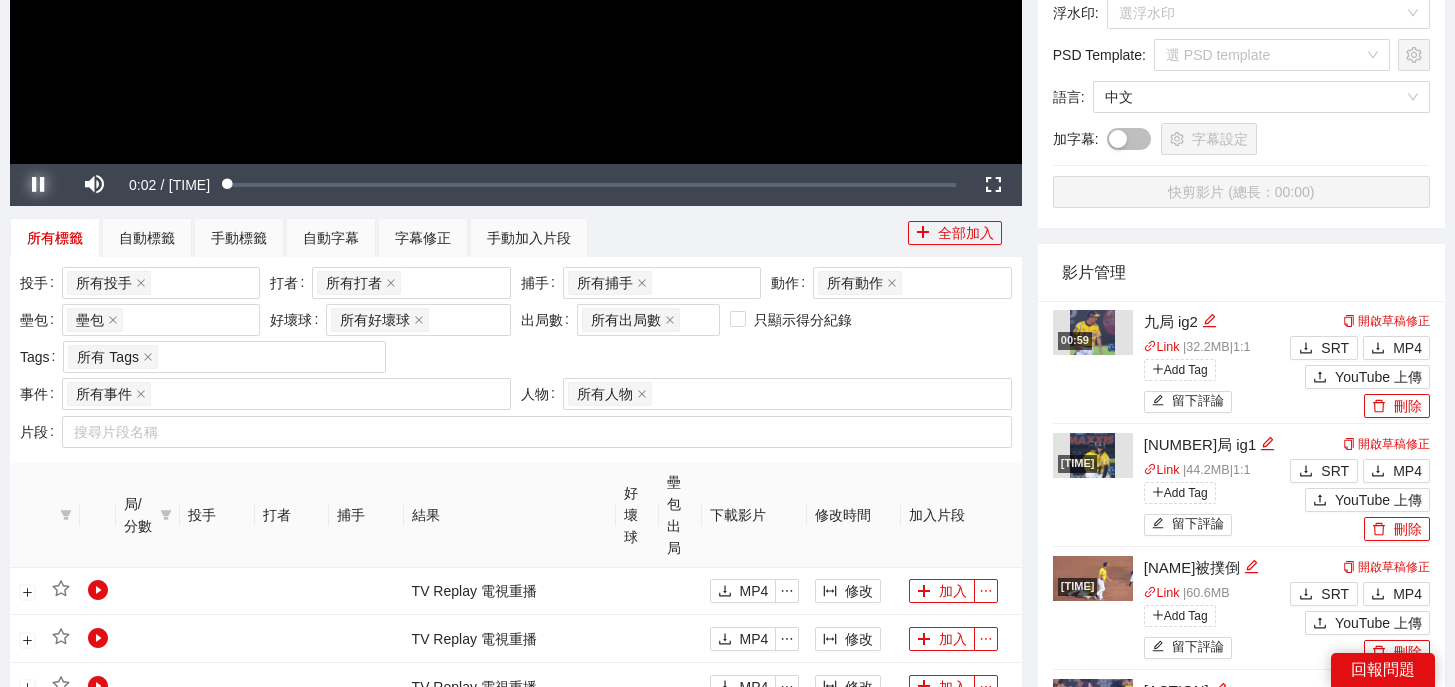 click at bounding box center [38, 185] 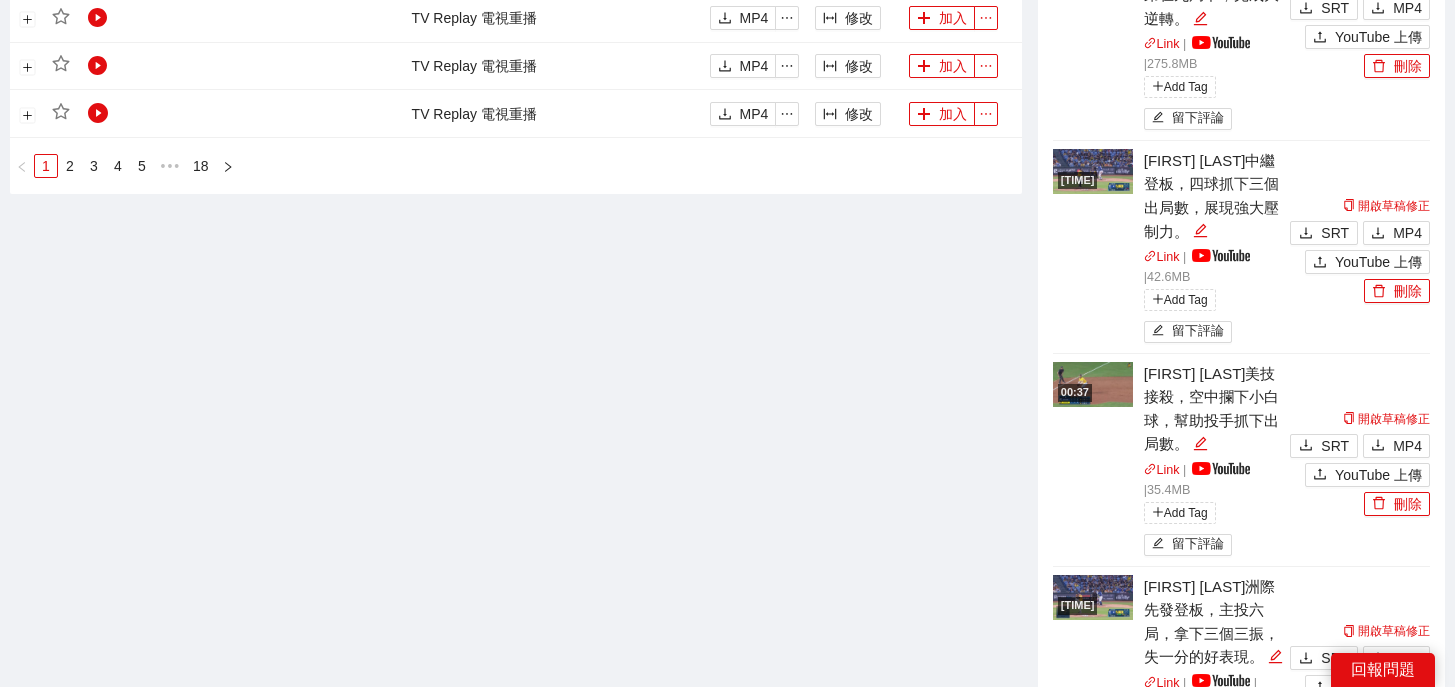 scroll, scrollTop: 1618, scrollLeft: 0, axis: vertical 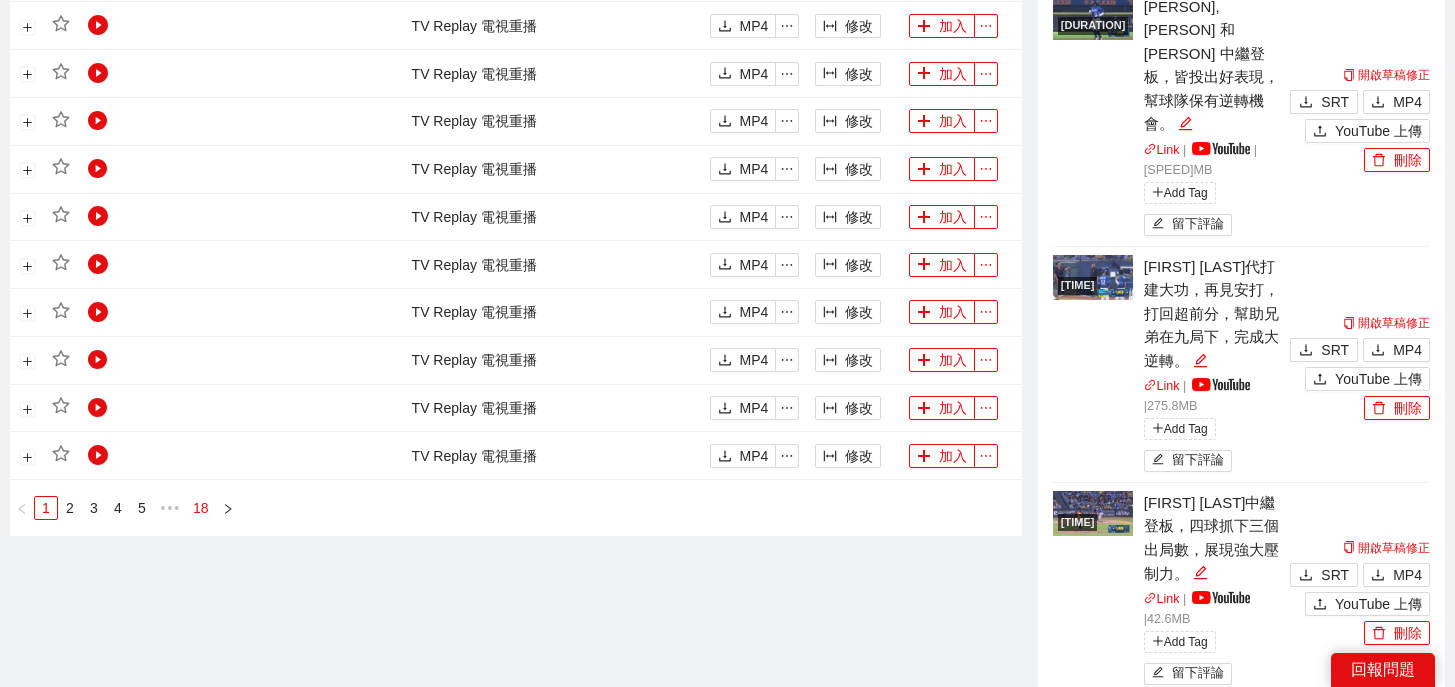 click on "18" at bounding box center [201, 508] 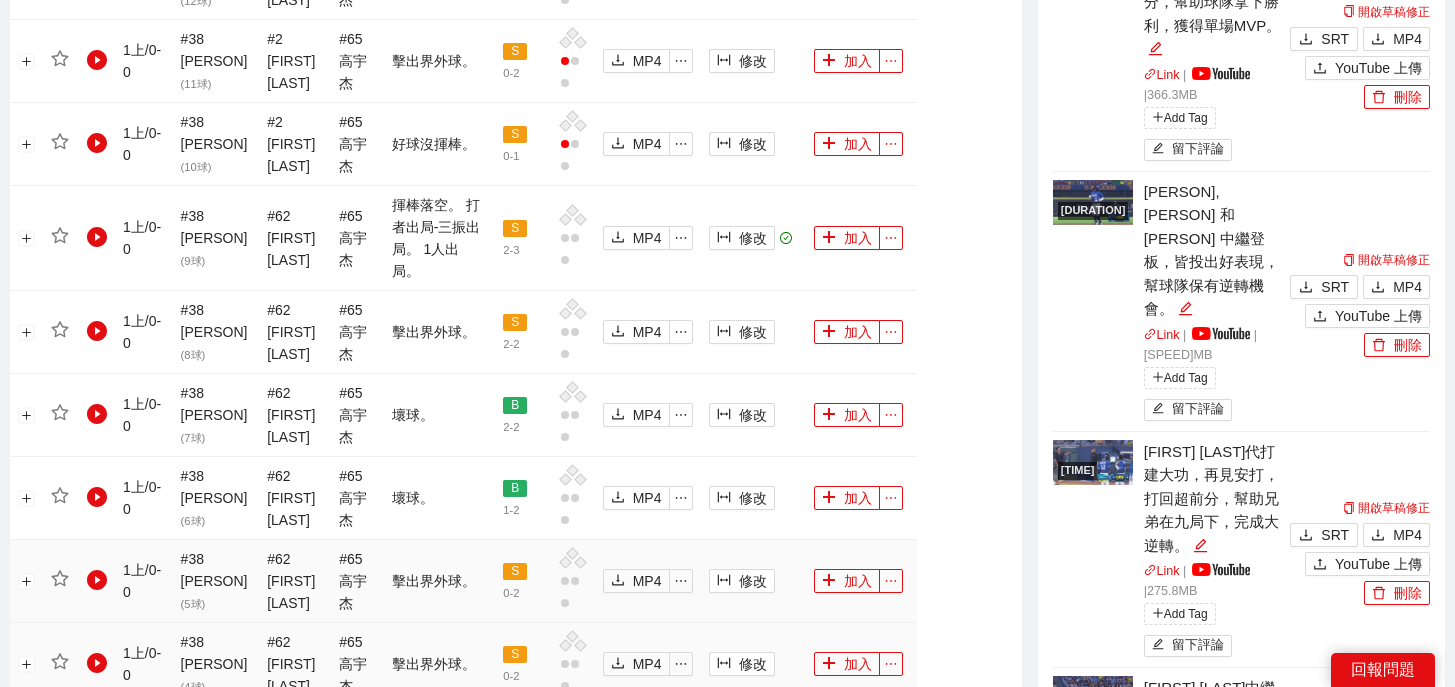 scroll, scrollTop: 1409, scrollLeft: 0, axis: vertical 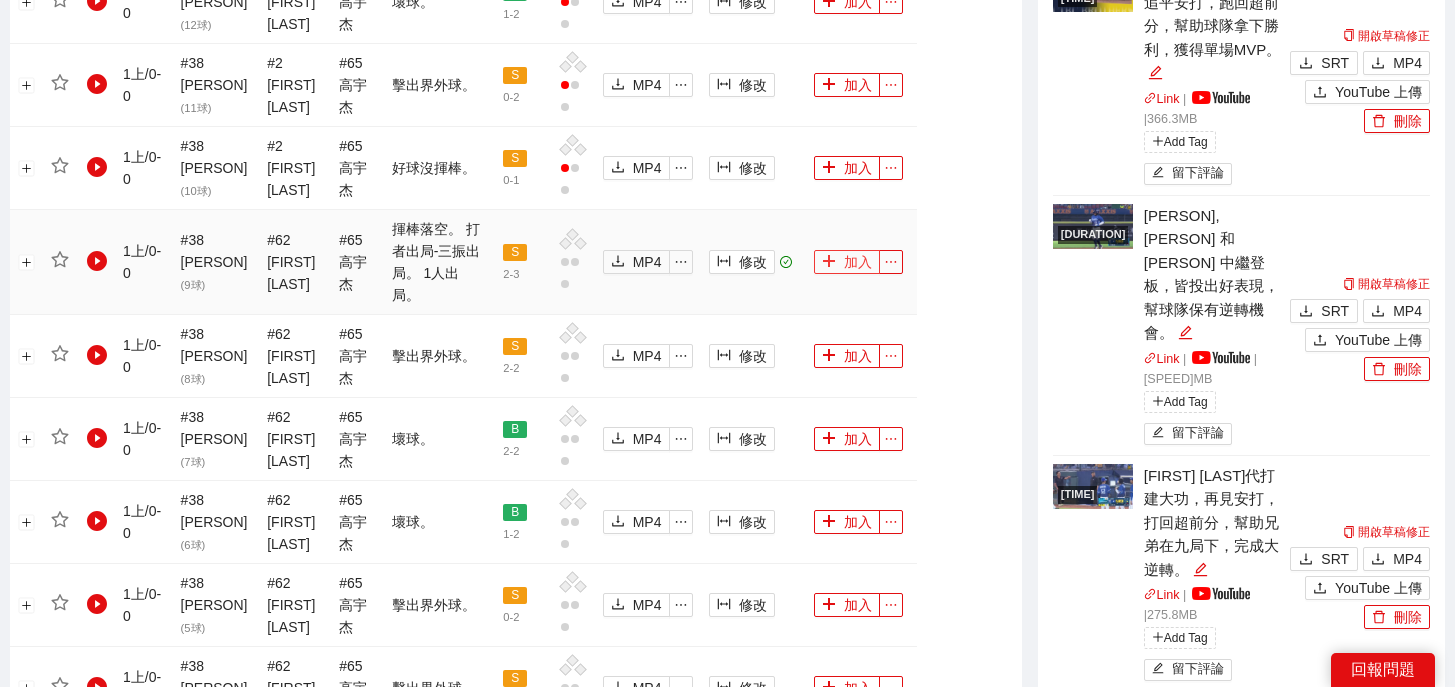 click on "加入" at bounding box center [847, 262] 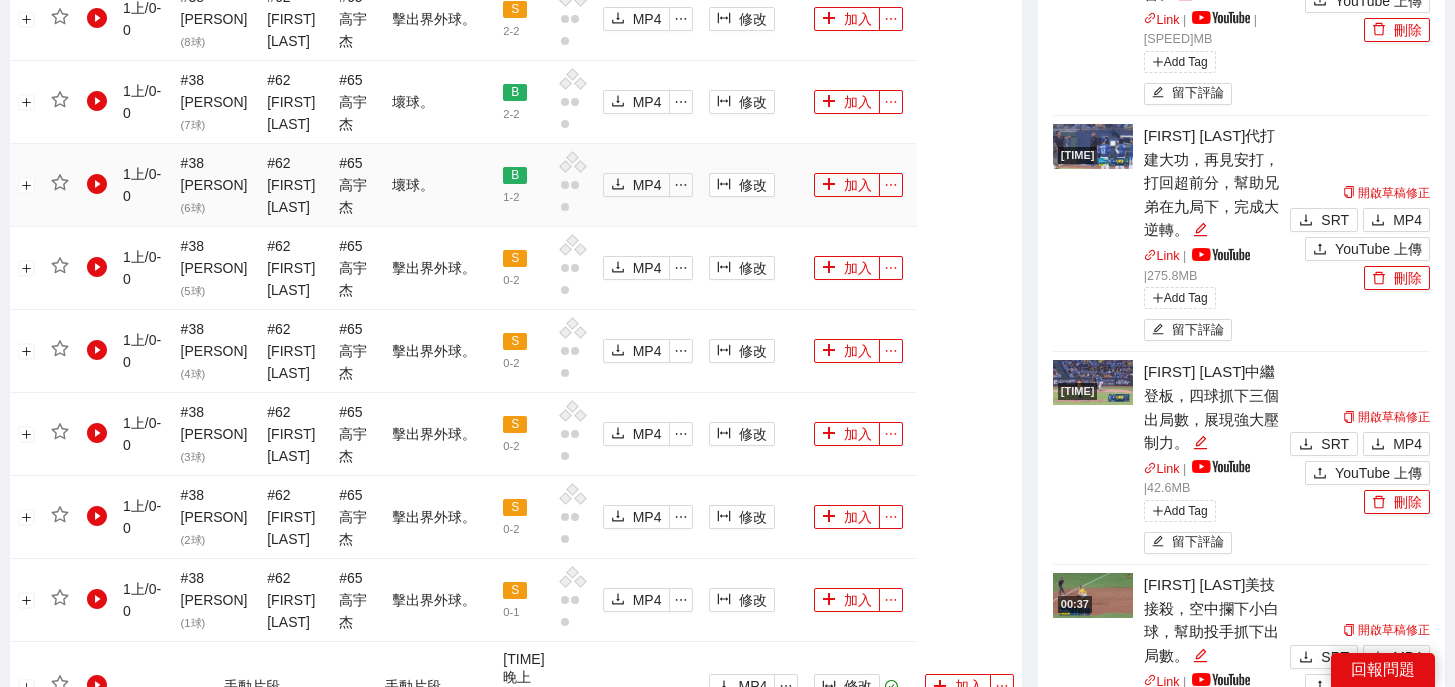 scroll, scrollTop: 2119, scrollLeft: 0, axis: vertical 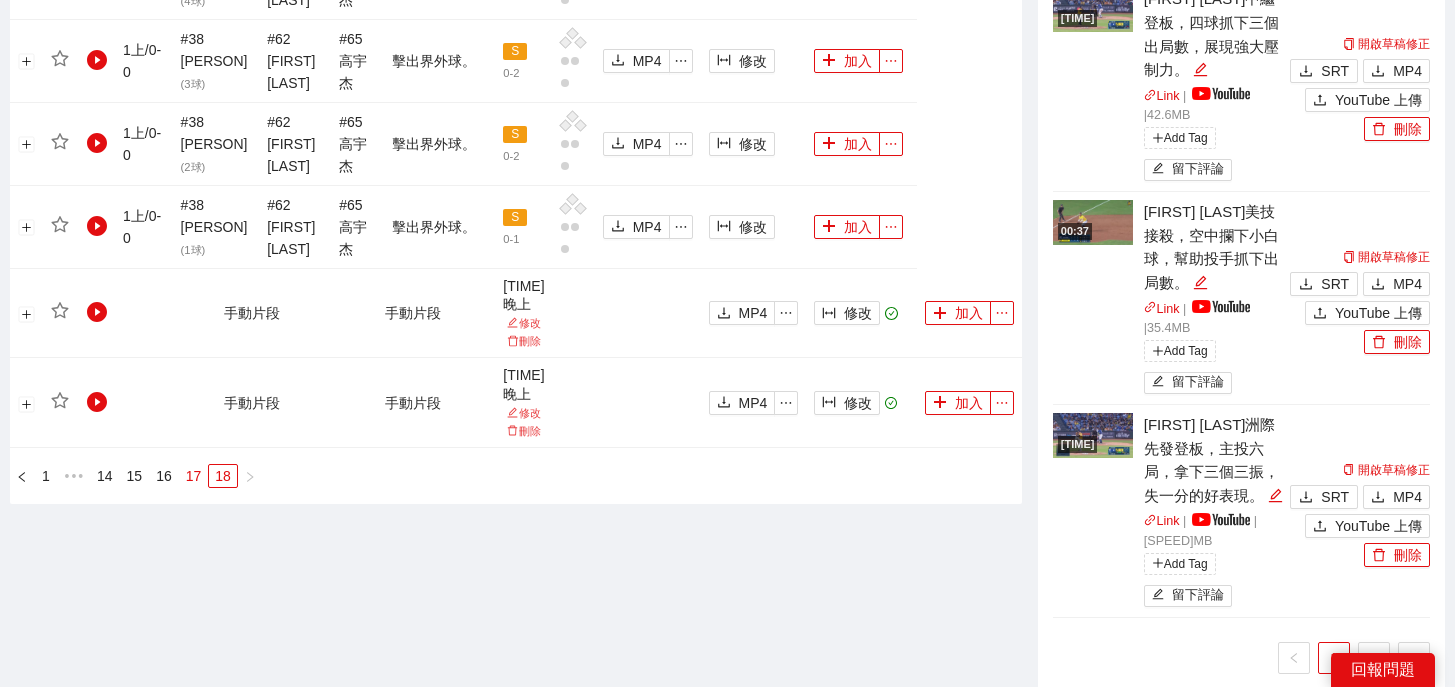 click on "17" at bounding box center [194, 476] 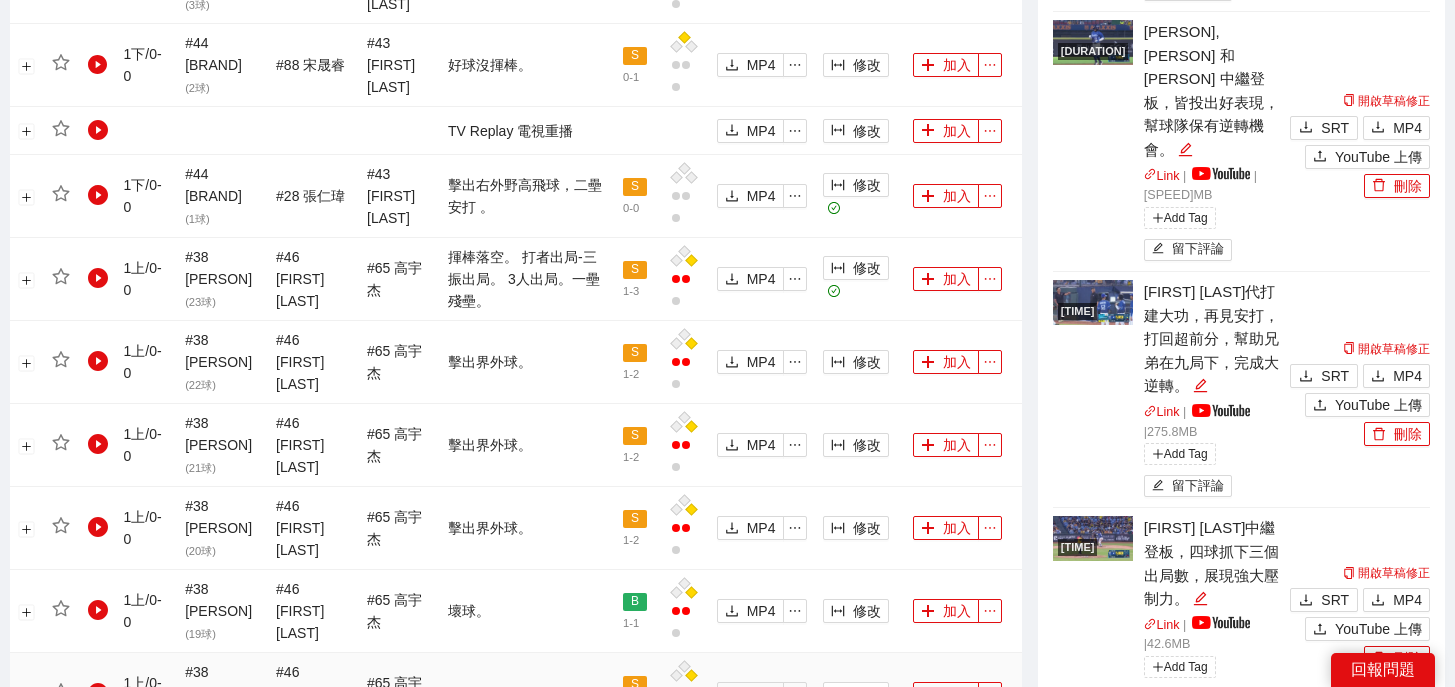 scroll, scrollTop: 1590, scrollLeft: 0, axis: vertical 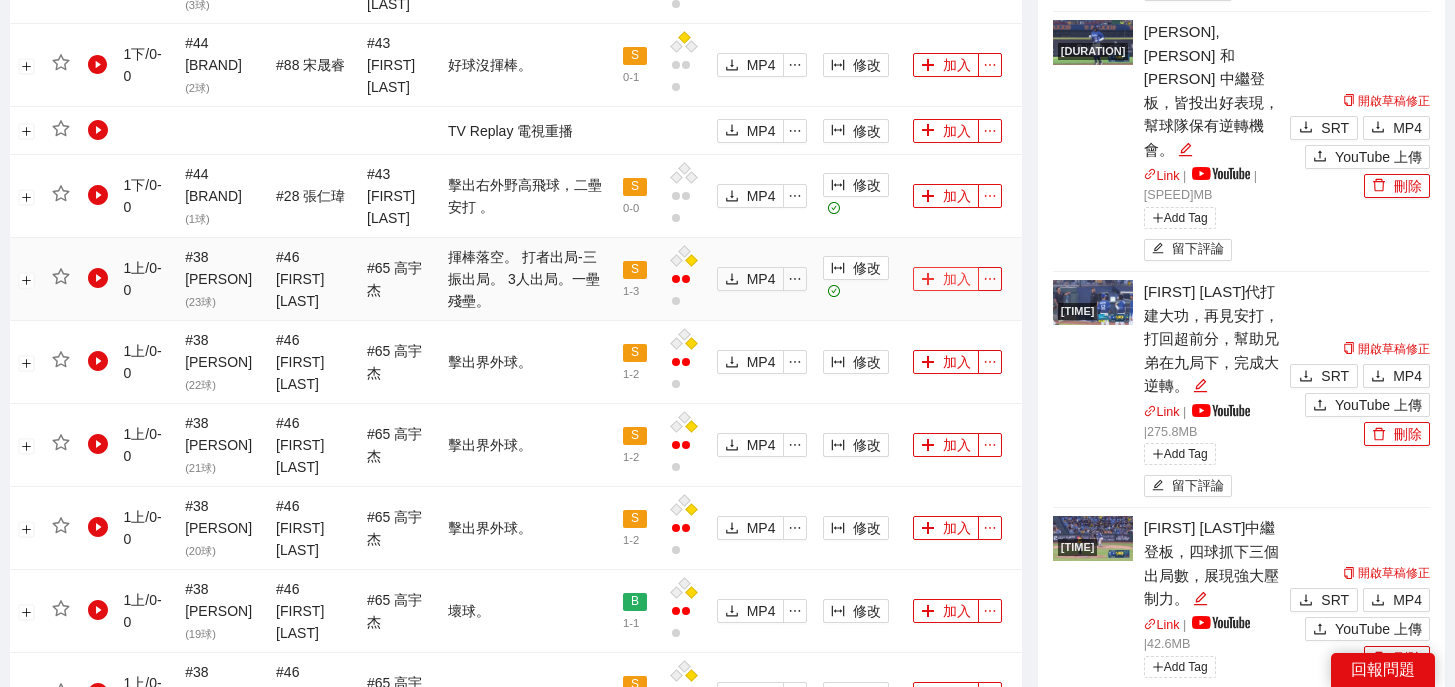 click on "加入" at bounding box center [946, 279] 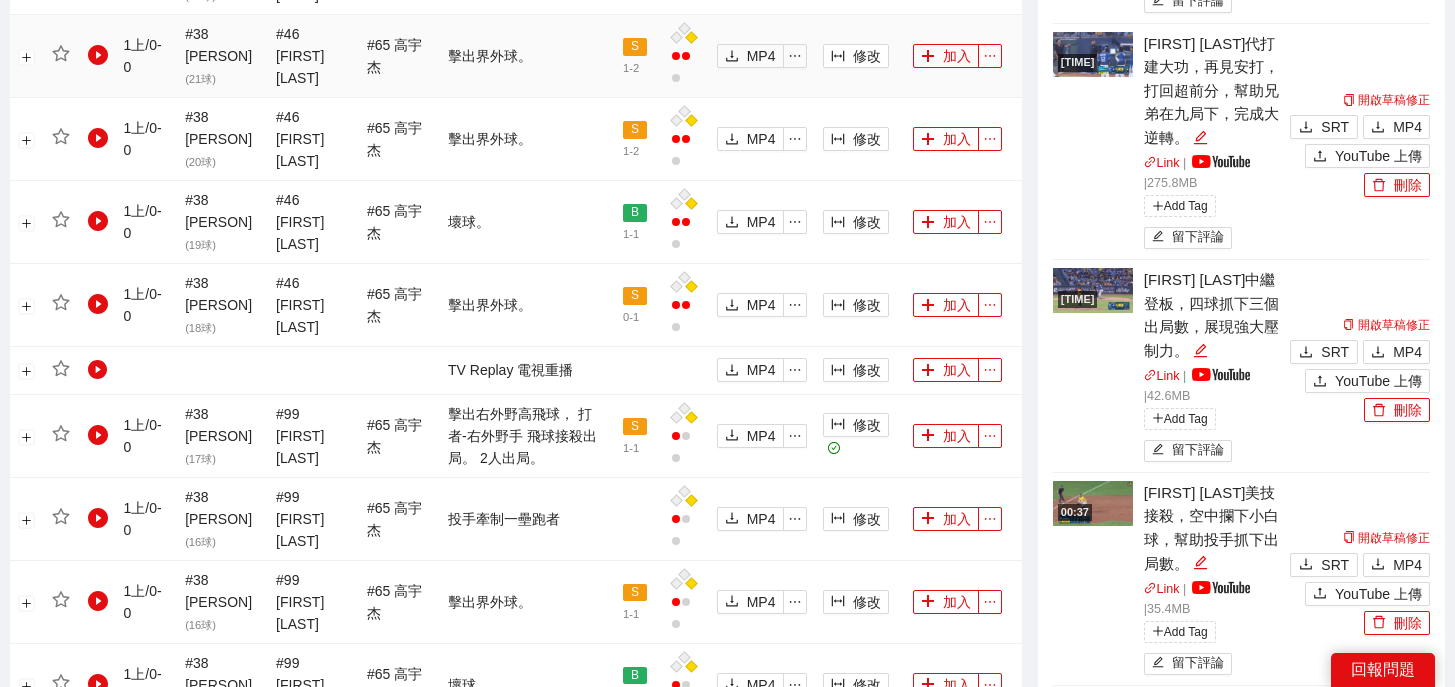 scroll, scrollTop: 2237, scrollLeft: 0, axis: vertical 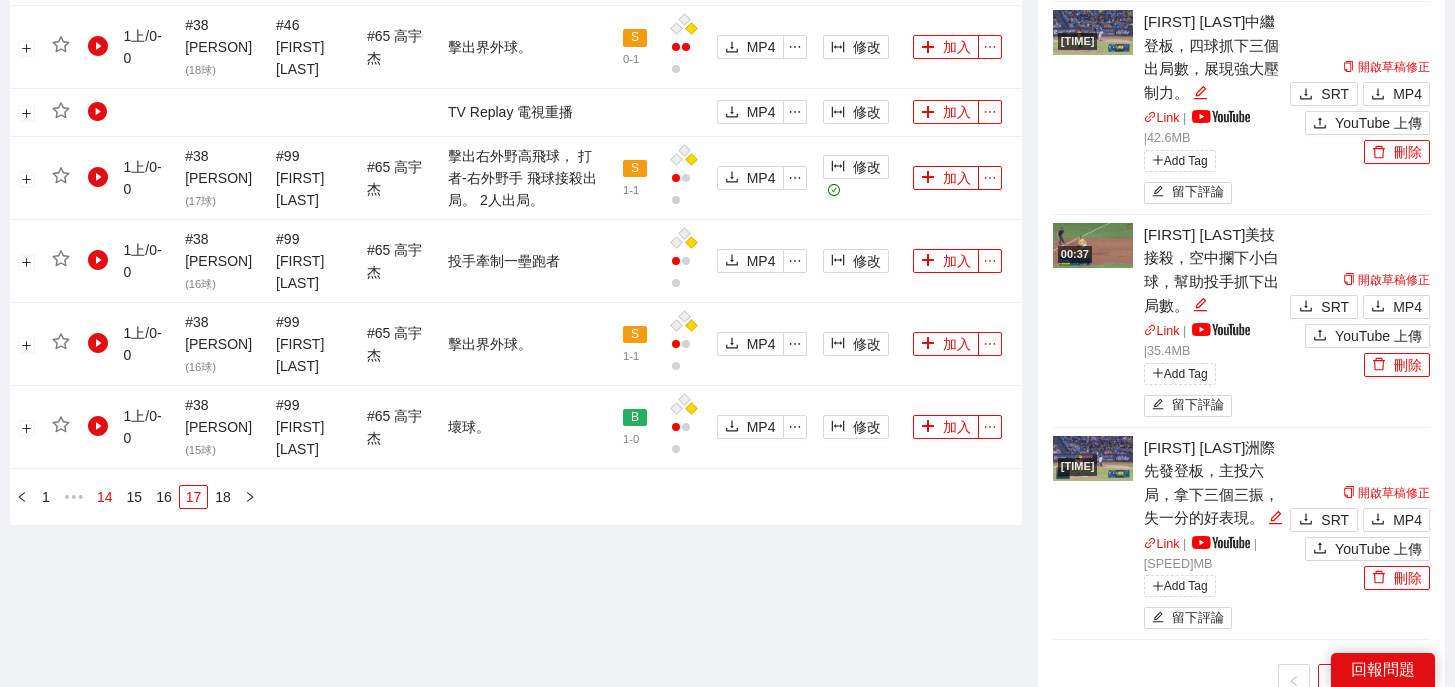 click on "14" at bounding box center (105, 497) 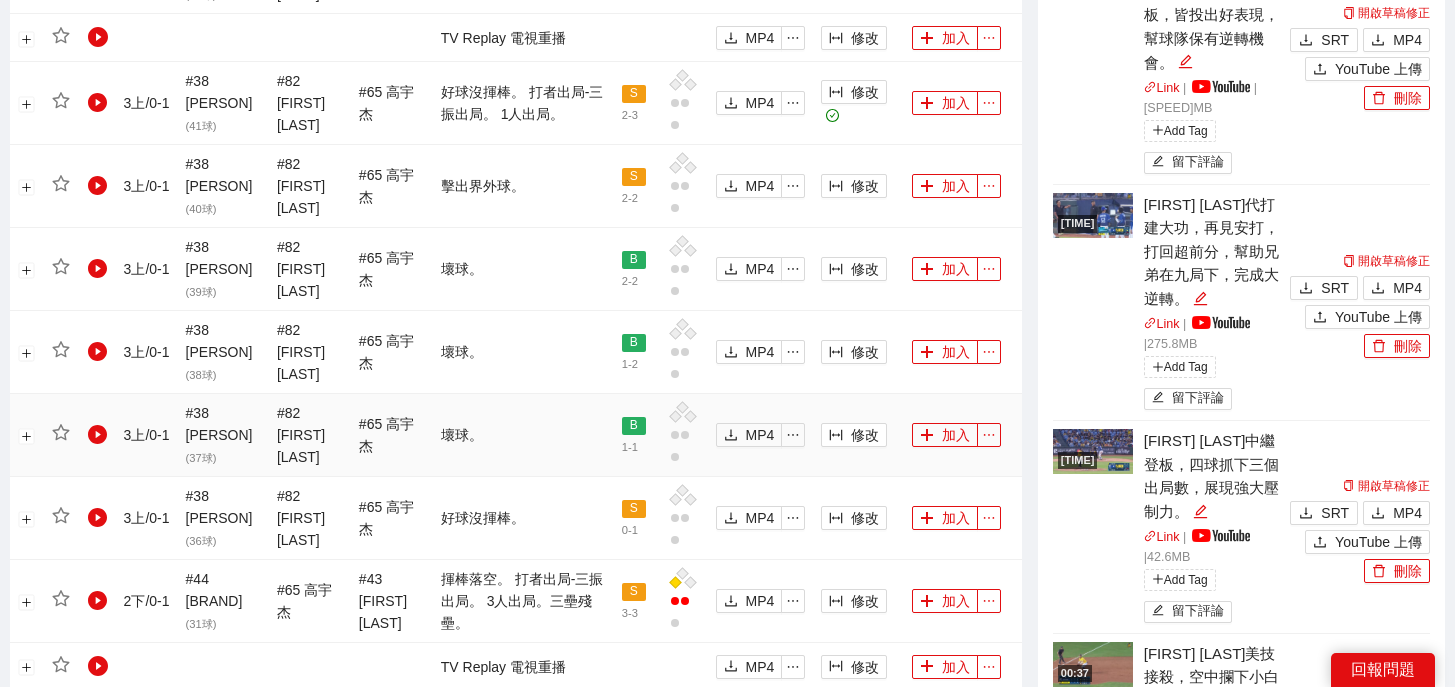 scroll, scrollTop: 1817, scrollLeft: 0, axis: vertical 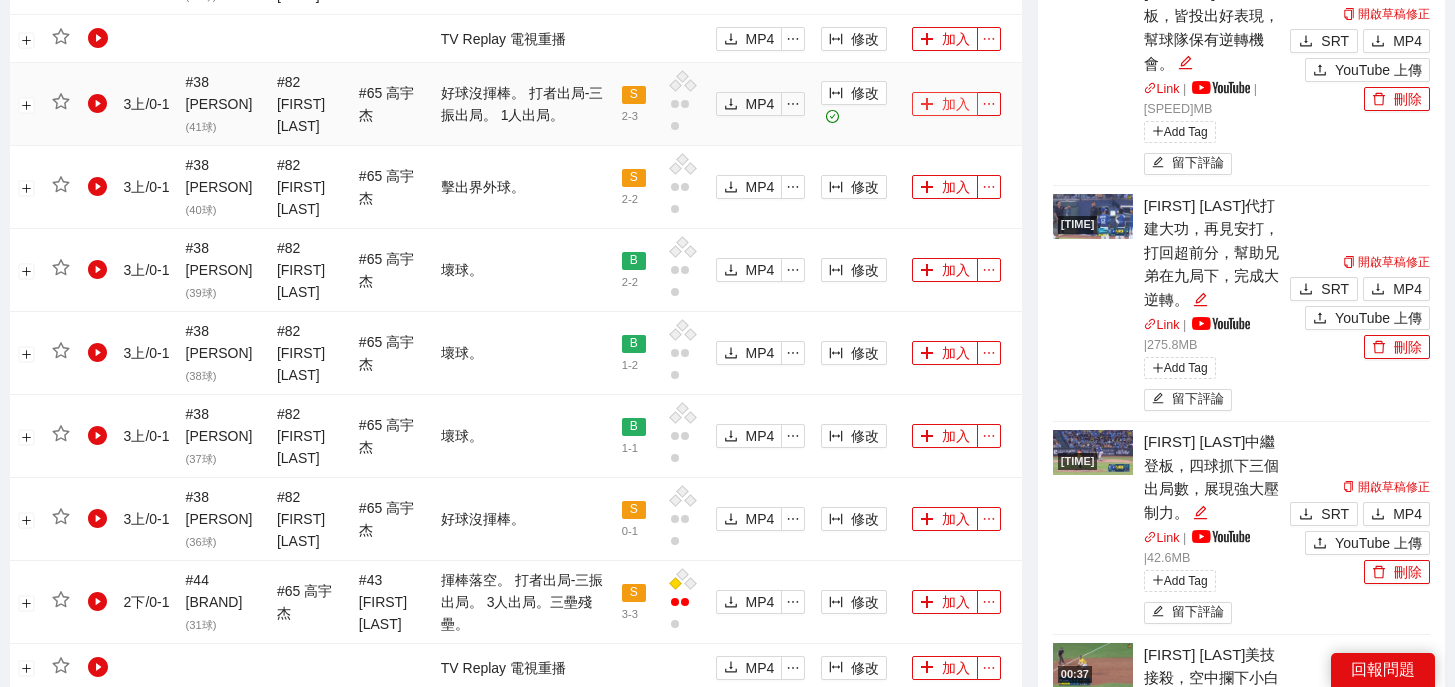 click 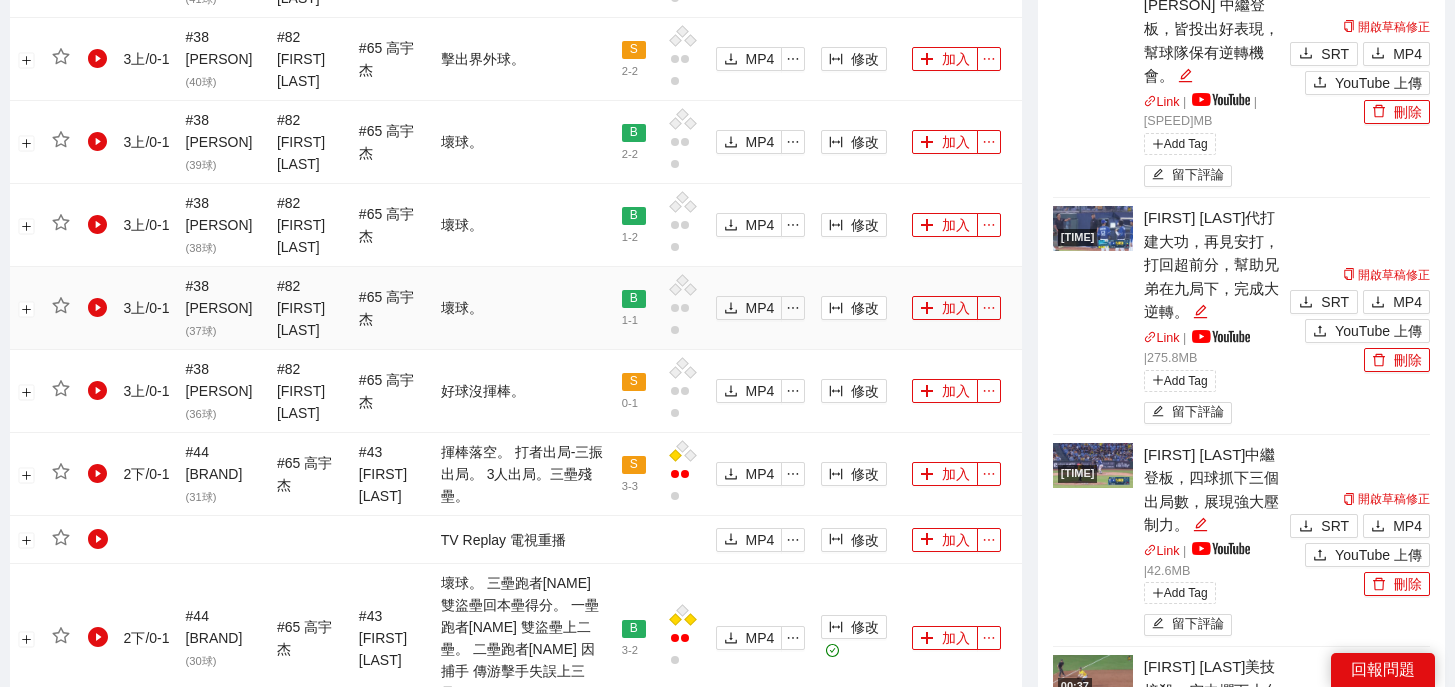 scroll, scrollTop: 2356, scrollLeft: 0, axis: vertical 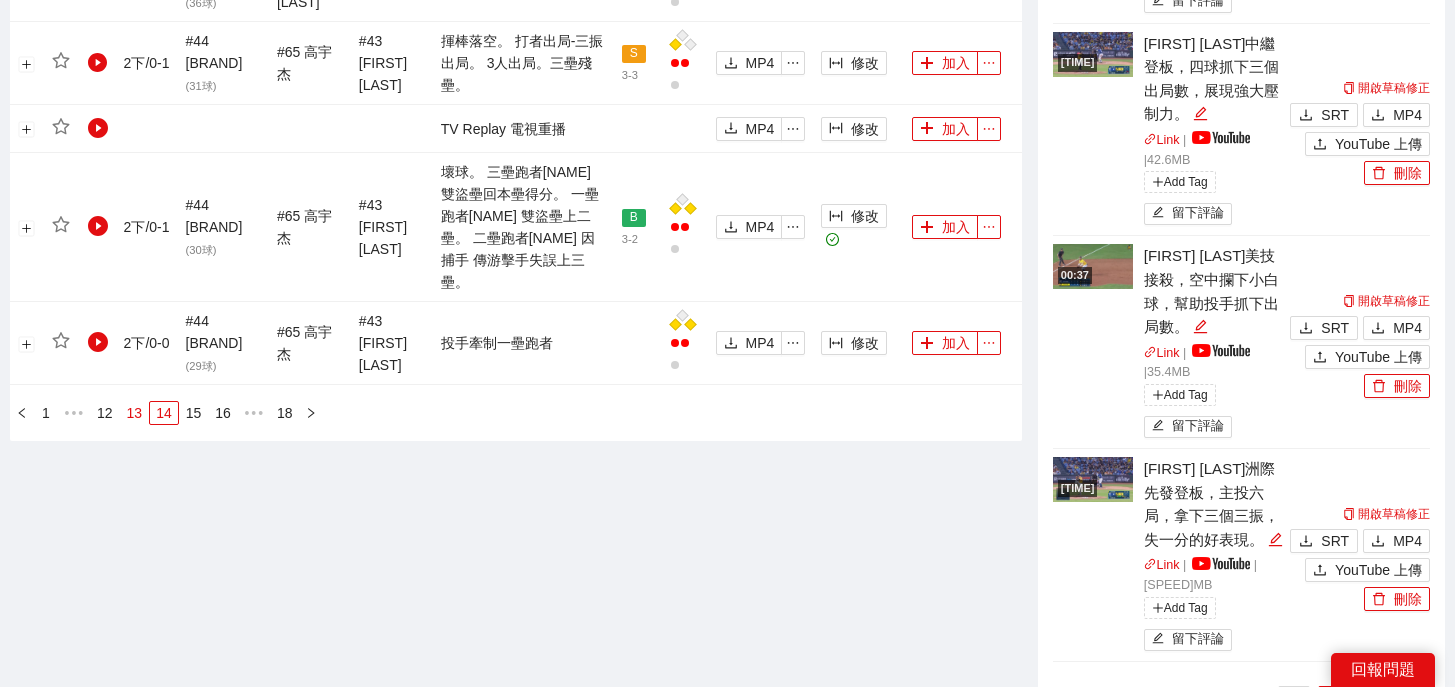 click on "13" at bounding box center [135, 413] 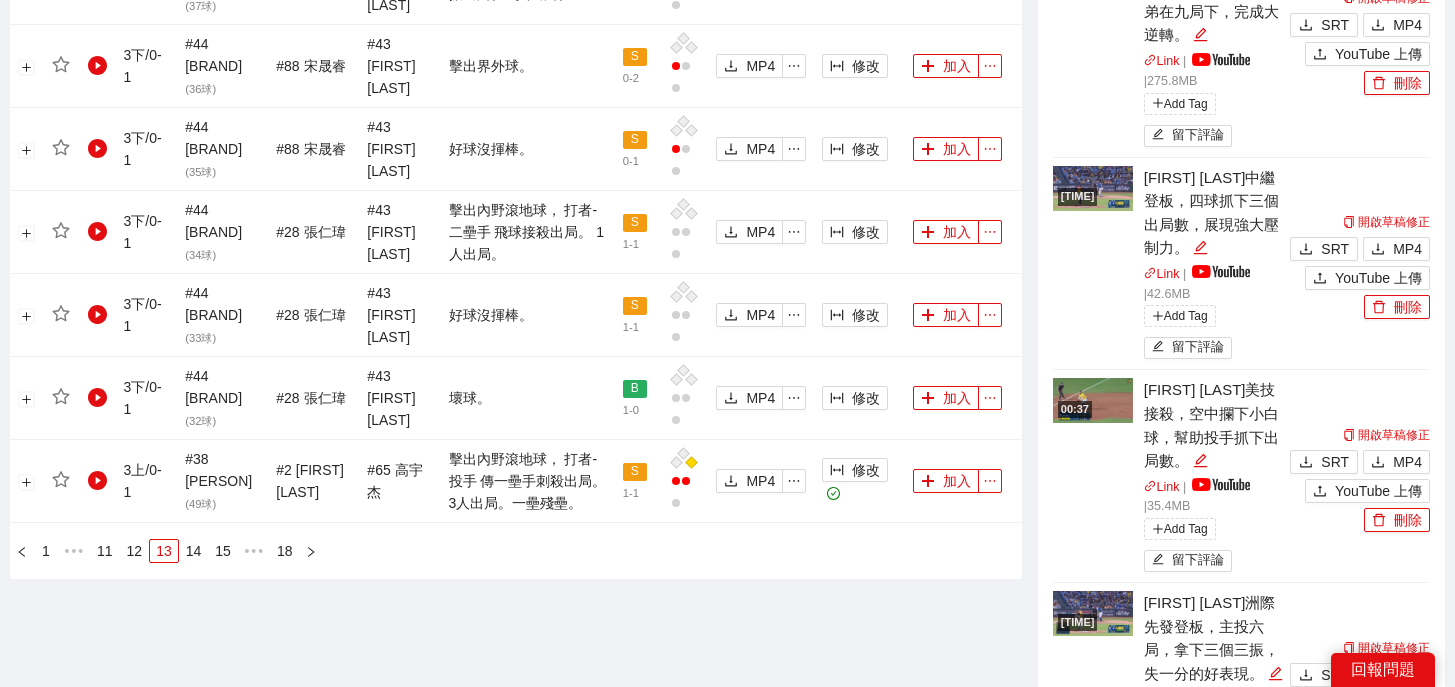 scroll, scrollTop: 2356, scrollLeft: 0, axis: vertical 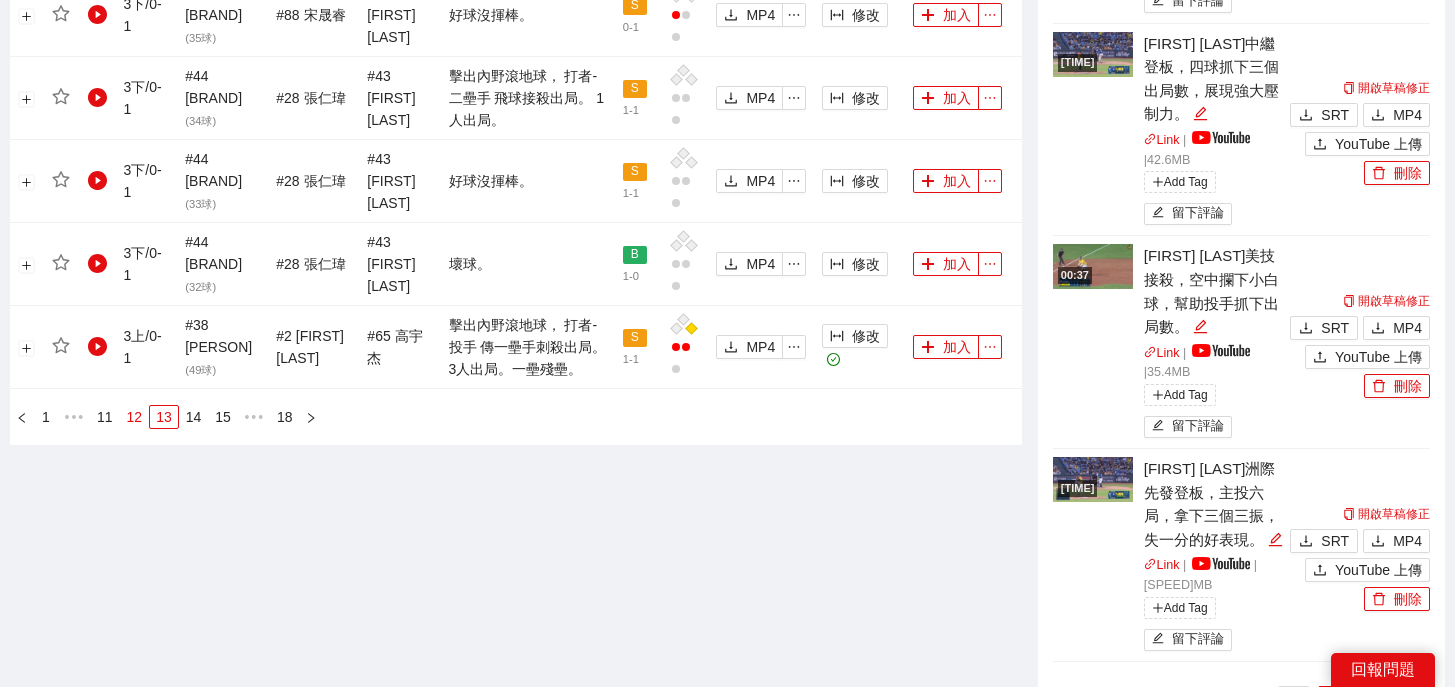 click on "12" at bounding box center (135, 417) 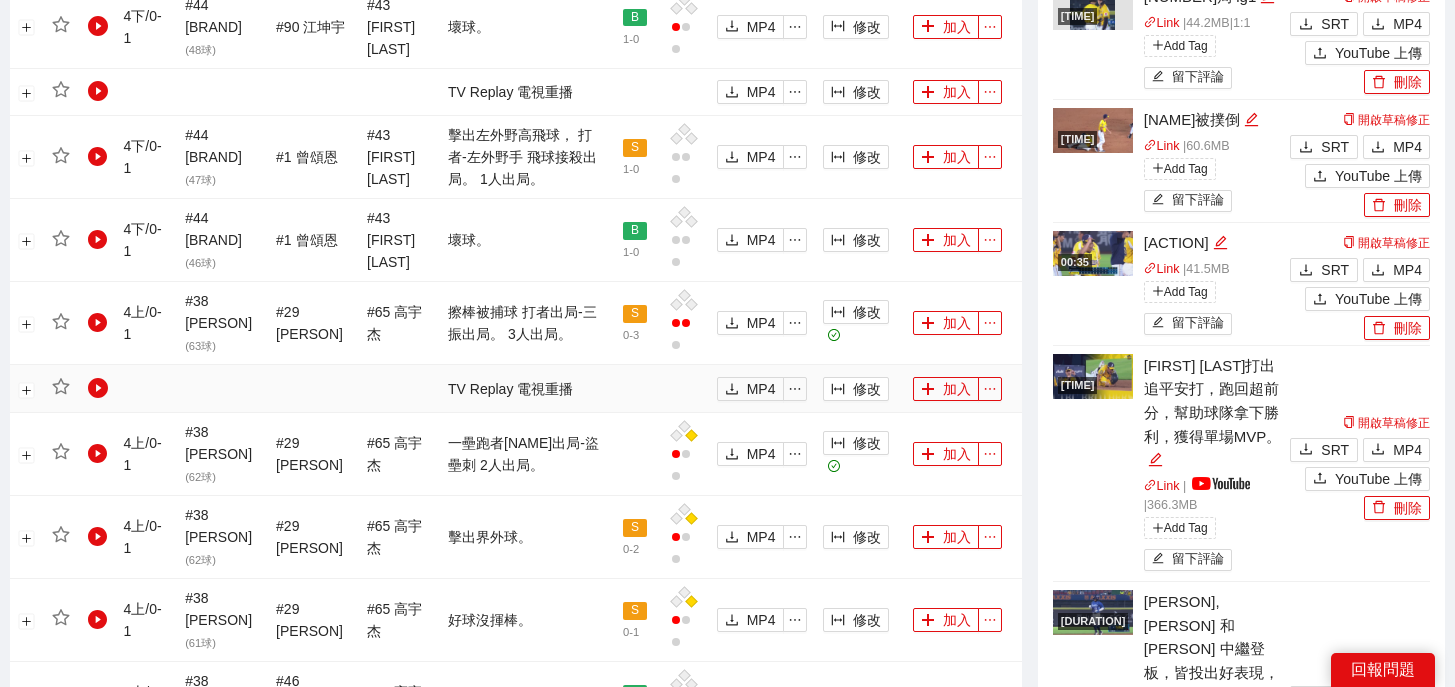 scroll, scrollTop: 1261, scrollLeft: 0, axis: vertical 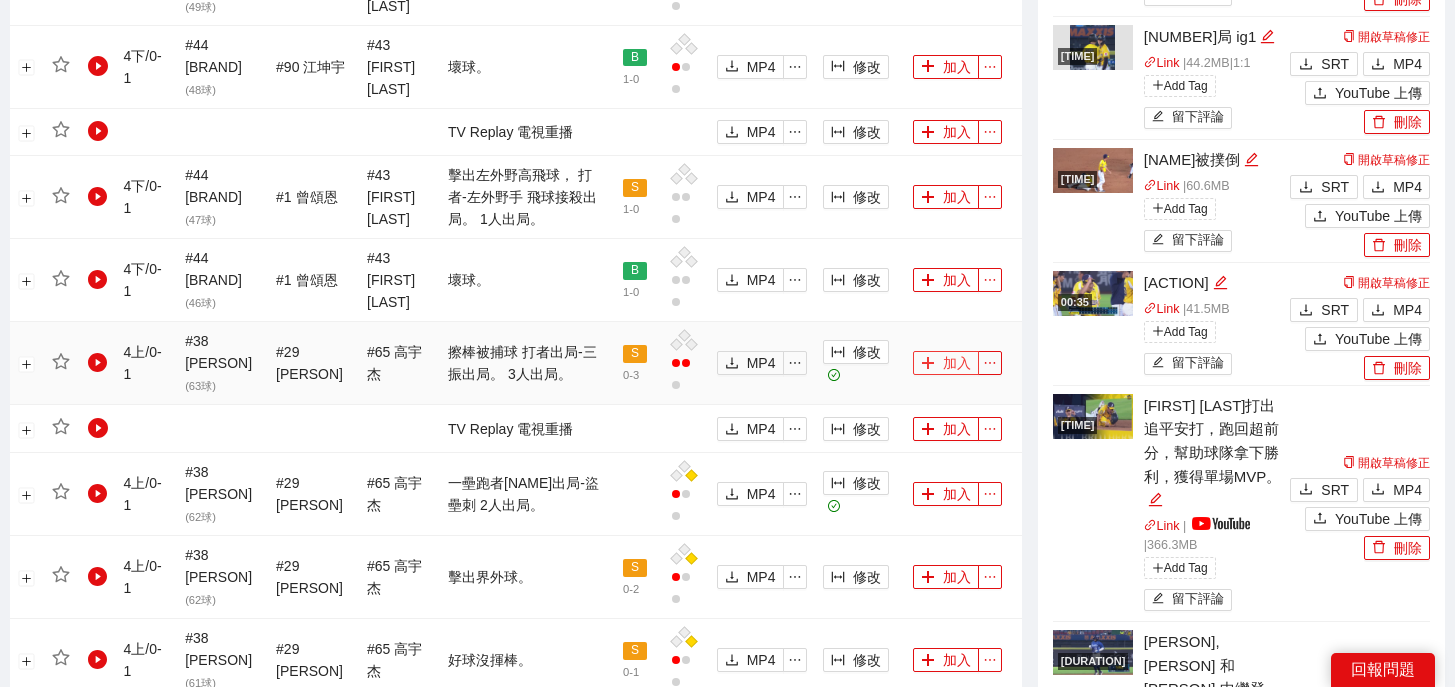 click on "加入" at bounding box center (946, 363) 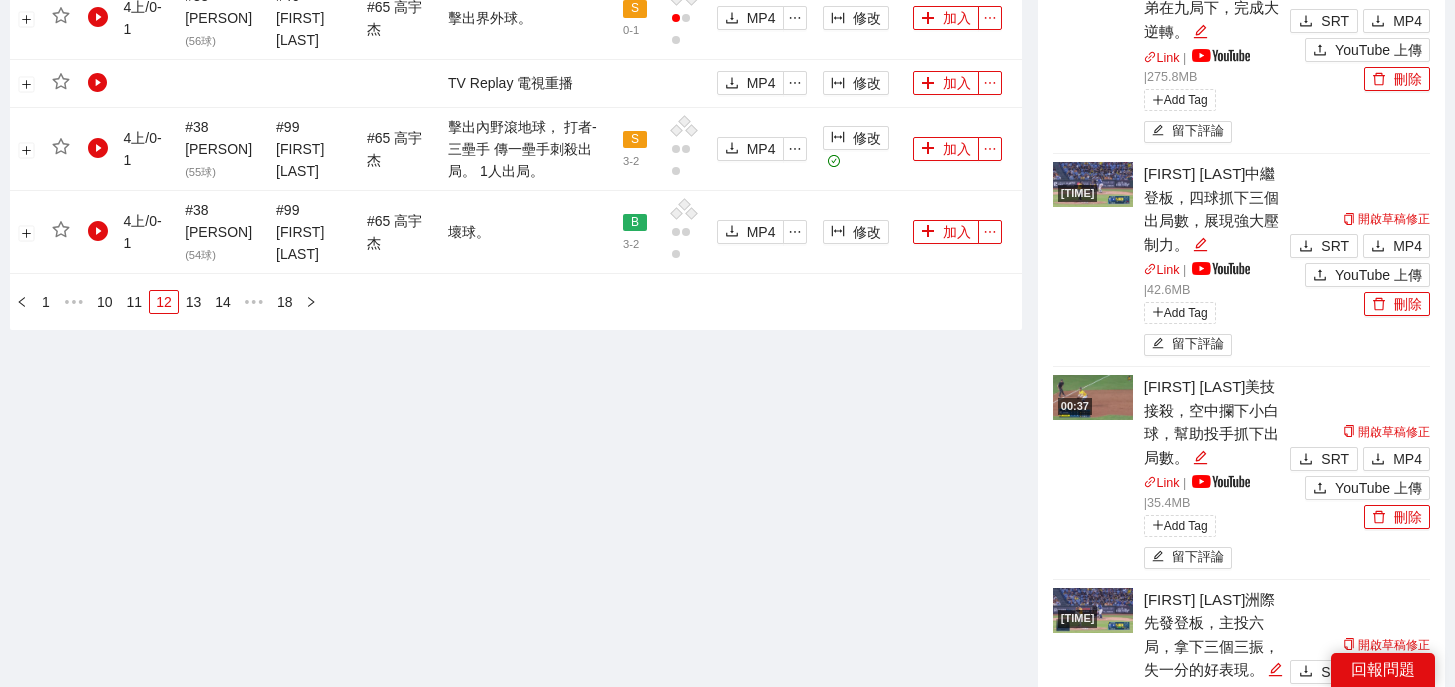 scroll, scrollTop: 2474, scrollLeft: 0, axis: vertical 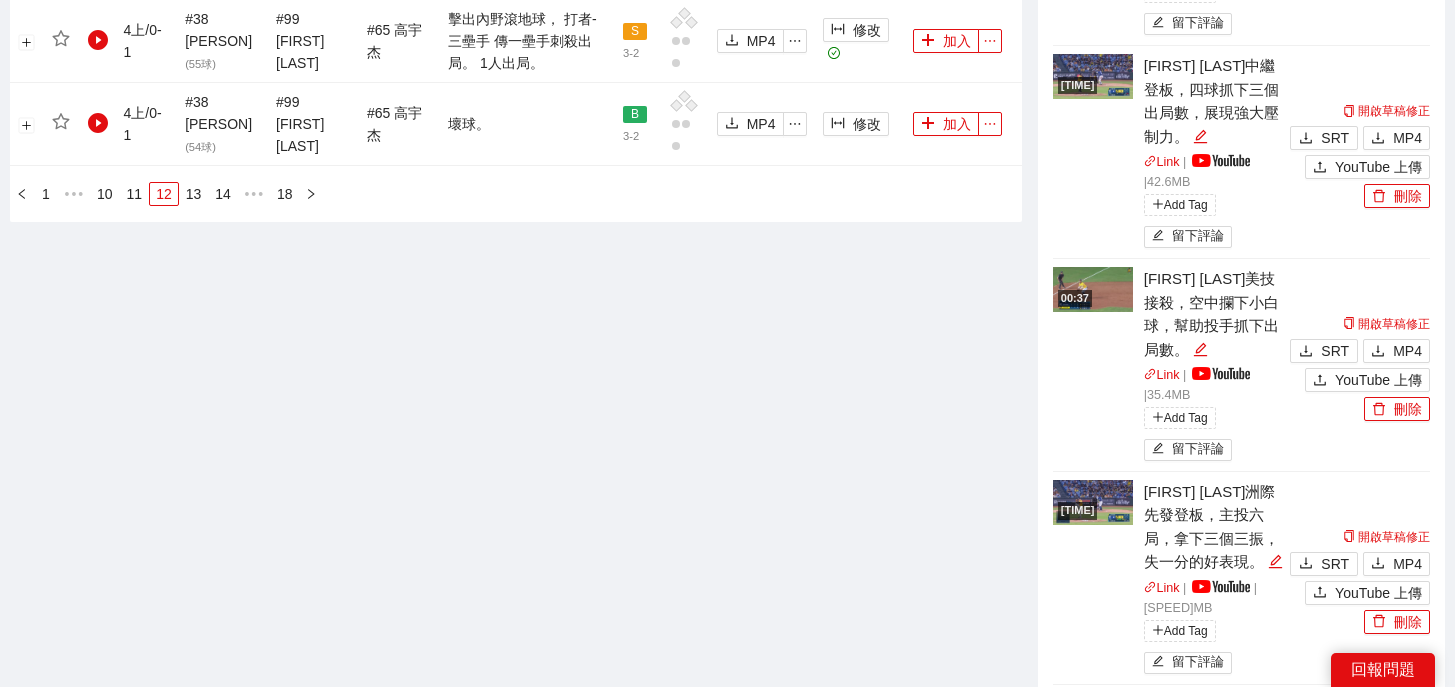 click on "局/分數 投手 打者 捕手 結果 好壞球 壘包出局 下載影片 修改時間 加入片段                           4 下  /  0 - 1 # [NUMBER]   [FIRST] [LAST] ( [NUMBER] 球) # [NUMBER]   [FIRST] [LAST] # [NUMBER]   [FIRST] [LAST] 擊出內野滾地球， 打者-三壘手  傳一壘手刺殺出局。 2人出局。 S [NUMBER] - [NUMBER]  MP4 修改   加入 4 下  /  0 - 1 # [NUMBER]   [FIRST] [LAST] ( [NUMBER] 球) # [NUMBER]   [FIRST] [LAST] # [NUMBER]   [FIRST] [LAST] 壞球。 B [NUMBER] - [NUMBER]  MP4 修改   加入 4 下  /  0 - 1 # [NUMBER]   [FIRST] [LAST] ( [NUMBER] 球) # [NUMBER]   [FIRST] [LAST] # [NUMBER]   [FIRST] [LAST] 壞球。 B [NUMBER] - [NUMBER]  MP4 修改   加入 TV Replay 電視重播  MP4 修改   加入 4 下  /  0 - 1 # [NUMBER]   [FIRST] [LAST] ( [NUMBER] 球) # [NUMBER]   [FIRST] [LAST] # [NUMBER]   [FIRST] [LAST] 擊出左外野高飛球， 打者-左外野手 飛球接殺出局。 1人出局。 S [NUMBER] - [NUMBER]  MP4 修改   加入 4 下  /  0 - 1 # [NUMBER]   [FIRST] [LAST] ( [NUMBER] 球) # [NUMBER]   [FIRST] [LAST] # [NUMBER]   [FIRST] [LAST] 壞球。 B [NUMBER] - [NUMBER]  MP4 修改   加入 4 上  /  0 - 1 # [NUMBER]   [FIRST] [LAST] ( [NUMBER] 球) # [NUMBER]   [FIRST] [LAST] # [NUMBER]   [FIRST] [LAST] S [NUMBER] - [NUMBER]  MP4 修改   加入 TV Replay 電視重播" at bounding box center (516, -607) 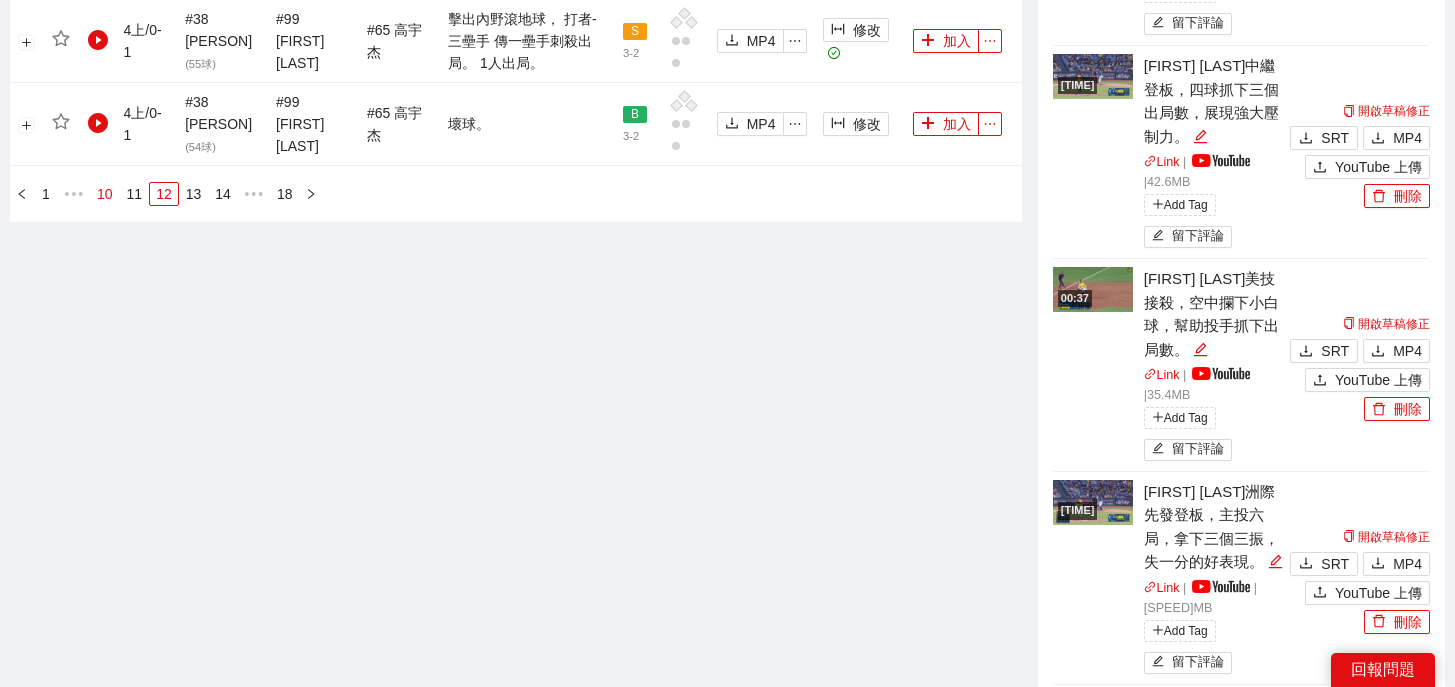 click on "10" at bounding box center [105, 194] 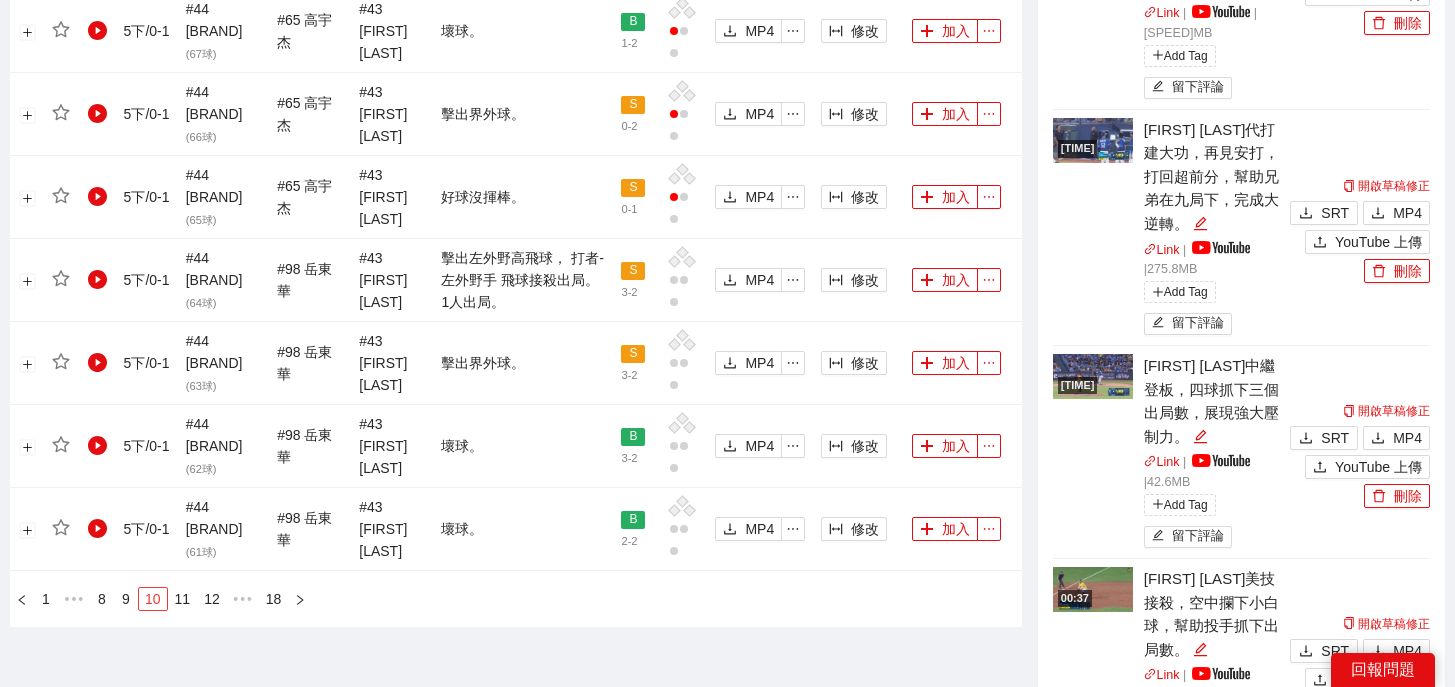scroll, scrollTop: 2474, scrollLeft: 0, axis: vertical 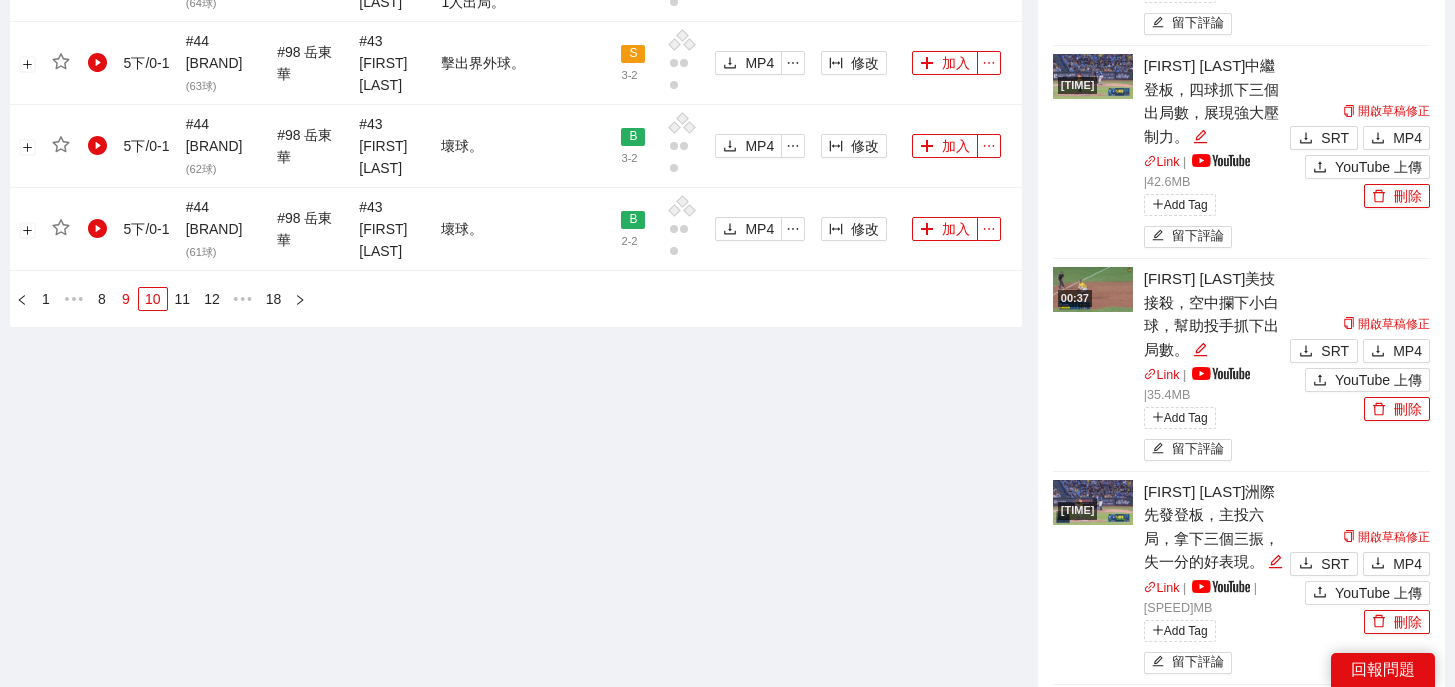 click on "9" at bounding box center [126, 299] 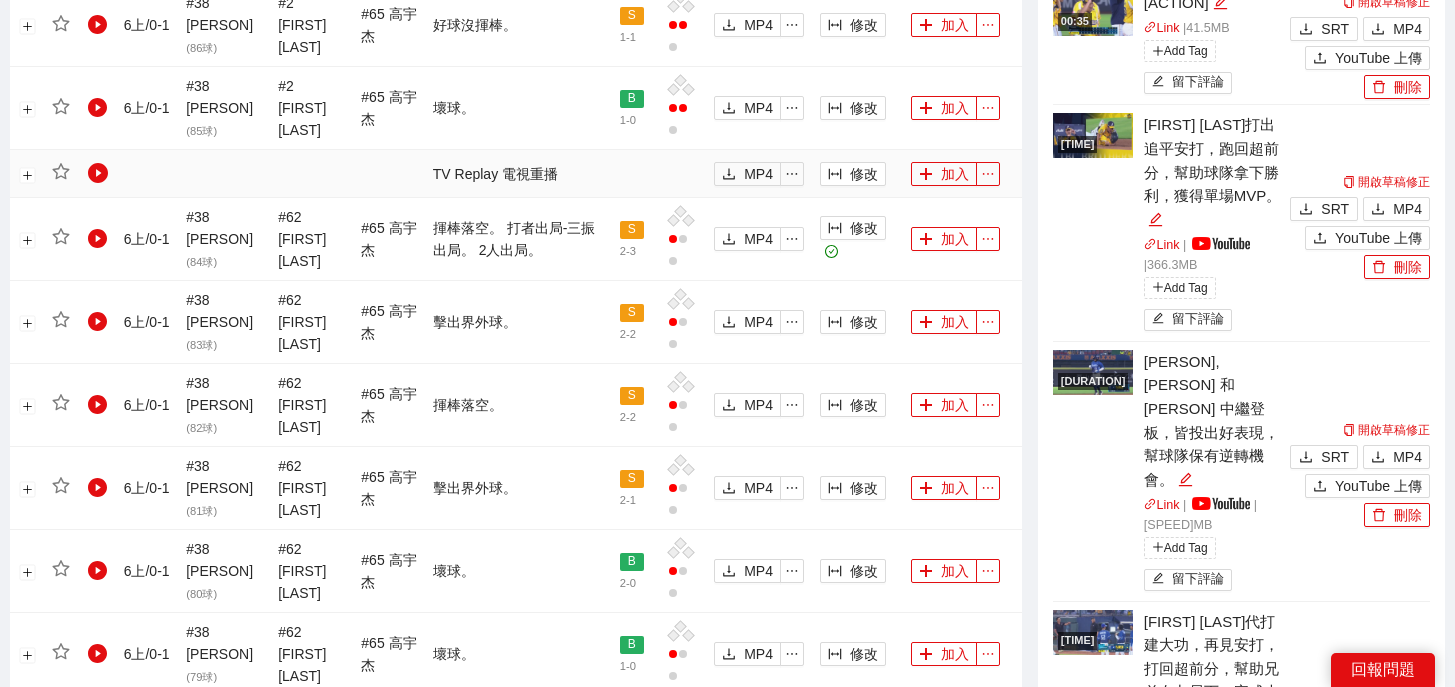scroll, scrollTop: 1545, scrollLeft: 0, axis: vertical 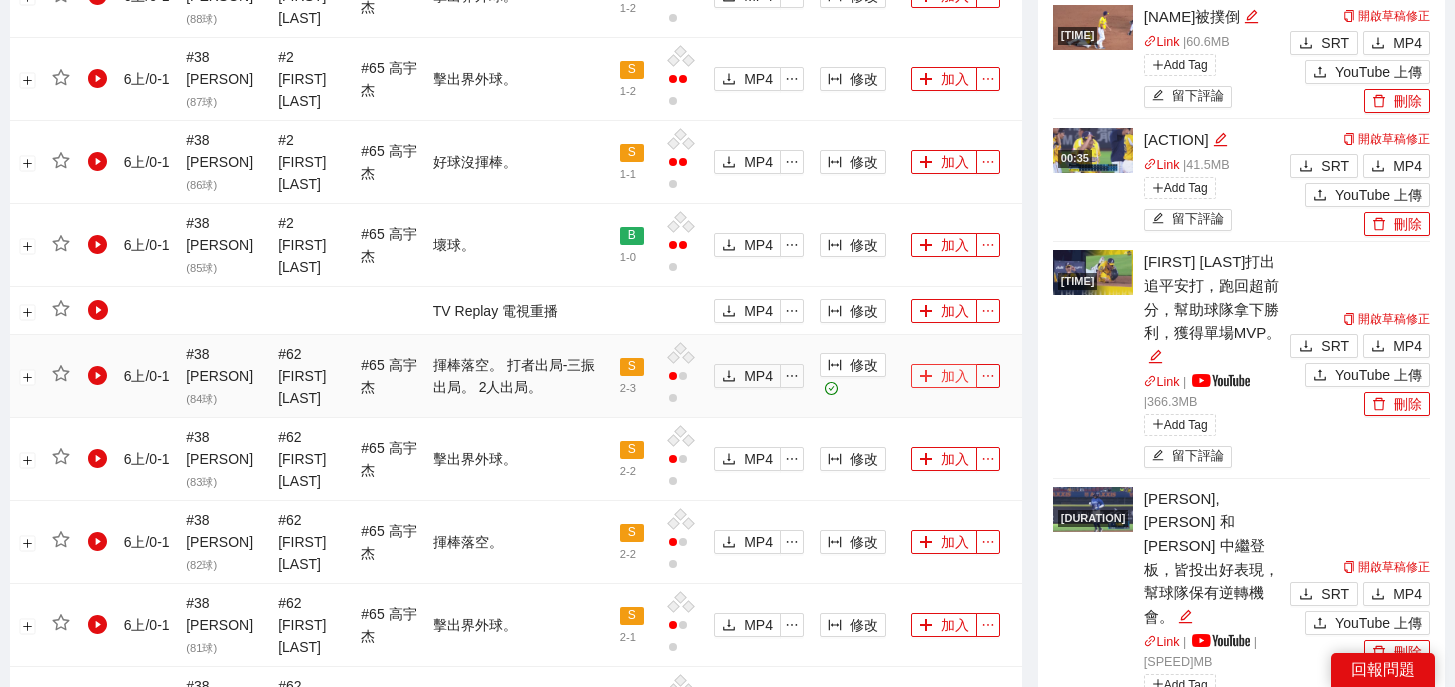 click on "加入" at bounding box center (944, 376) 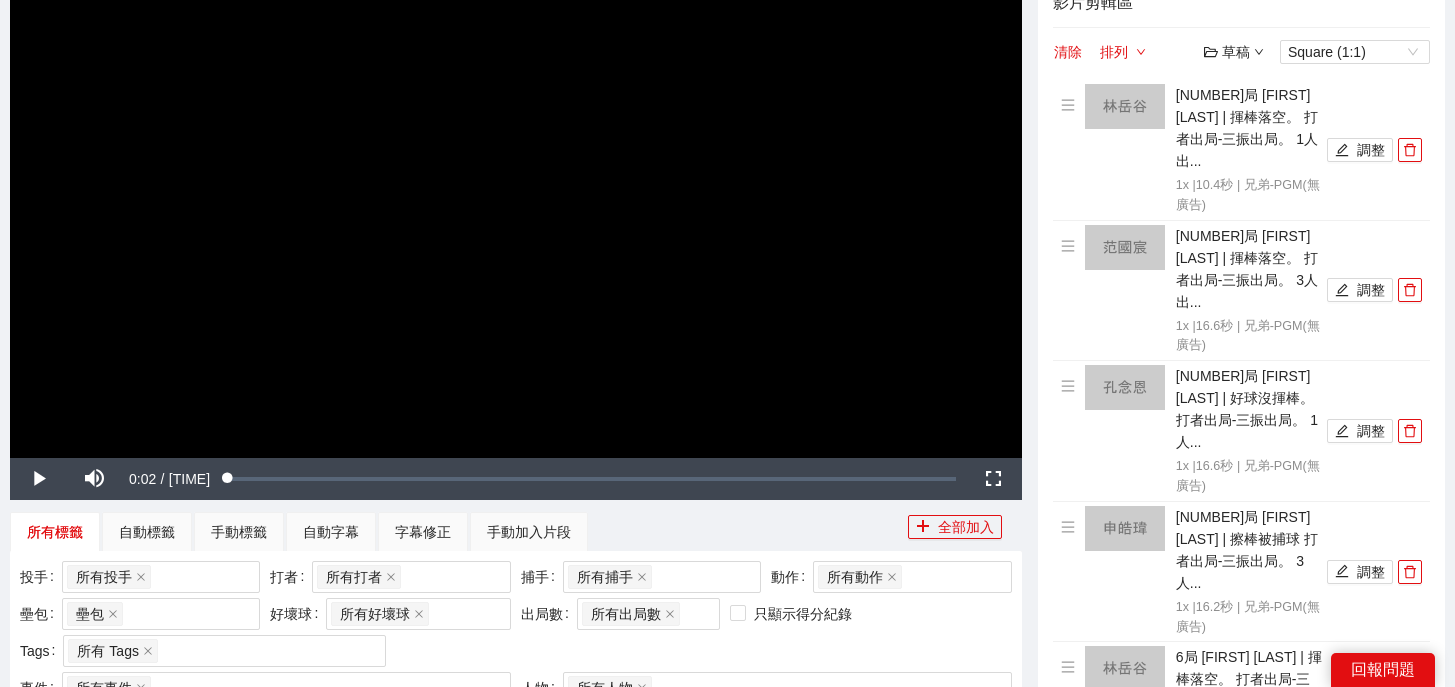 scroll, scrollTop: 288, scrollLeft: 0, axis: vertical 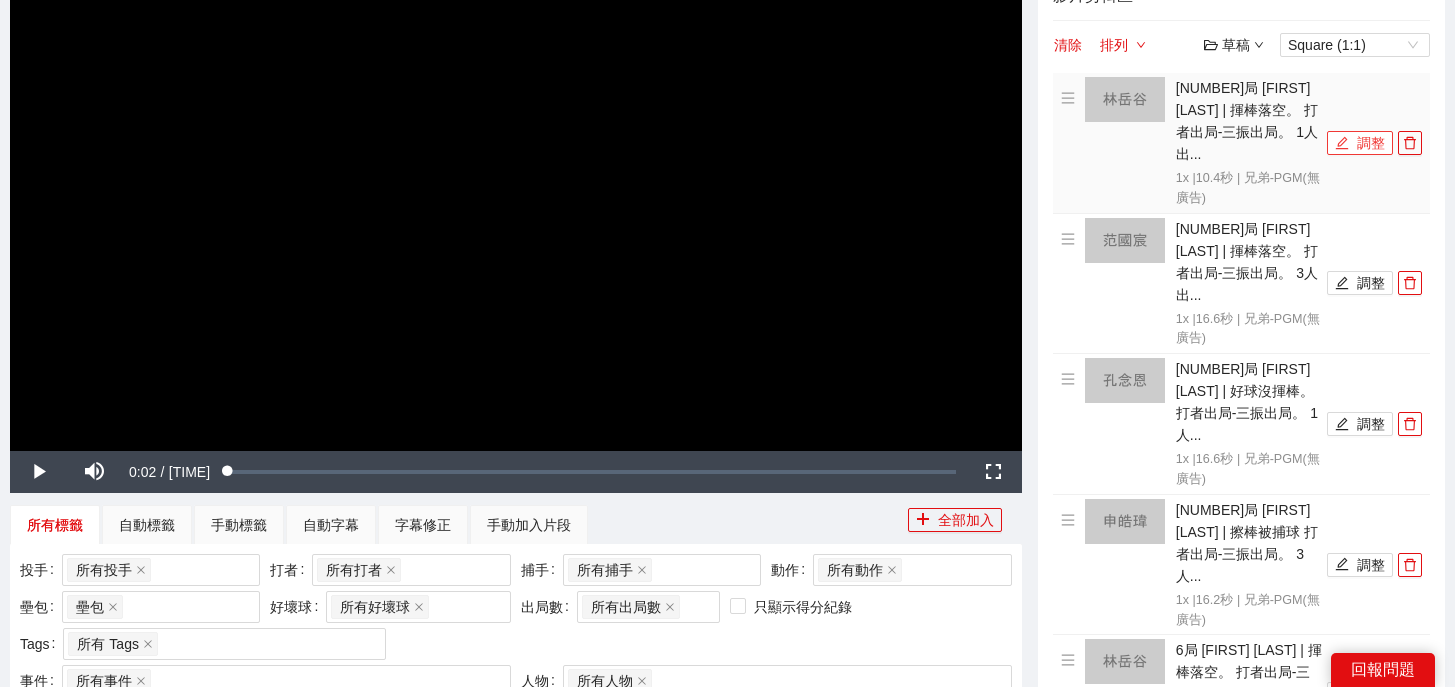 click on "調整" at bounding box center [1360, 143] 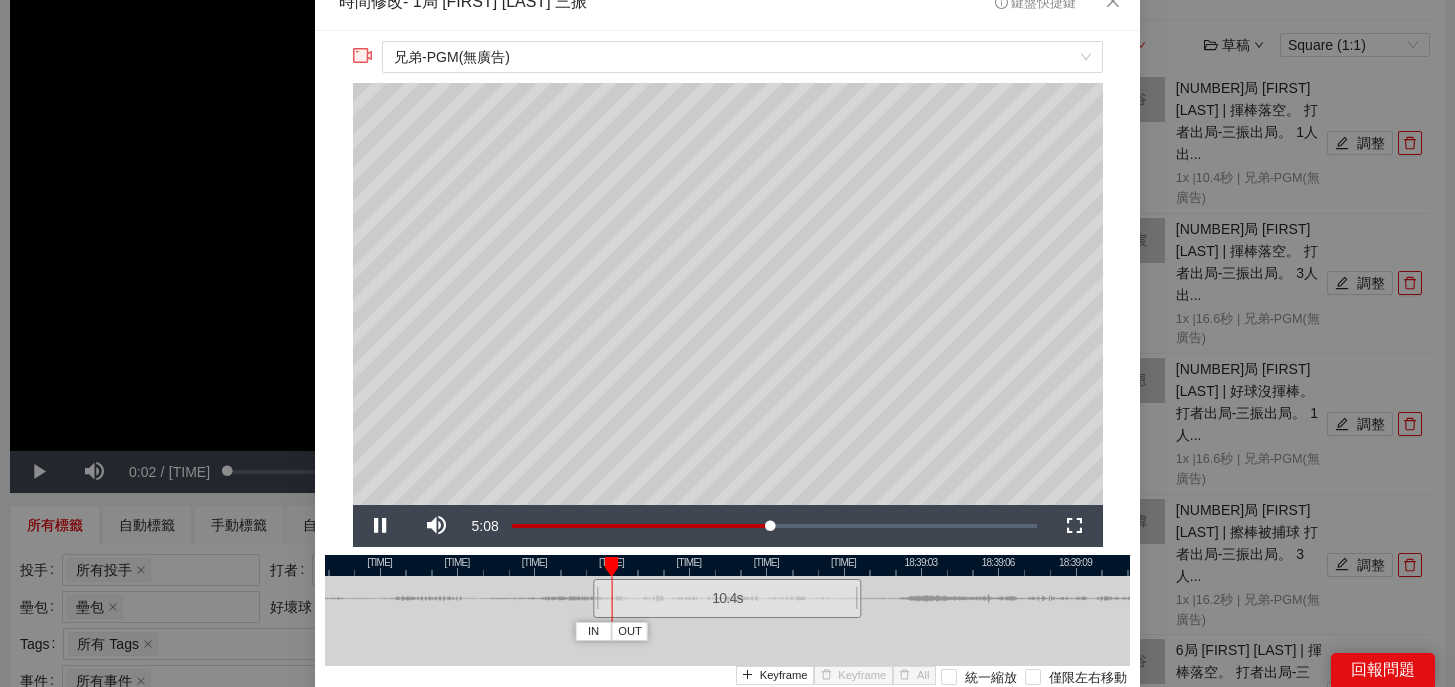 scroll, scrollTop: 27, scrollLeft: 0, axis: vertical 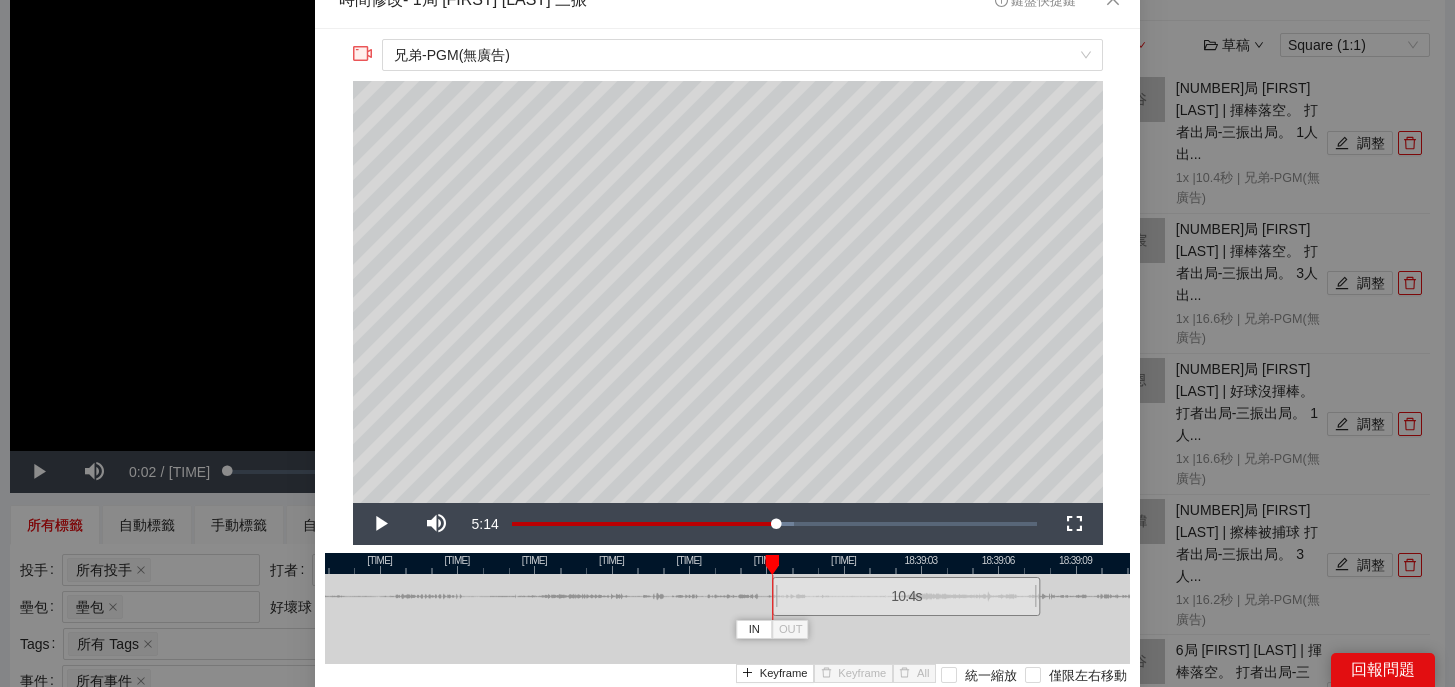 drag, startPoint x: 682, startPoint y: 593, endPoint x: 861, endPoint y: 596, distance: 179.02513 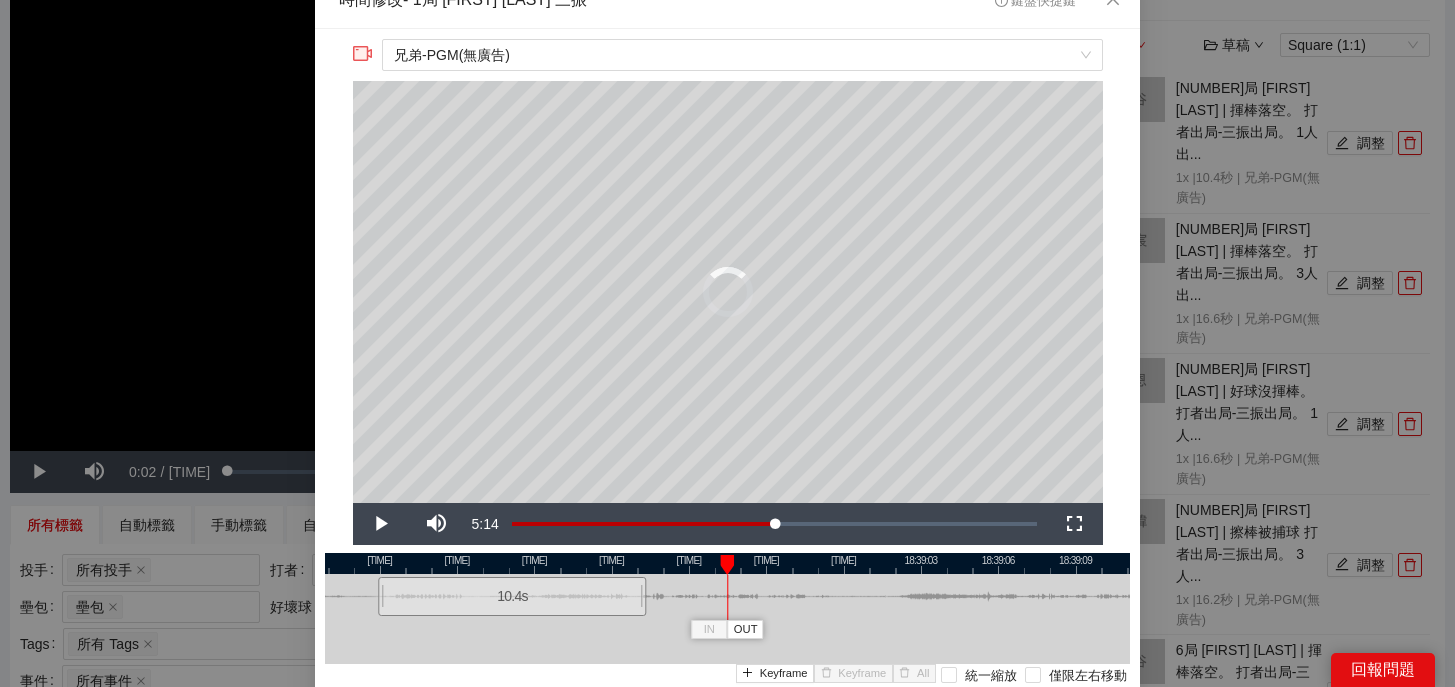 drag, startPoint x: 870, startPoint y: 603, endPoint x: 476, endPoint y: 606, distance: 394.0114 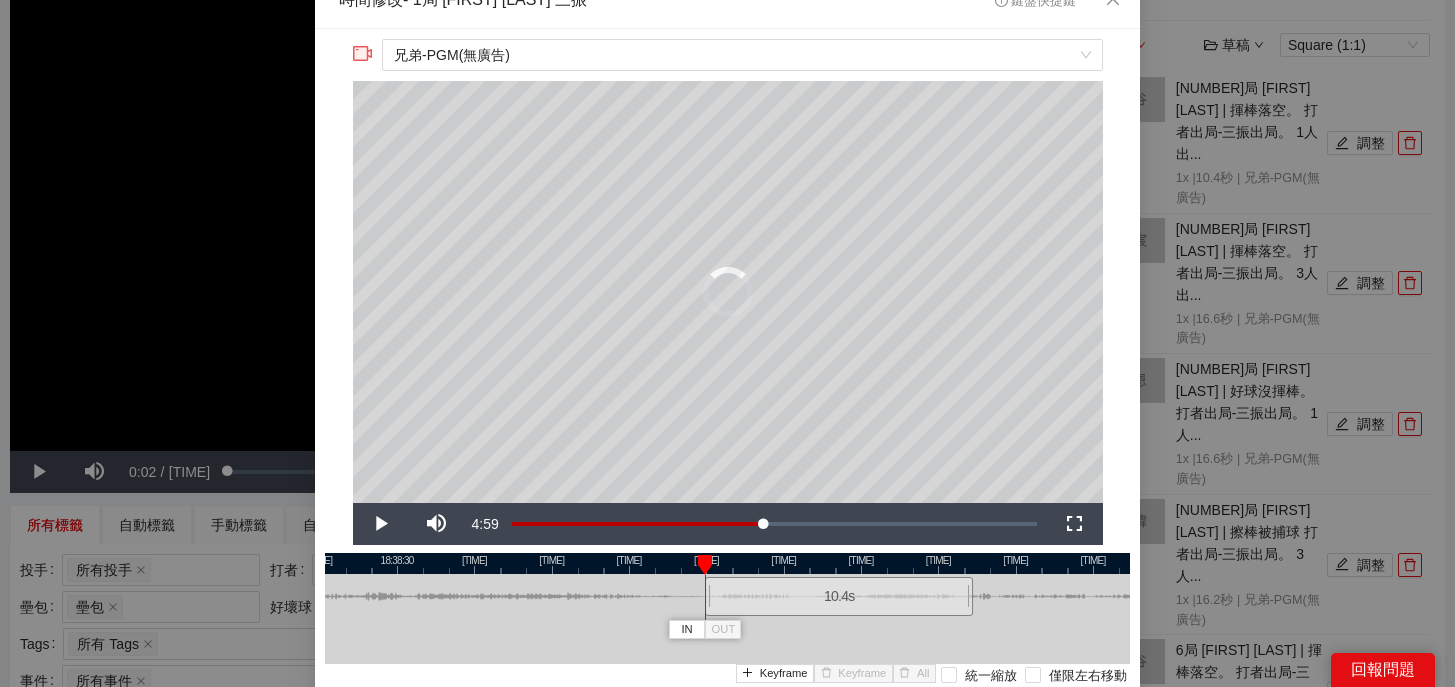 drag, startPoint x: 801, startPoint y: 559, endPoint x: 1140, endPoint y: 551, distance: 339.0944 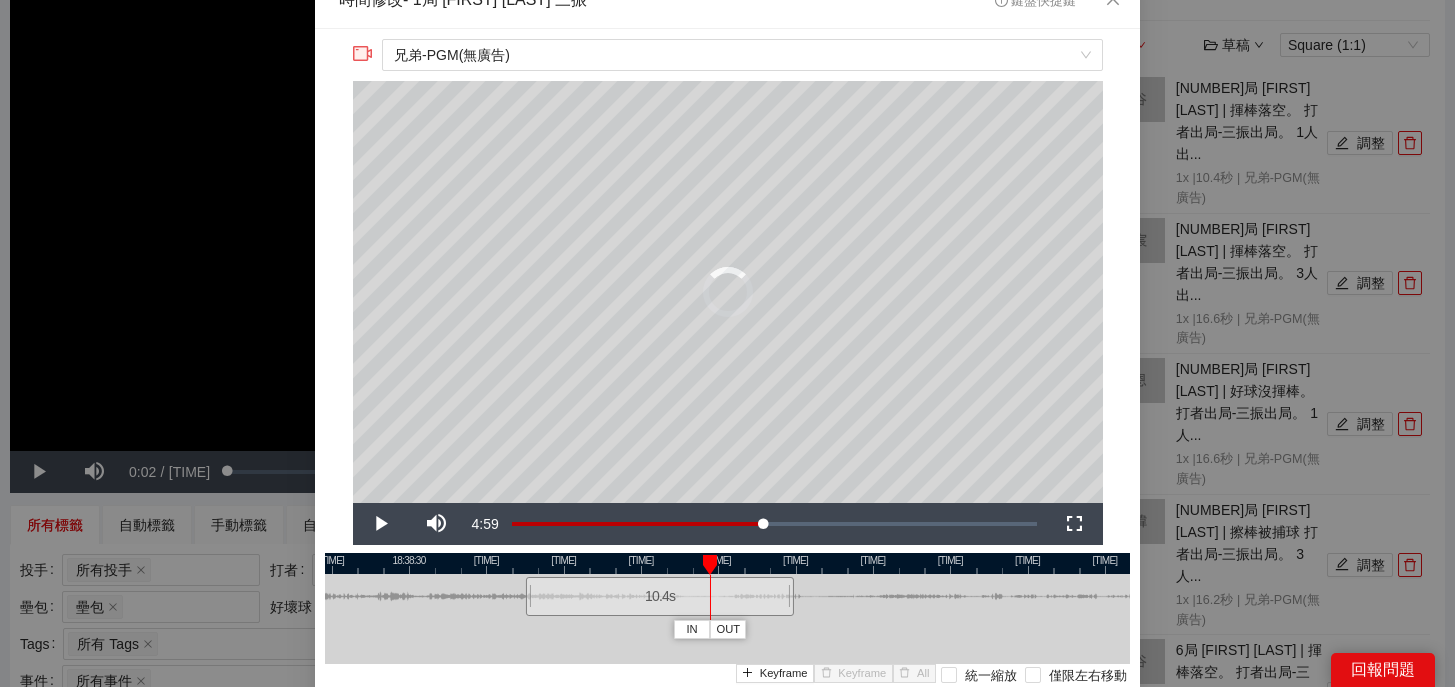 drag, startPoint x: 929, startPoint y: 598, endPoint x: 739, endPoint y: 599, distance: 190.00262 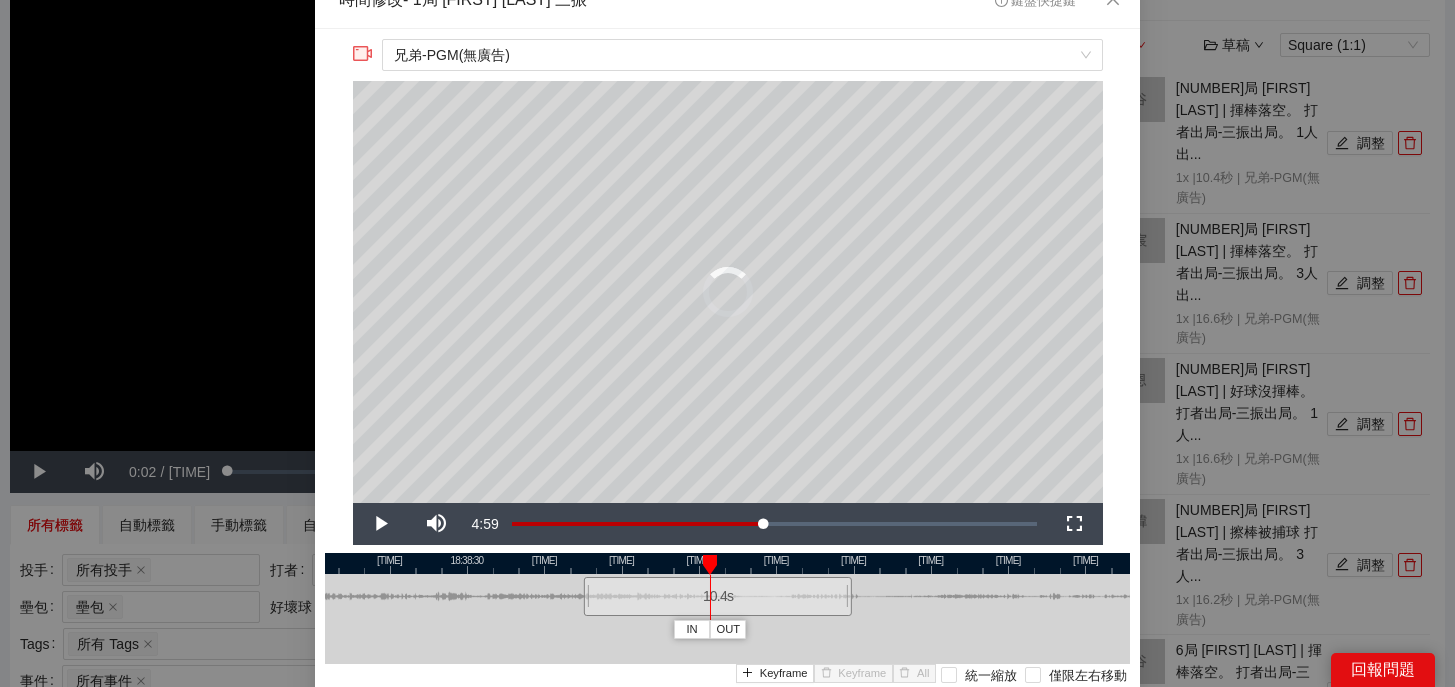 drag, startPoint x: 1044, startPoint y: 562, endPoint x: 1101, endPoint y: 561, distance: 57.00877 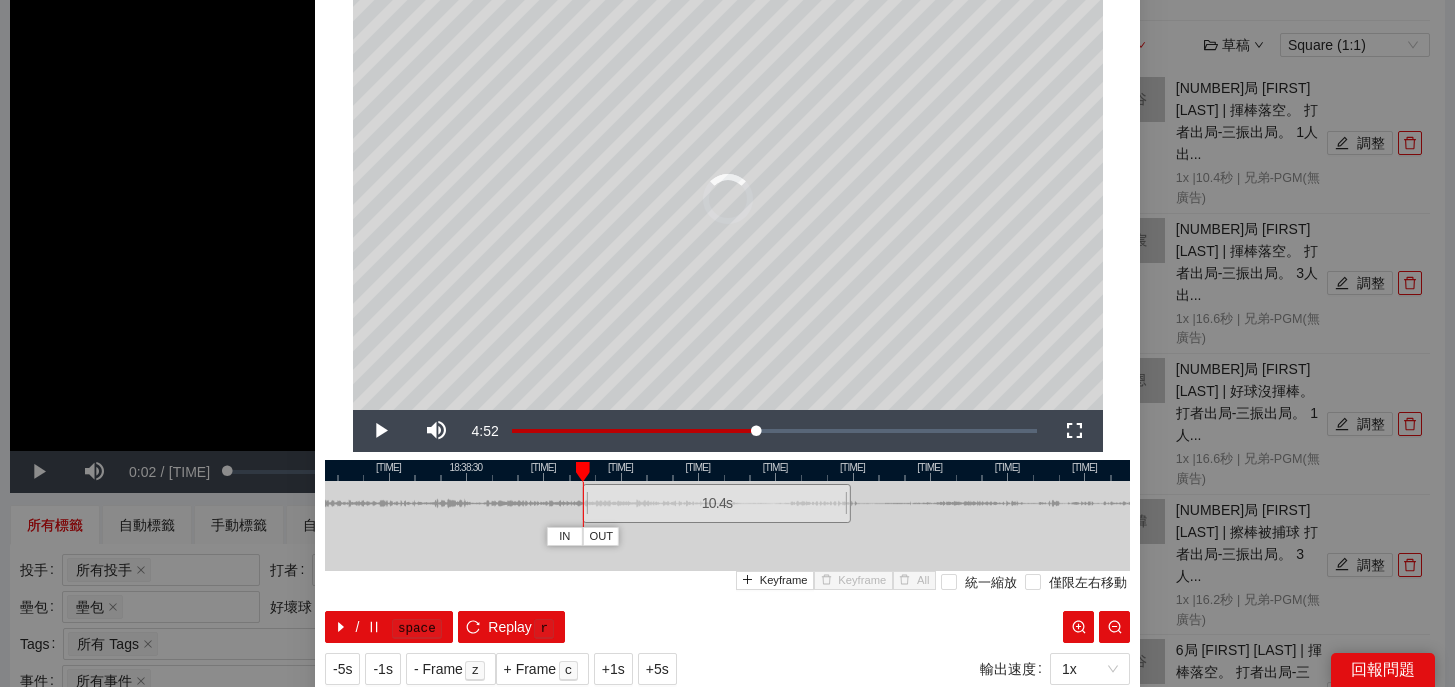scroll, scrollTop: 141, scrollLeft: 0, axis: vertical 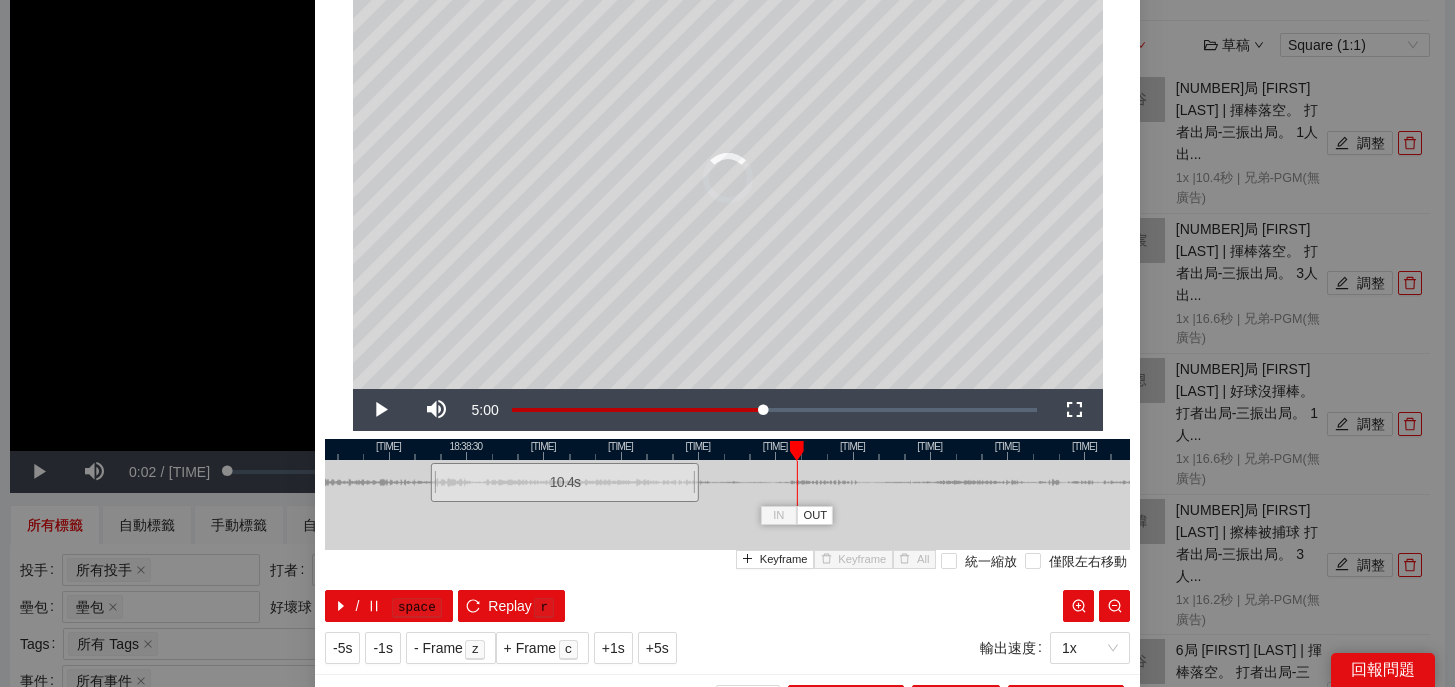 drag, startPoint x: 778, startPoint y: 486, endPoint x: 626, endPoint y: 486, distance: 152 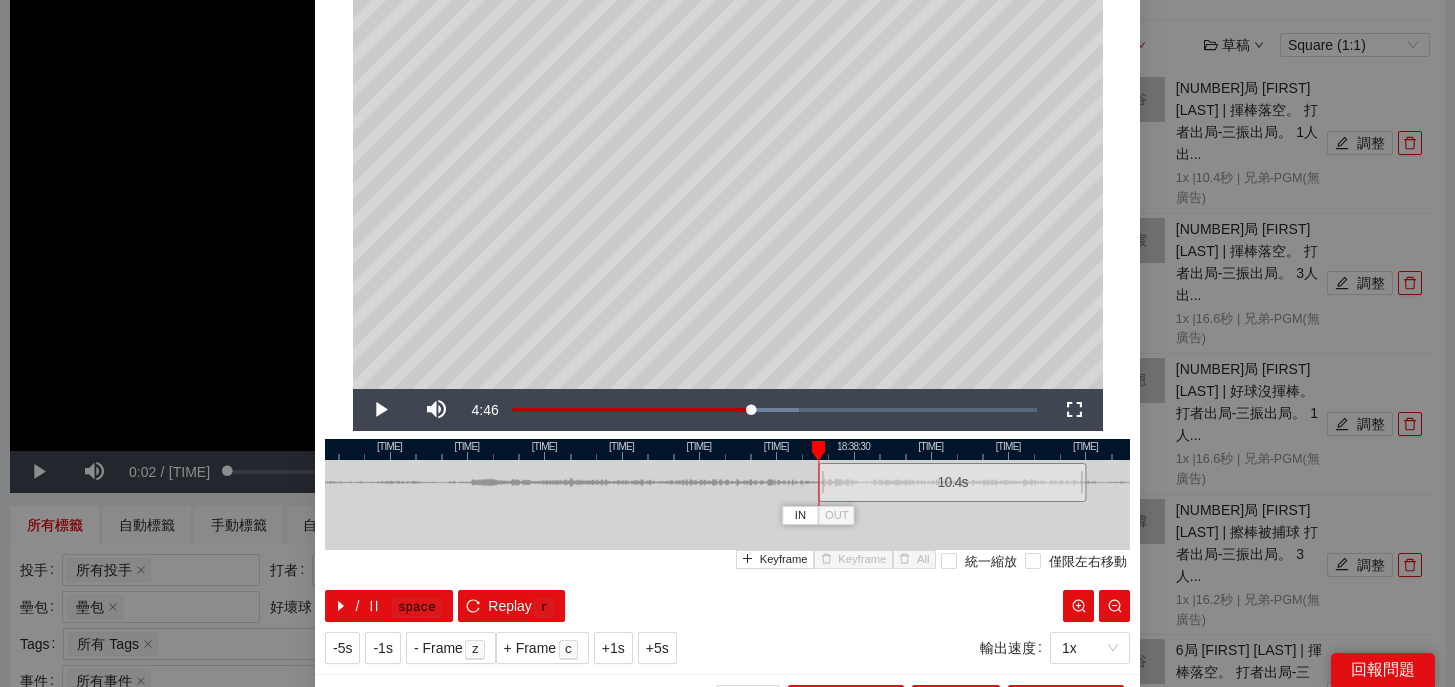 drag, startPoint x: 725, startPoint y: 449, endPoint x: 1113, endPoint y: 449, distance: 388 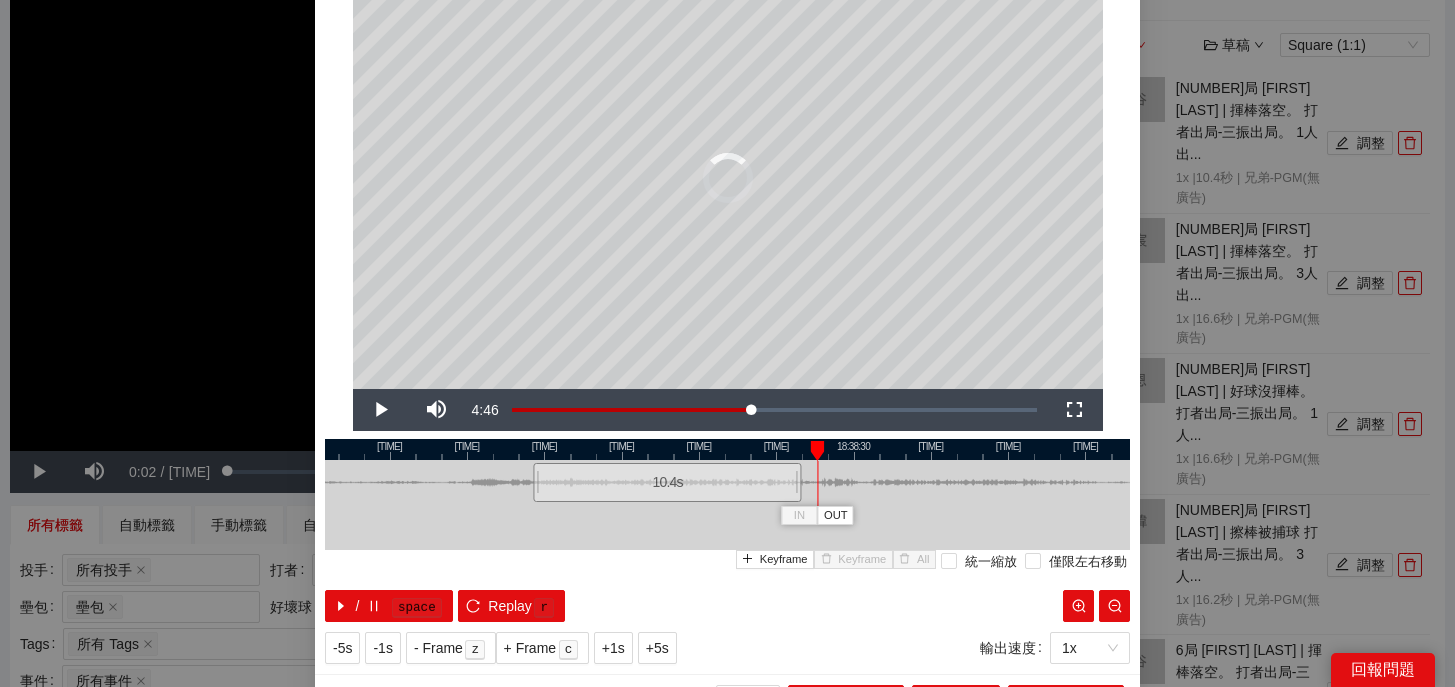 drag, startPoint x: 984, startPoint y: 484, endPoint x: 702, endPoint y: 485, distance: 282.00177 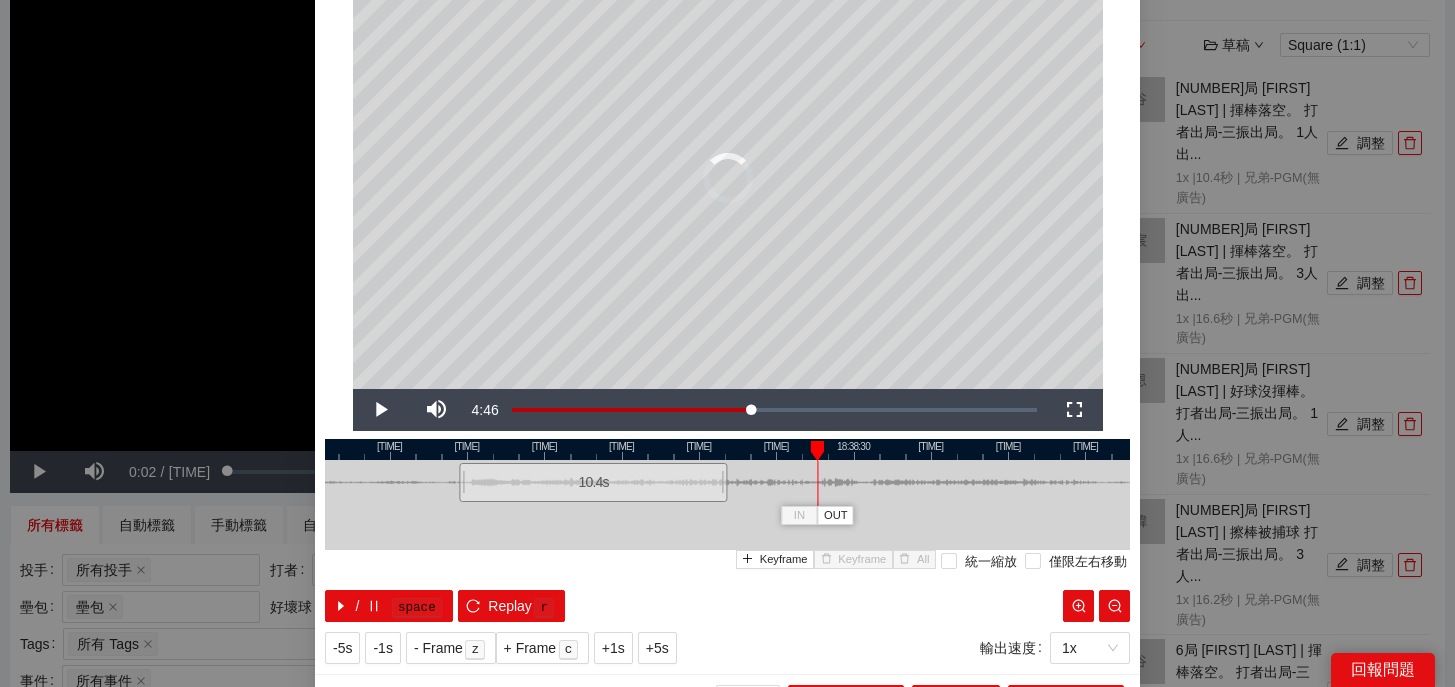 drag, startPoint x: 702, startPoint y: 485, endPoint x: 626, endPoint y: 485, distance: 76 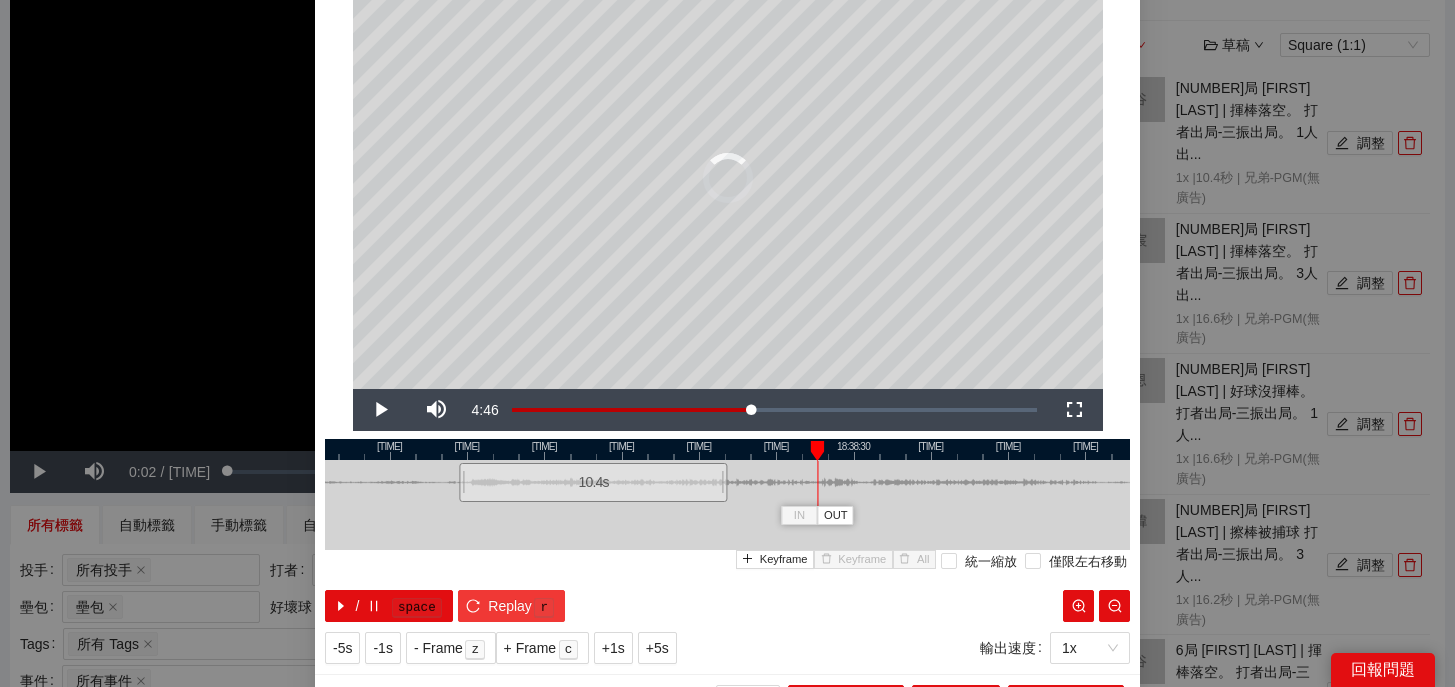 click on "Replay" at bounding box center (510, 606) 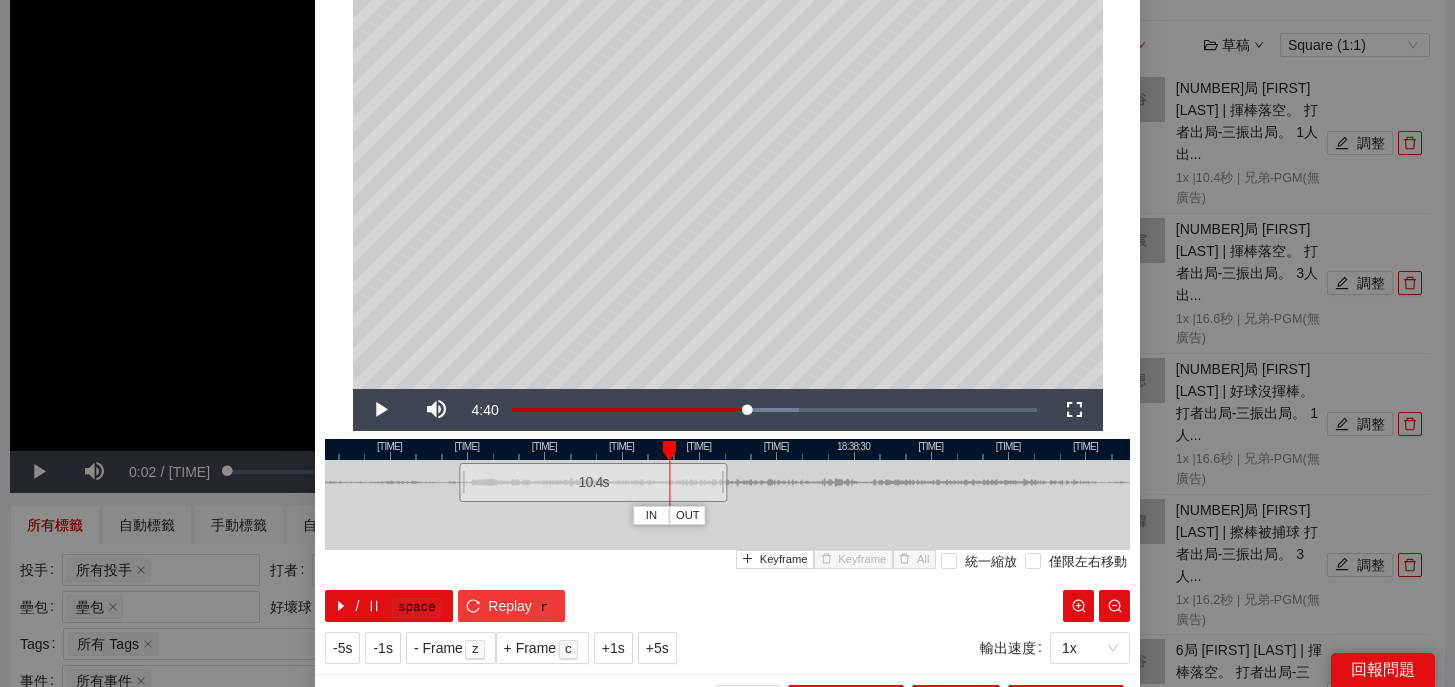 click on "Replay" at bounding box center (510, 606) 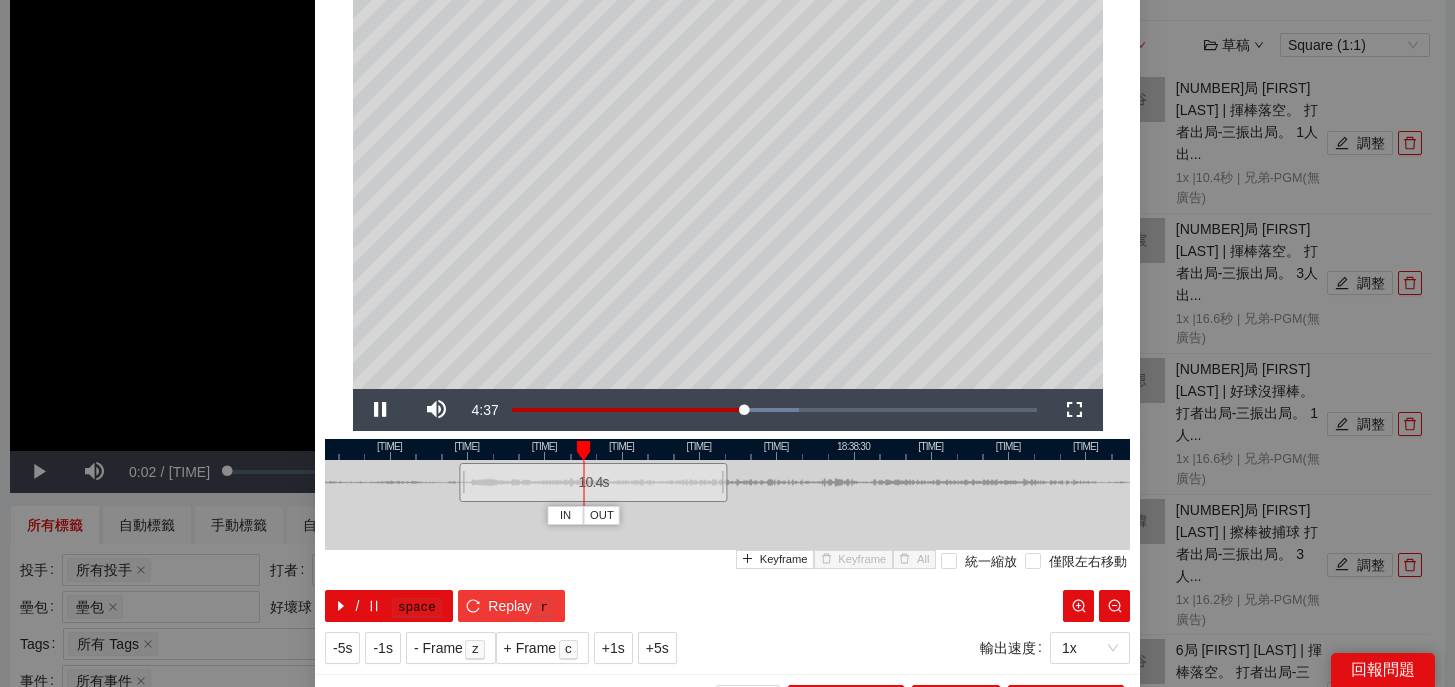 click on "Replay" at bounding box center (510, 606) 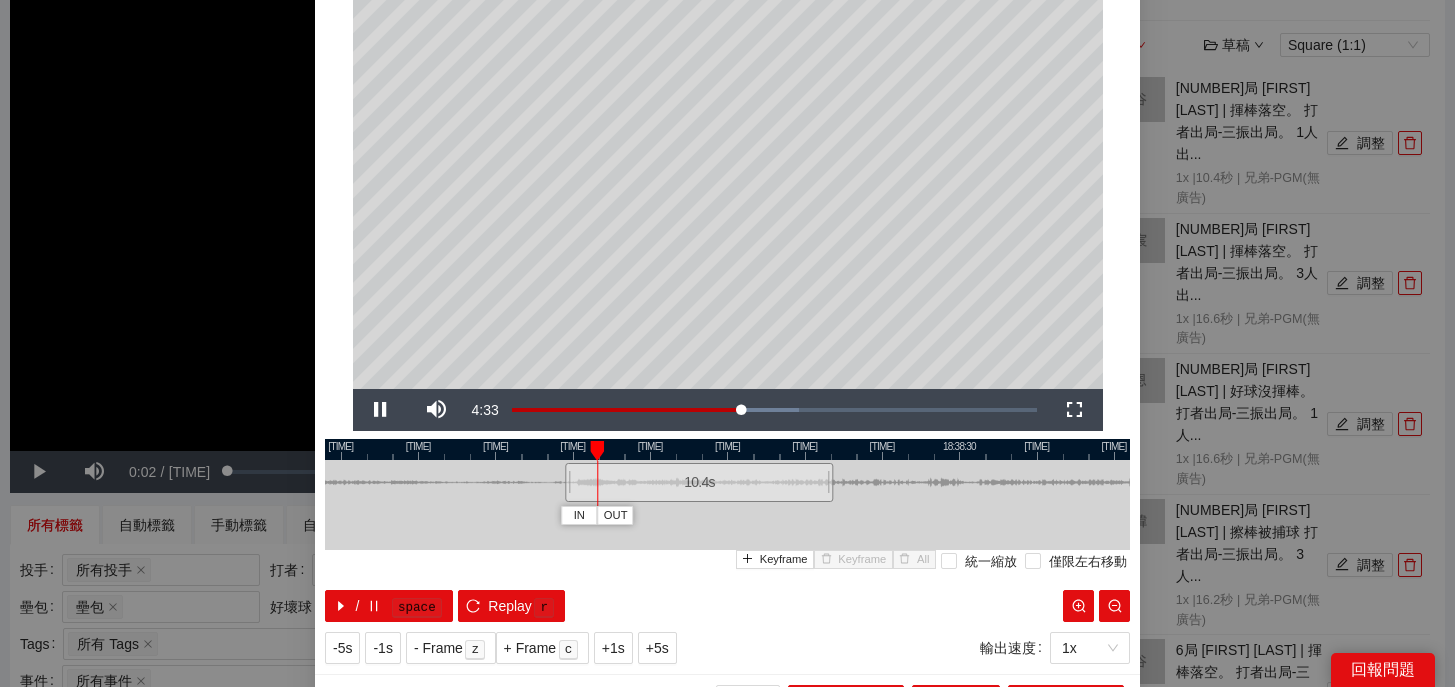 drag, startPoint x: 630, startPoint y: 448, endPoint x: 770, endPoint y: 448, distance: 140 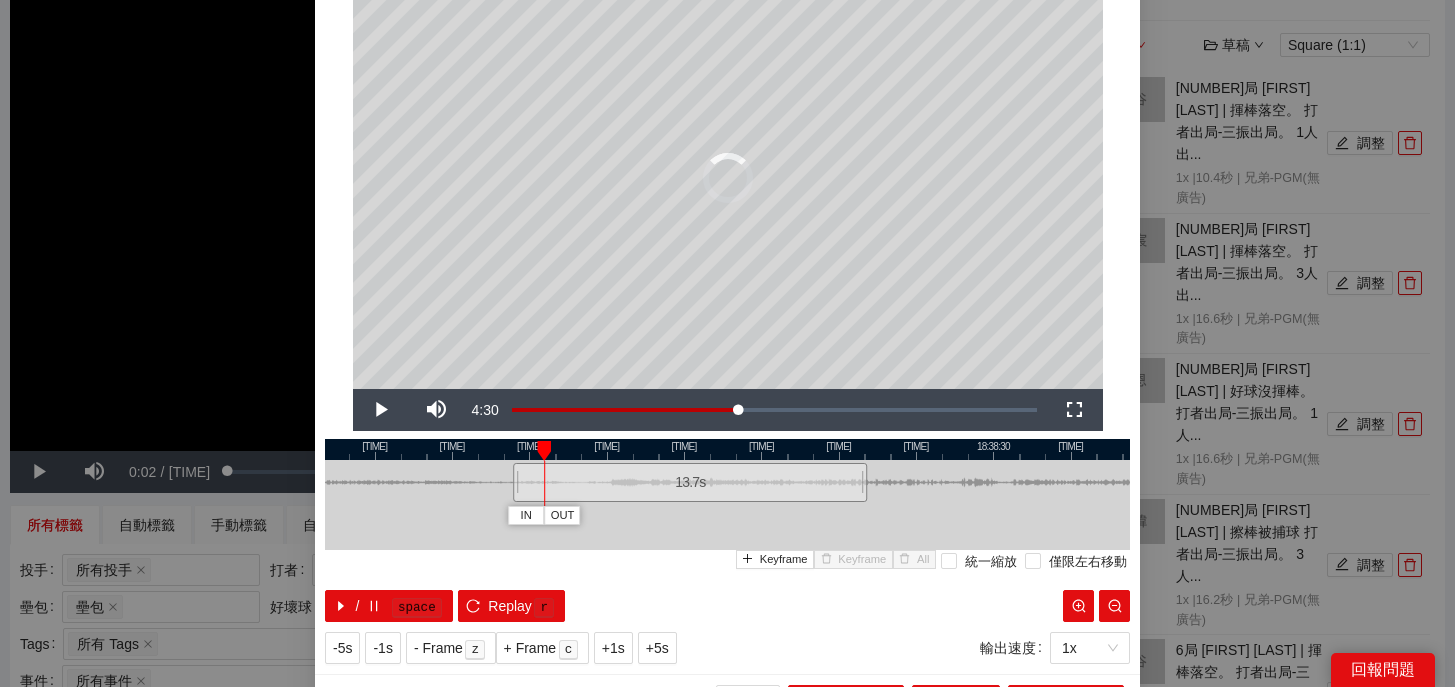 drag, startPoint x: 603, startPoint y: 491, endPoint x: 517, endPoint y: 495, distance: 86.09297 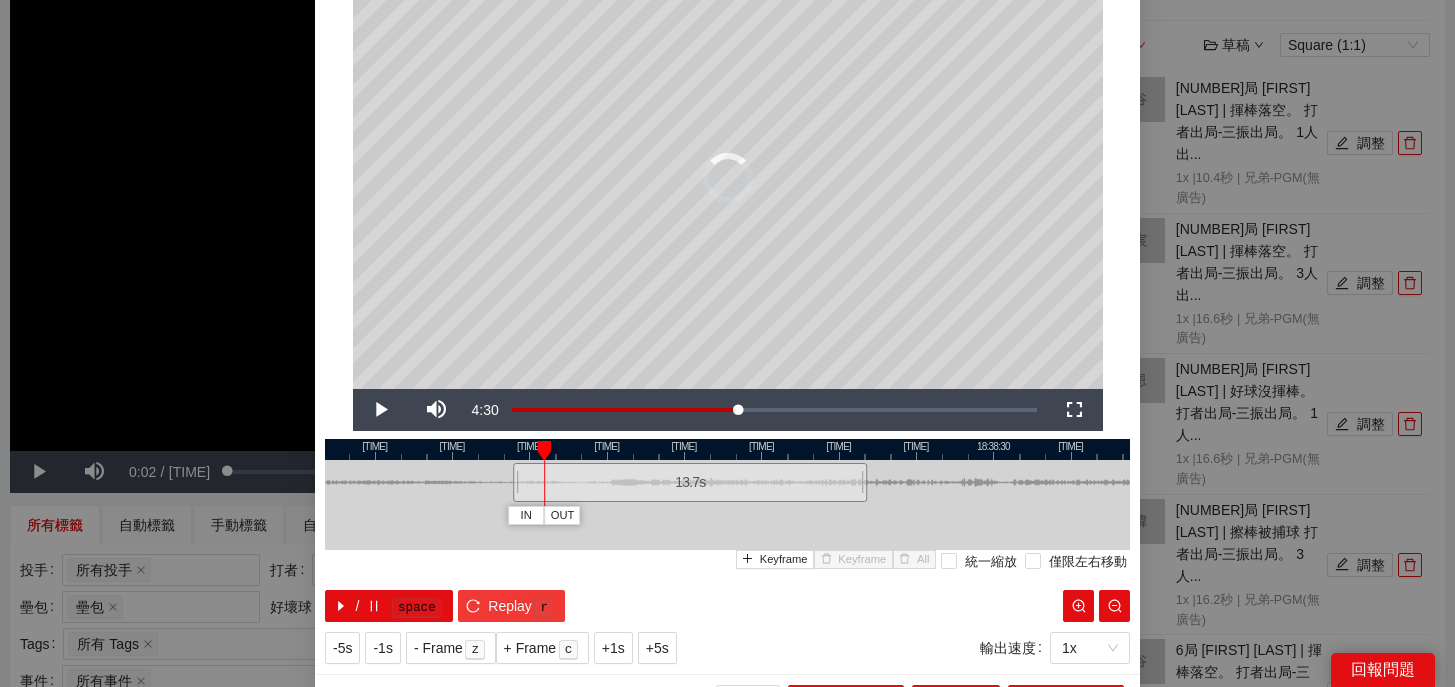 click on "r" at bounding box center (544, 608) 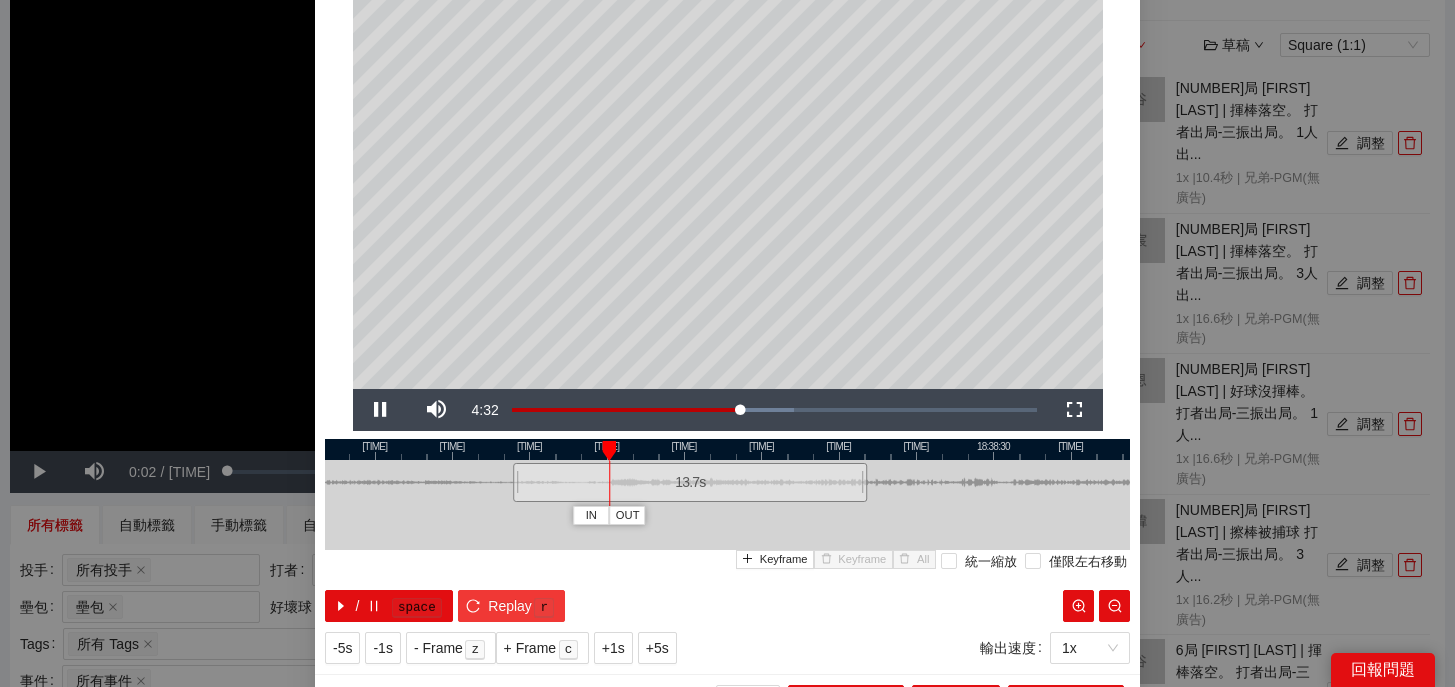 click on "Replay" at bounding box center [510, 606] 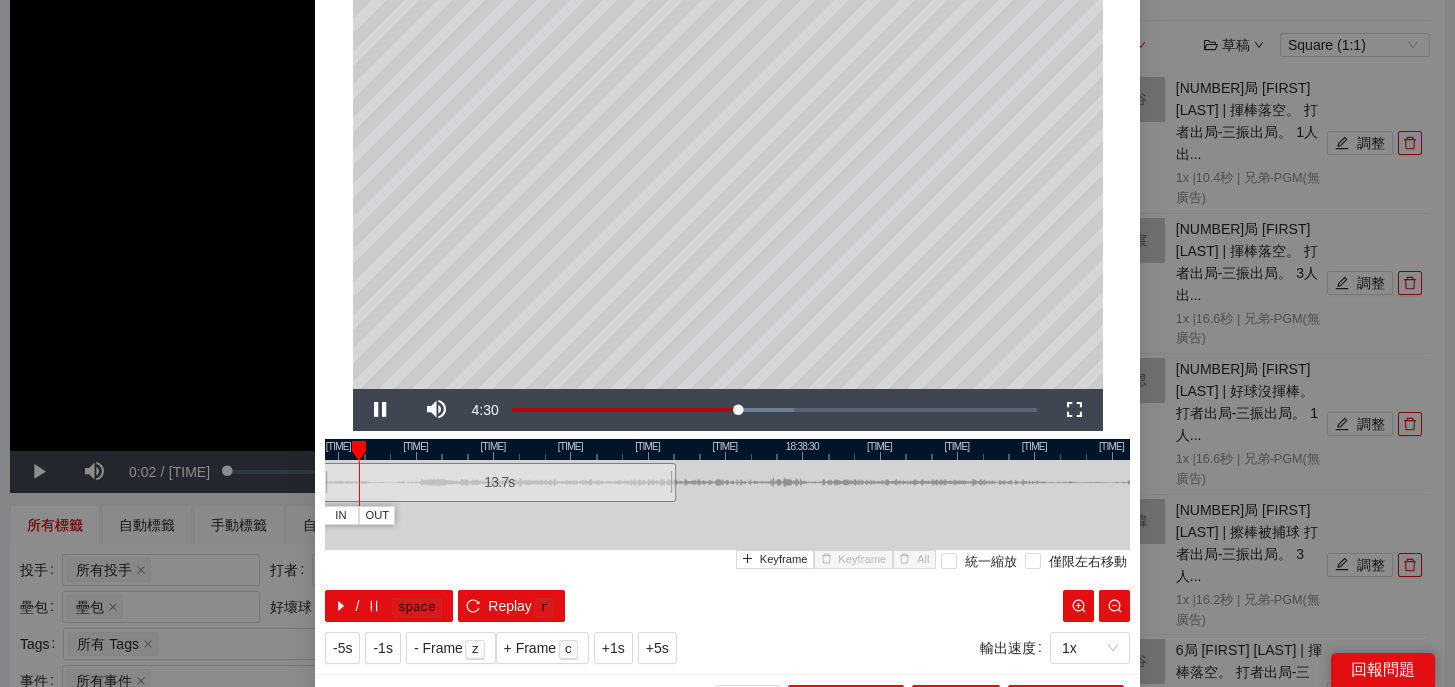 drag, startPoint x: 825, startPoint y: 445, endPoint x: 636, endPoint y: 451, distance: 189.09521 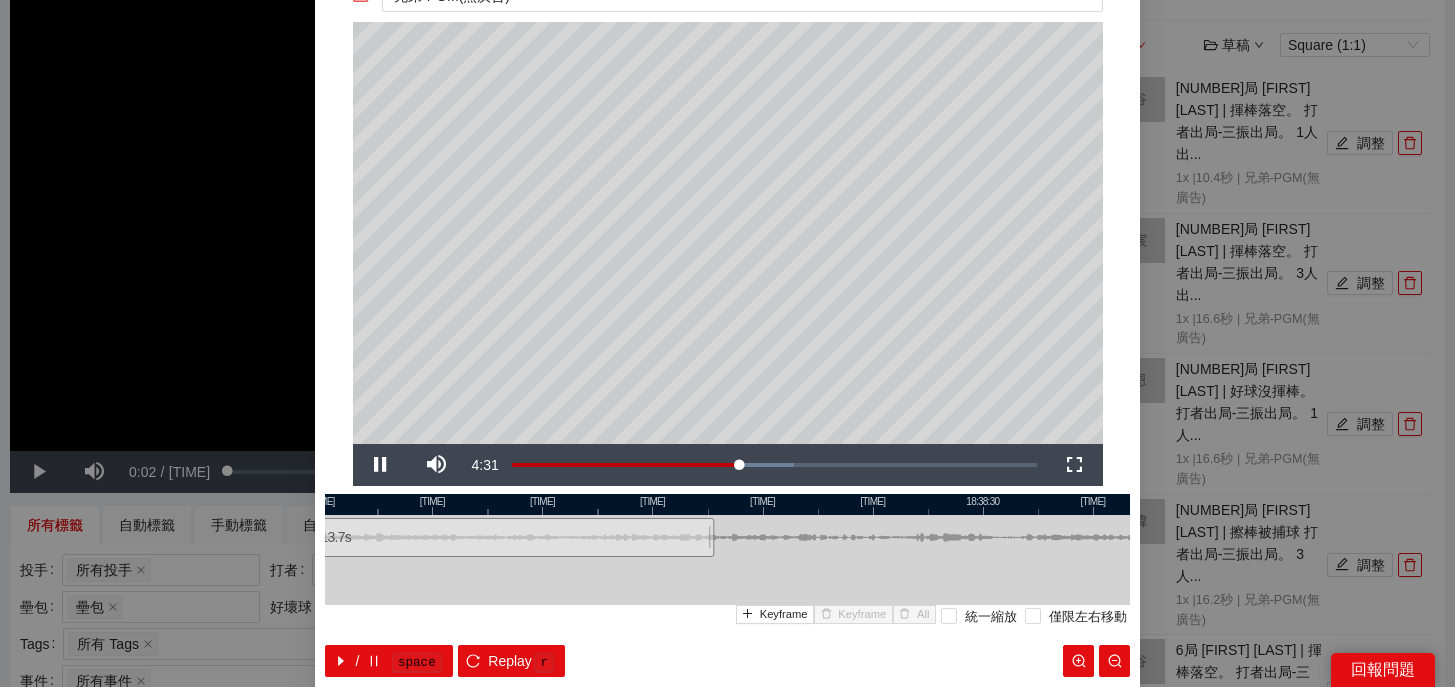scroll, scrollTop: 80, scrollLeft: 0, axis: vertical 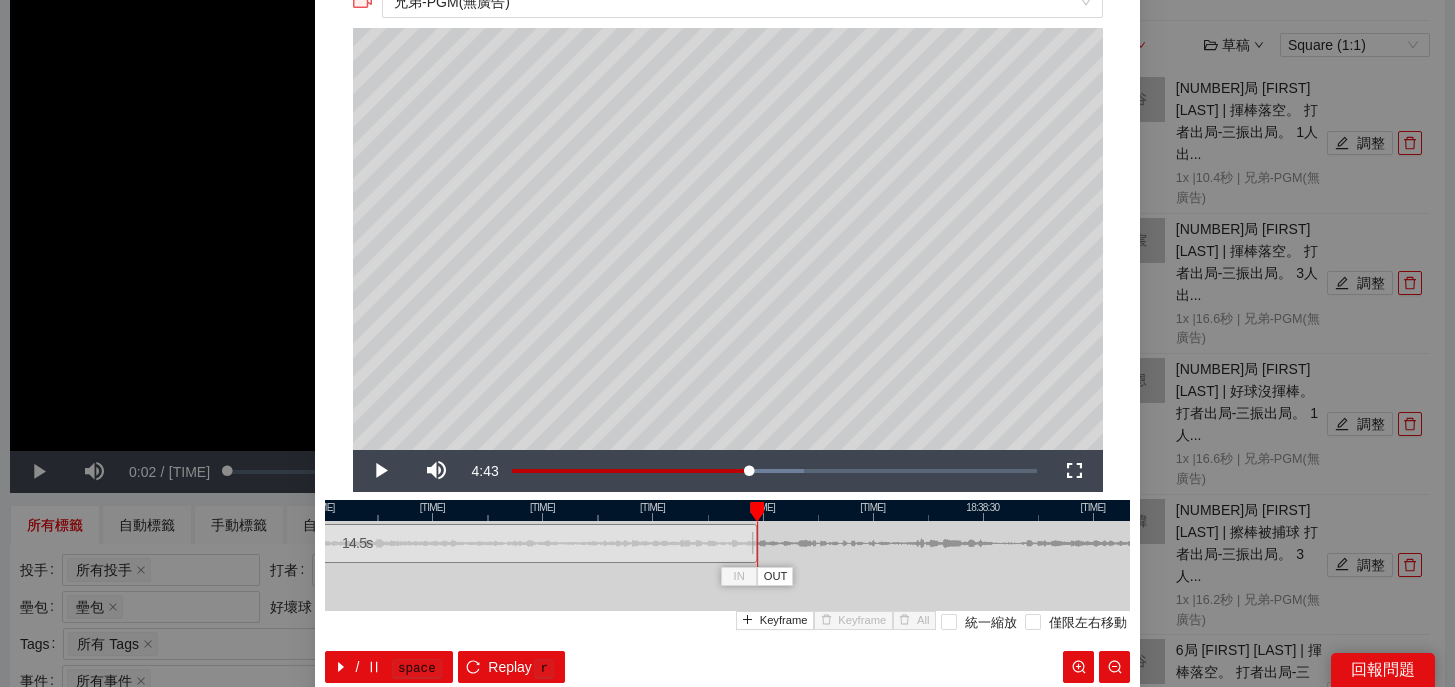 drag, startPoint x: 713, startPoint y: 554, endPoint x: 756, endPoint y: 556, distance: 43.046486 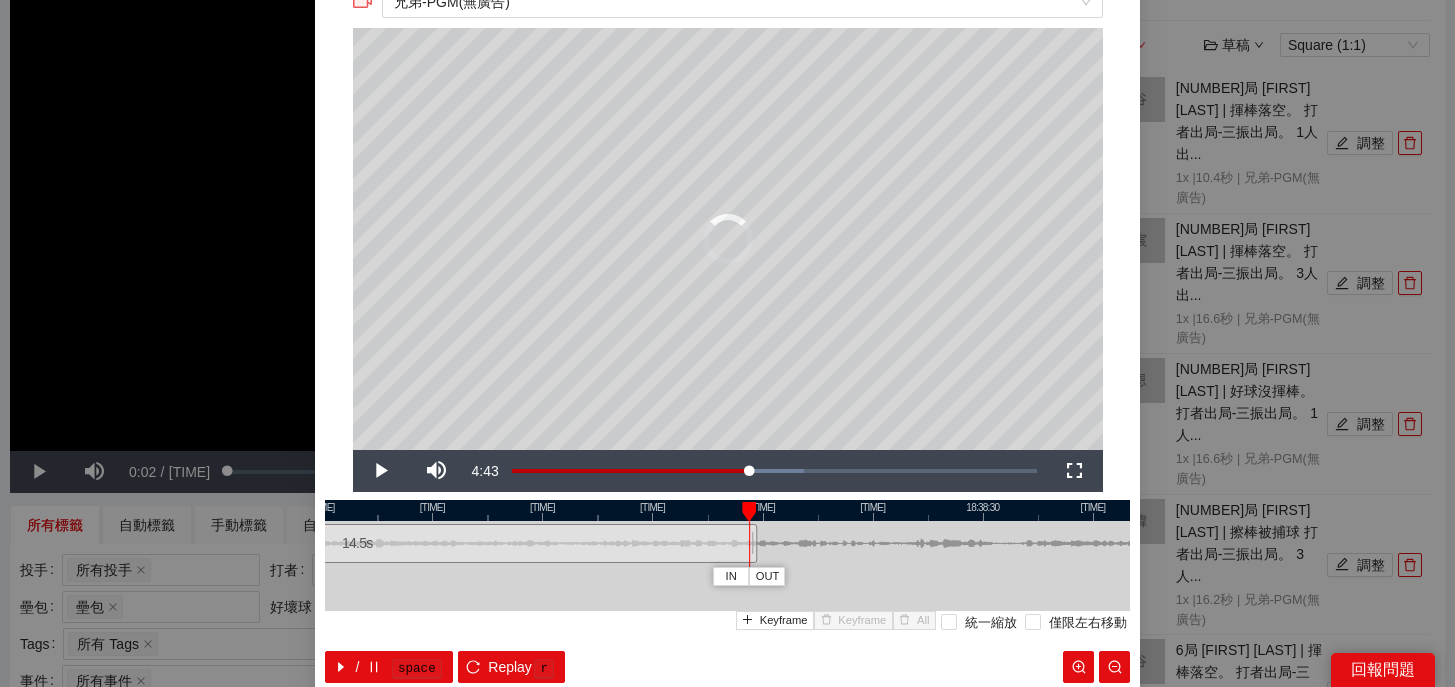 drag, startPoint x: 755, startPoint y: 505, endPoint x: 729, endPoint y: 505, distance: 26 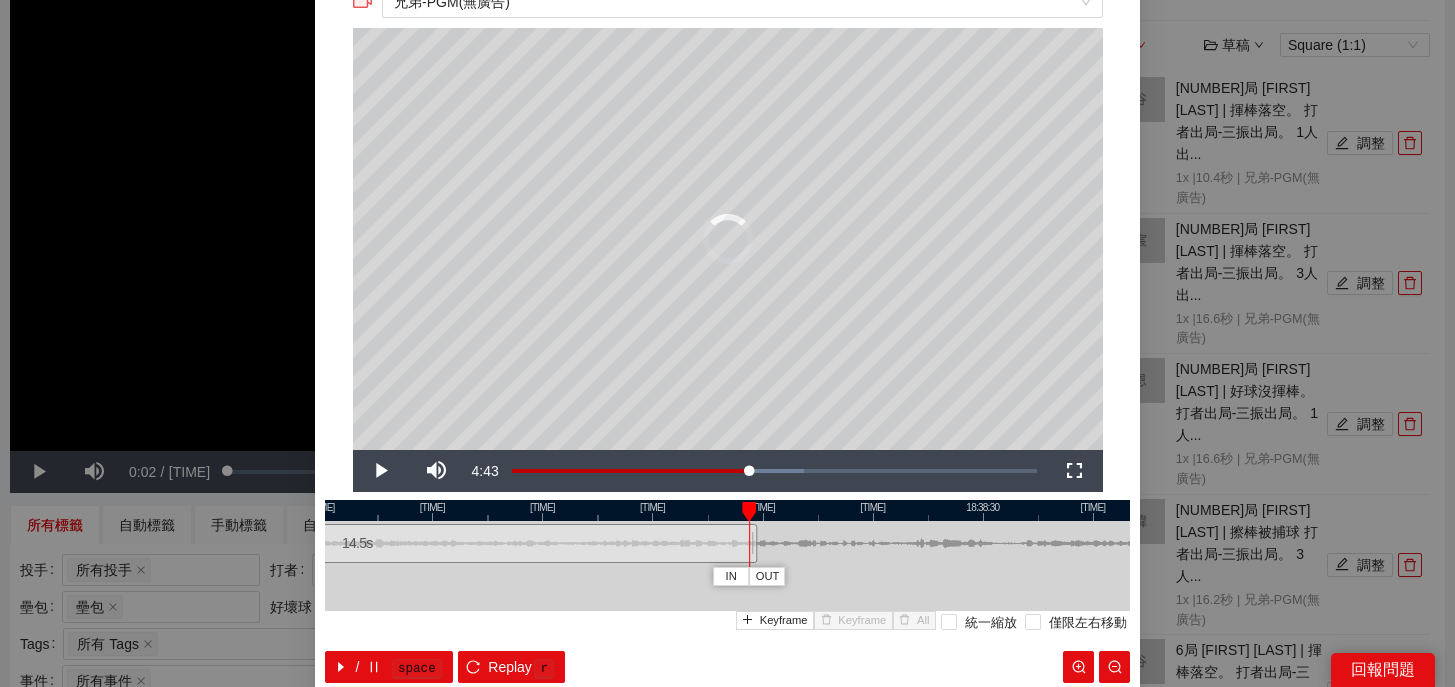 click at bounding box center (749, 512) 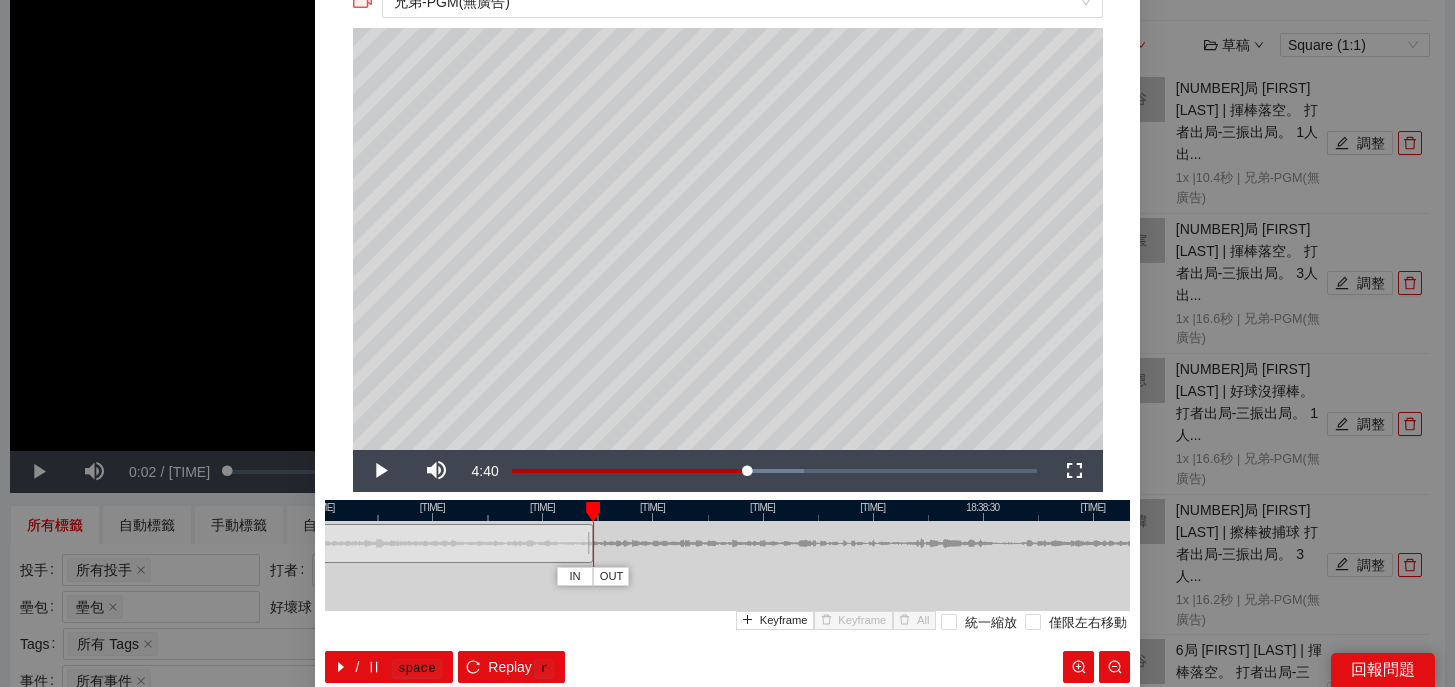 drag, startPoint x: 755, startPoint y: 555, endPoint x: 592, endPoint y: 563, distance: 163.1962 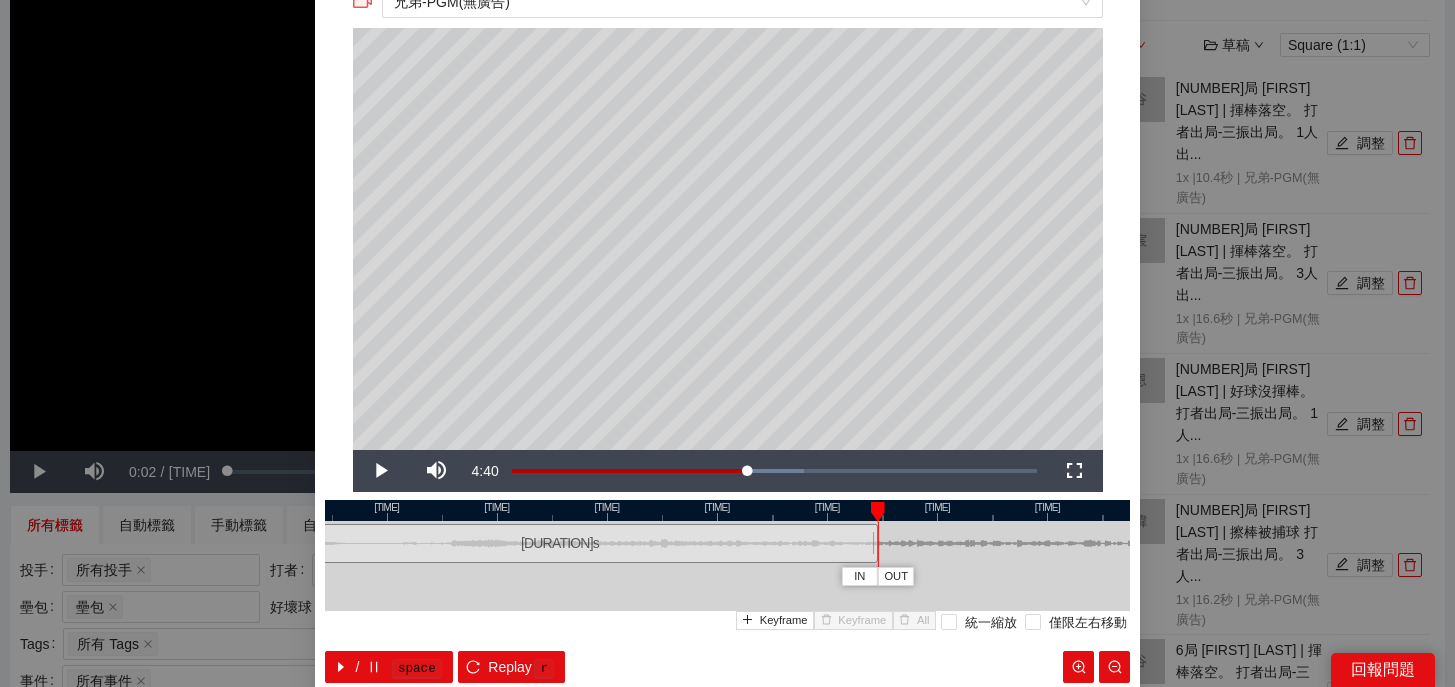 drag, startPoint x: 627, startPoint y: 506, endPoint x: 911, endPoint y: 516, distance: 284.176 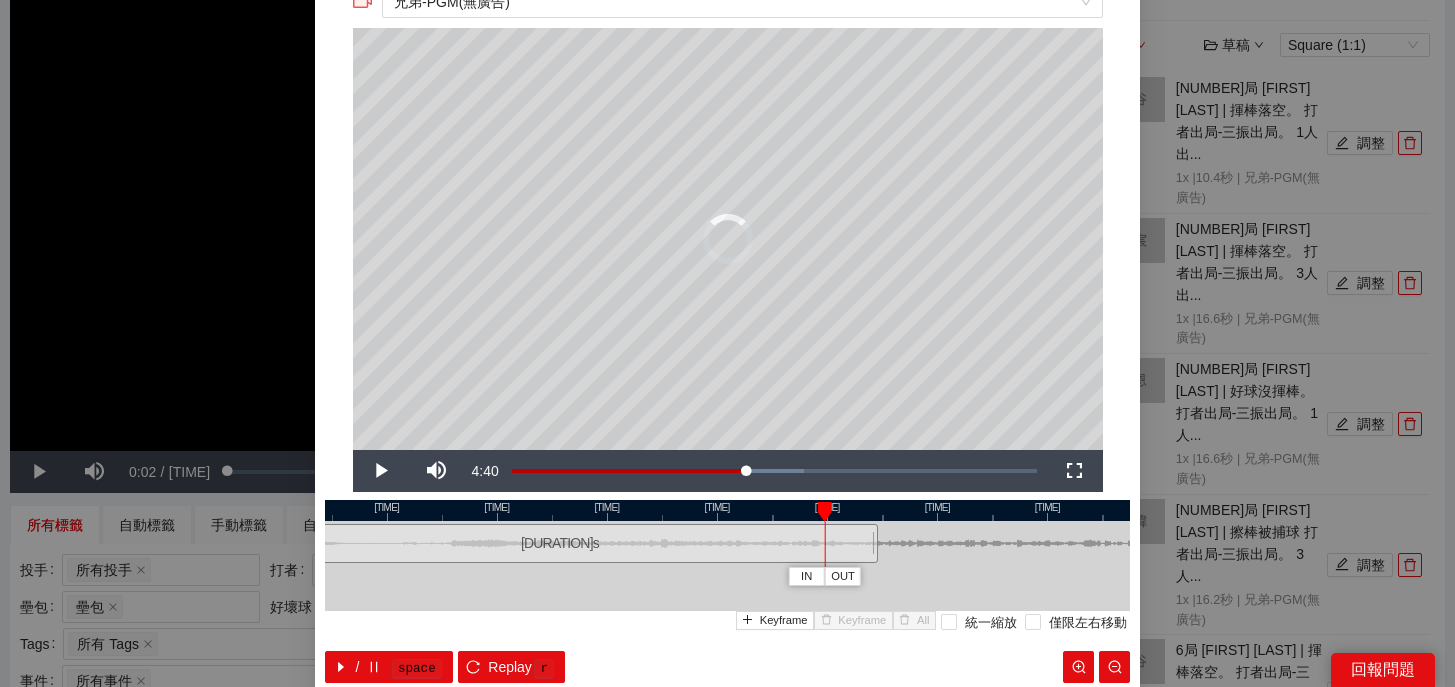 drag, startPoint x: 872, startPoint y: 505, endPoint x: 819, endPoint y: 505, distance: 53 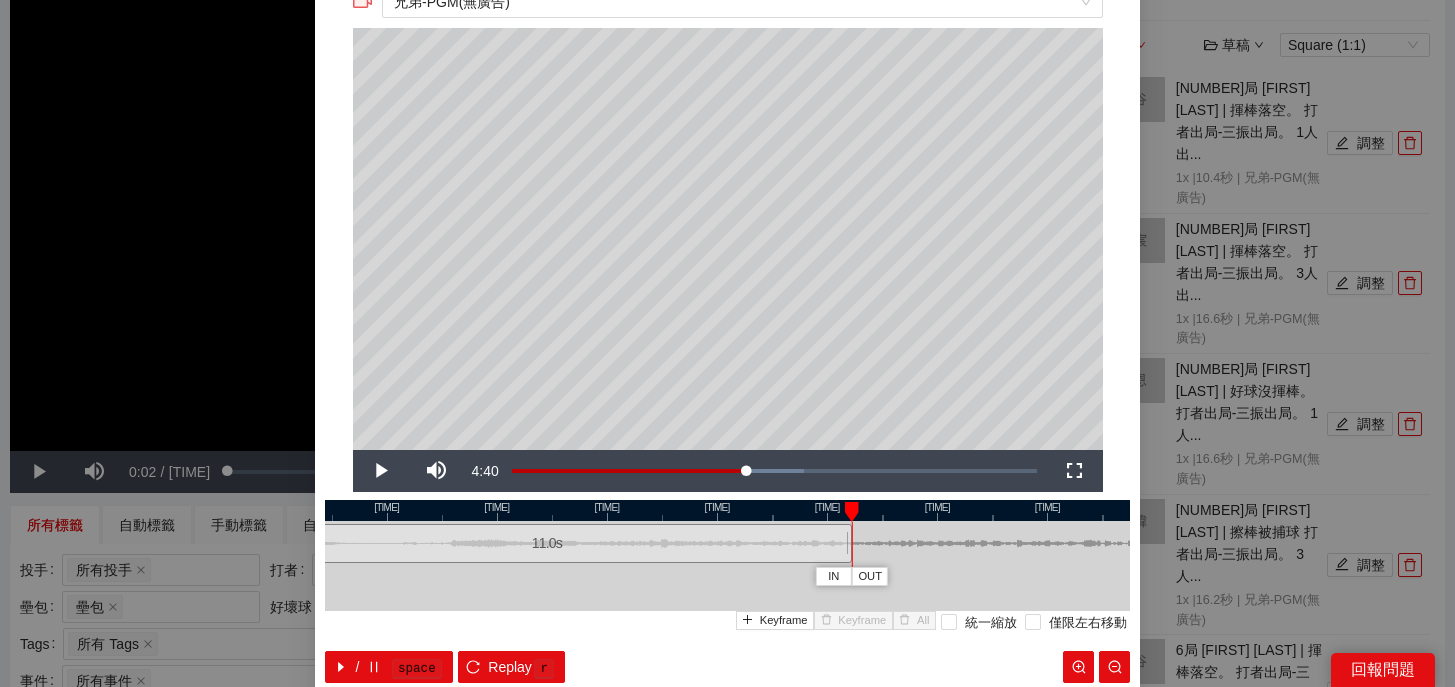 drag, startPoint x: 875, startPoint y: 555, endPoint x: 849, endPoint y: 558, distance: 26.172504 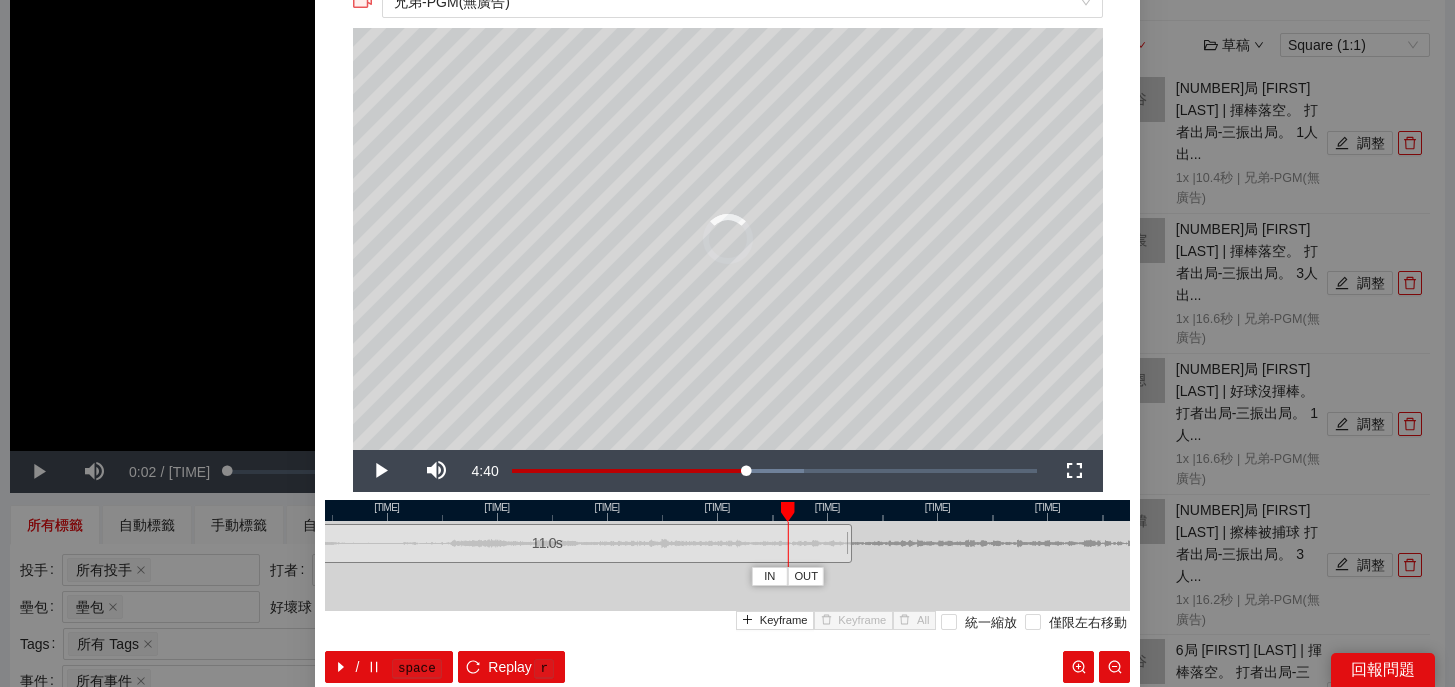 drag, startPoint x: 852, startPoint y: 507, endPoint x: 789, endPoint y: 508, distance: 63.007935 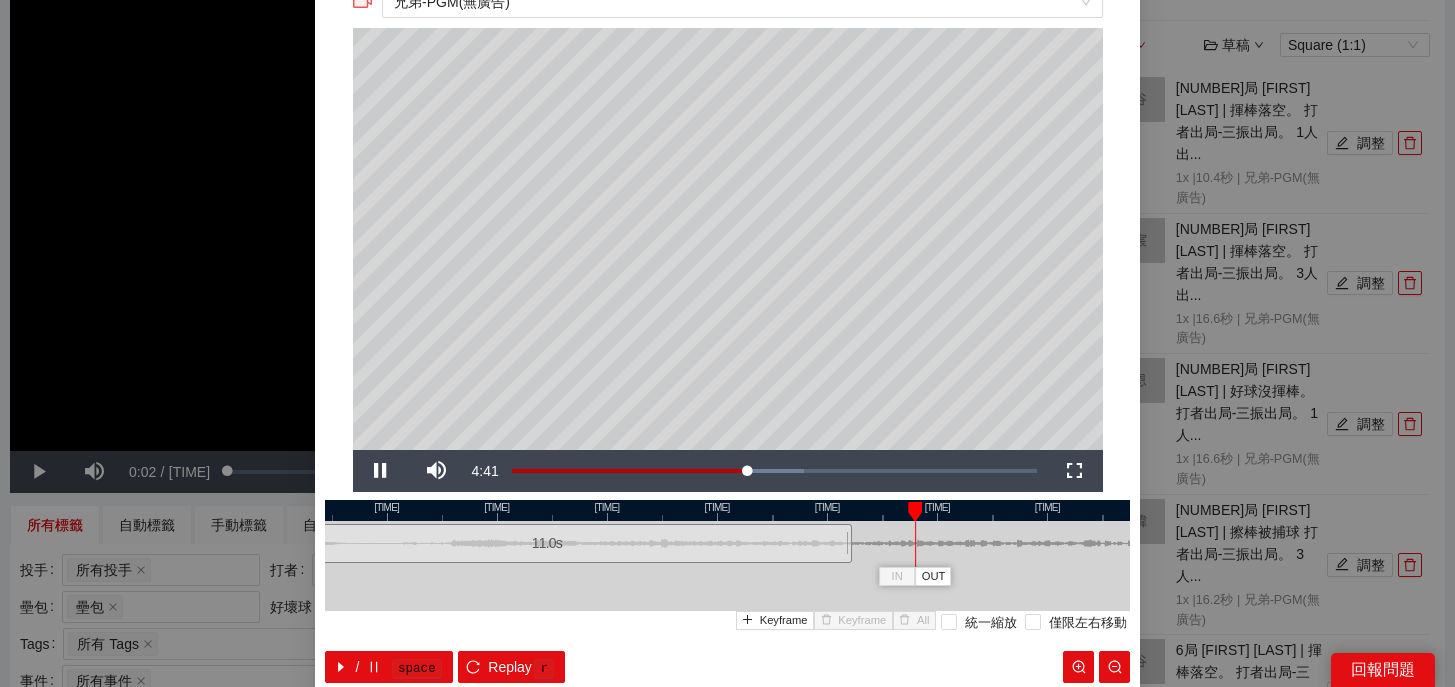 scroll, scrollTop: 180, scrollLeft: 0, axis: vertical 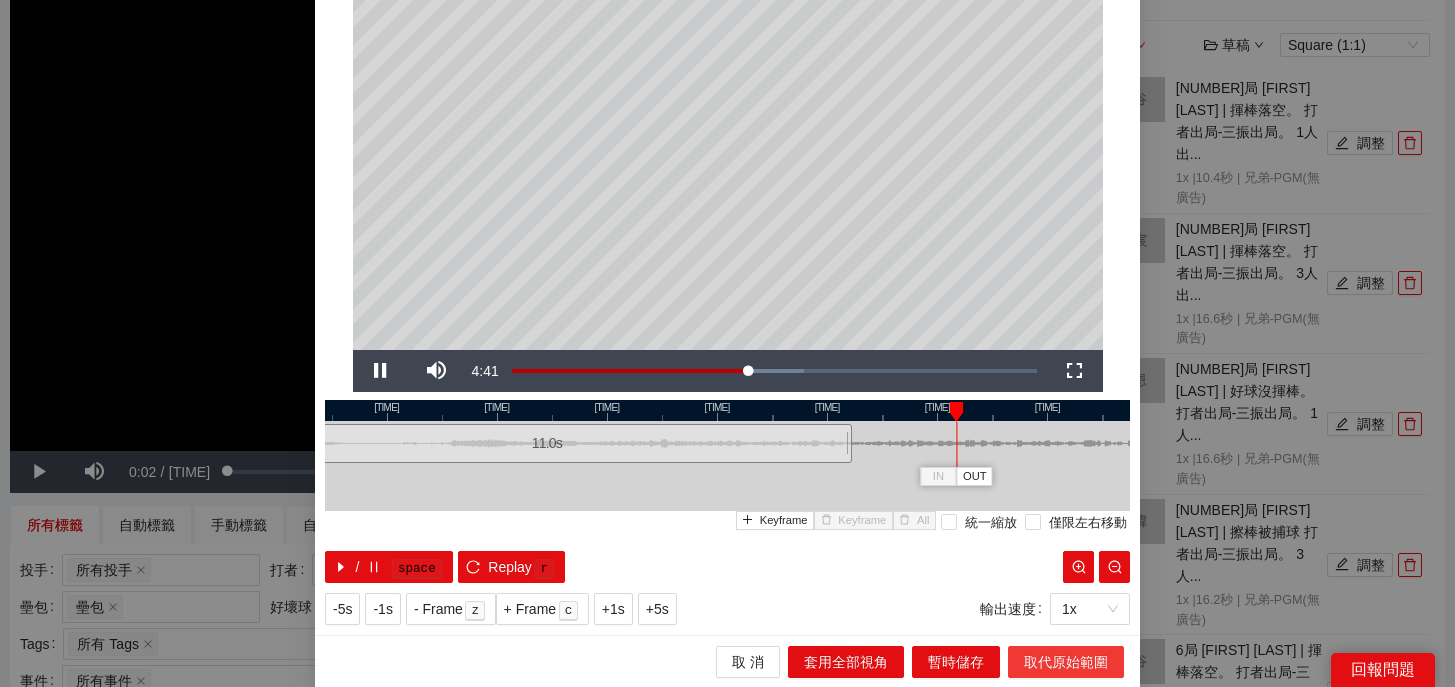 click on "取代原始範圍" at bounding box center (1066, 662) 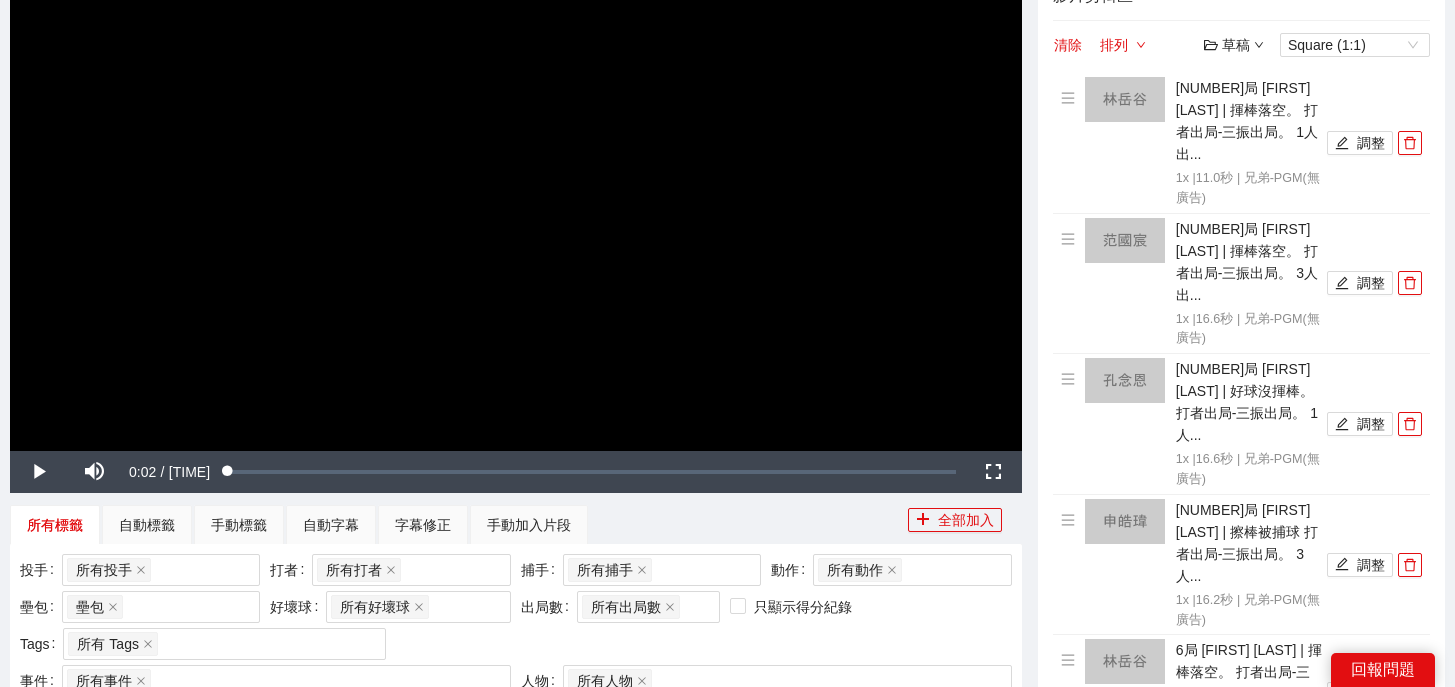 scroll, scrollTop: 0, scrollLeft: 0, axis: both 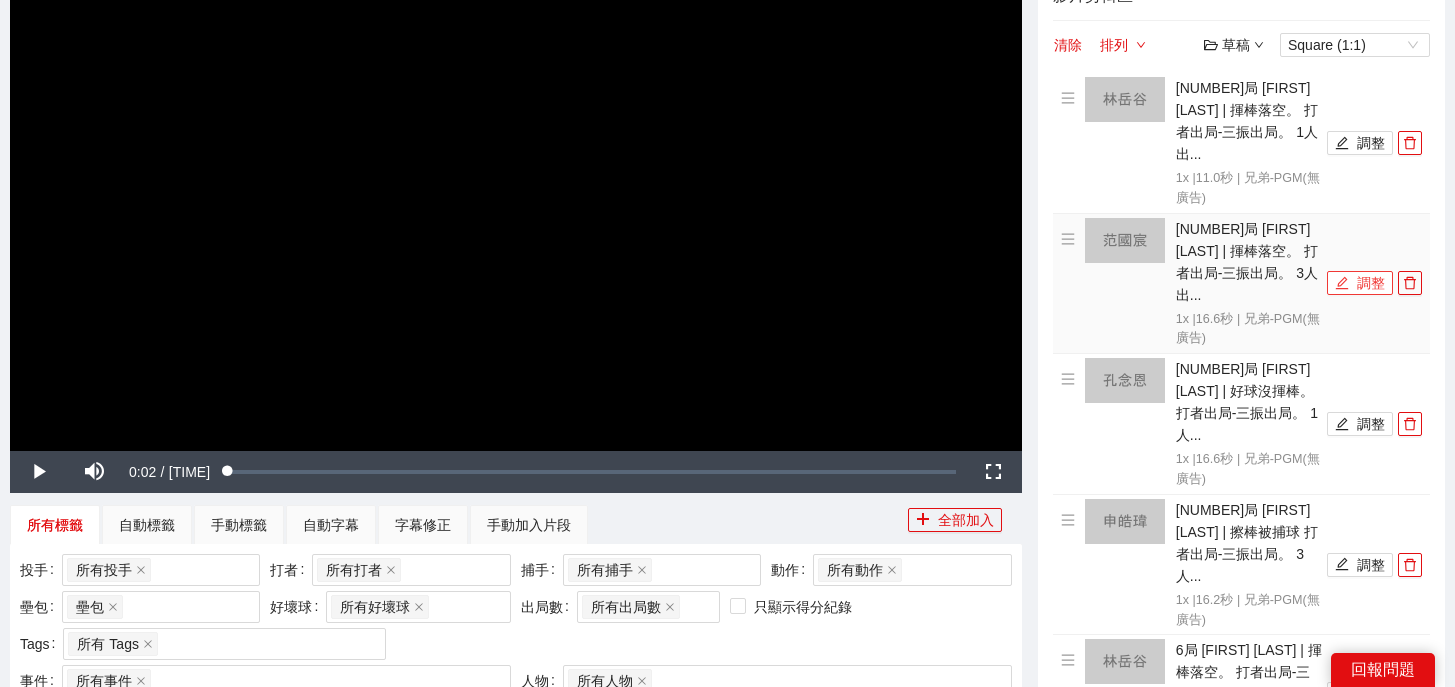 click on "調整" at bounding box center (1360, 283) 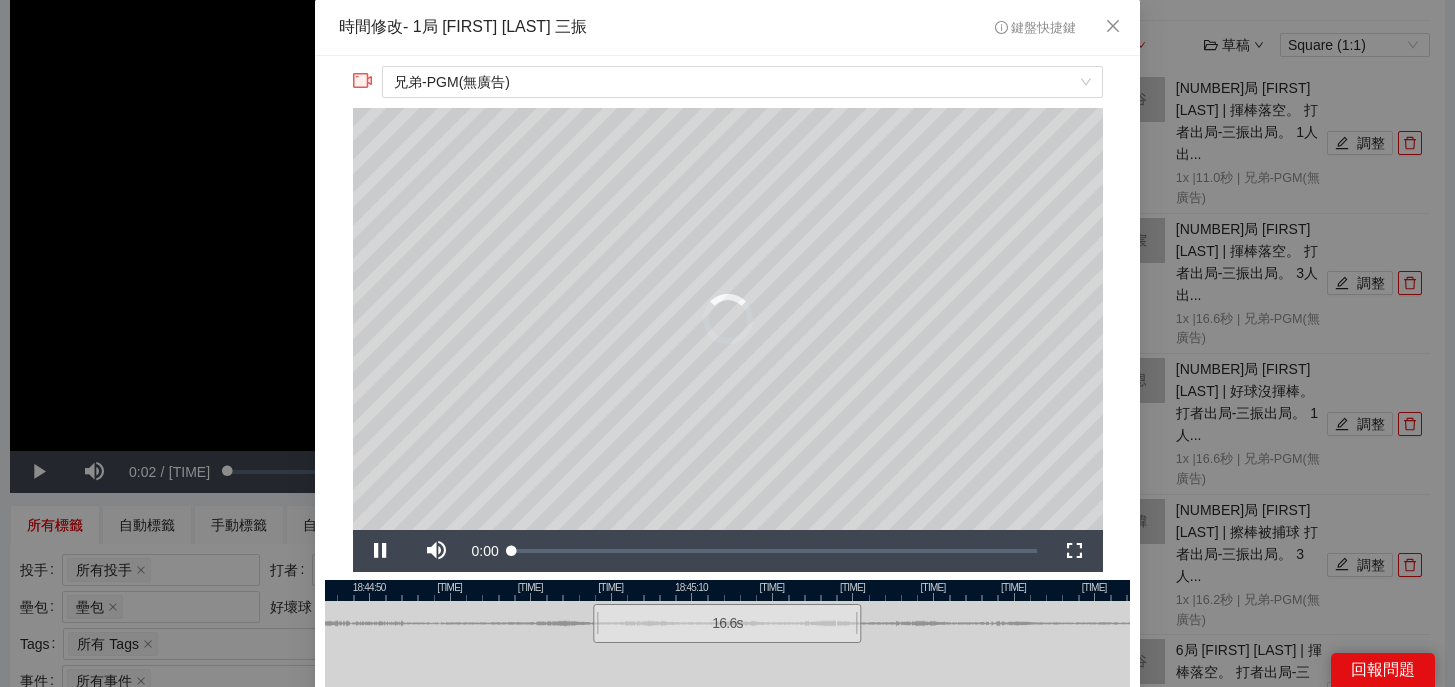 scroll, scrollTop: 75, scrollLeft: 0, axis: vertical 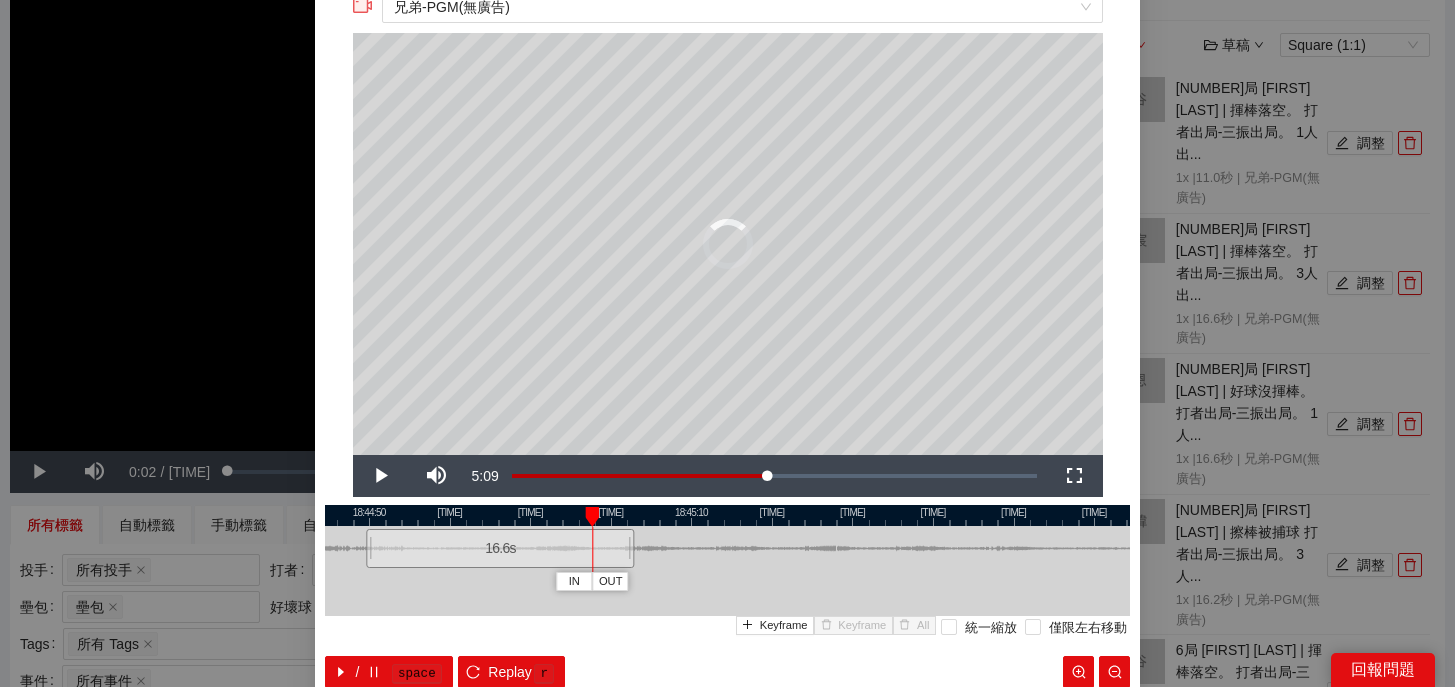 drag, startPoint x: 751, startPoint y: 544, endPoint x: 525, endPoint y: 545, distance: 226.00221 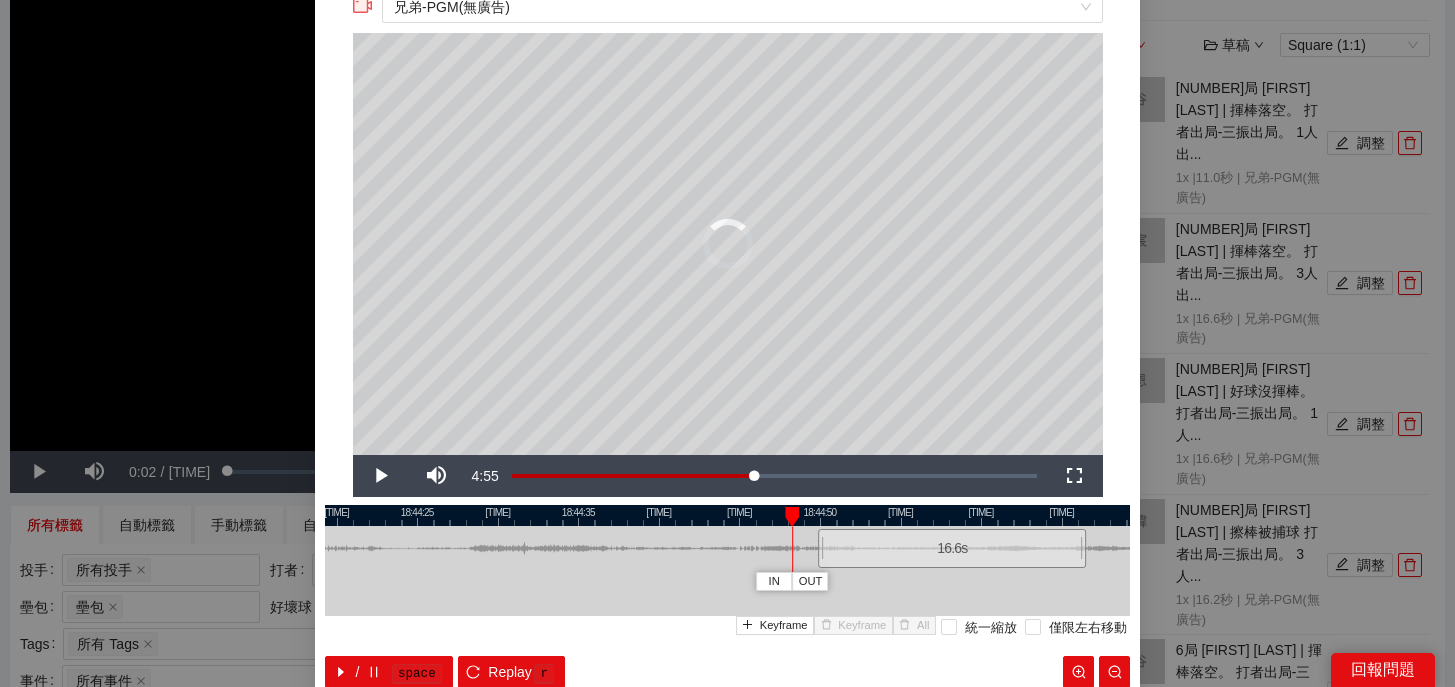 drag, startPoint x: 618, startPoint y: 515, endPoint x: 1068, endPoint y: 520, distance: 450.02777 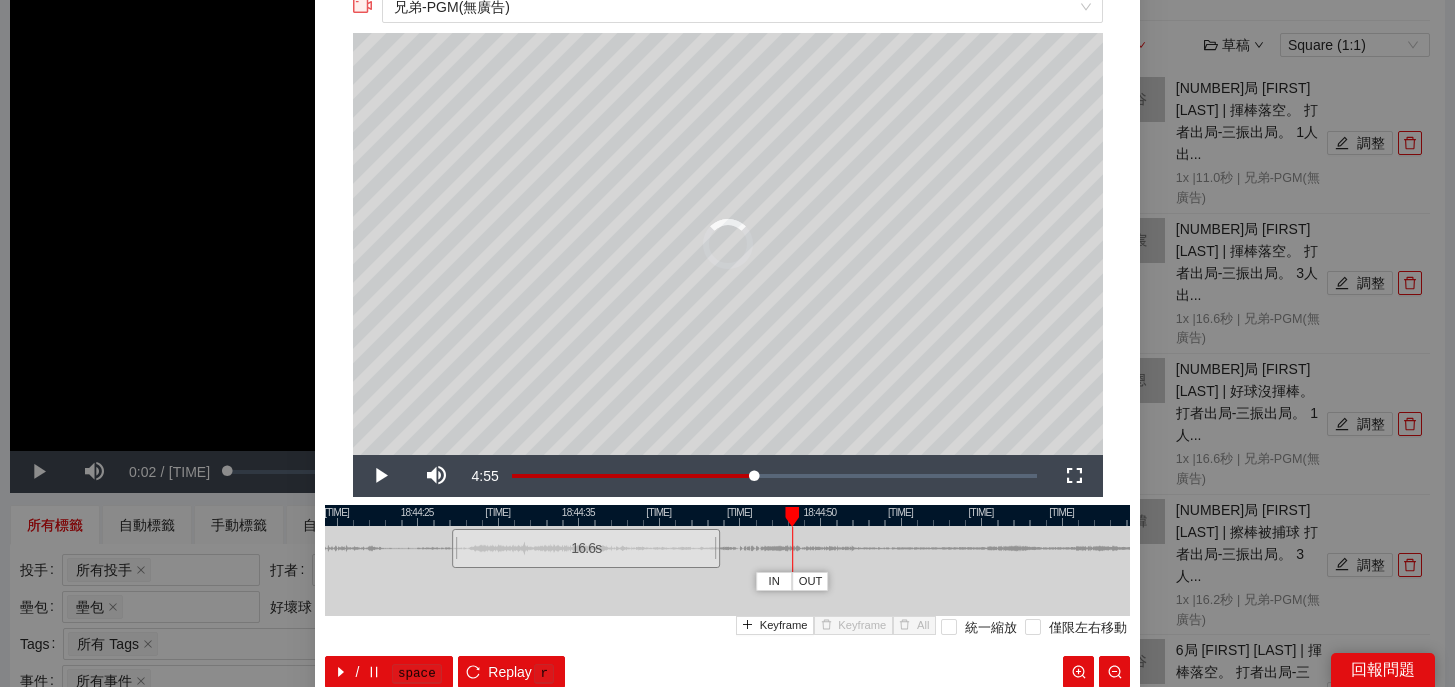 drag, startPoint x: 978, startPoint y: 545, endPoint x: 612, endPoint y: 549, distance: 366.02185 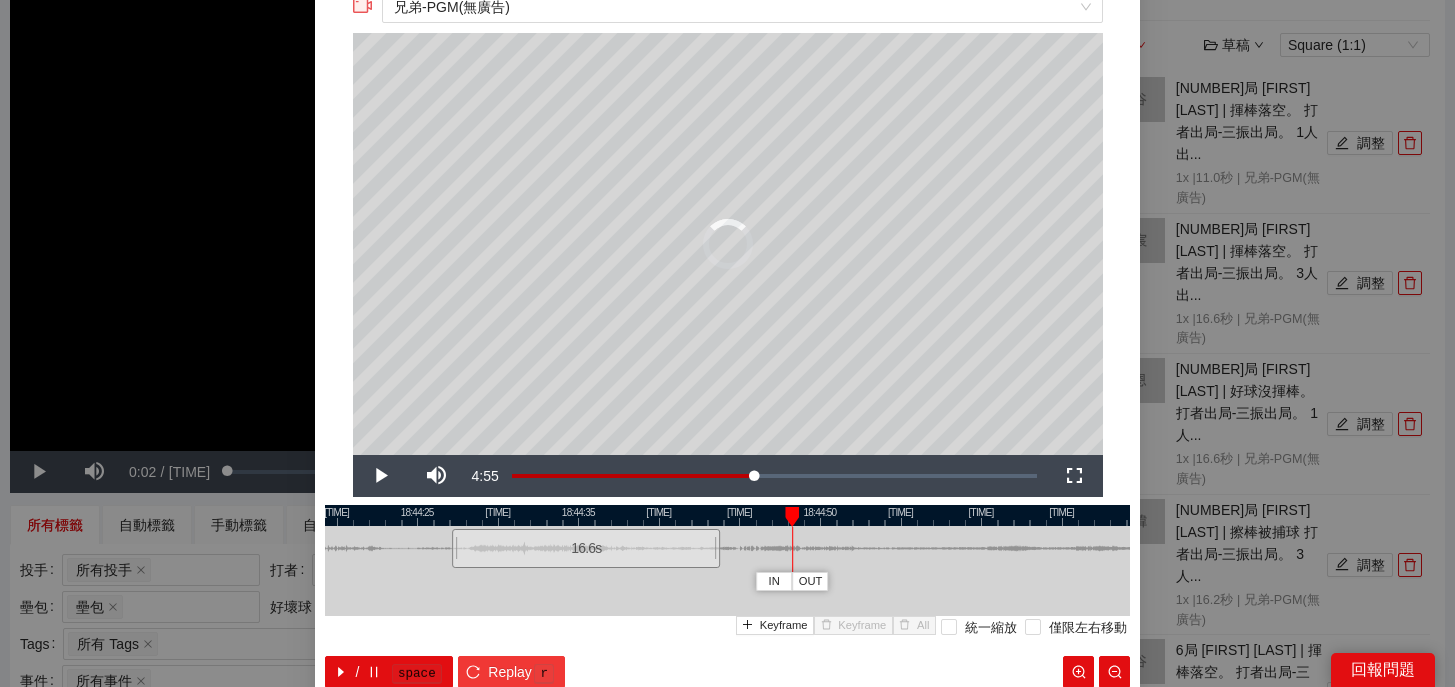 click on "Replay" at bounding box center [510, 672] 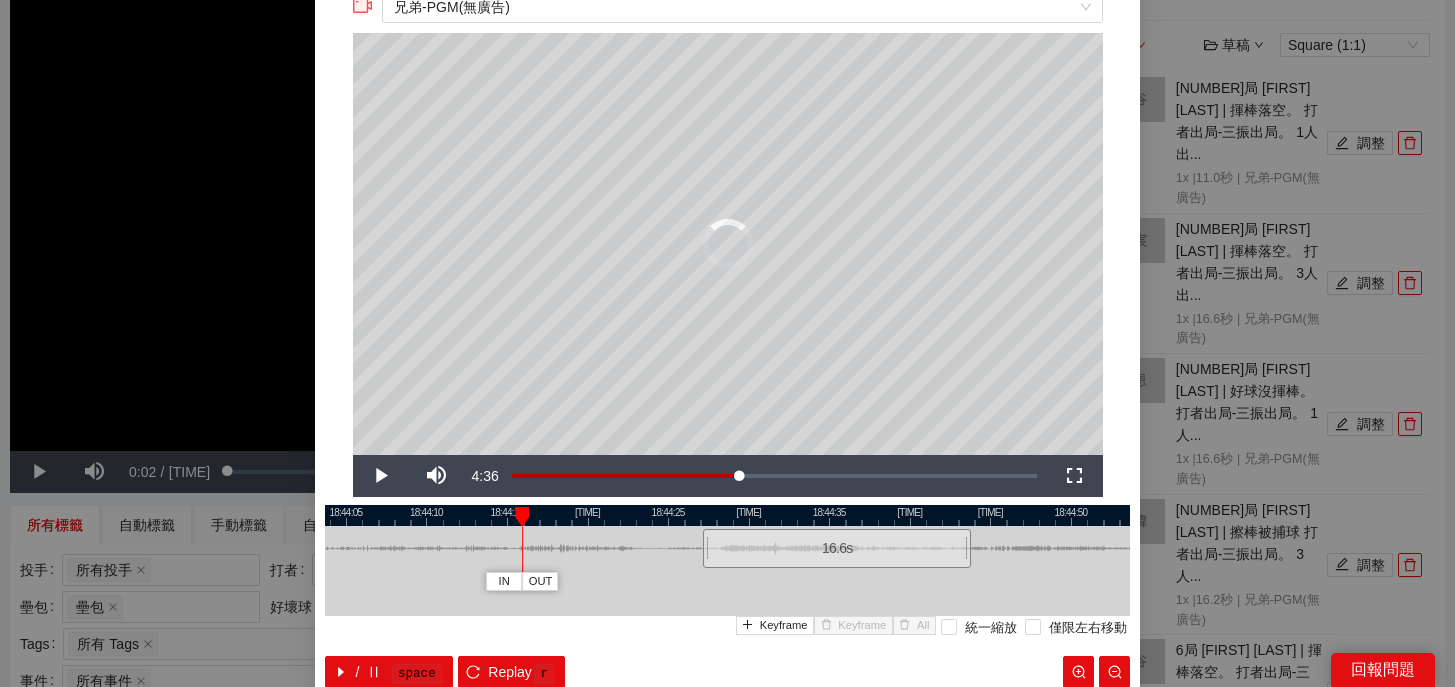 drag, startPoint x: 748, startPoint y: 514, endPoint x: 1054, endPoint y: 528, distance: 306.3201 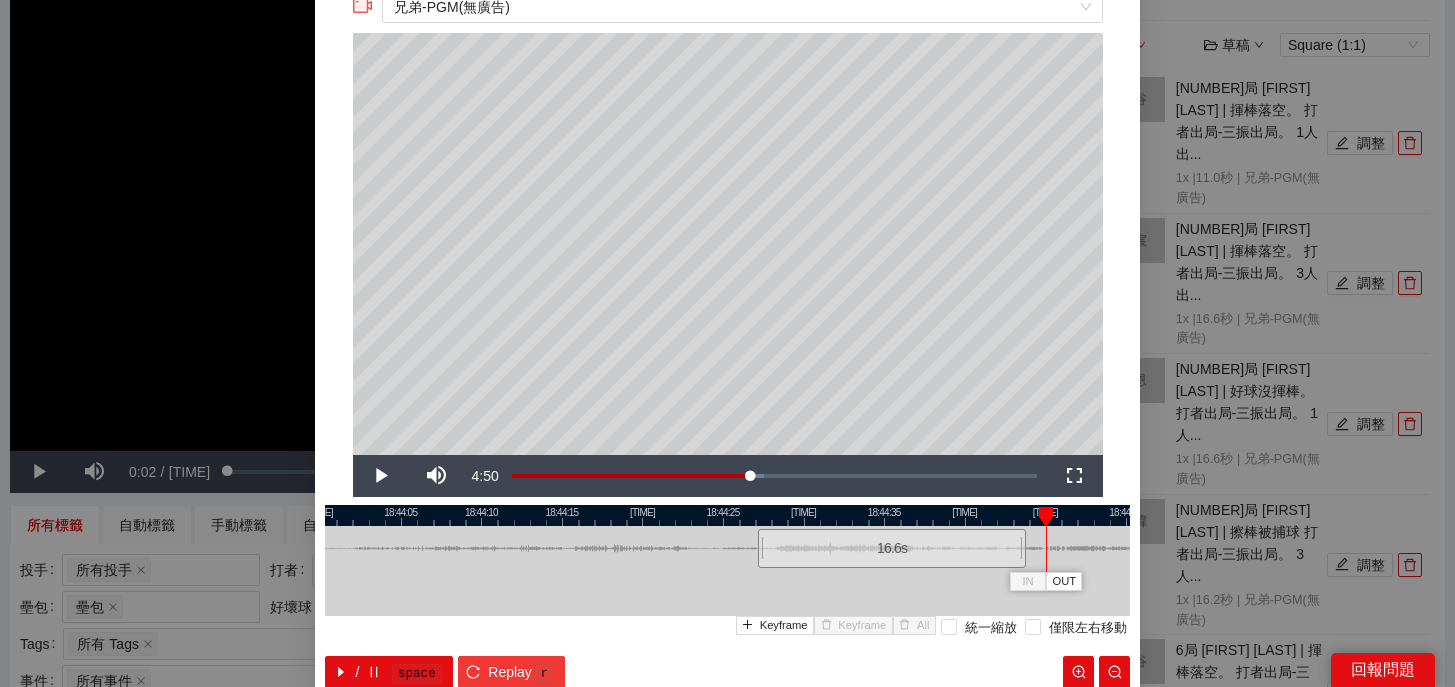 click on "Replay" at bounding box center (510, 672) 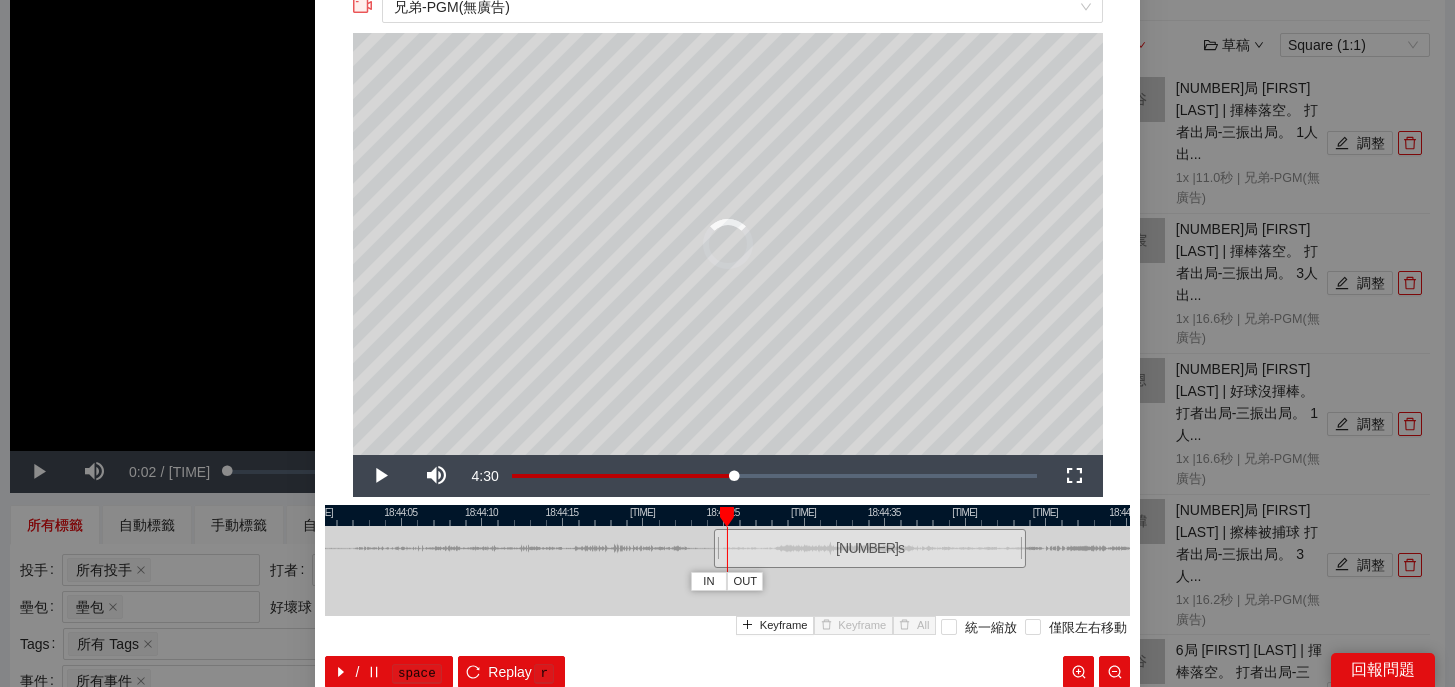 drag, startPoint x: 761, startPoint y: 555, endPoint x: 717, endPoint y: 559, distance: 44.181442 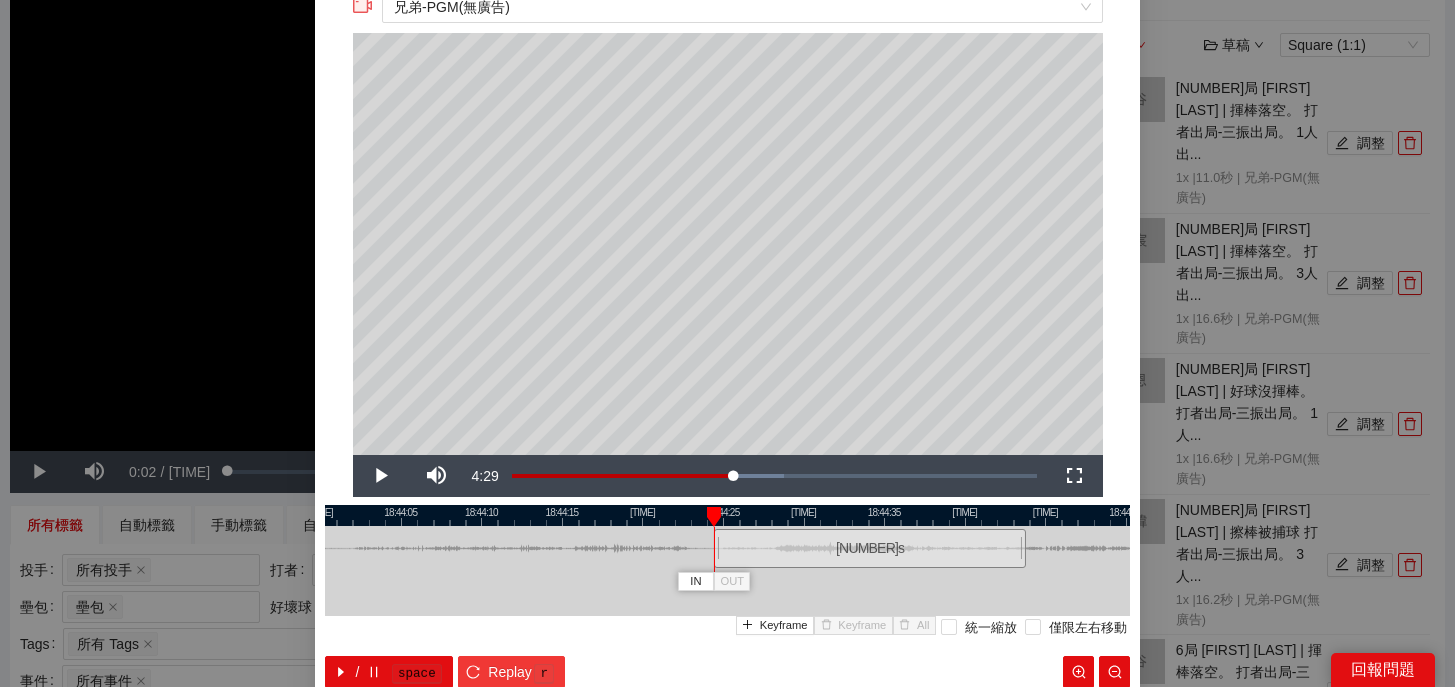 click on "Replay" at bounding box center [510, 672] 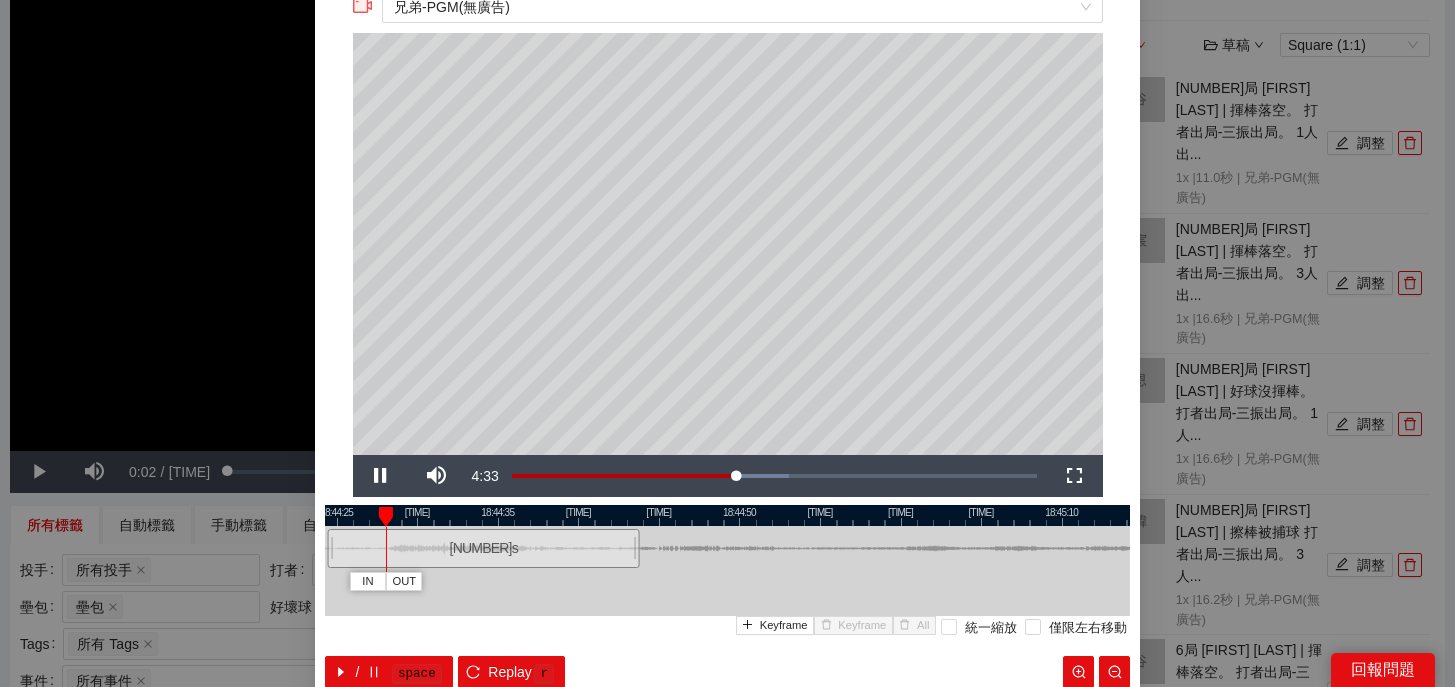 drag, startPoint x: 946, startPoint y: 517, endPoint x: 560, endPoint y: 567, distance: 389.22488 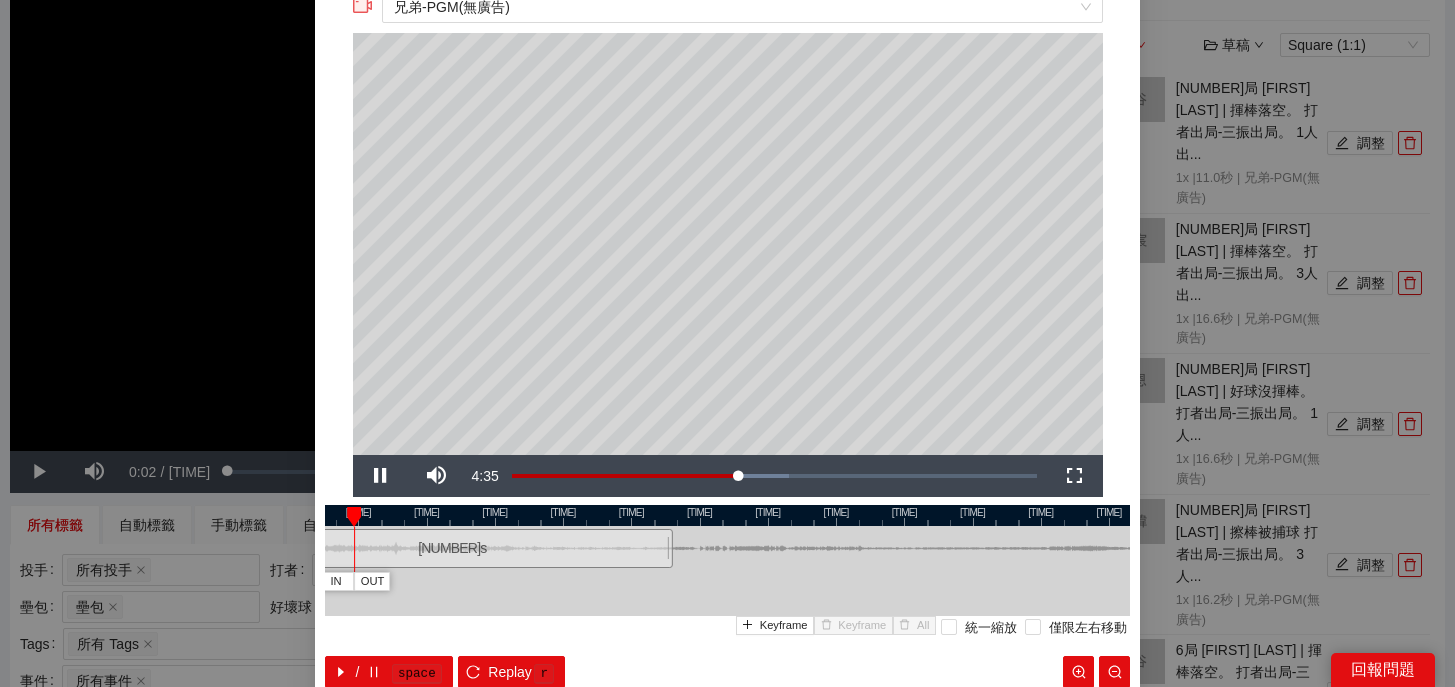 scroll, scrollTop: 38, scrollLeft: 0, axis: vertical 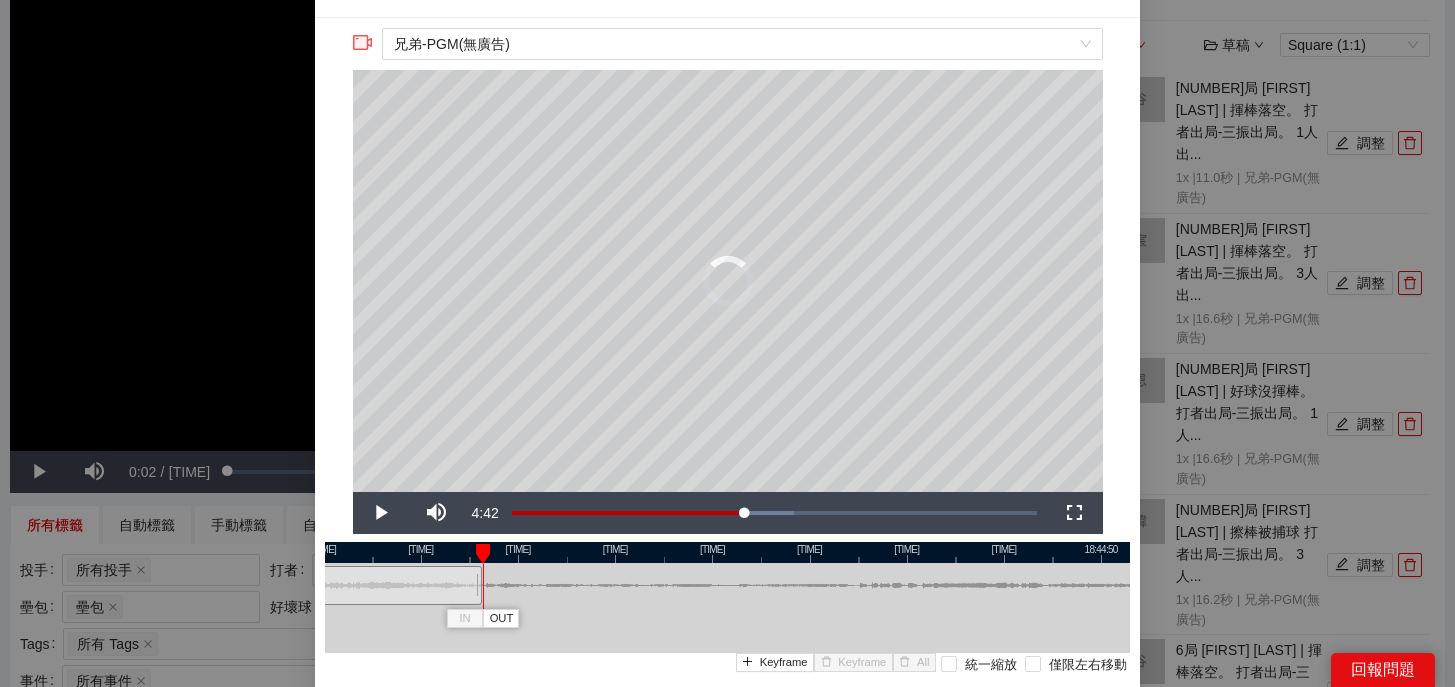 drag, startPoint x: 797, startPoint y: 592, endPoint x: 476, endPoint y: 604, distance: 321.2242 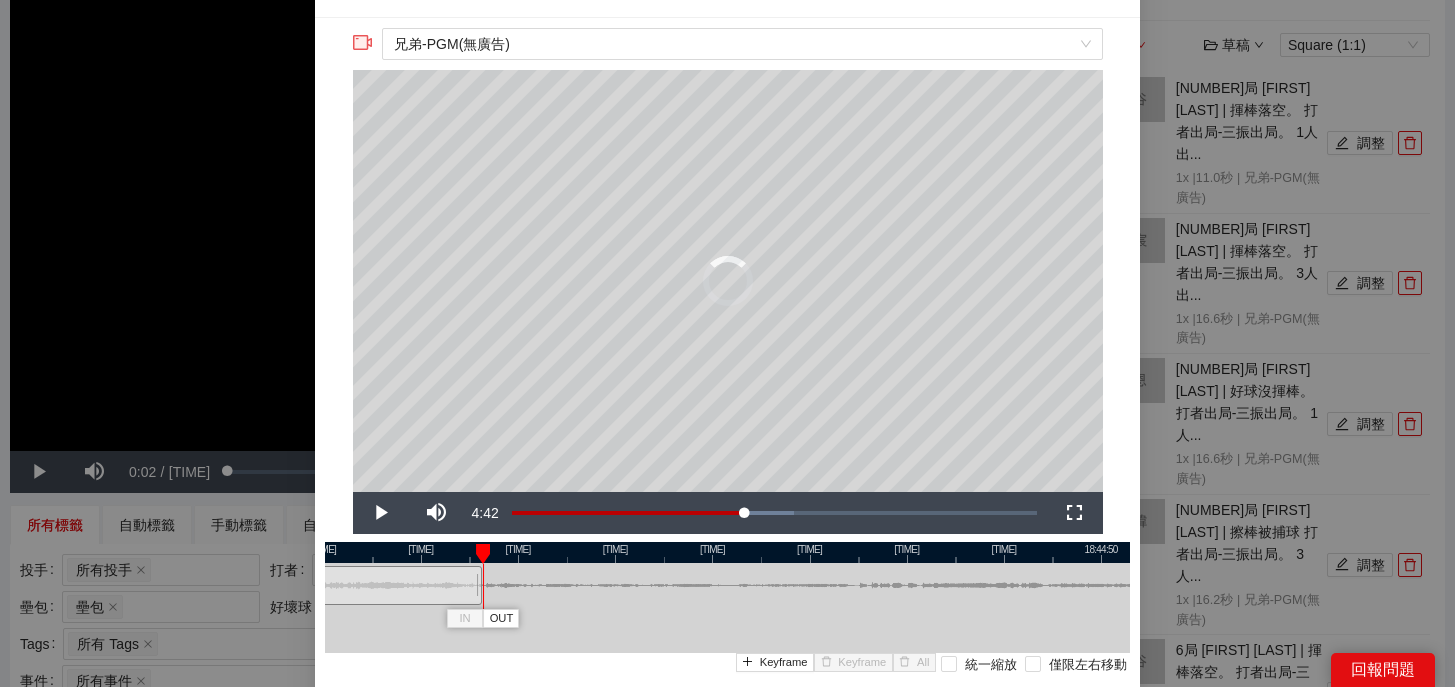 click at bounding box center (479, 585) 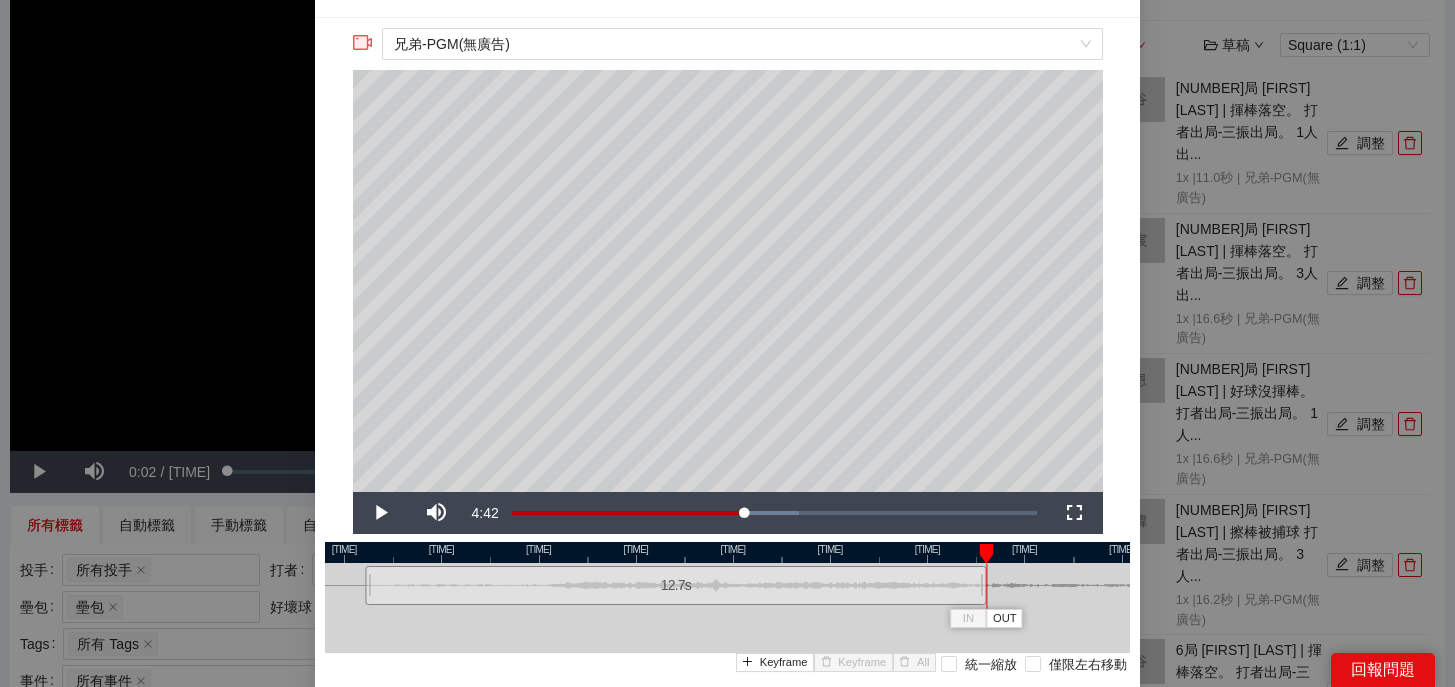 drag, startPoint x: 538, startPoint y: 554, endPoint x: 1045, endPoint y: 557, distance: 507.00888 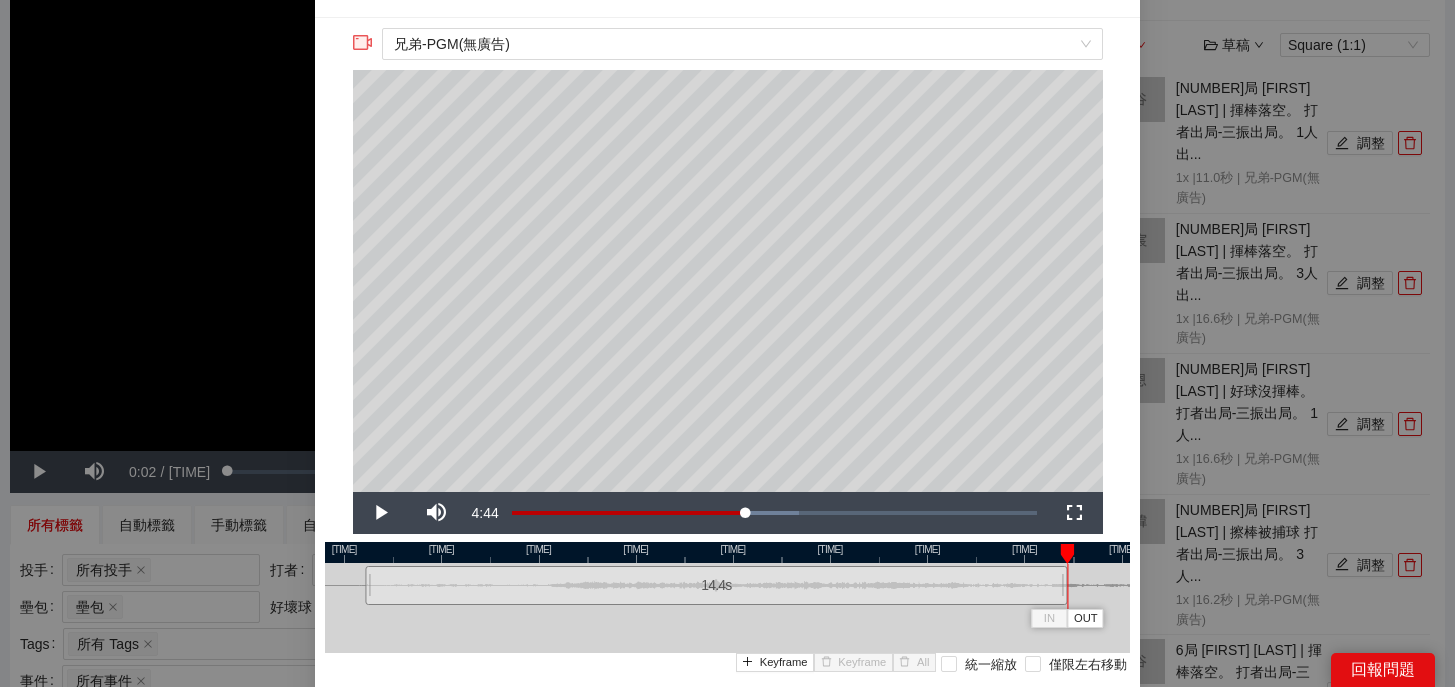 drag, startPoint x: 981, startPoint y: 590, endPoint x: 1062, endPoint y: 588, distance: 81.02469 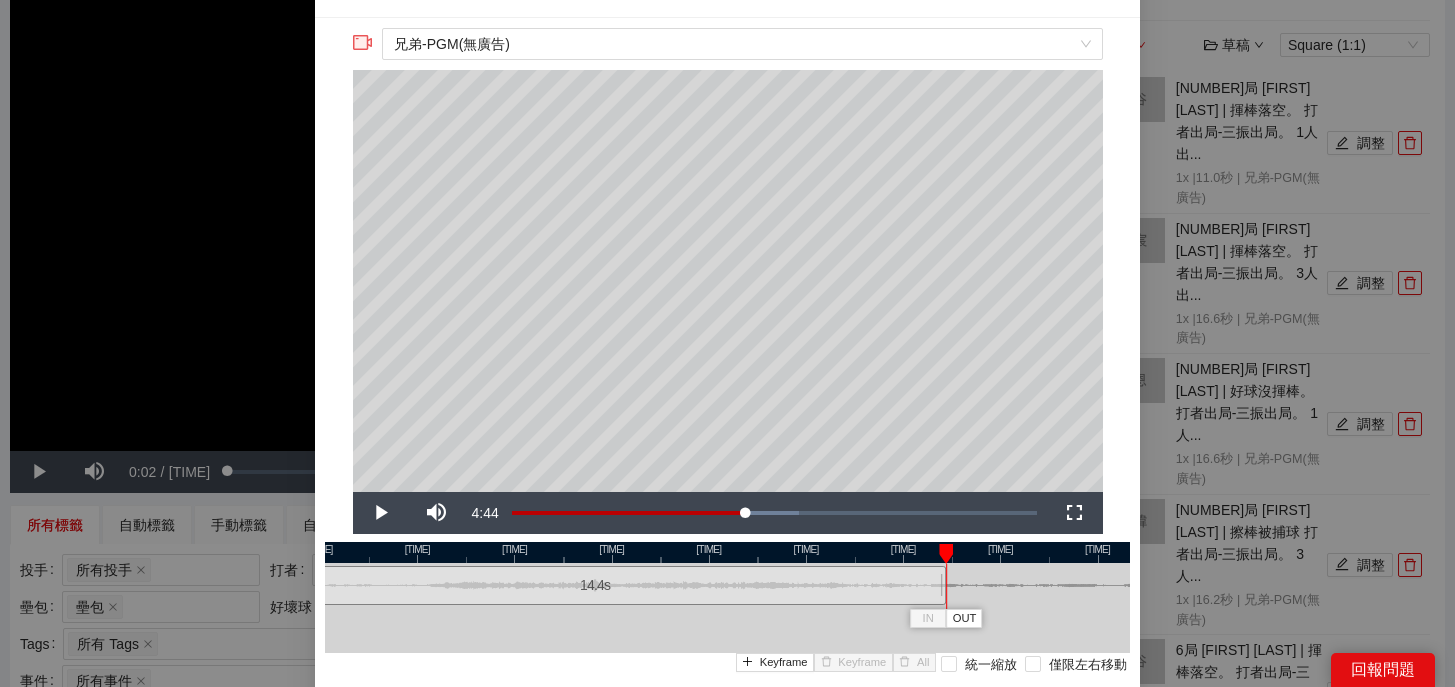 drag, startPoint x: 1007, startPoint y: 552, endPoint x: 864, endPoint y: 552, distance: 143 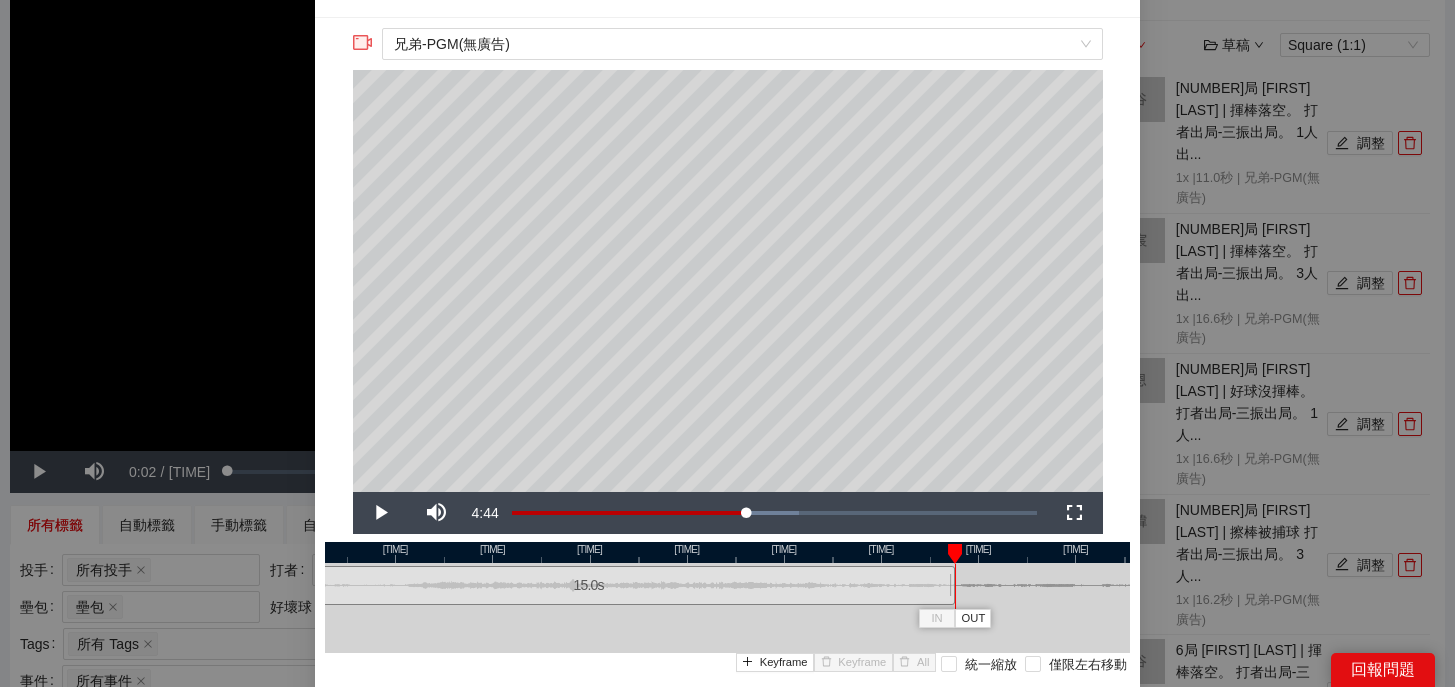drag, startPoint x: 919, startPoint y: 586, endPoint x: 949, endPoint y: 589, distance: 30.149628 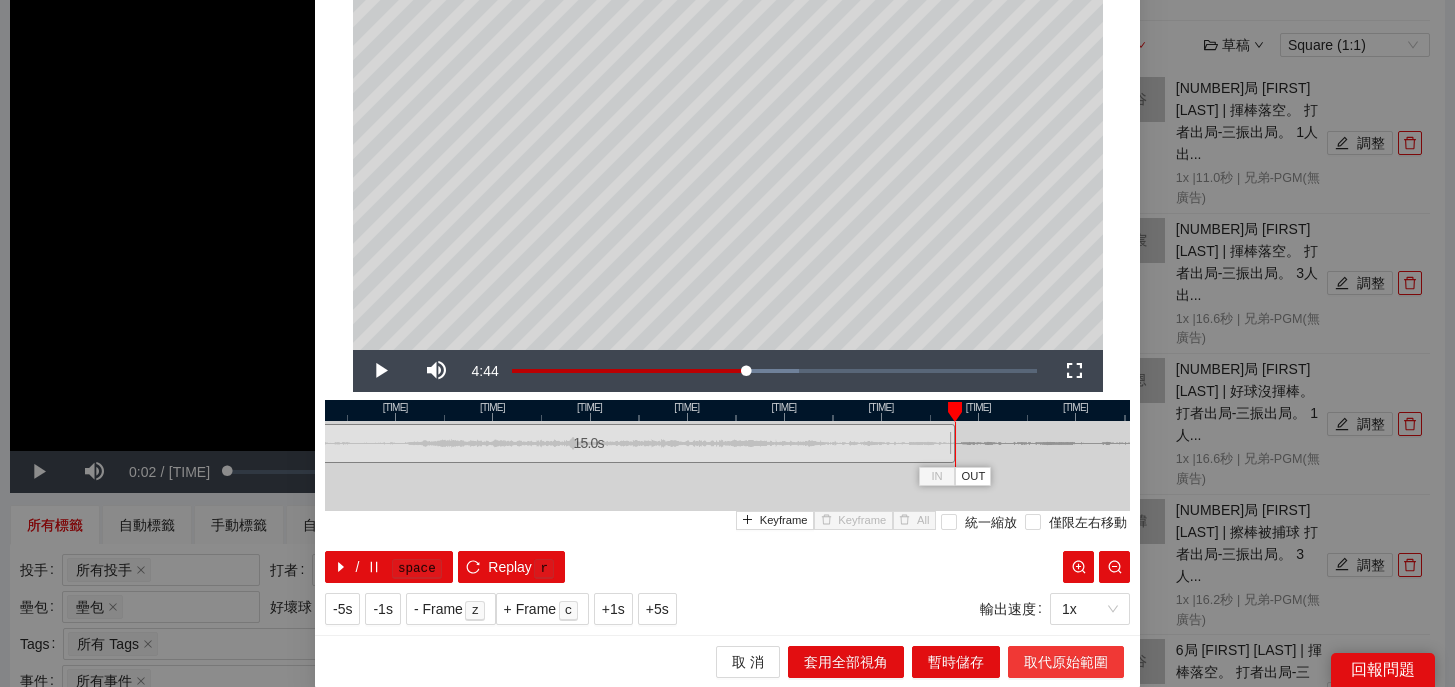 click on "取代原始範圍" at bounding box center [1066, 662] 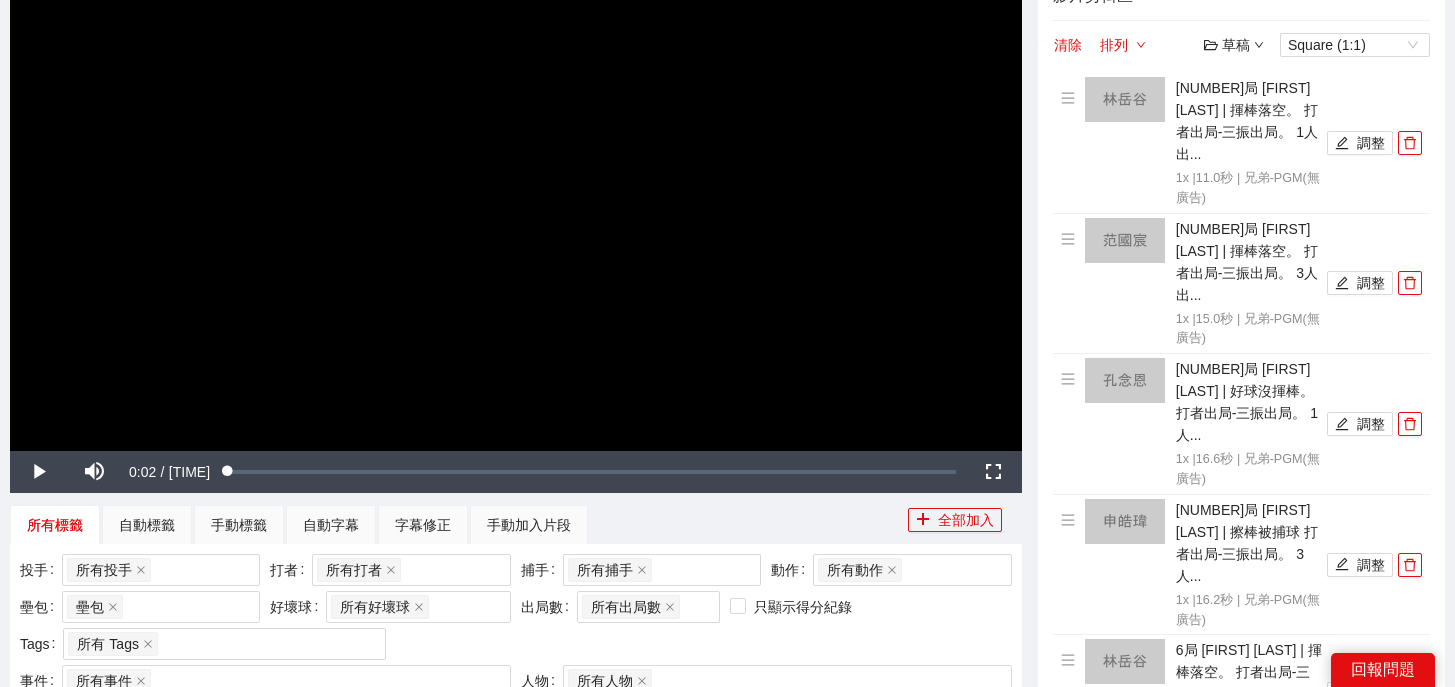 scroll, scrollTop: 0, scrollLeft: 0, axis: both 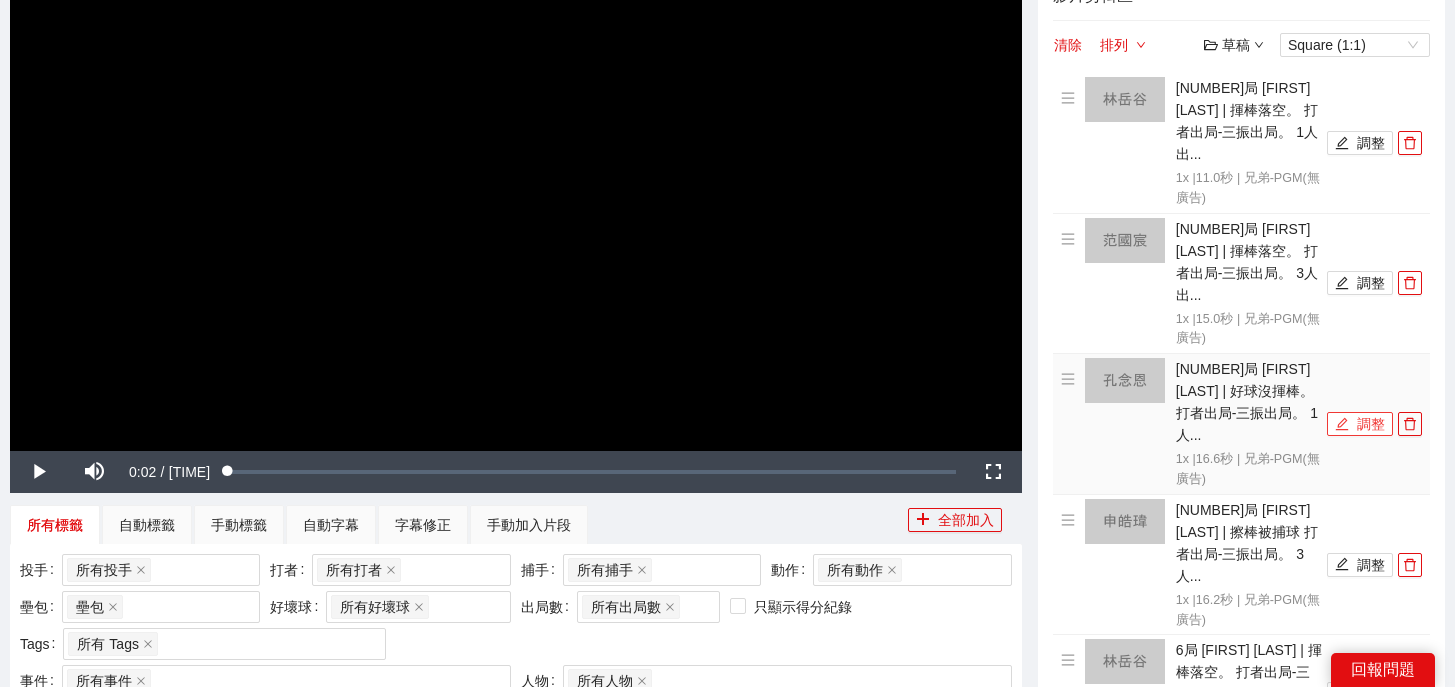 click on "調整" at bounding box center [1360, 424] 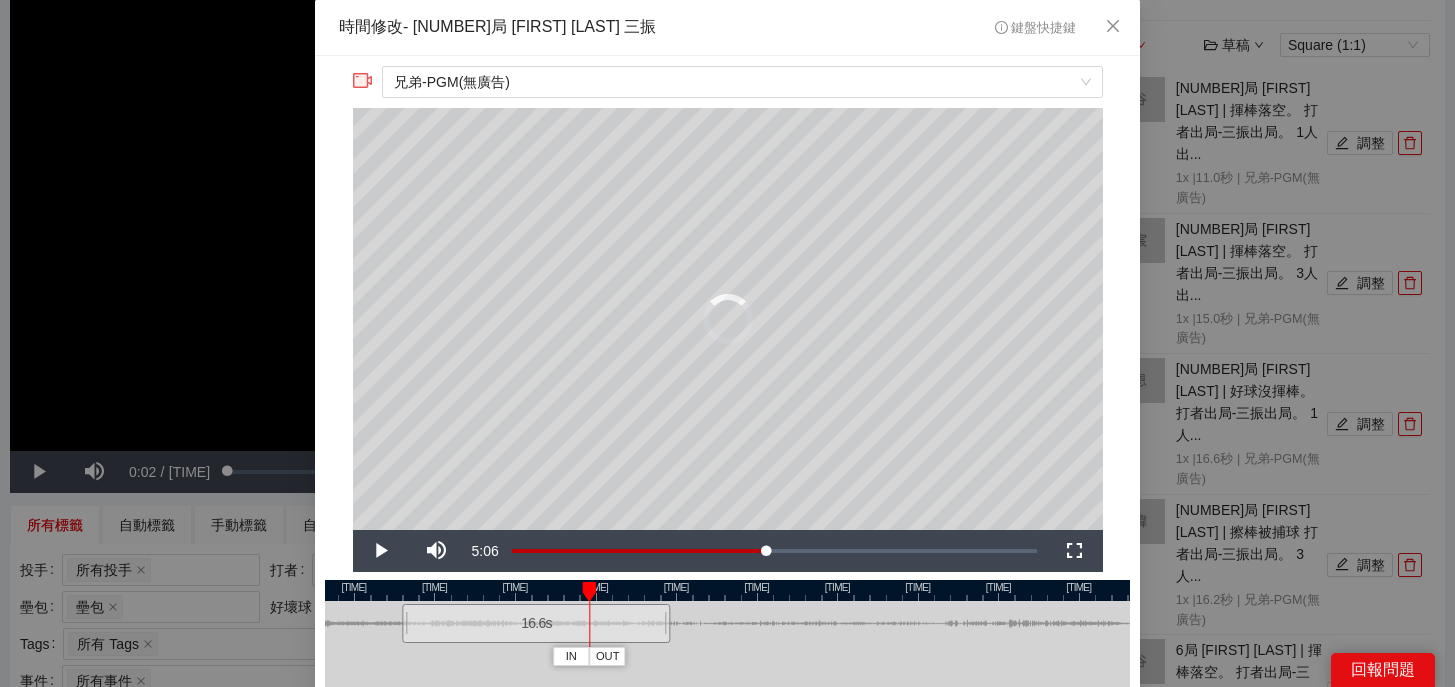 drag, startPoint x: 782, startPoint y: 611, endPoint x: 591, endPoint y: 620, distance: 191.21193 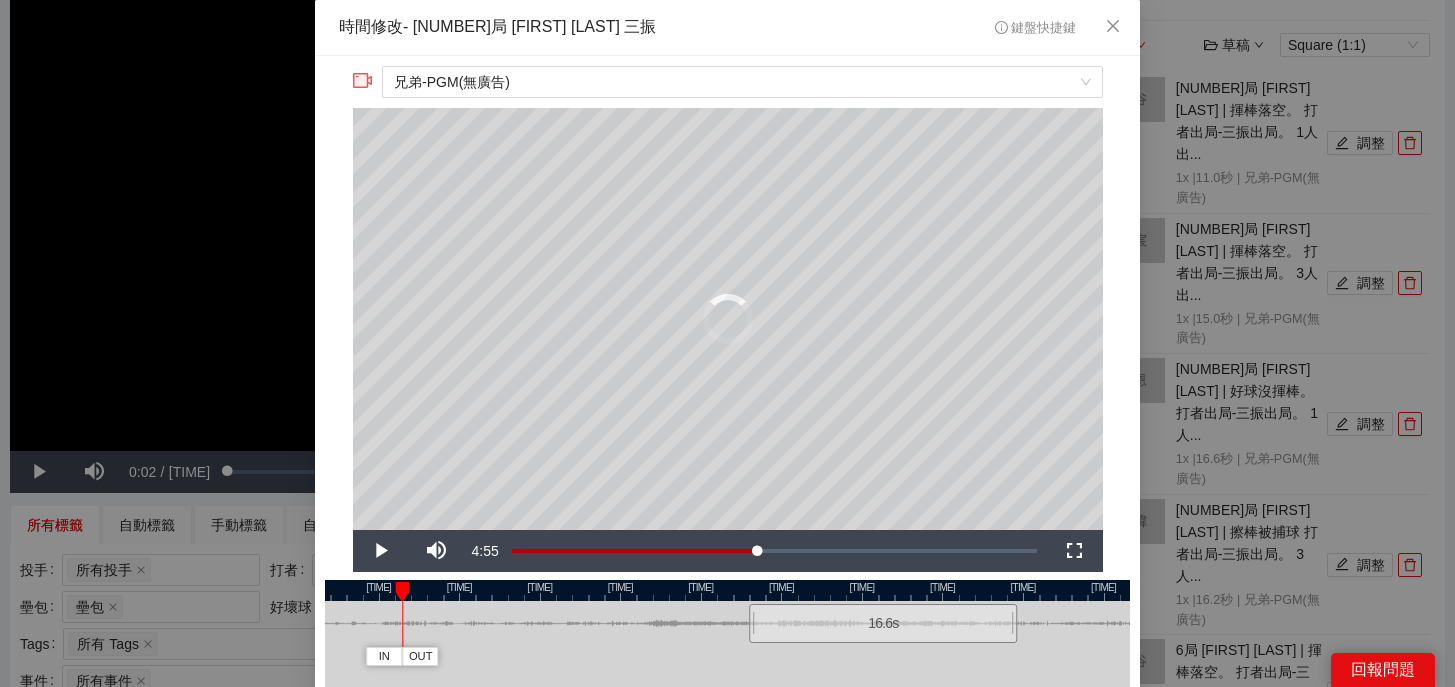 drag, startPoint x: 684, startPoint y: 590, endPoint x: 1032, endPoint y: 590, distance: 348 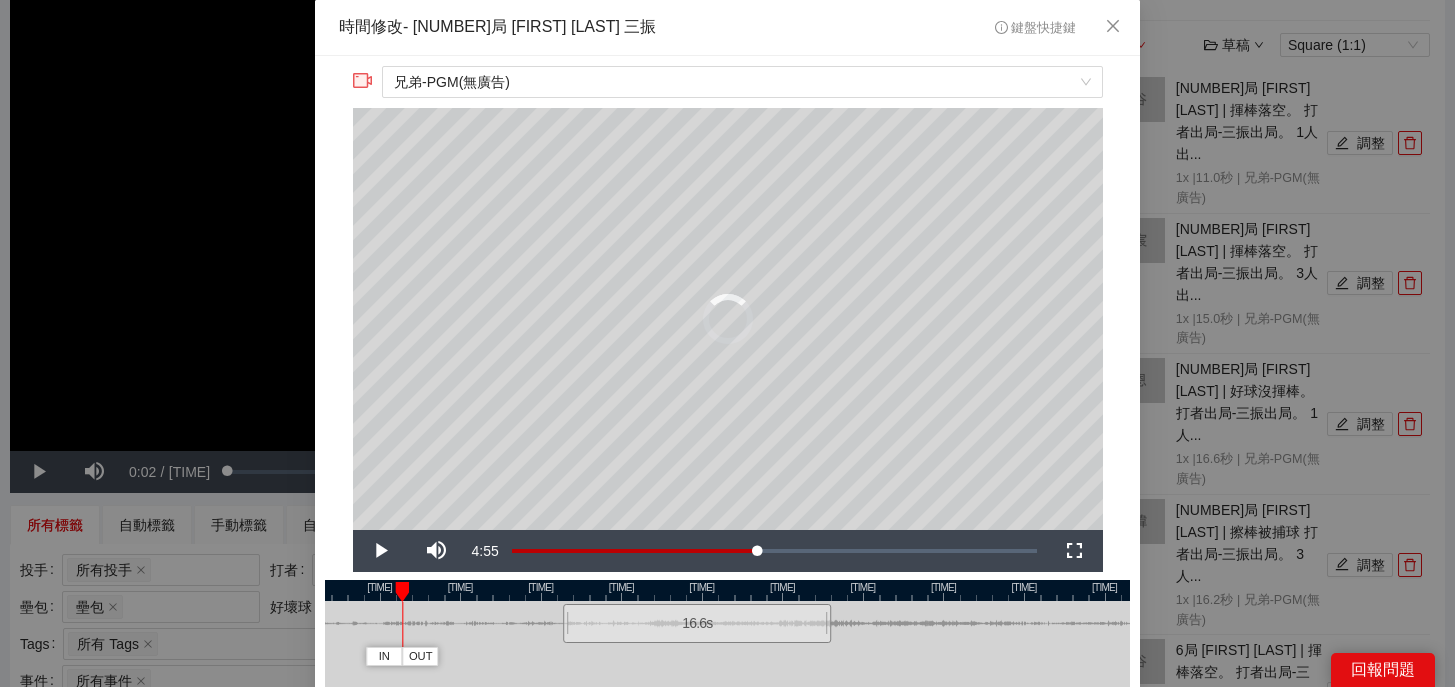 drag, startPoint x: 902, startPoint y: 619, endPoint x: 715, endPoint y: 619, distance: 187 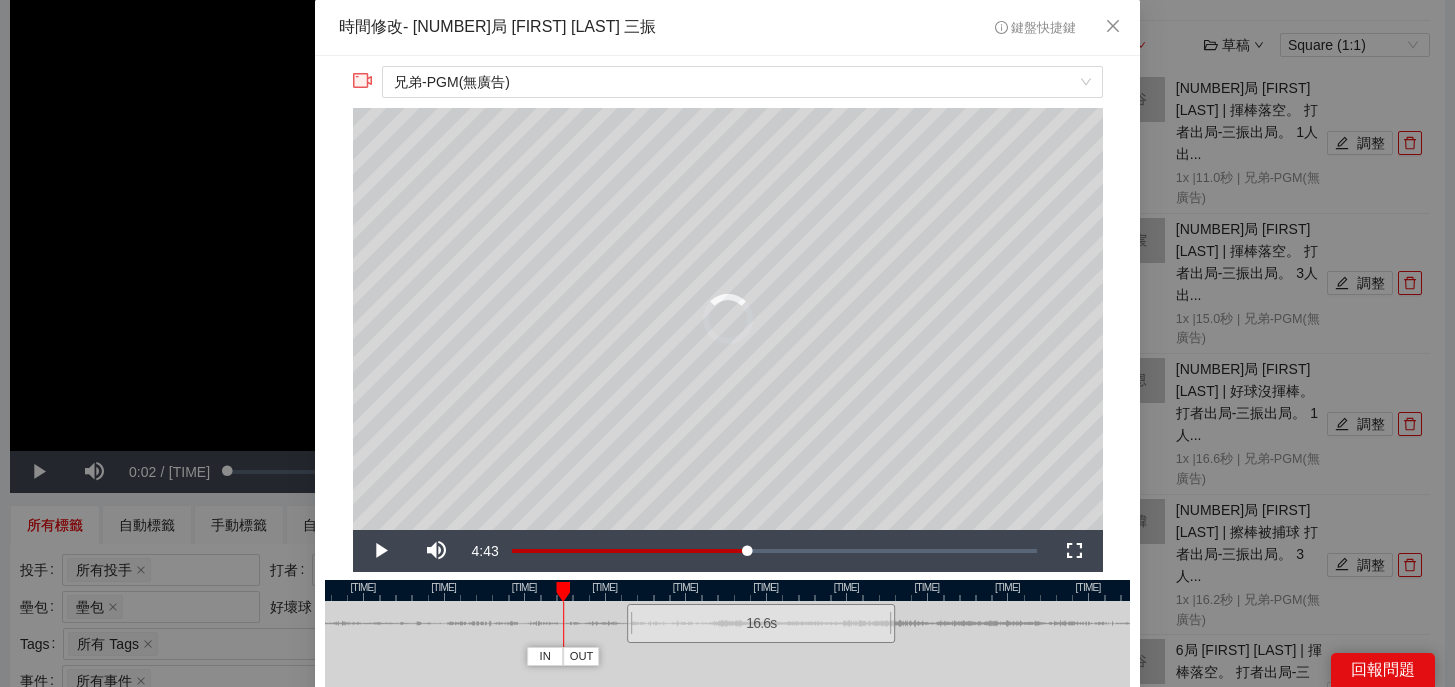 drag, startPoint x: 1050, startPoint y: 589, endPoint x: 1132, endPoint y: 589, distance: 82 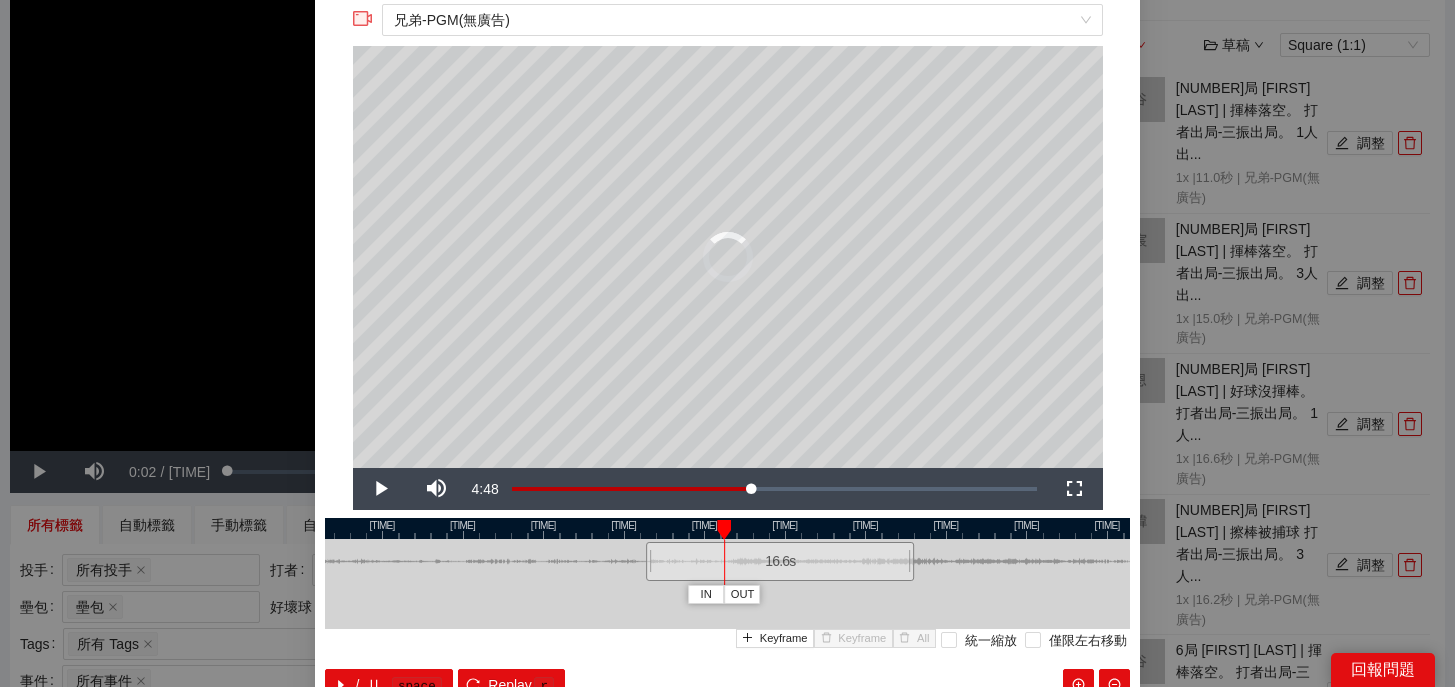 scroll, scrollTop: 65, scrollLeft: 0, axis: vertical 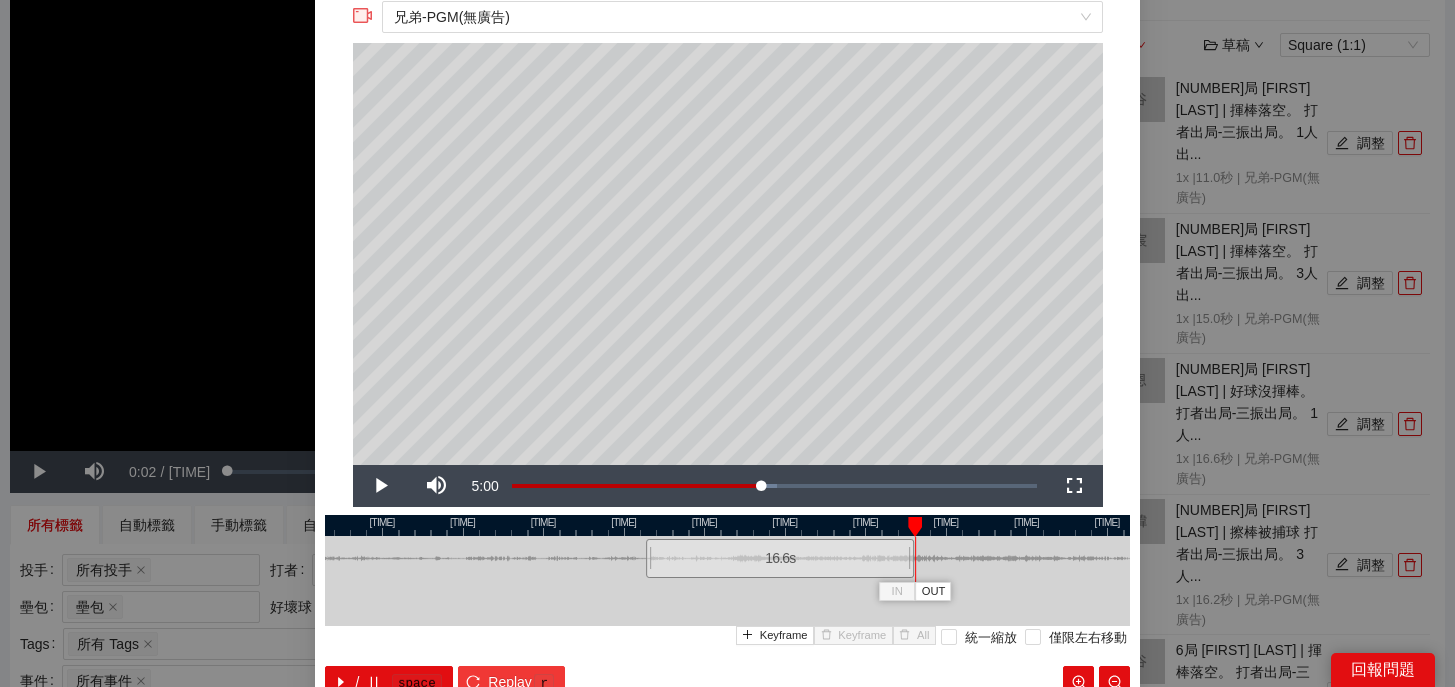 click on "Replay" at bounding box center [510, 682] 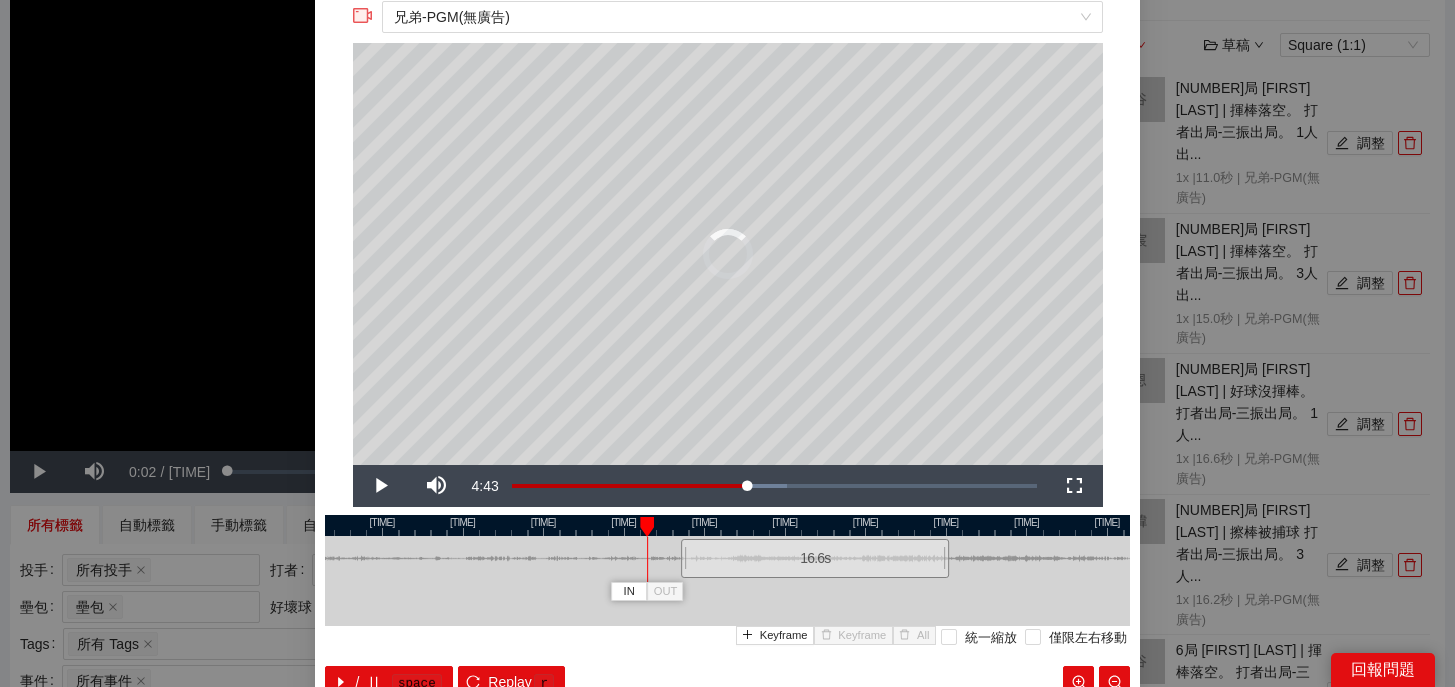 drag, startPoint x: 765, startPoint y: 564, endPoint x: 800, endPoint y: 564, distance: 35 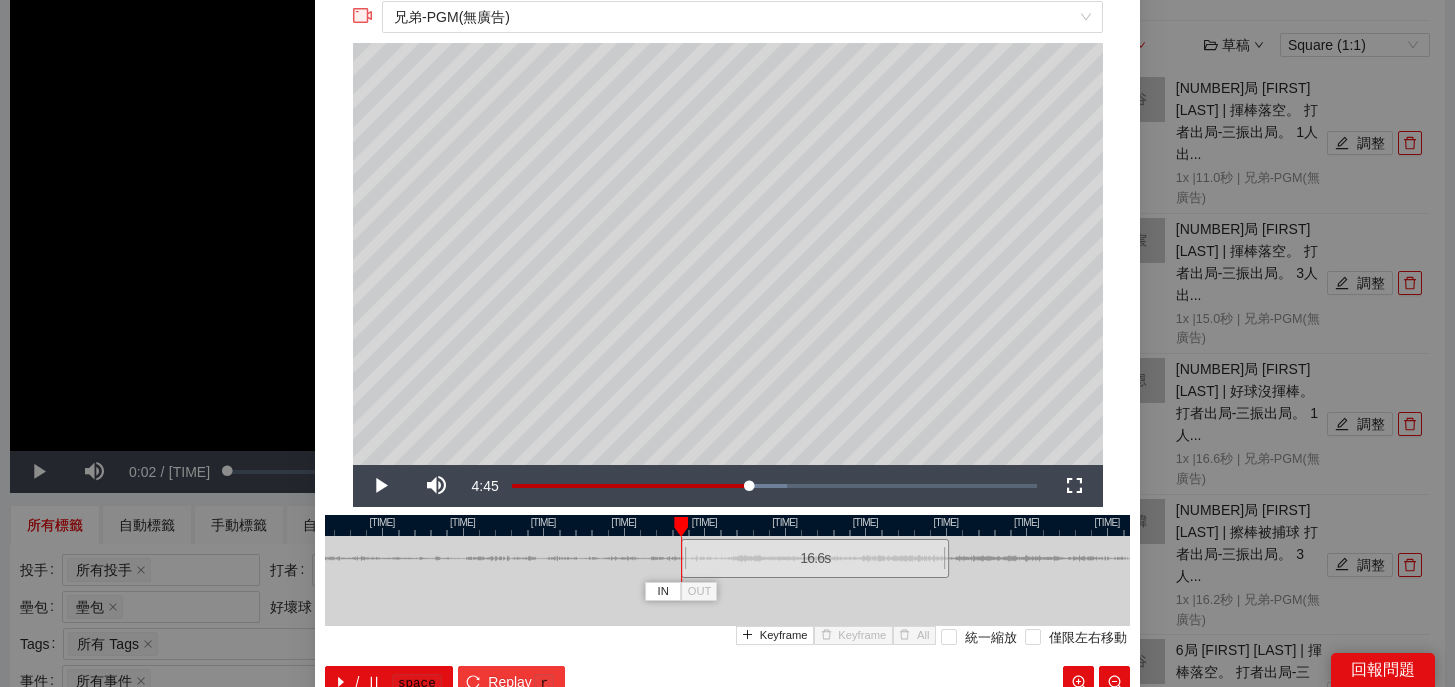 click on "Replay" at bounding box center (510, 682) 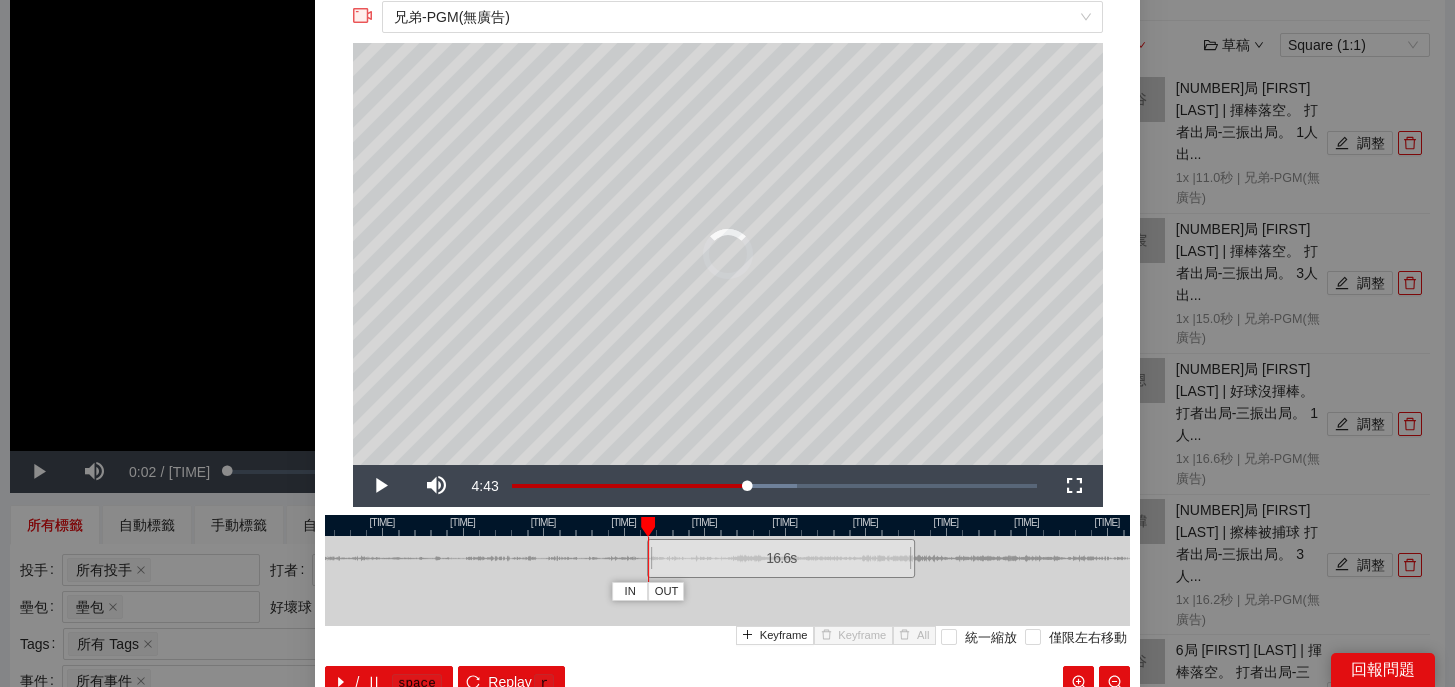 drag, startPoint x: 803, startPoint y: 564, endPoint x: 768, endPoint y: 564, distance: 35 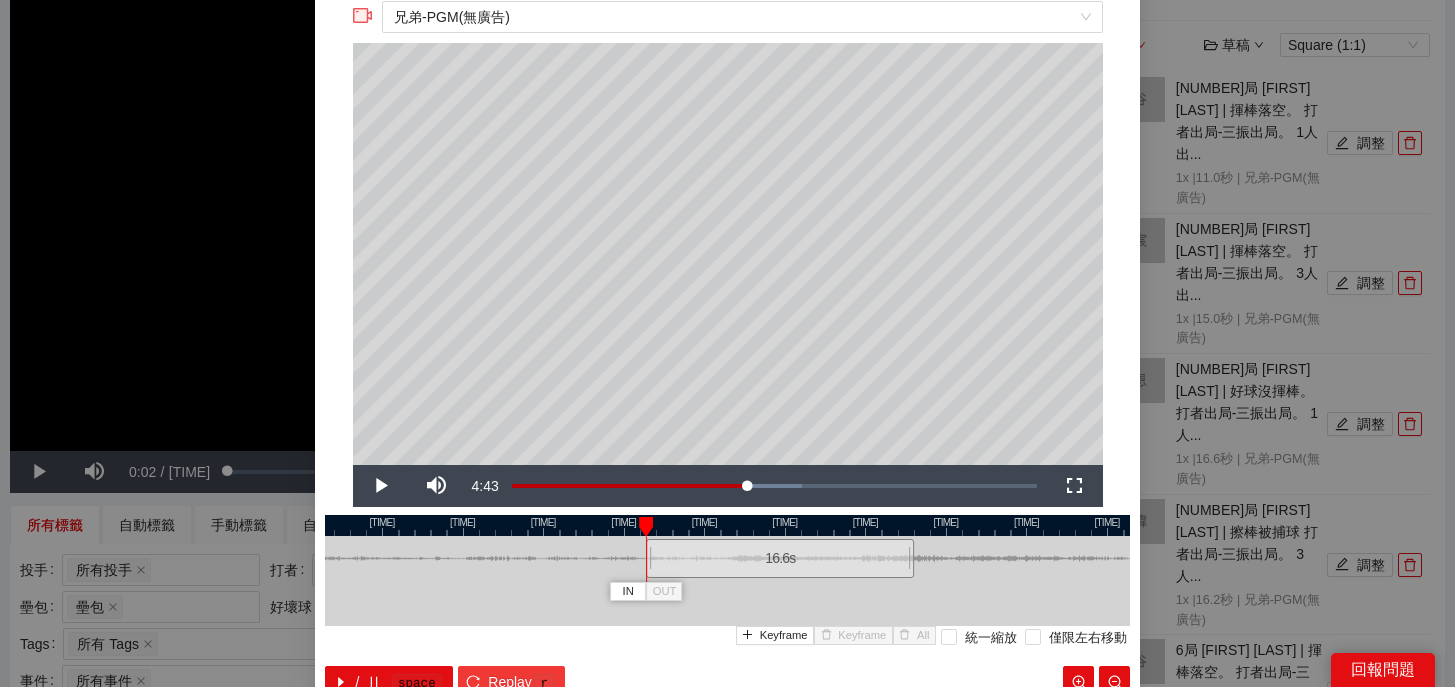click on "Replay" at bounding box center [510, 682] 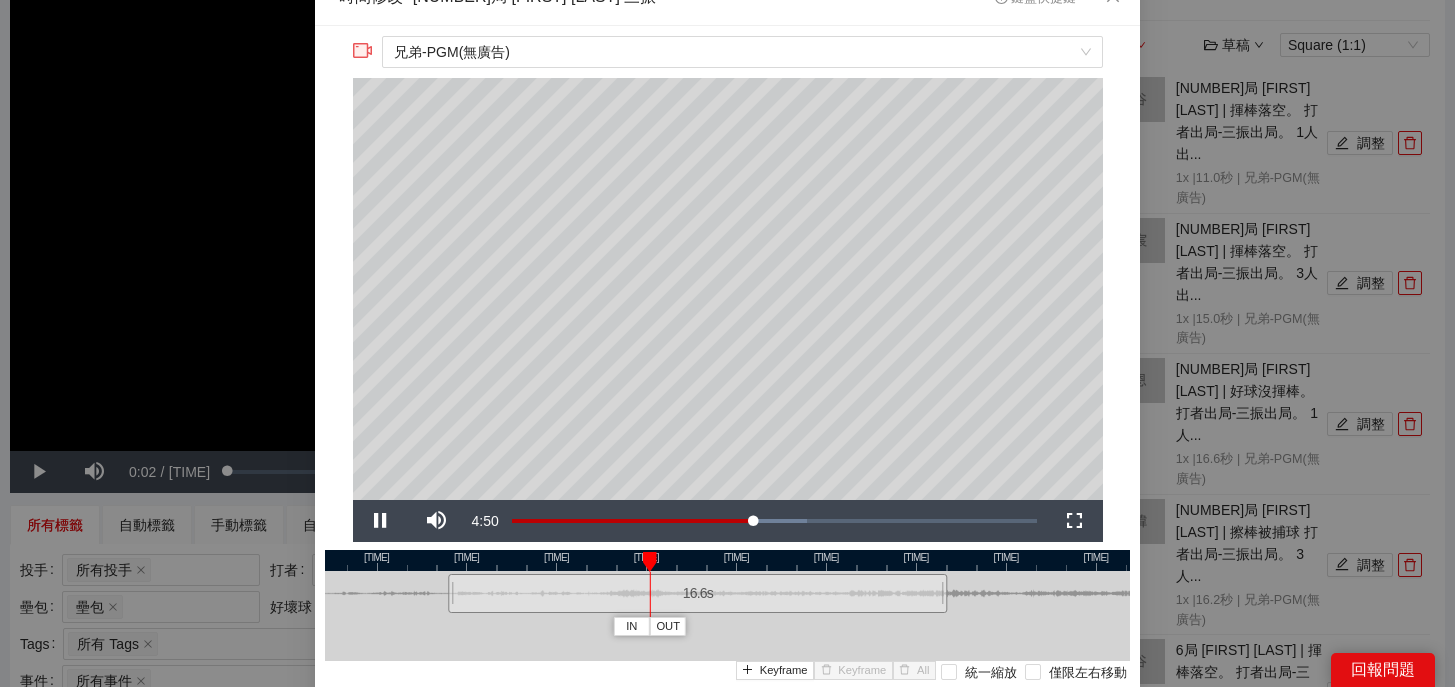 scroll, scrollTop: 27, scrollLeft: 0, axis: vertical 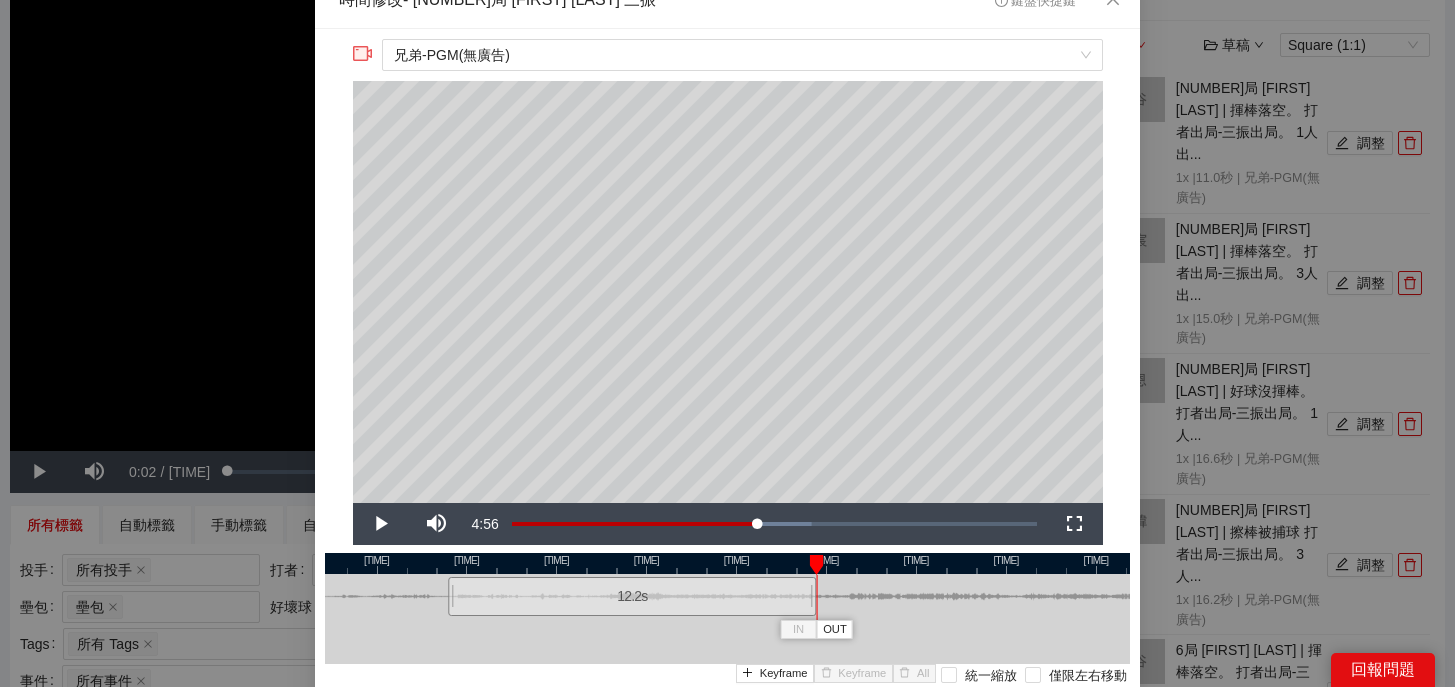 drag, startPoint x: 944, startPoint y: 605, endPoint x: 813, endPoint y: 607, distance: 131.01526 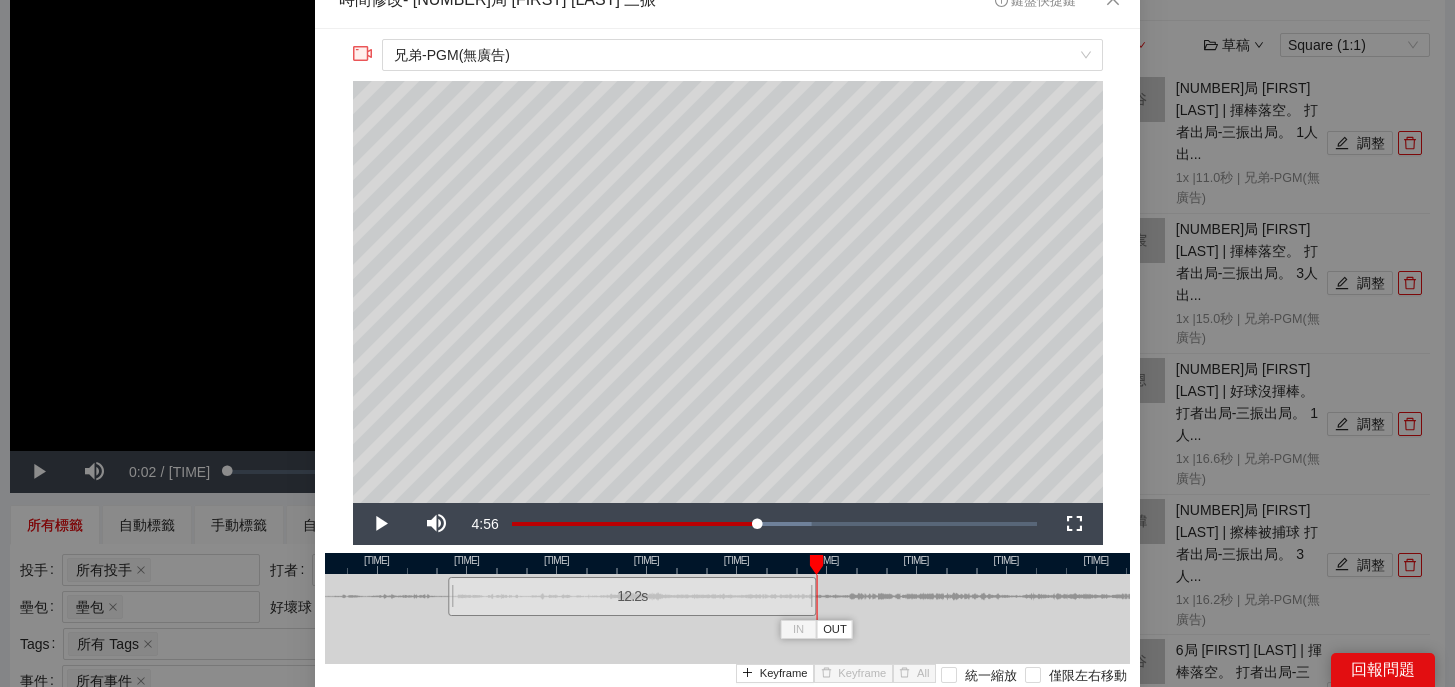 scroll, scrollTop: 180, scrollLeft: 0, axis: vertical 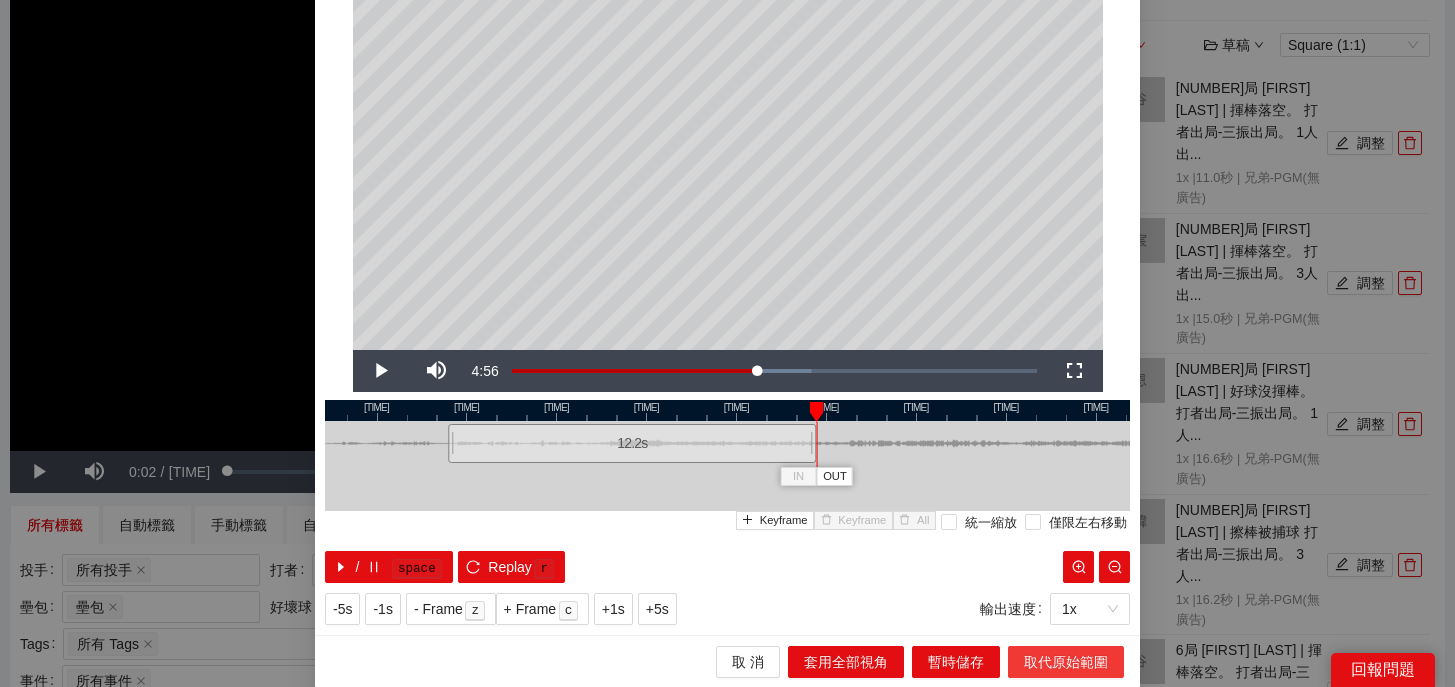 click on "取代原始範圍" at bounding box center [1066, 662] 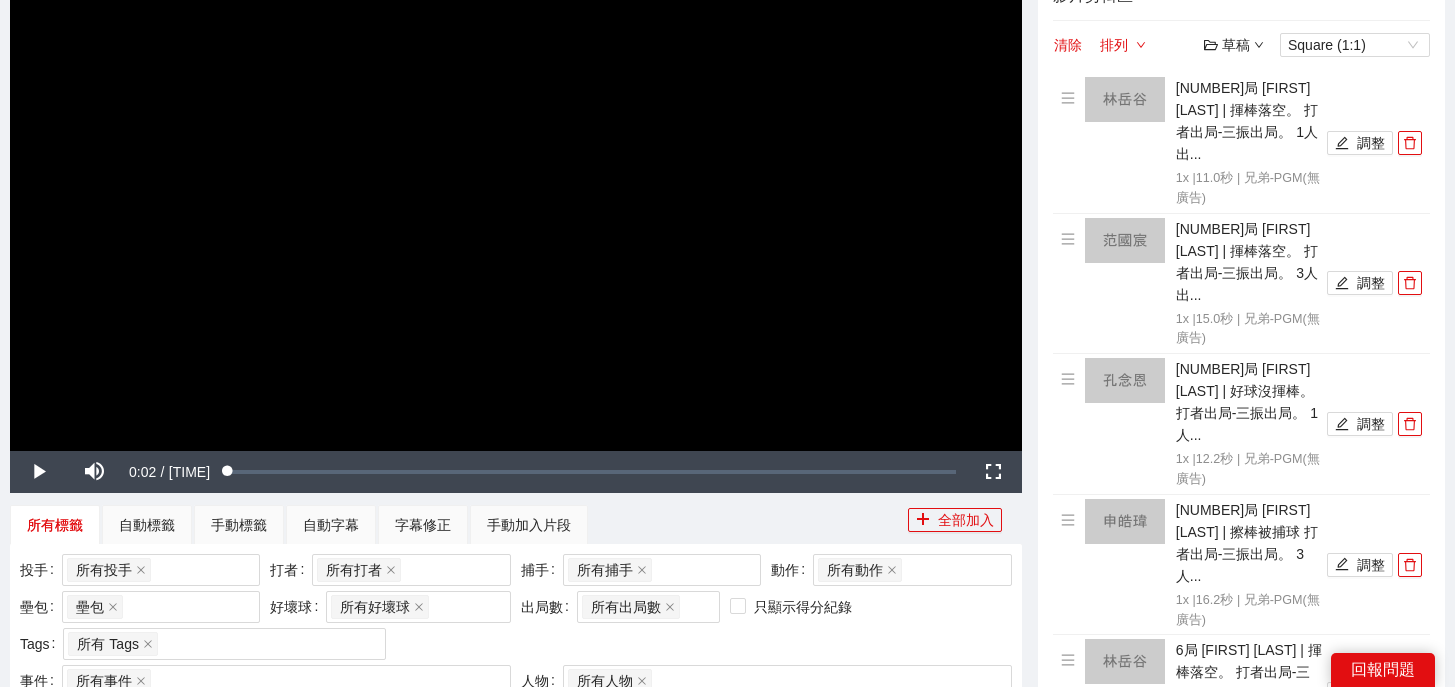scroll, scrollTop: 0, scrollLeft: 0, axis: both 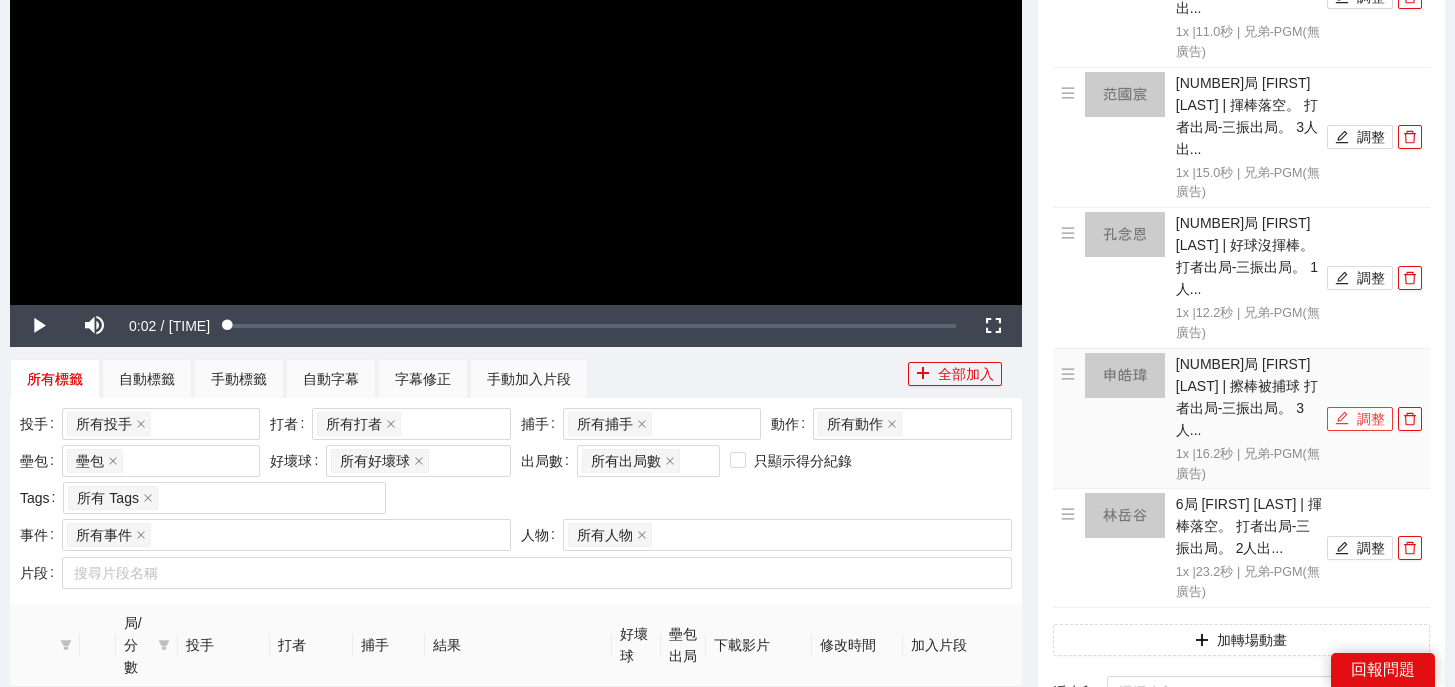 click on "調整" at bounding box center [1360, 419] 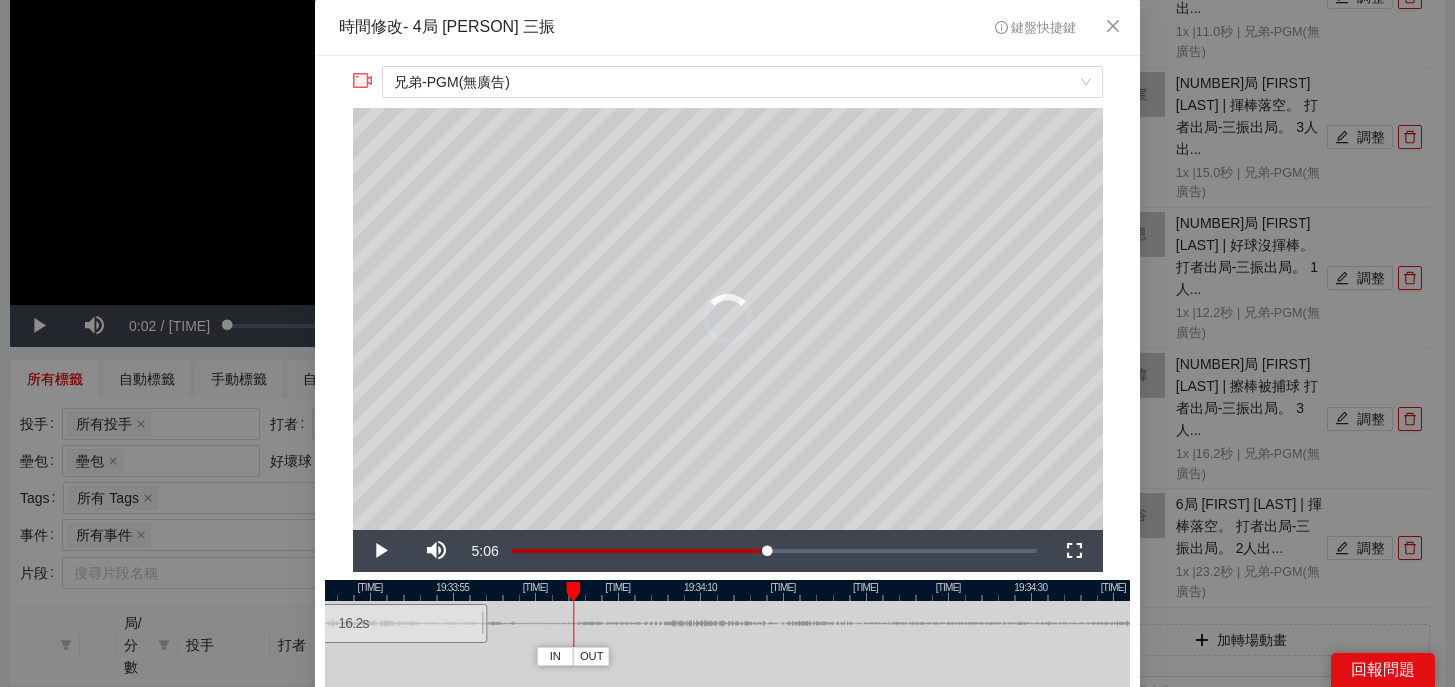 drag, startPoint x: 731, startPoint y: 633, endPoint x: 357, endPoint y: 630, distance: 374.01202 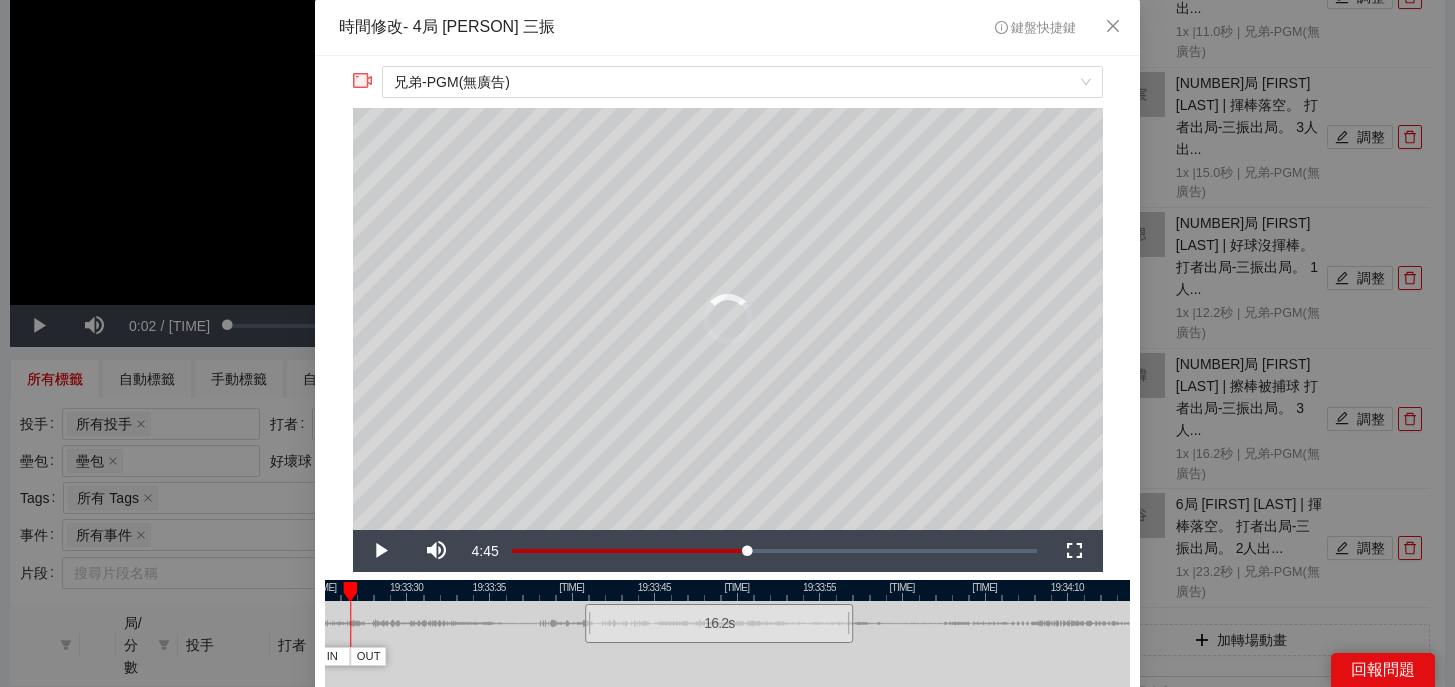 drag, startPoint x: 617, startPoint y: 588, endPoint x: 1015, endPoint y: 586, distance: 398.00504 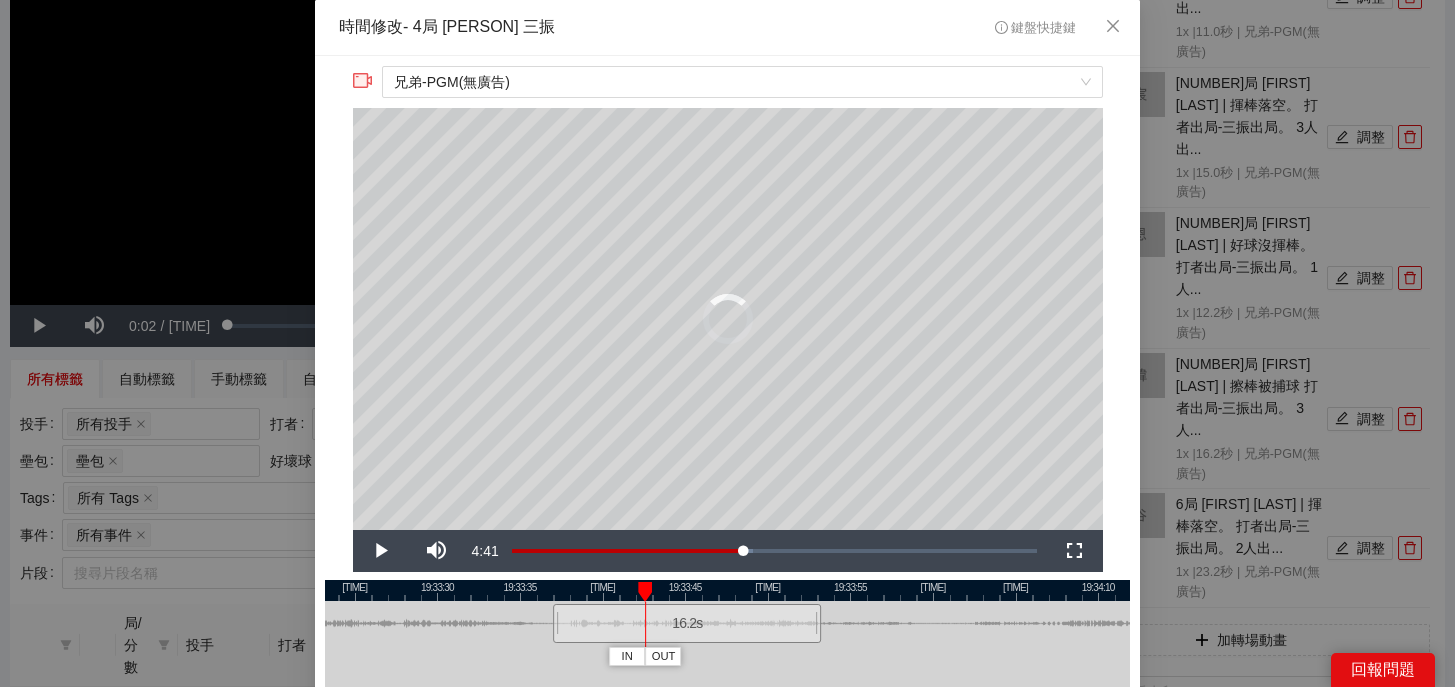 drag, startPoint x: 751, startPoint y: 622, endPoint x: 688, endPoint y: 622, distance: 63 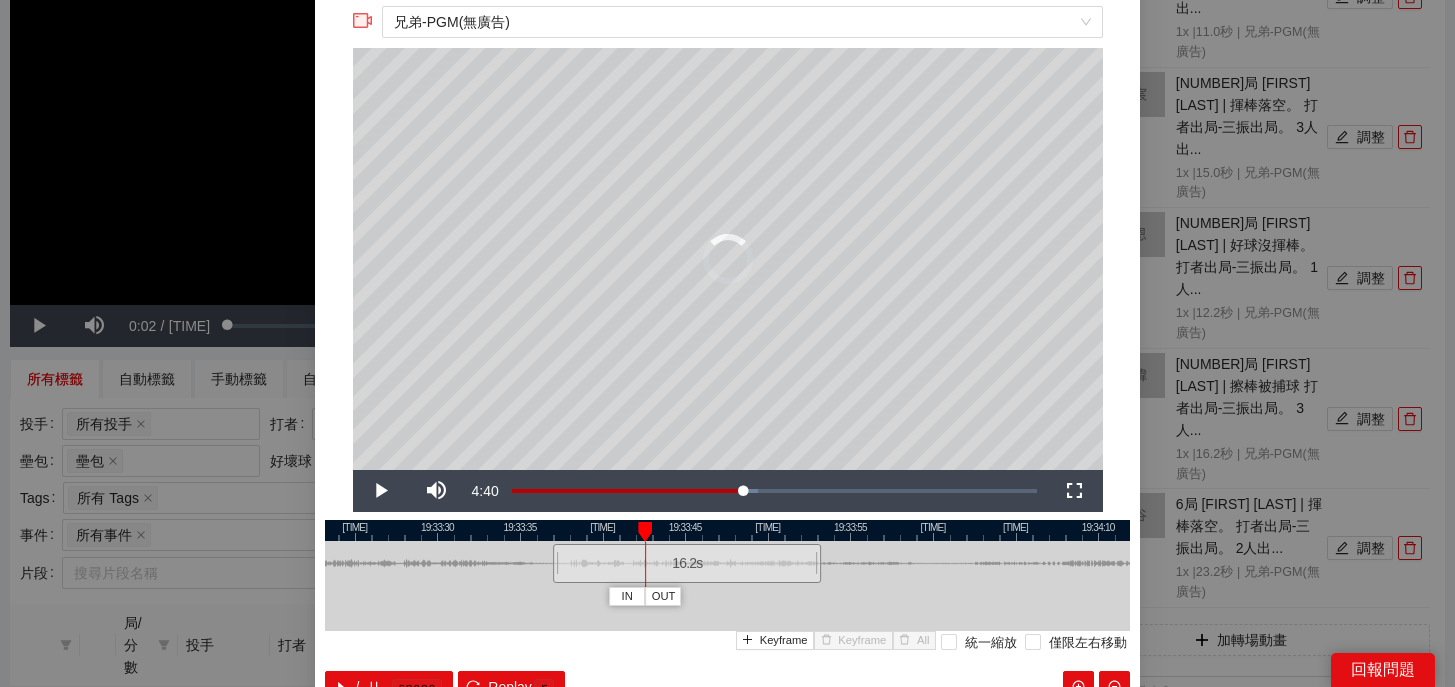 scroll, scrollTop: 68, scrollLeft: 0, axis: vertical 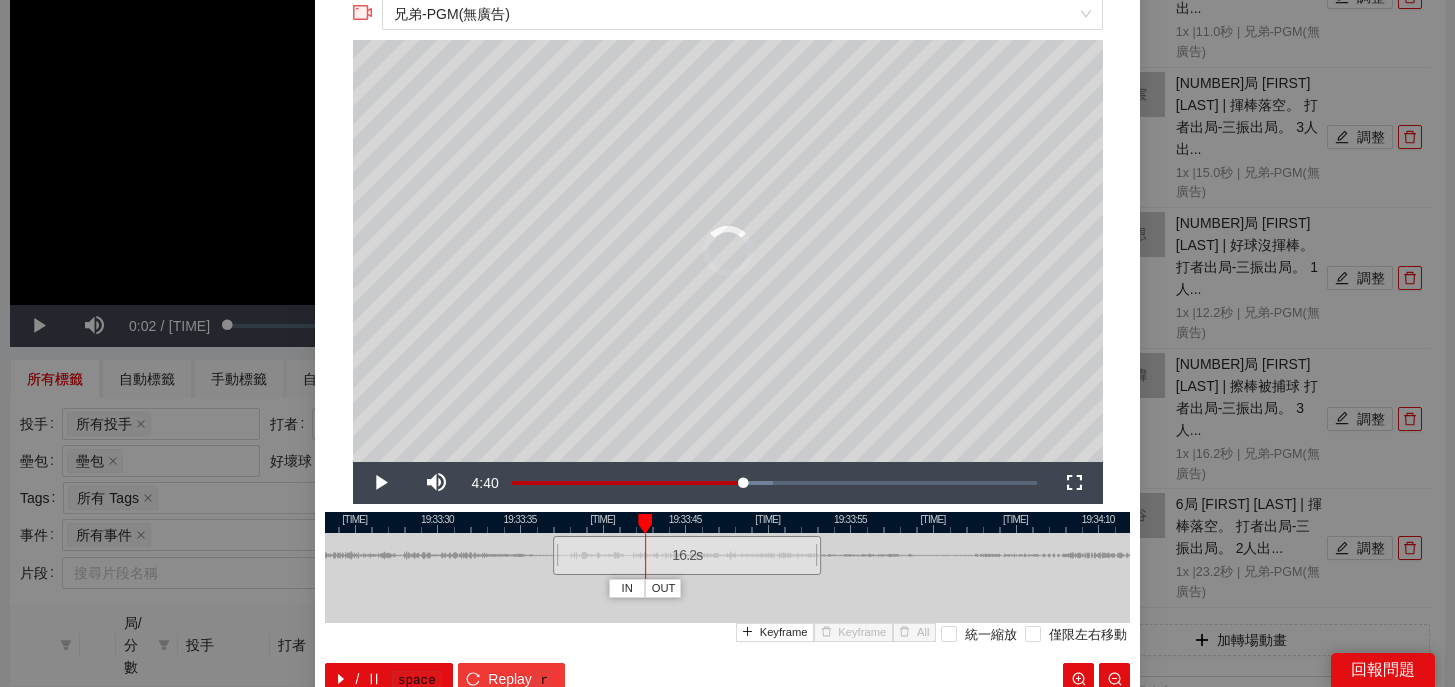 click on "Replay" at bounding box center (510, 679) 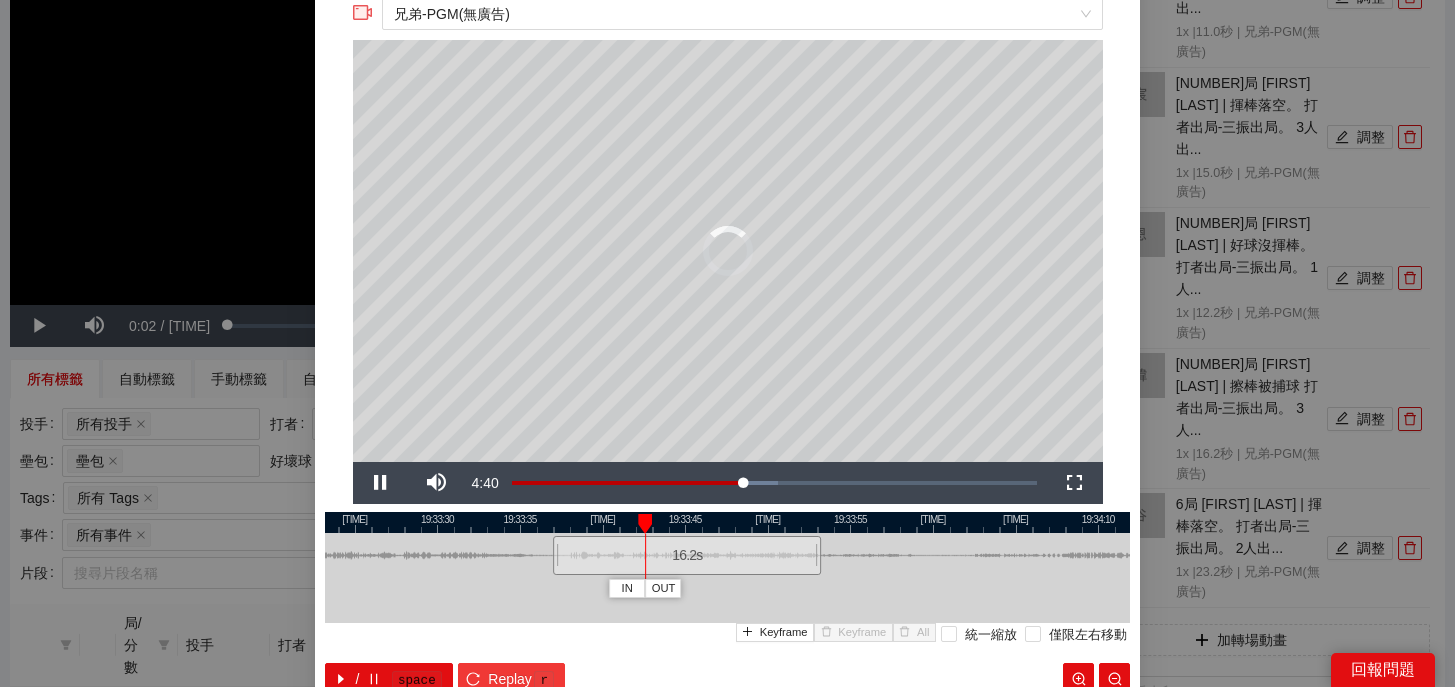 click on "Replay" at bounding box center (510, 679) 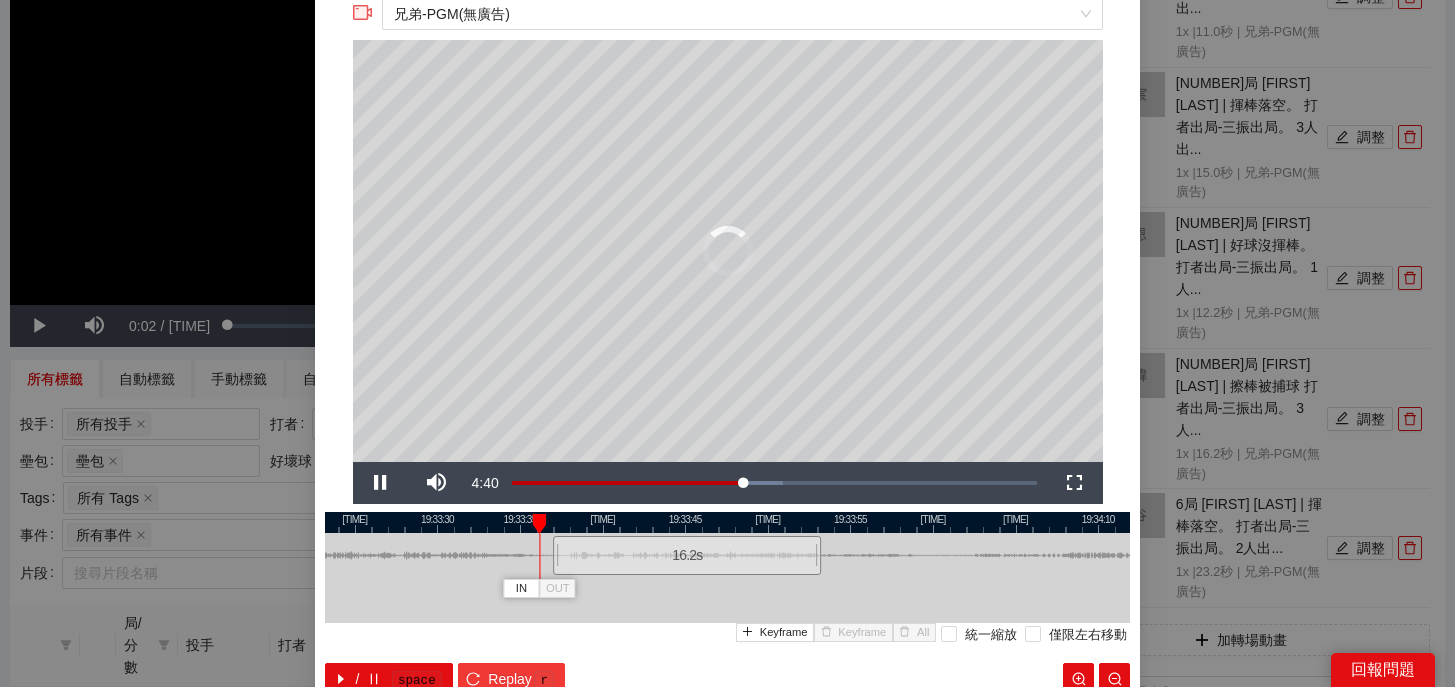 click on "Replay" at bounding box center [510, 679] 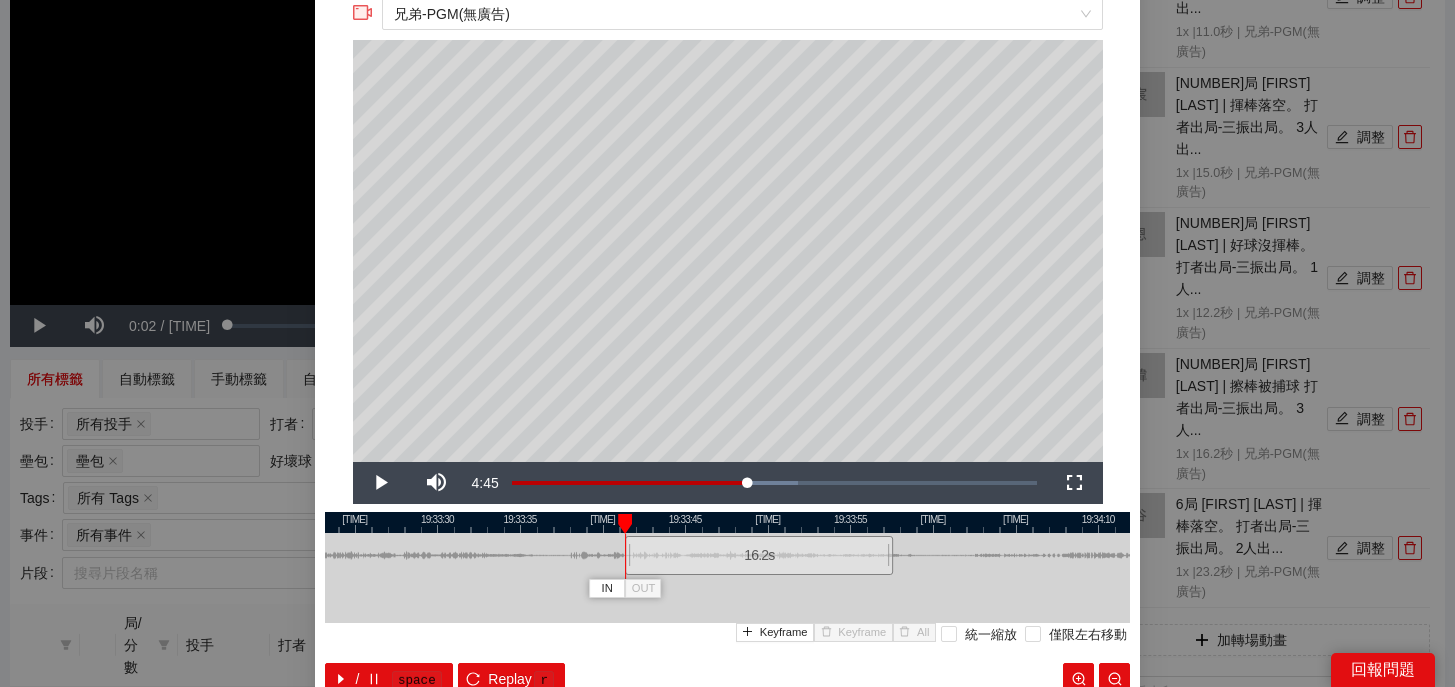 drag, startPoint x: 662, startPoint y: 562, endPoint x: 734, endPoint y: 562, distance: 72 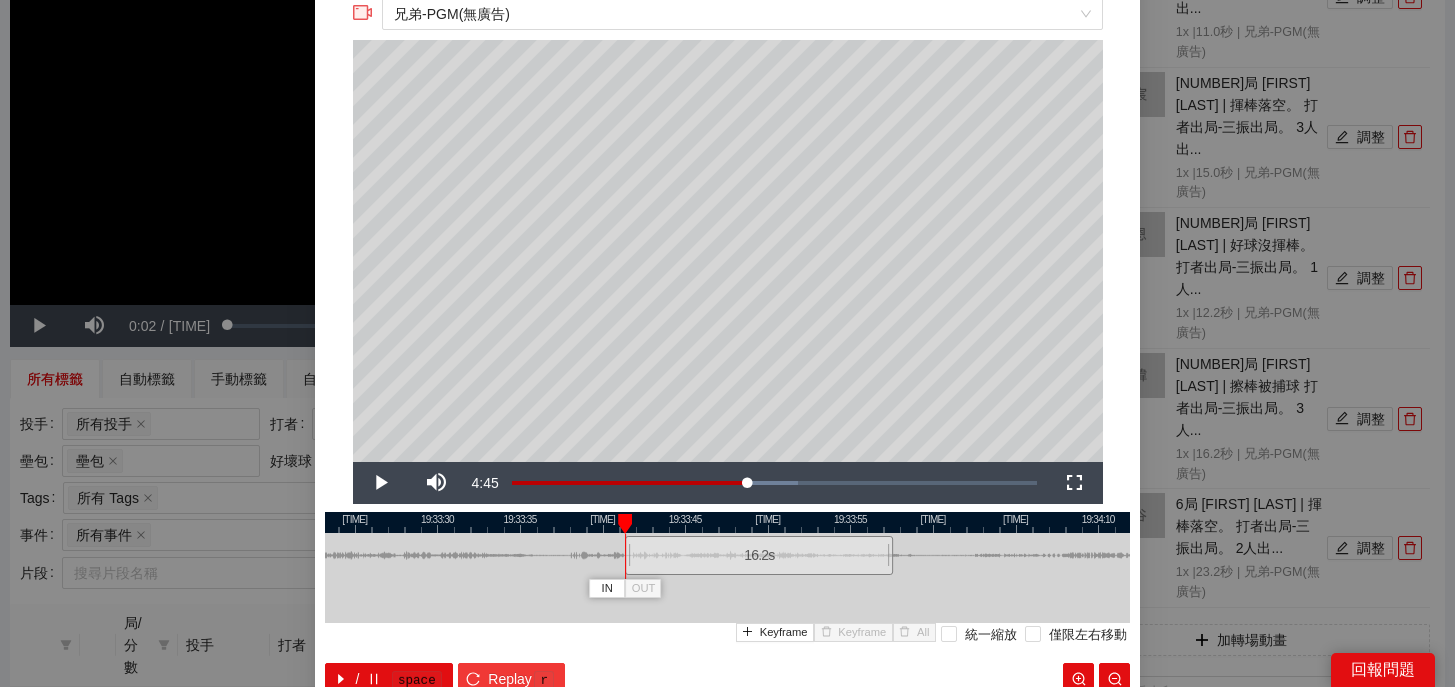 click on "r" at bounding box center [544, 681] 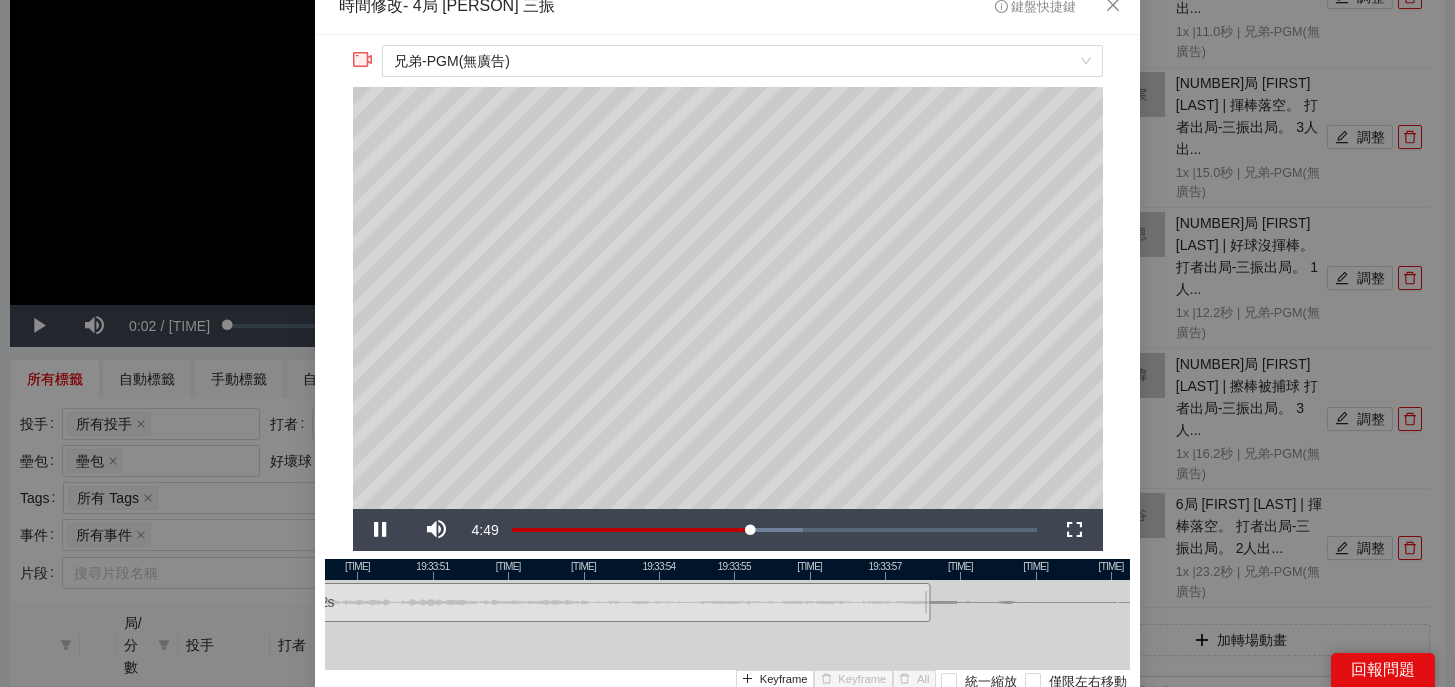 scroll, scrollTop: 20, scrollLeft: 0, axis: vertical 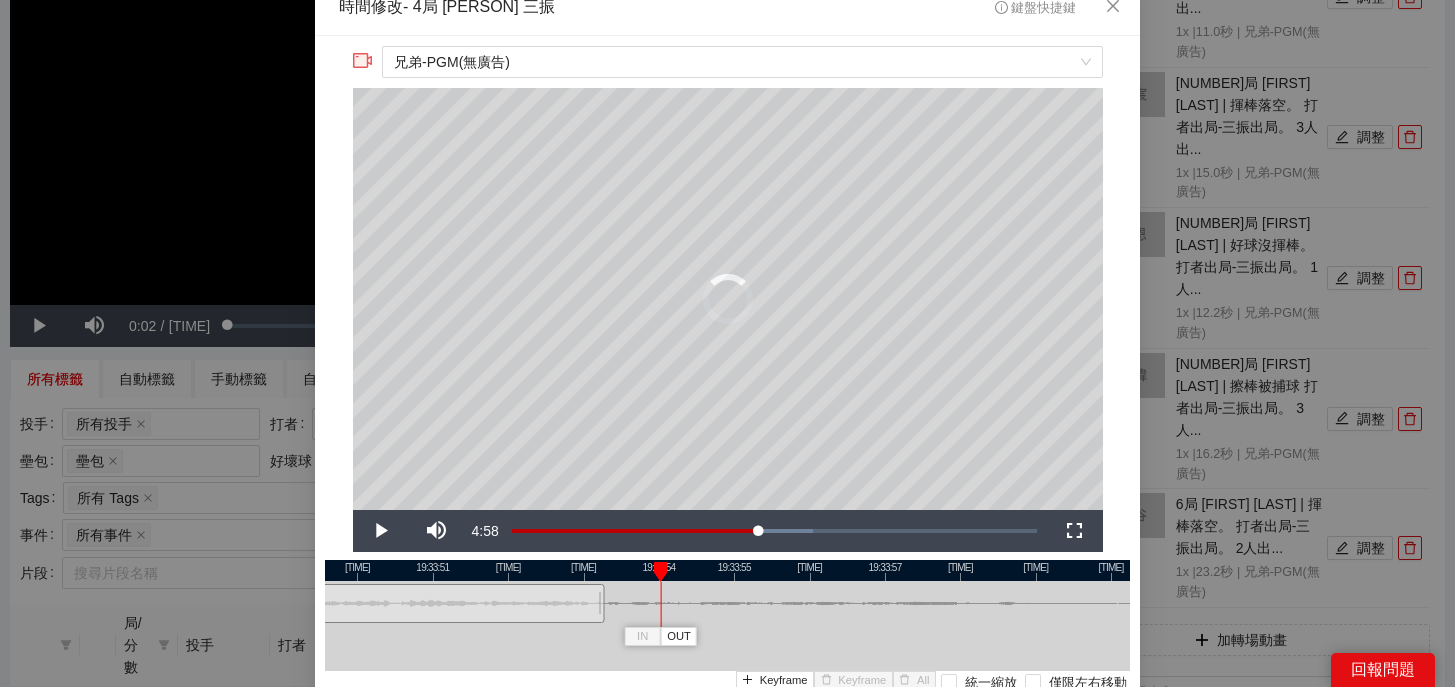 drag, startPoint x: 926, startPoint y: 609, endPoint x: 600, endPoint y: 616, distance: 326.07513 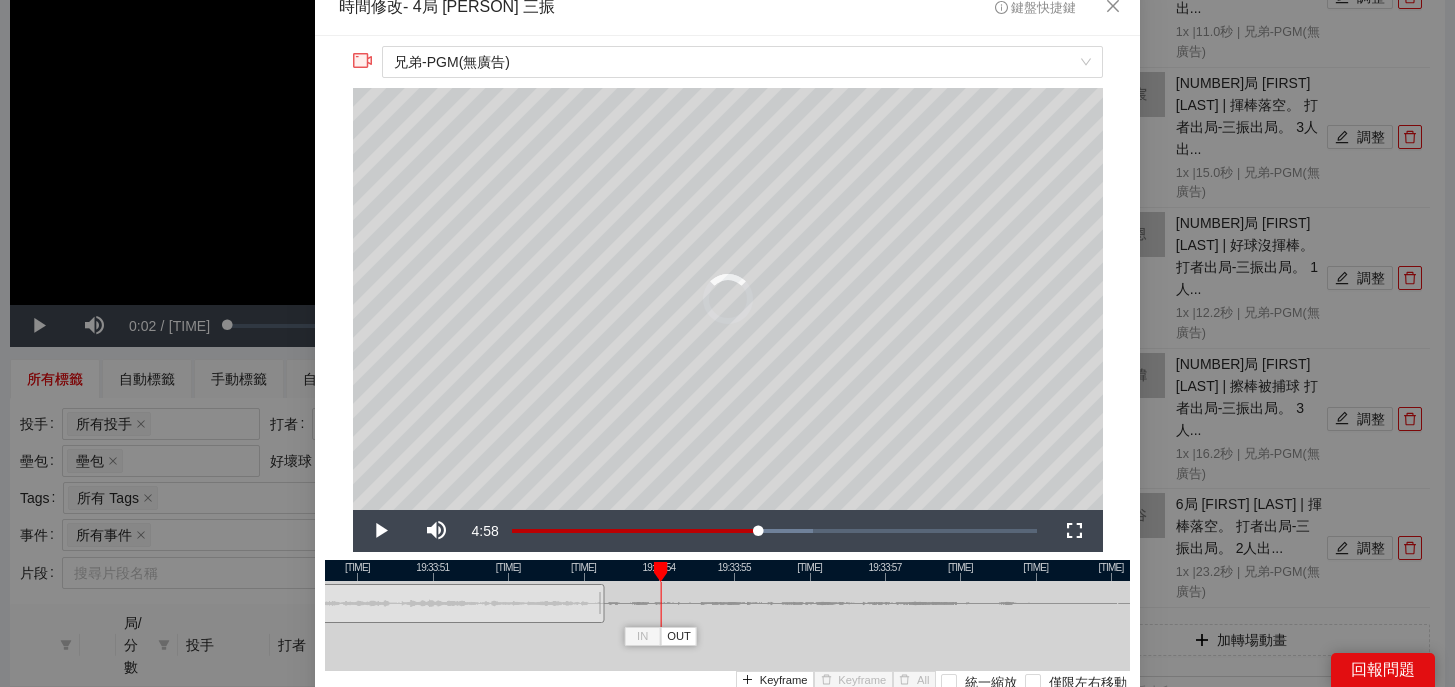 click at bounding box center [602, 603] 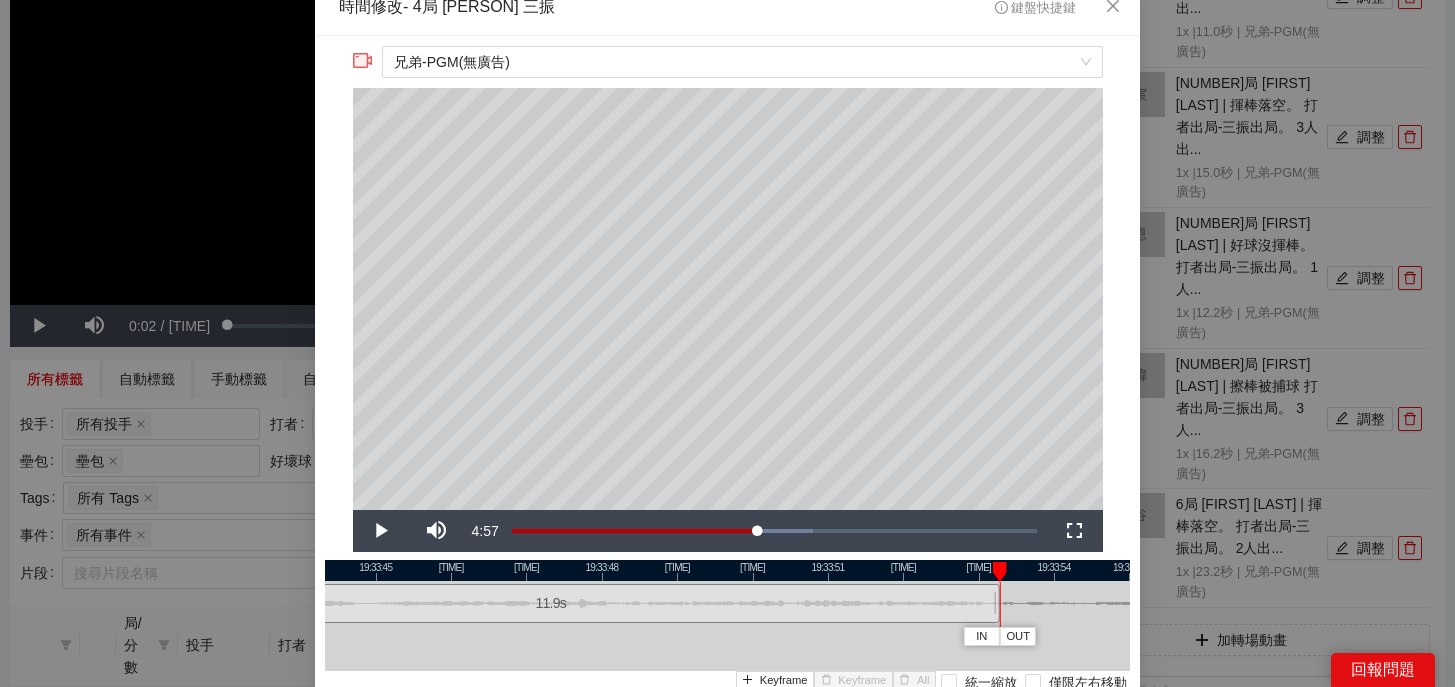 drag, startPoint x: 659, startPoint y: 572, endPoint x: 1055, endPoint y: 575, distance: 396.01135 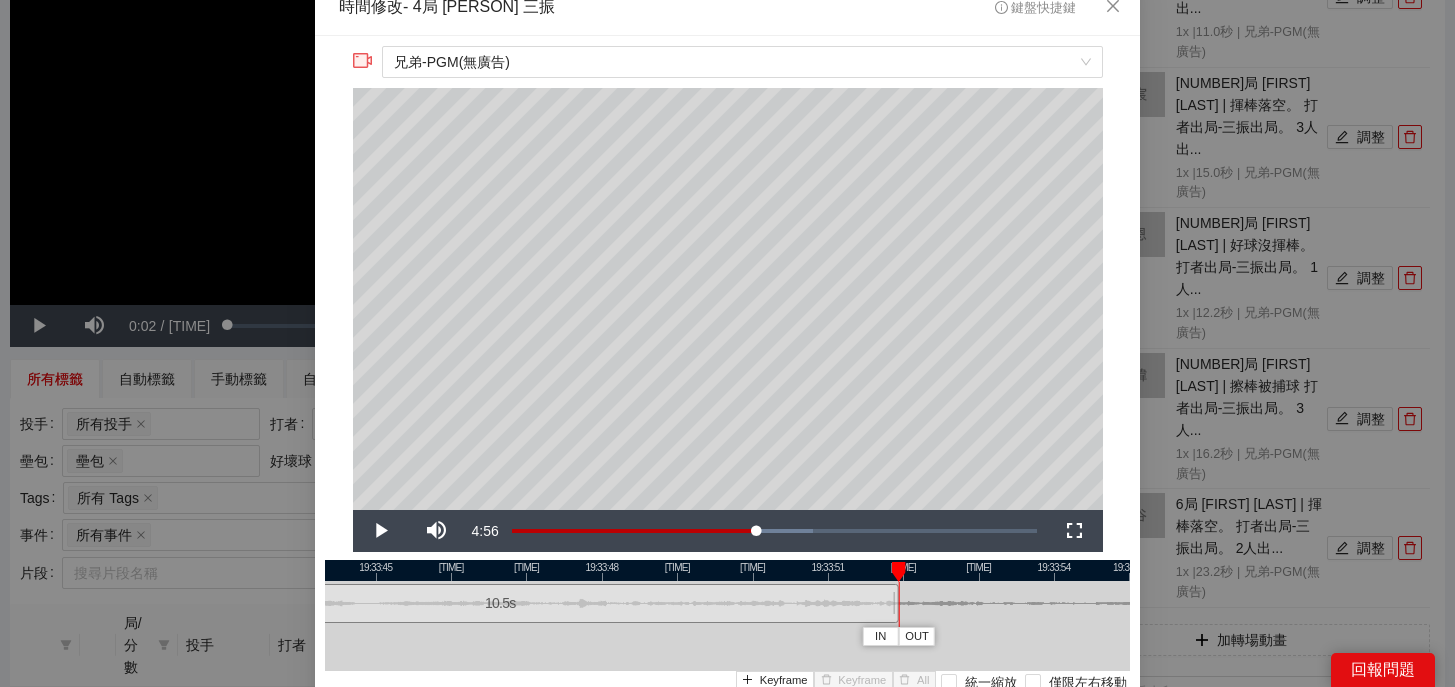drag, startPoint x: 998, startPoint y: 613, endPoint x: 896, endPoint y: 615, distance: 102.01961 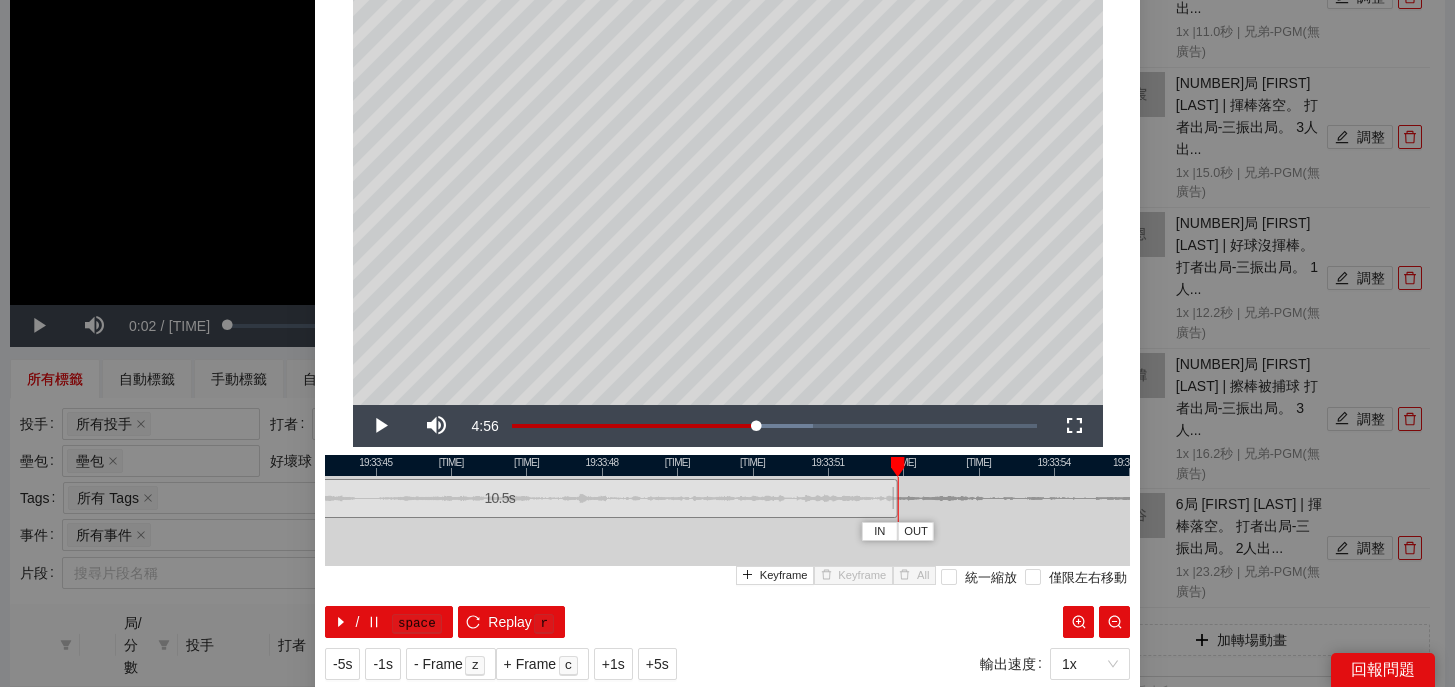 scroll, scrollTop: 180, scrollLeft: 0, axis: vertical 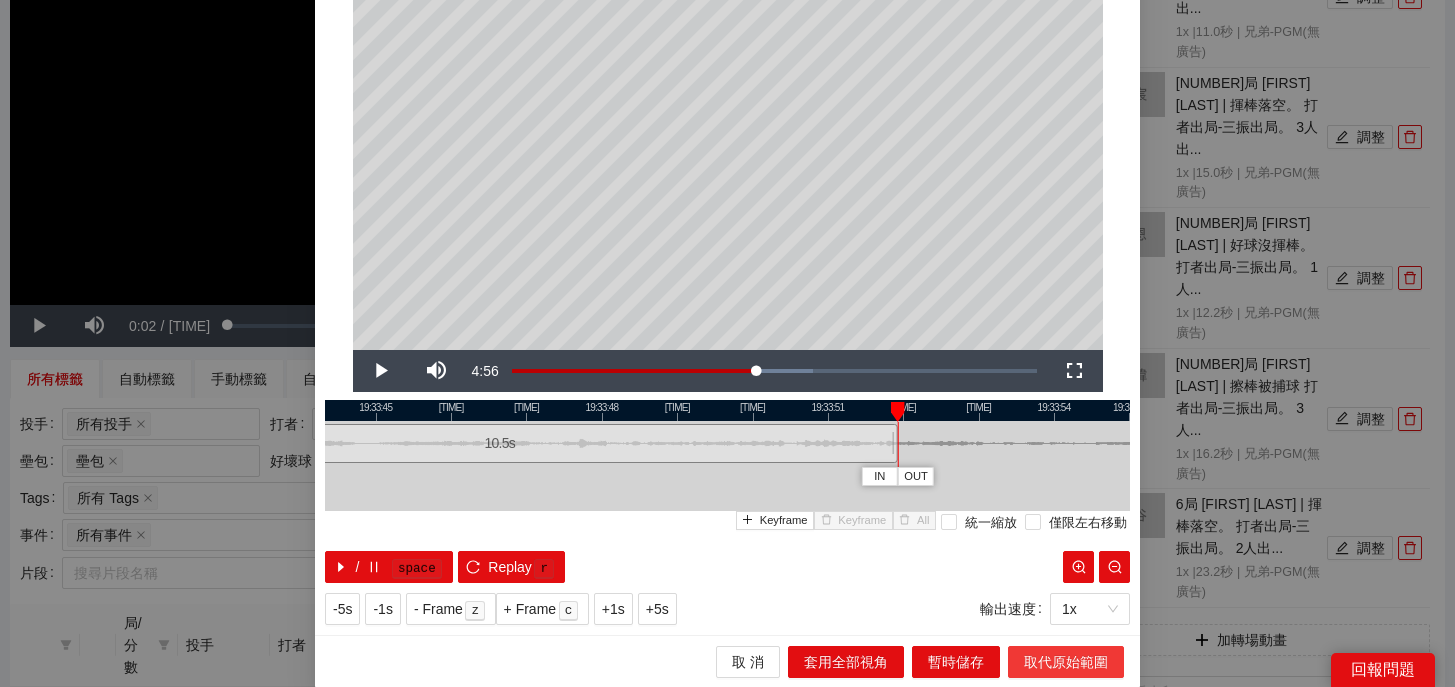click on "取代原始範圍" at bounding box center [1066, 662] 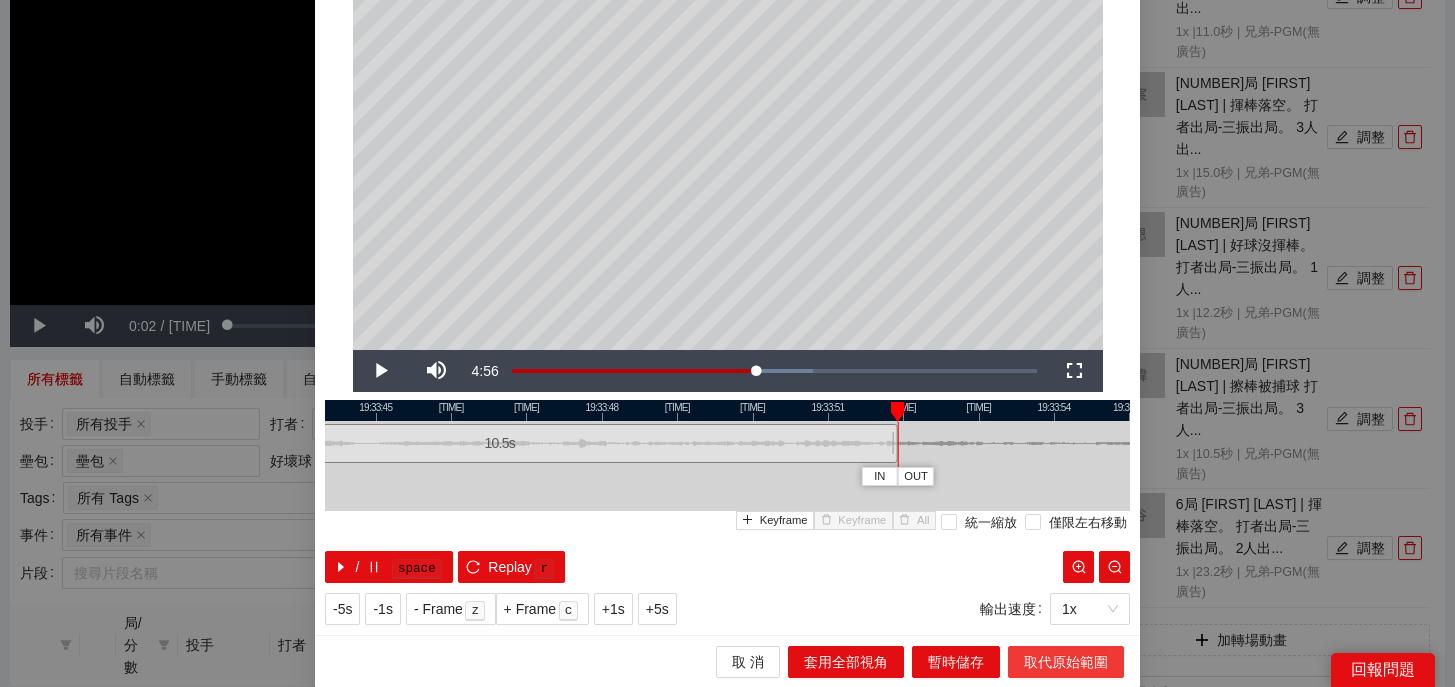 scroll, scrollTop: 0, scrollLeft: 0, axis: both 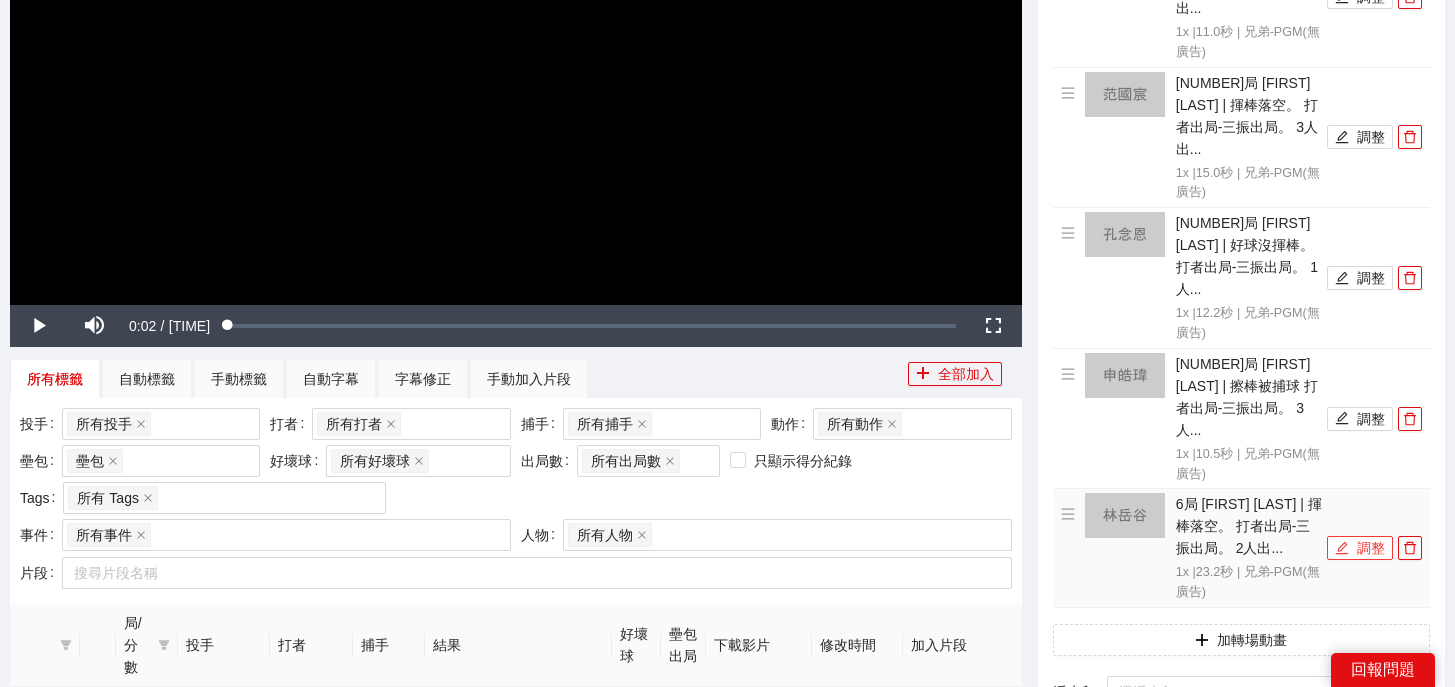 click 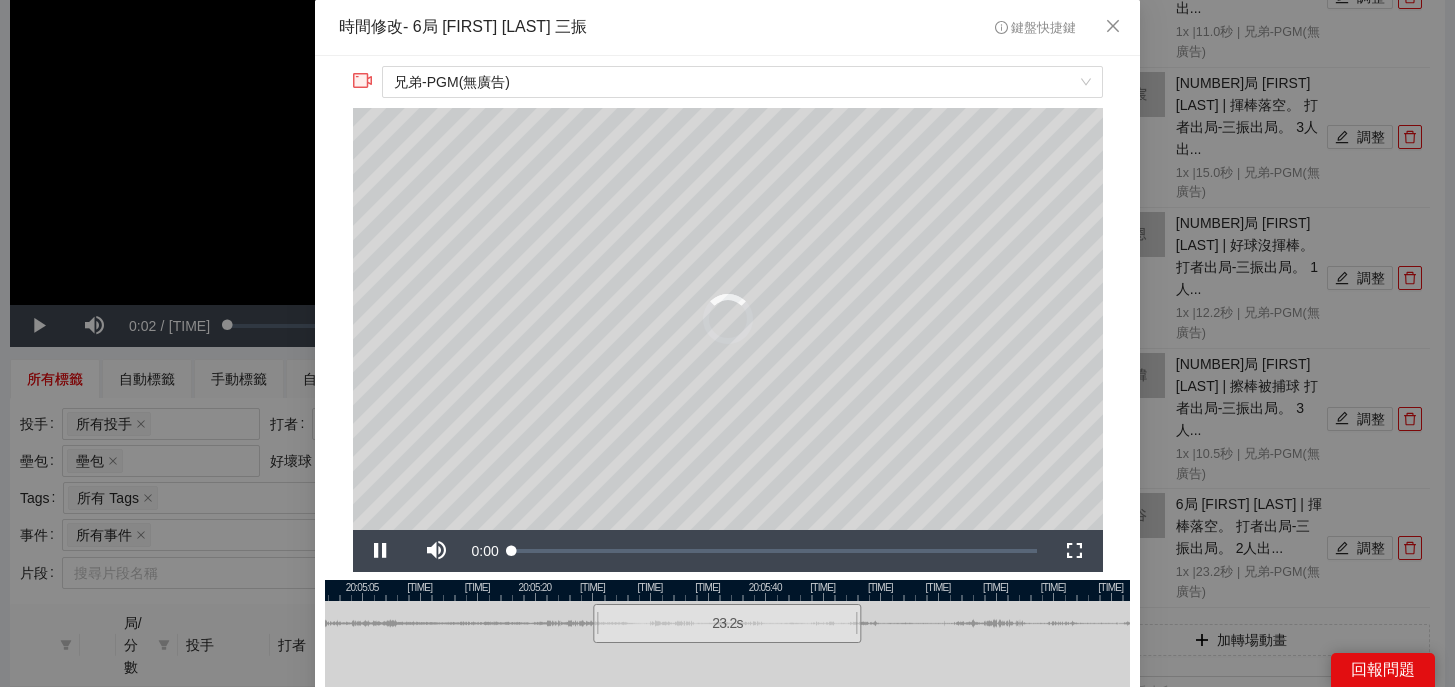 scroll, scrollTop: 112, scrollLeft: 0, axis: vertical 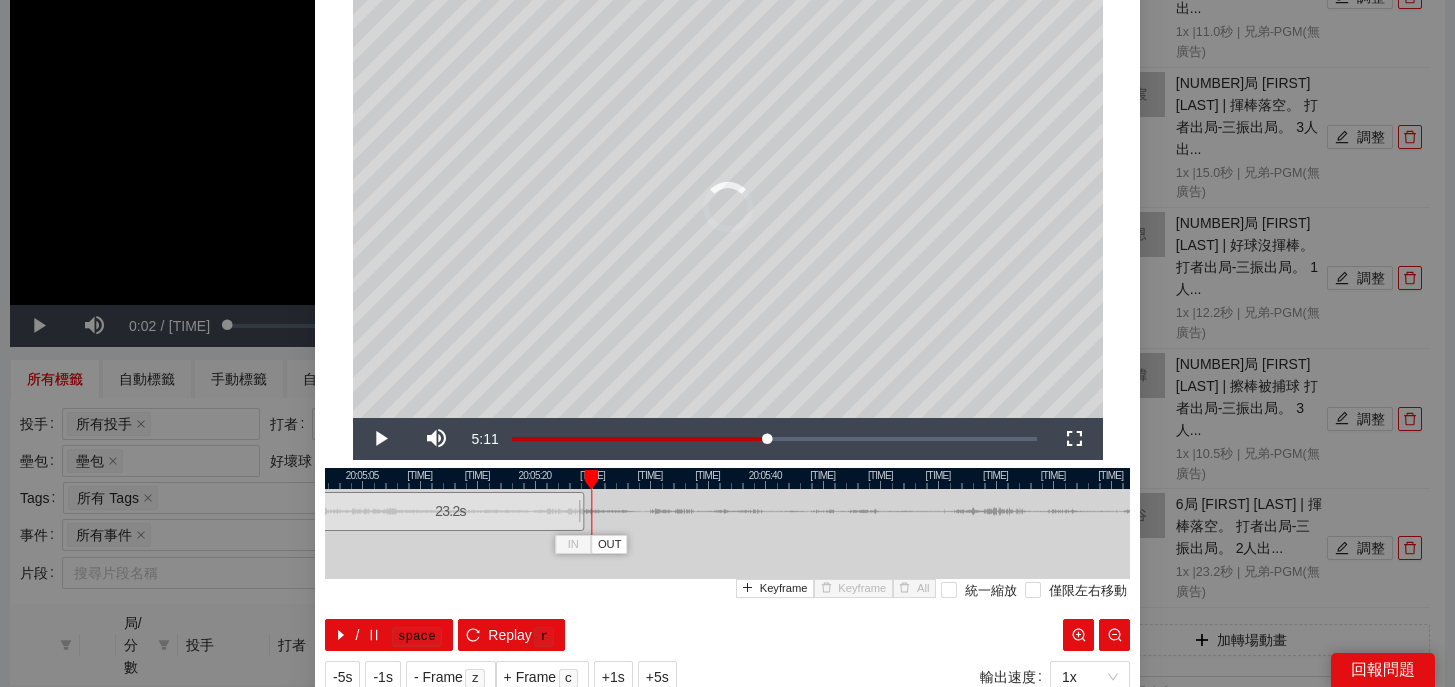 drag, startPoint x: 773, startPoint y: 509, endPoint x: 497, endPoint y: 515, distance: 276.06522 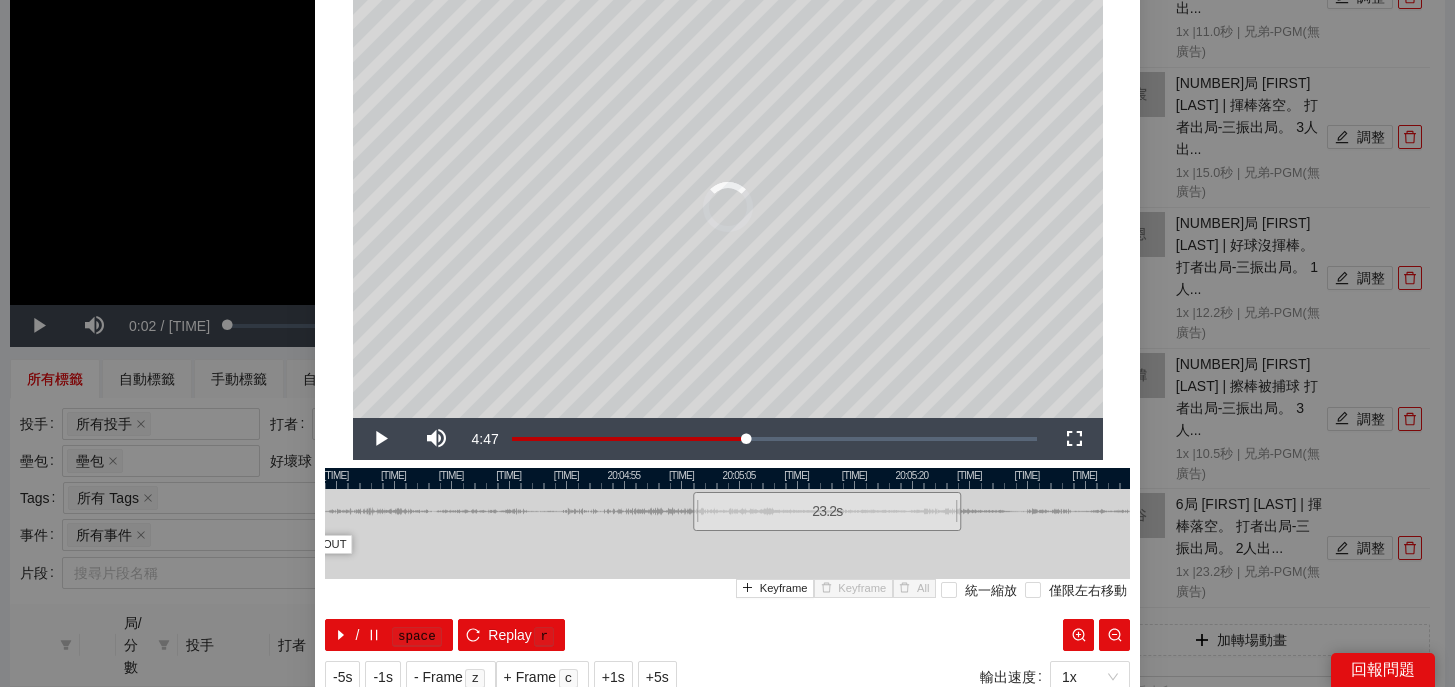 drag, startPoint x: 668, startPoint y: 474, endPoint x: 1057, endPoint y: 497, distance: 389.67935 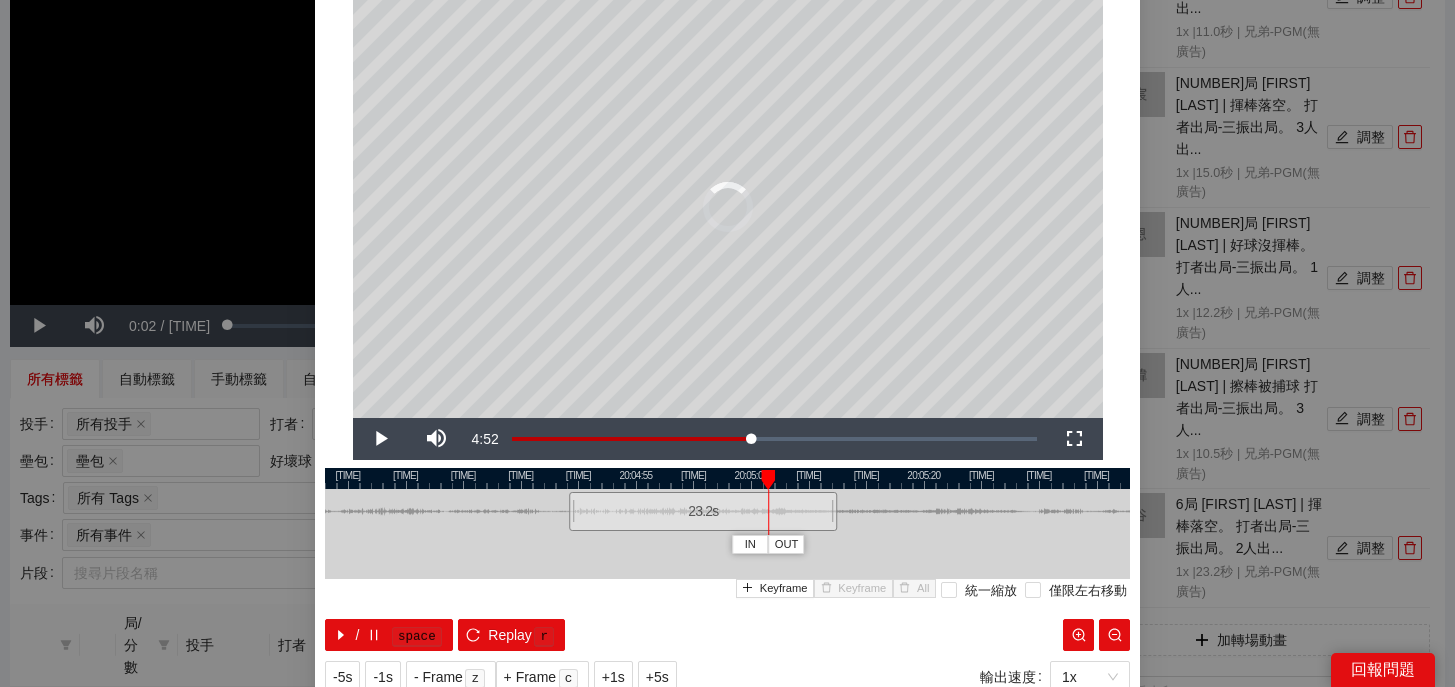 drag, startPoint x: 865, startPoint y: 511, endPoint x: 729, endPoint y: 519, distance: 136.23509 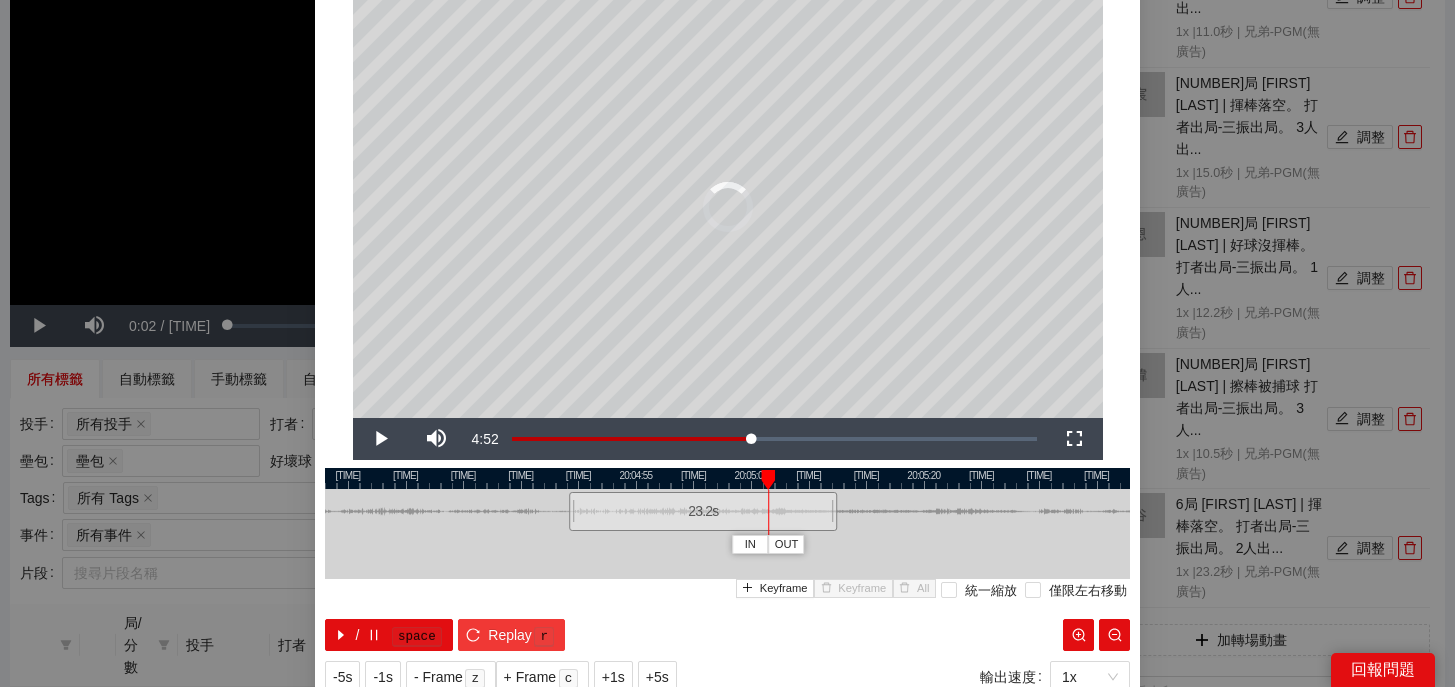 click on "r" at bounding box center (544, 637) 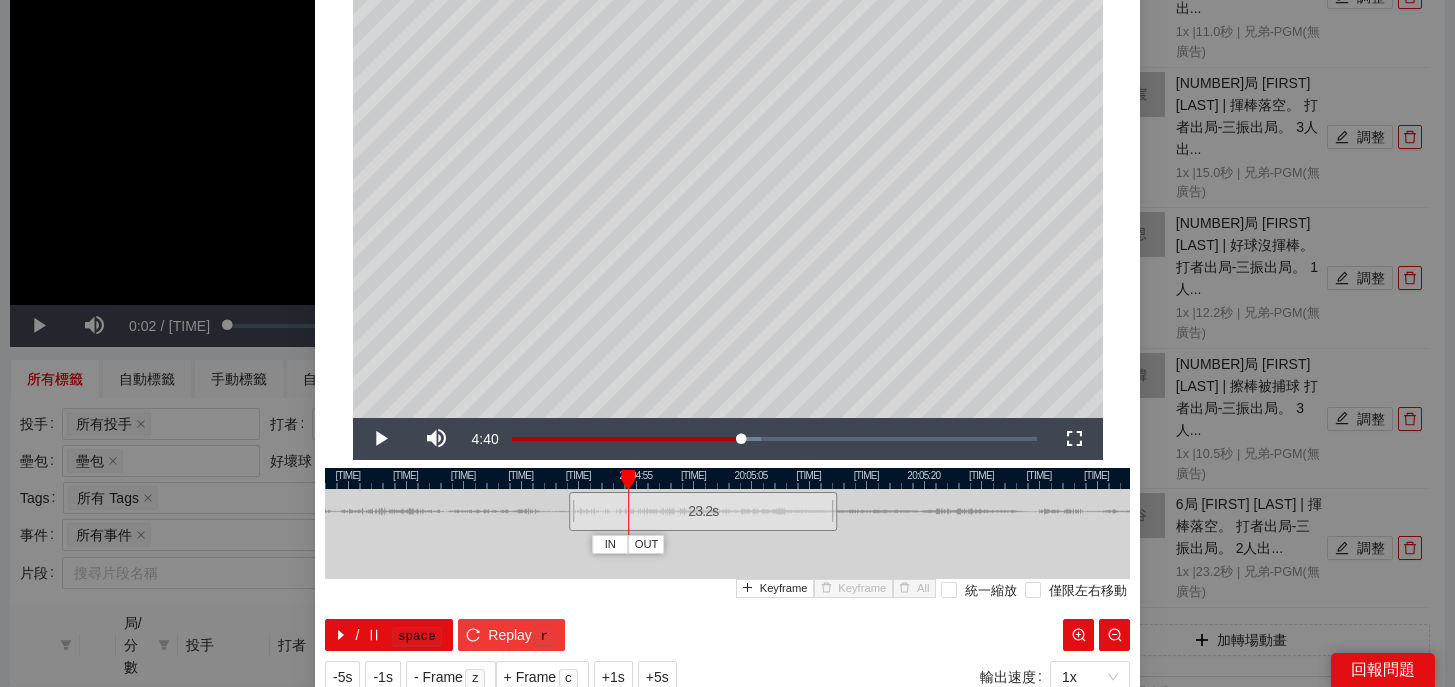 click on "r" at bounding box center [544, 637] 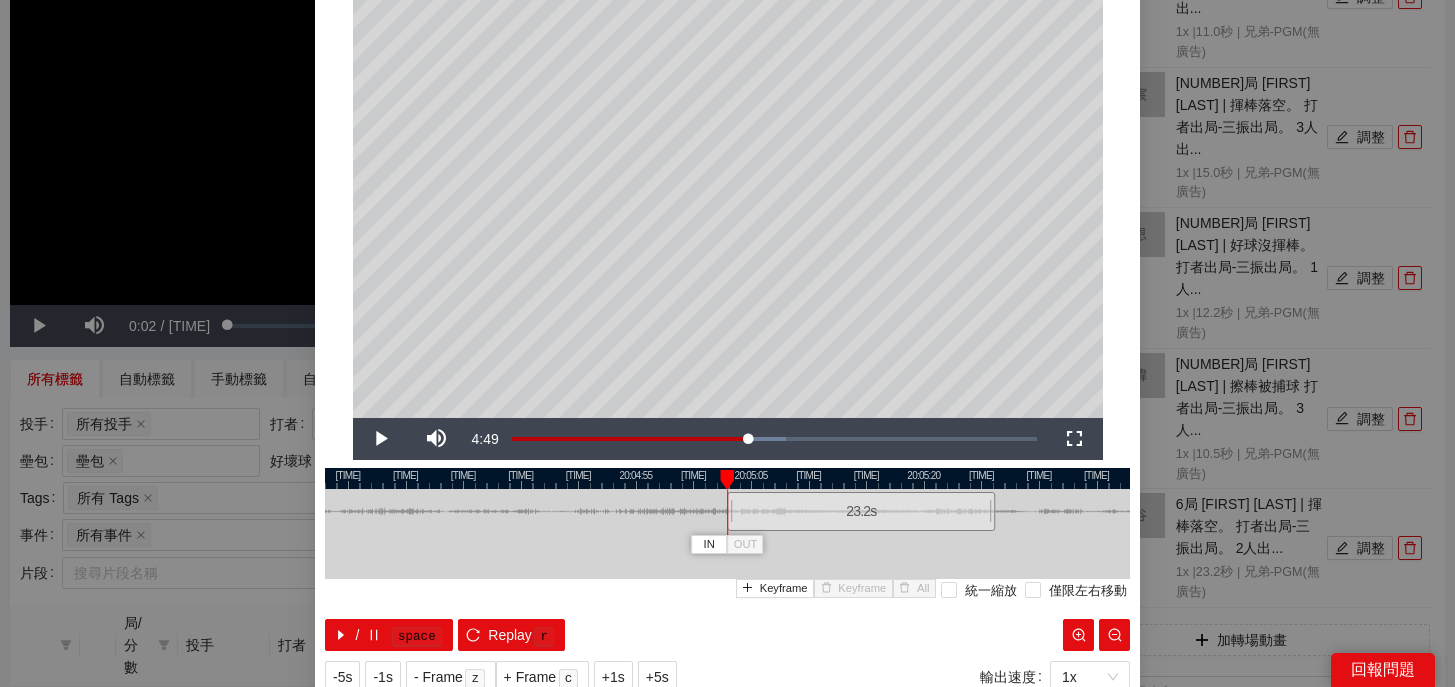drag, startPoint x: 674, startPoint y: 516, endPoint x: 832, endPoint y: 511, distance: 158.0791 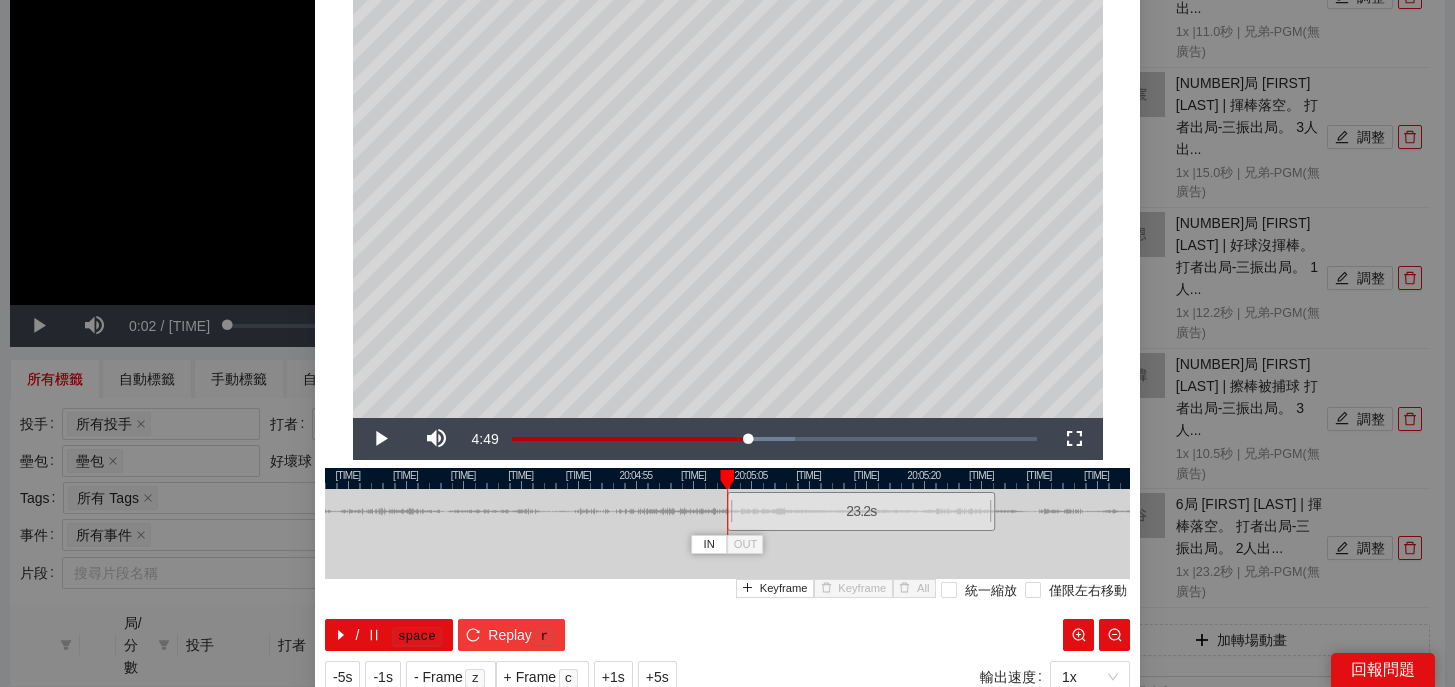 click on "Replay  r" at bounding box center (511, 635) 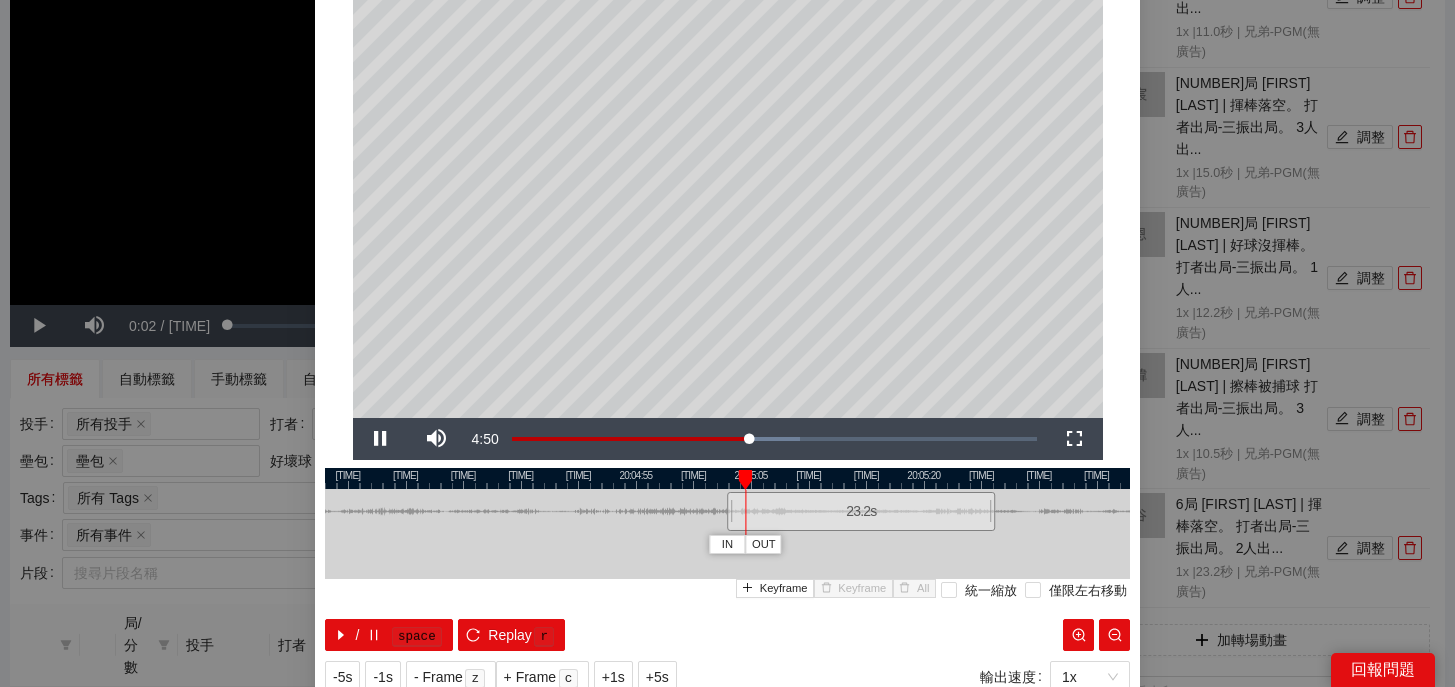 drag, startPoint x: 873, startPoint y: 479, endPoint x: 801, endPoint y: 480, distance: 72.00694 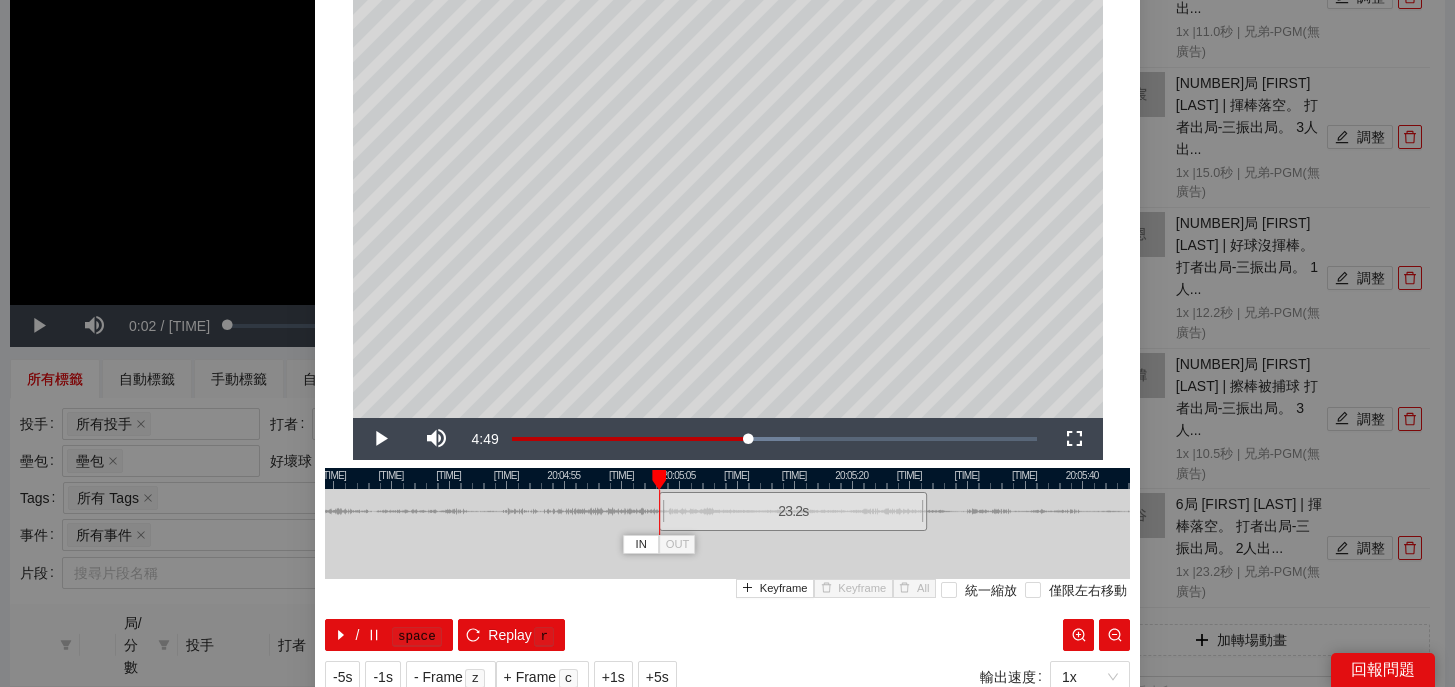click on "23.2 s" at bounding box center (793, 511) 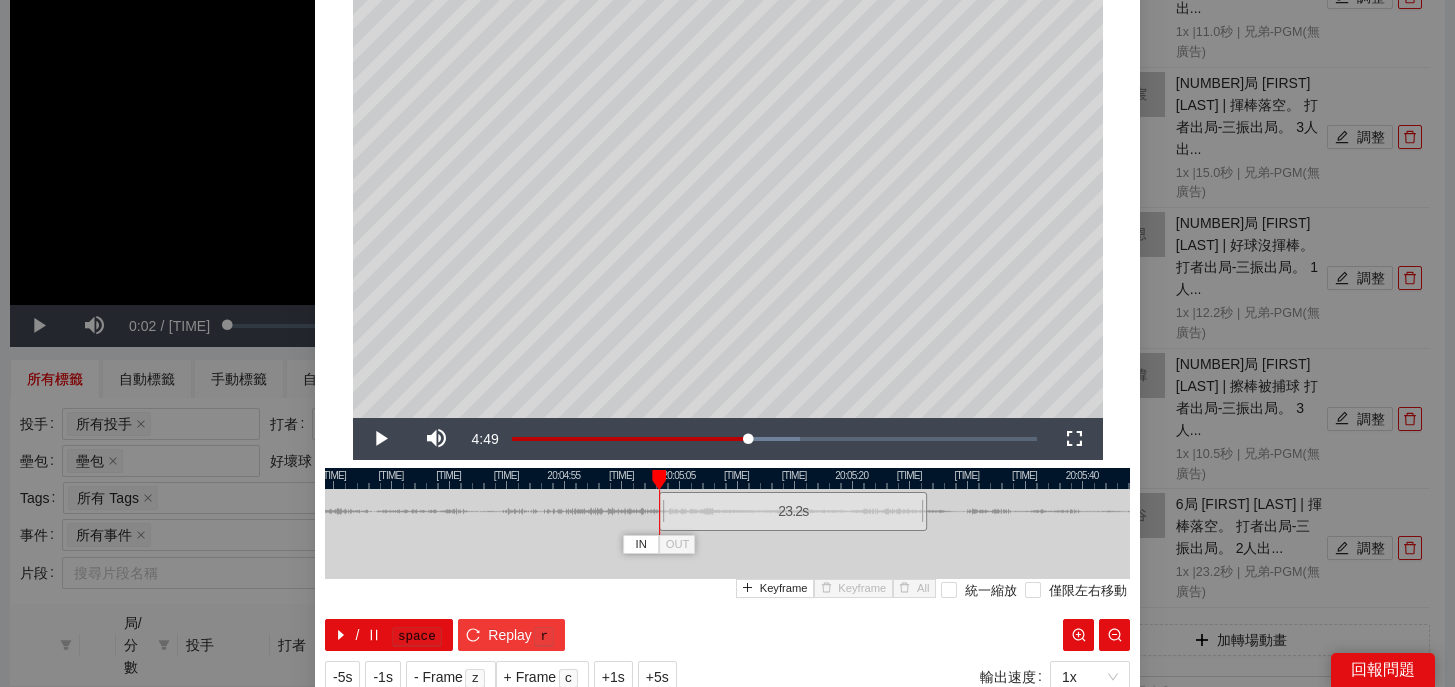 click on "Replay" at bounding box center [510, 635] 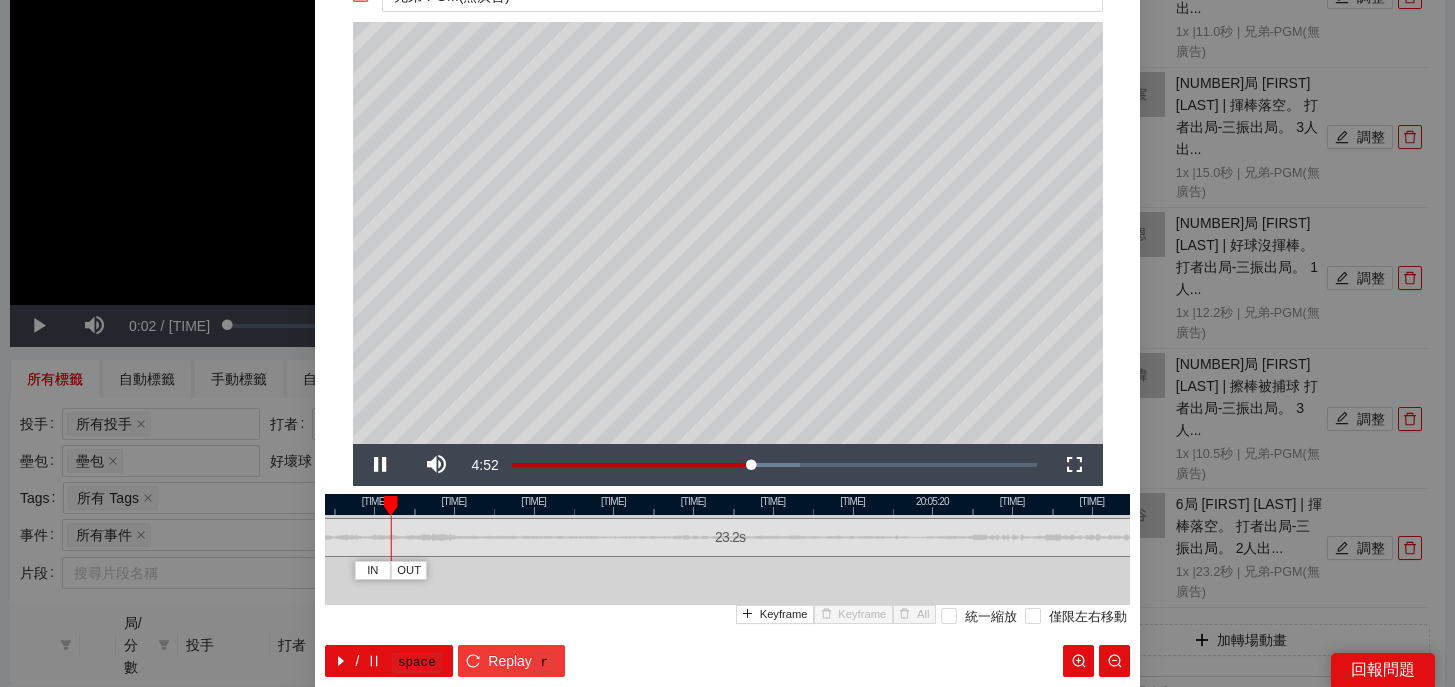 scroll, scrollTop: 81, scrollLeft: 0, axis: vertical 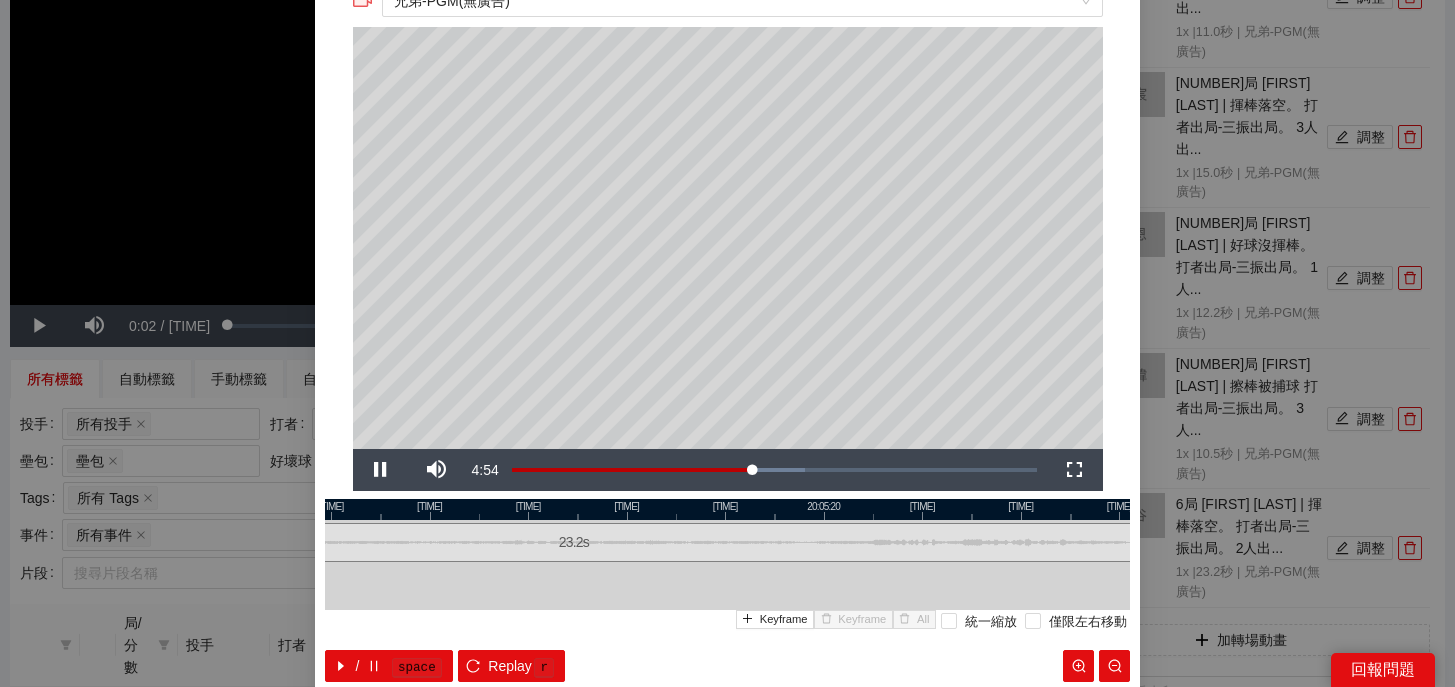 drag, startPoint x: 982, startPoint y: 510, endPoint x: 848, endPoint y: 513, distance: 134.03358 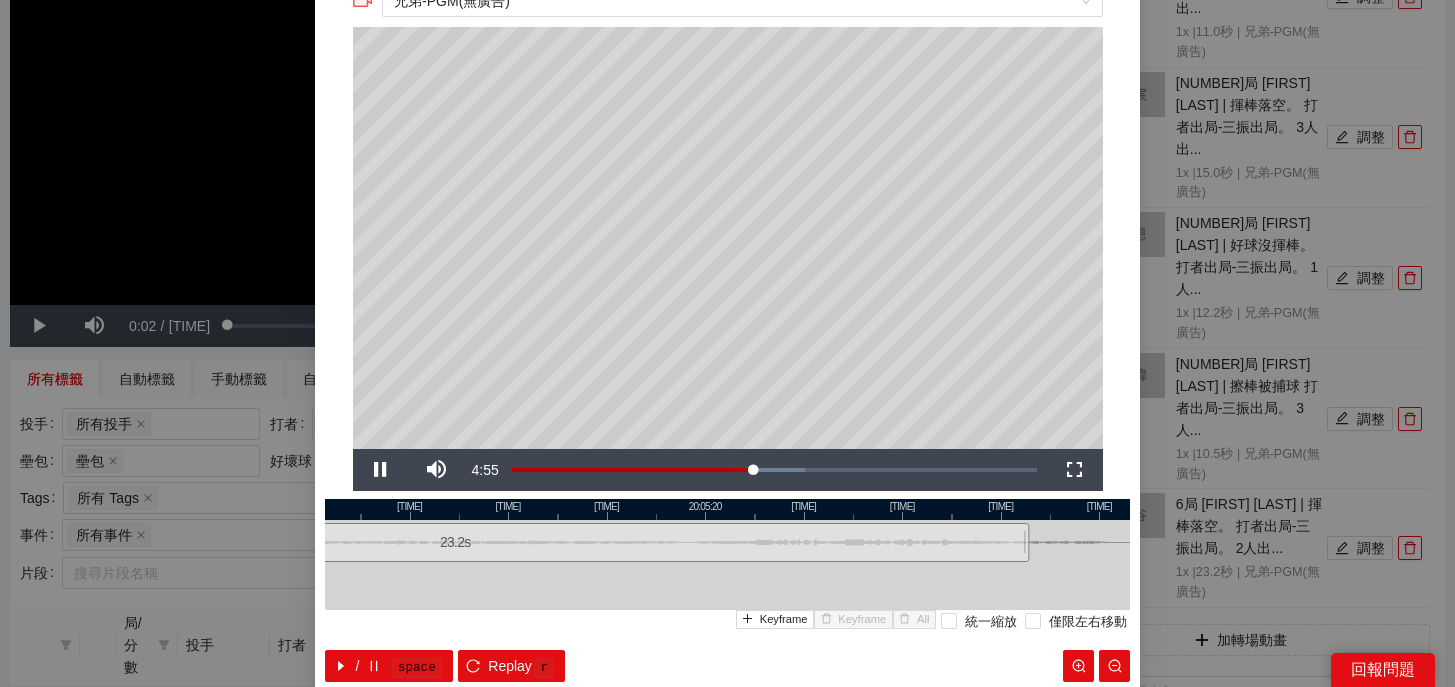 drag, startPoint x: 891, startPoint y: 517, endPoint x: 774, endPoint y: 525, distance: 117.273186 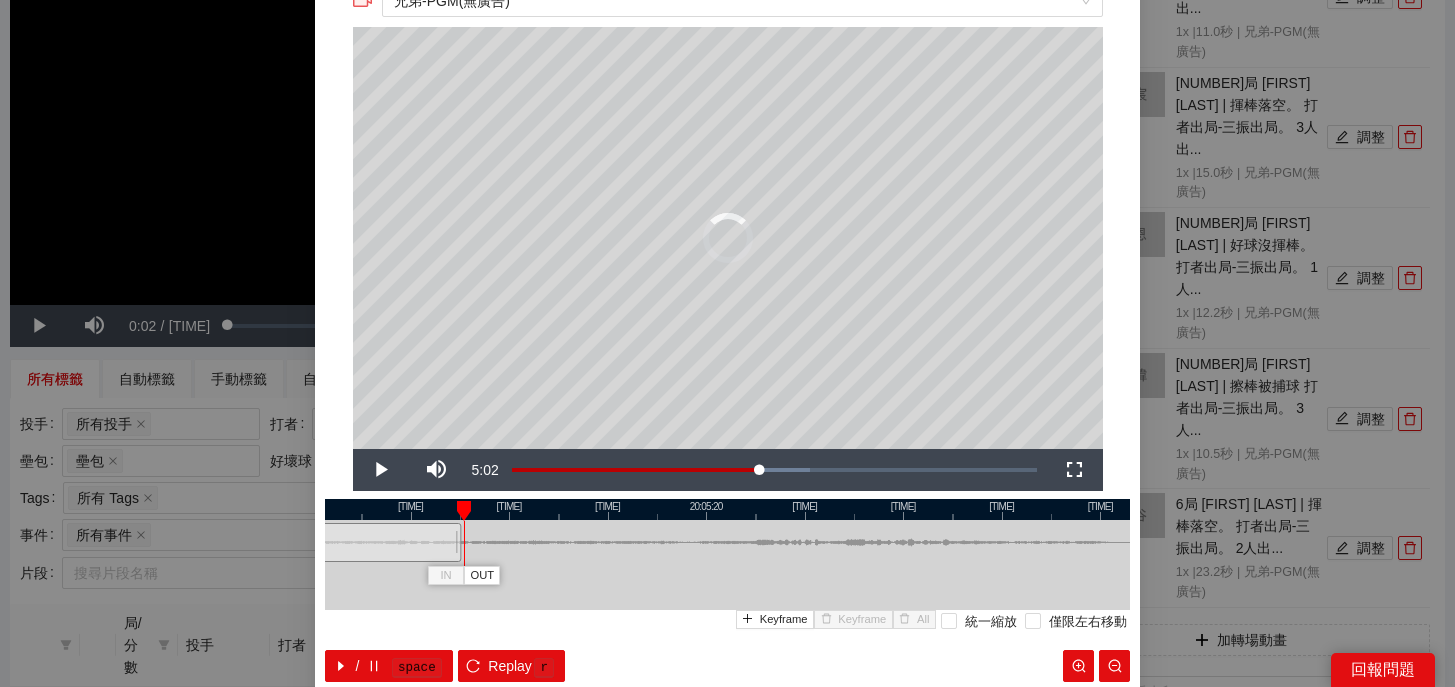 drag, startPoint x: 1029, startPoint y: 547, endPoint x: 460, endPoint y: 555, distance: 569.0562 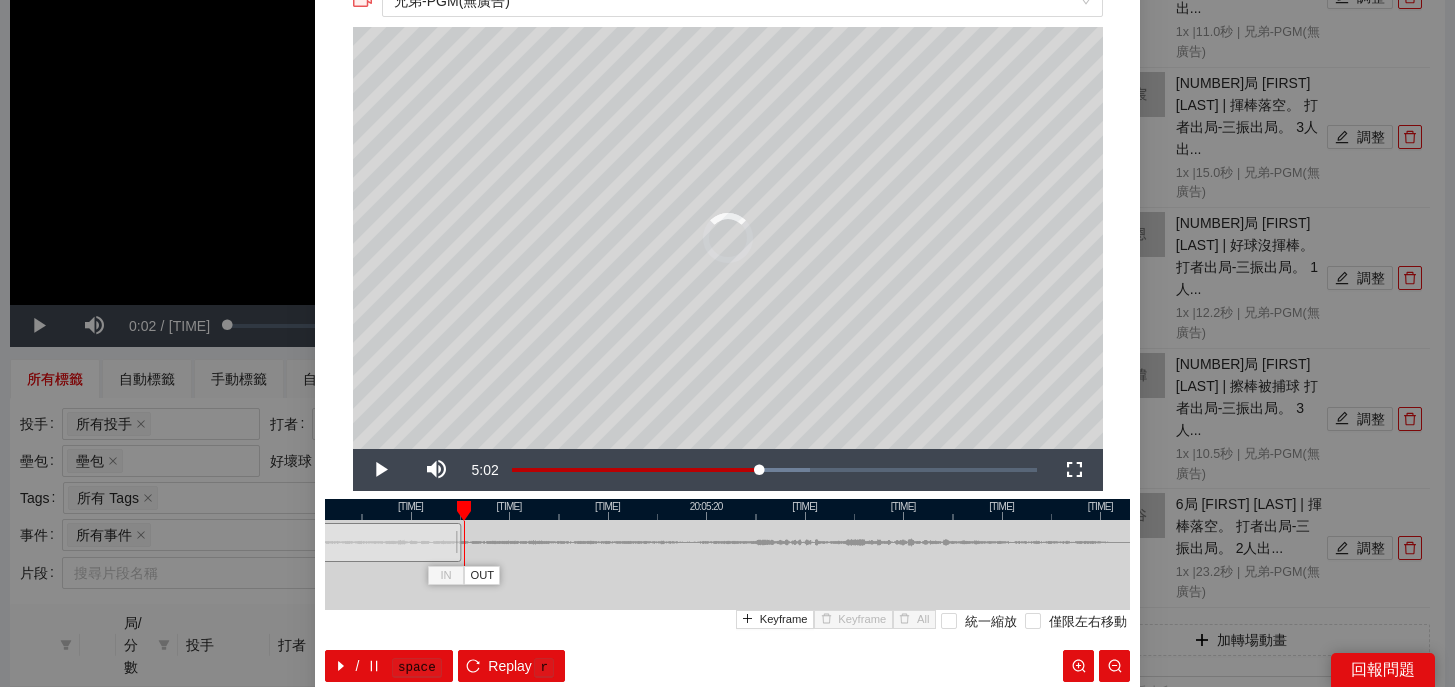 click at bounding box center (458, 542) 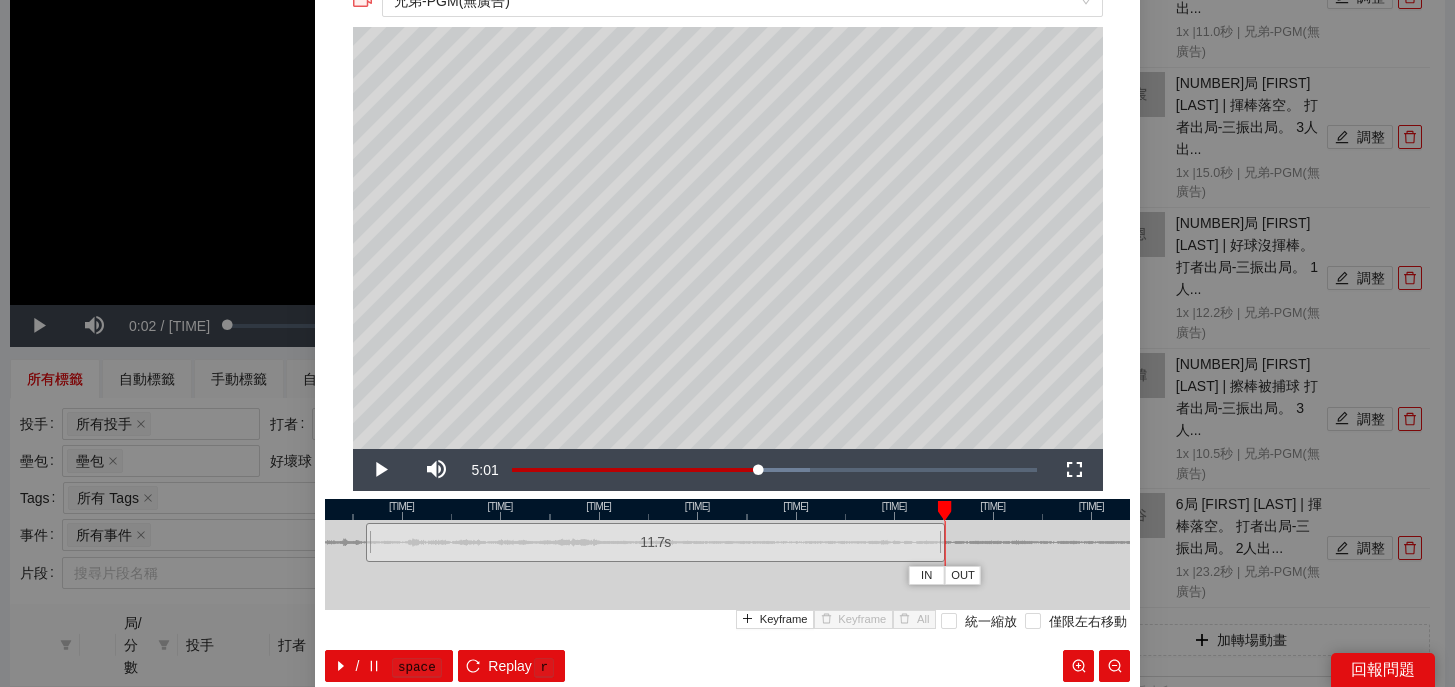 drag, startPoint x: 541, startPoint y: 511, endPoint x: 1026, endPoint y: 517, distance: 485.0371 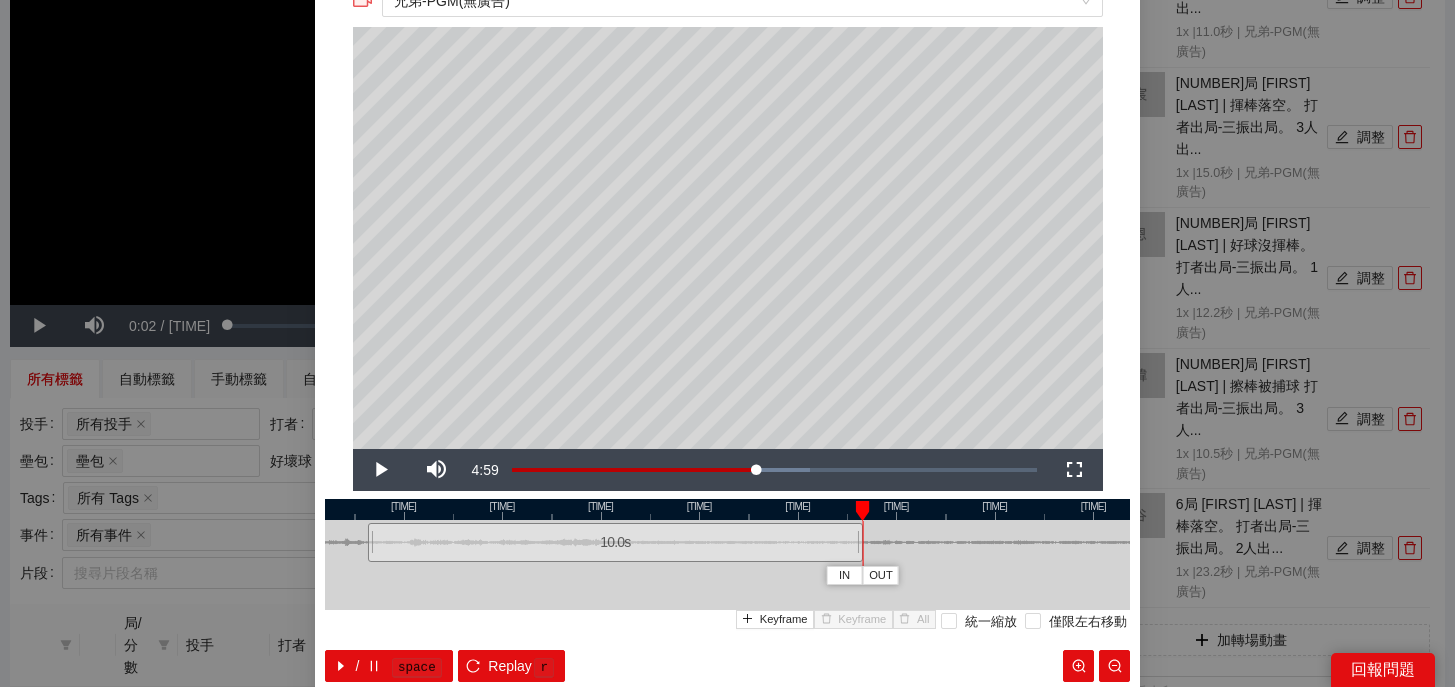 drag, startPoint x: 945, startPoint y: 543, endPoint x: 861, endPoint y: 546, distance: 84.05355 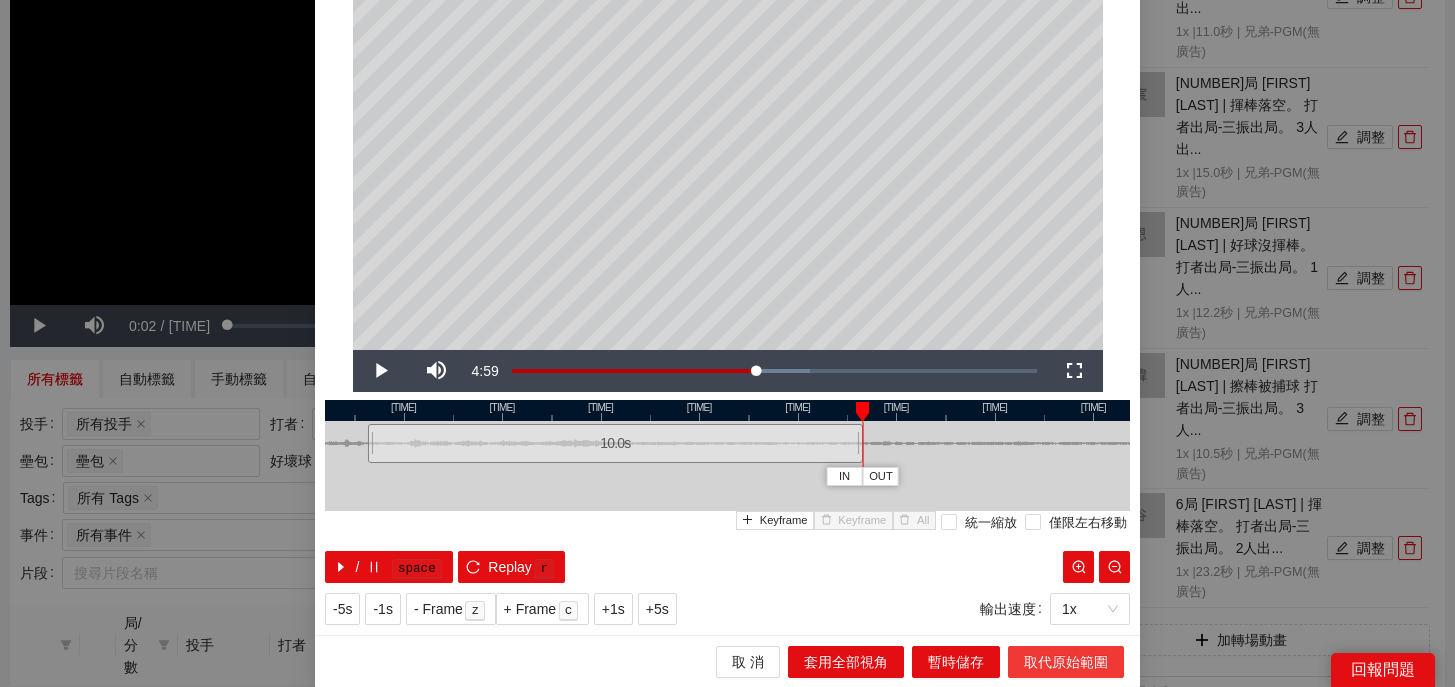 click on "取代原始範圍" at bounding box center [1066, 662] 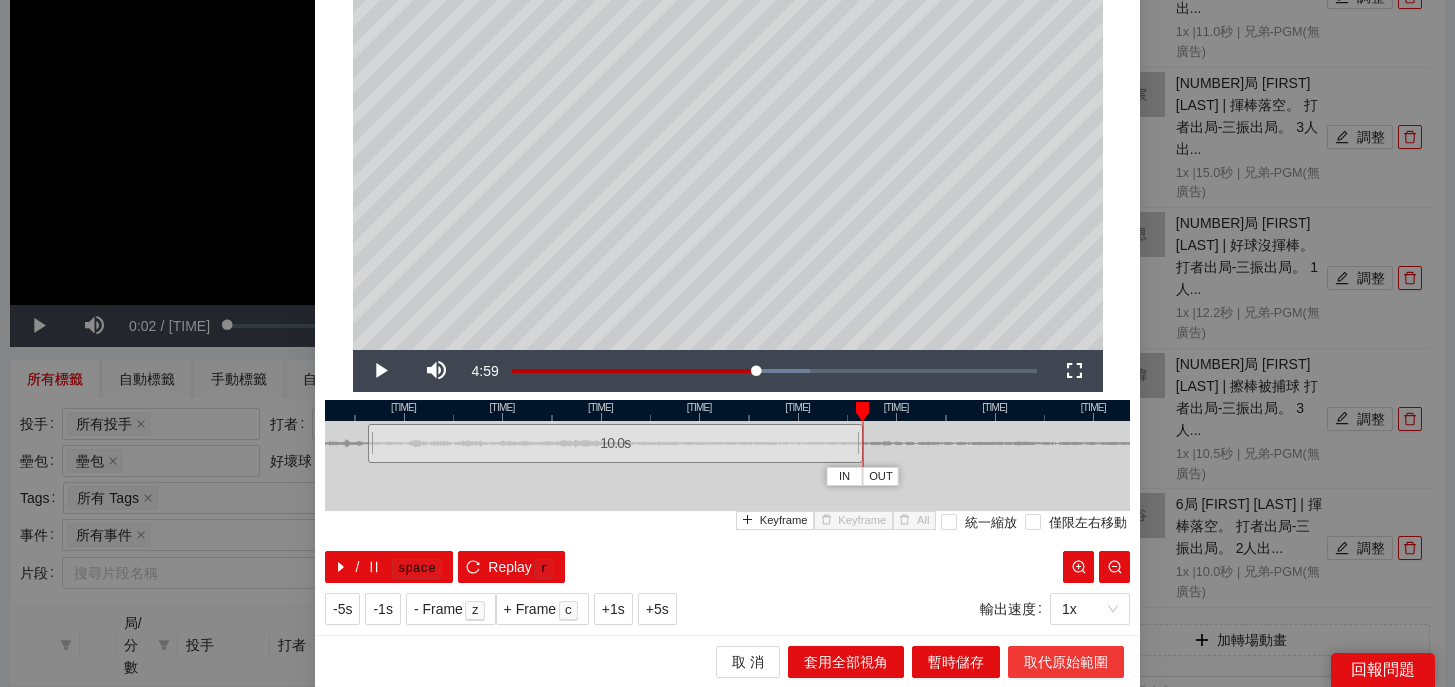 scroll, scrollTop: 0, scrollLeft: 0, axis: both 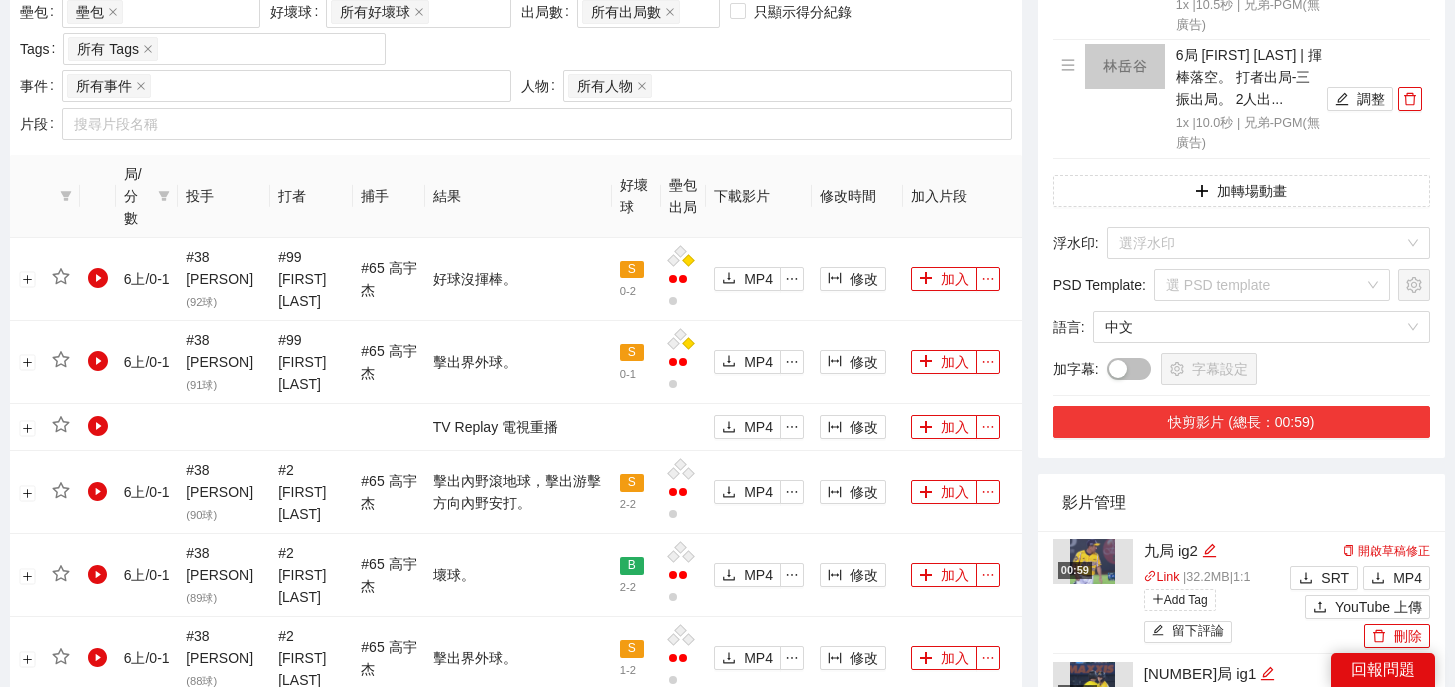 click on "快剪影片 (總長：00:59)" at bounding box center [1241, 422] 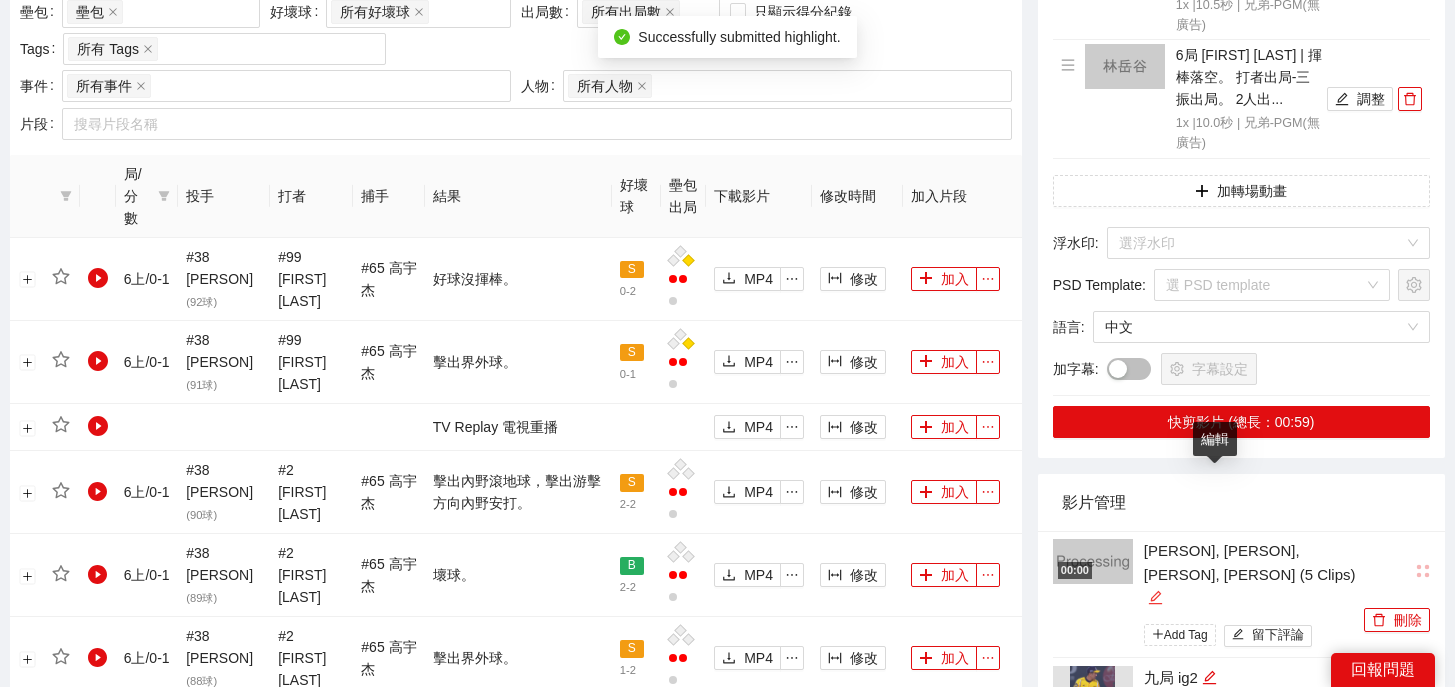 click 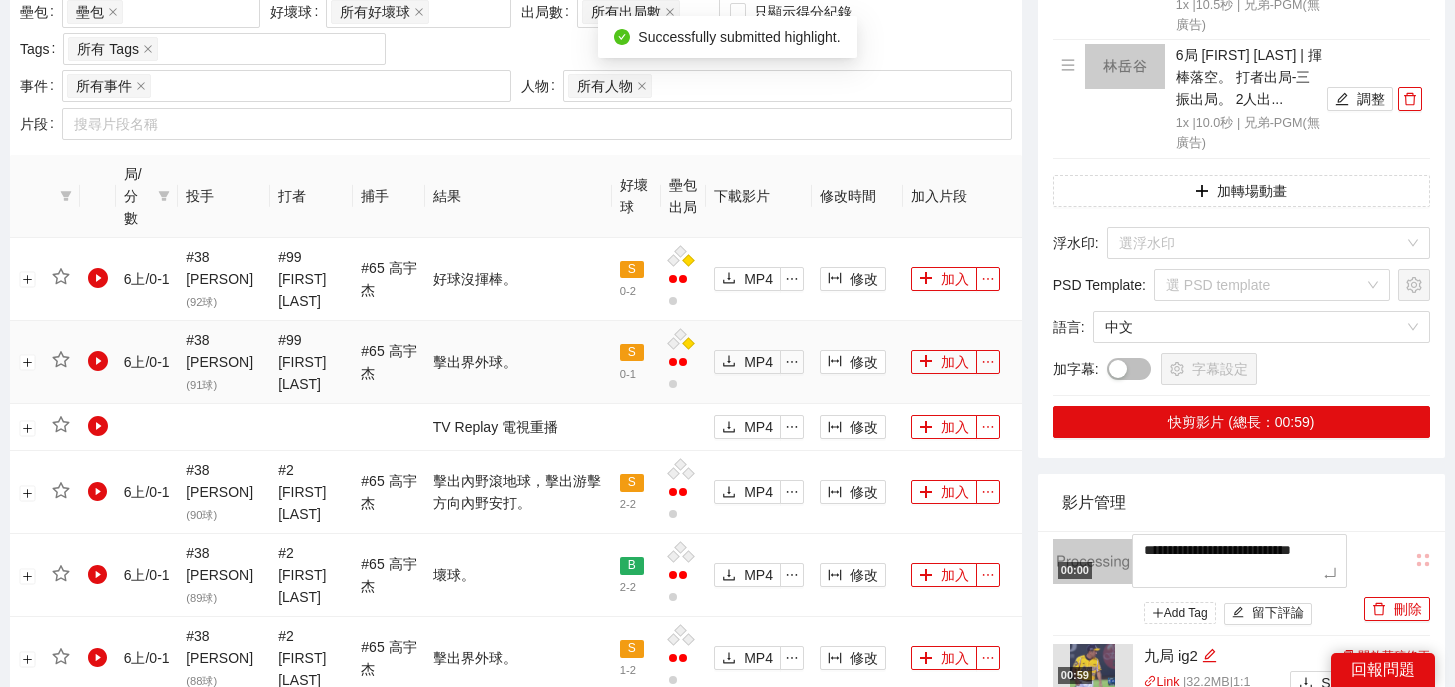 drag, startPoint x: 1213, startPoint y: 485, endPoint x: 1001, endPoint y: 388, distance: 233.1373 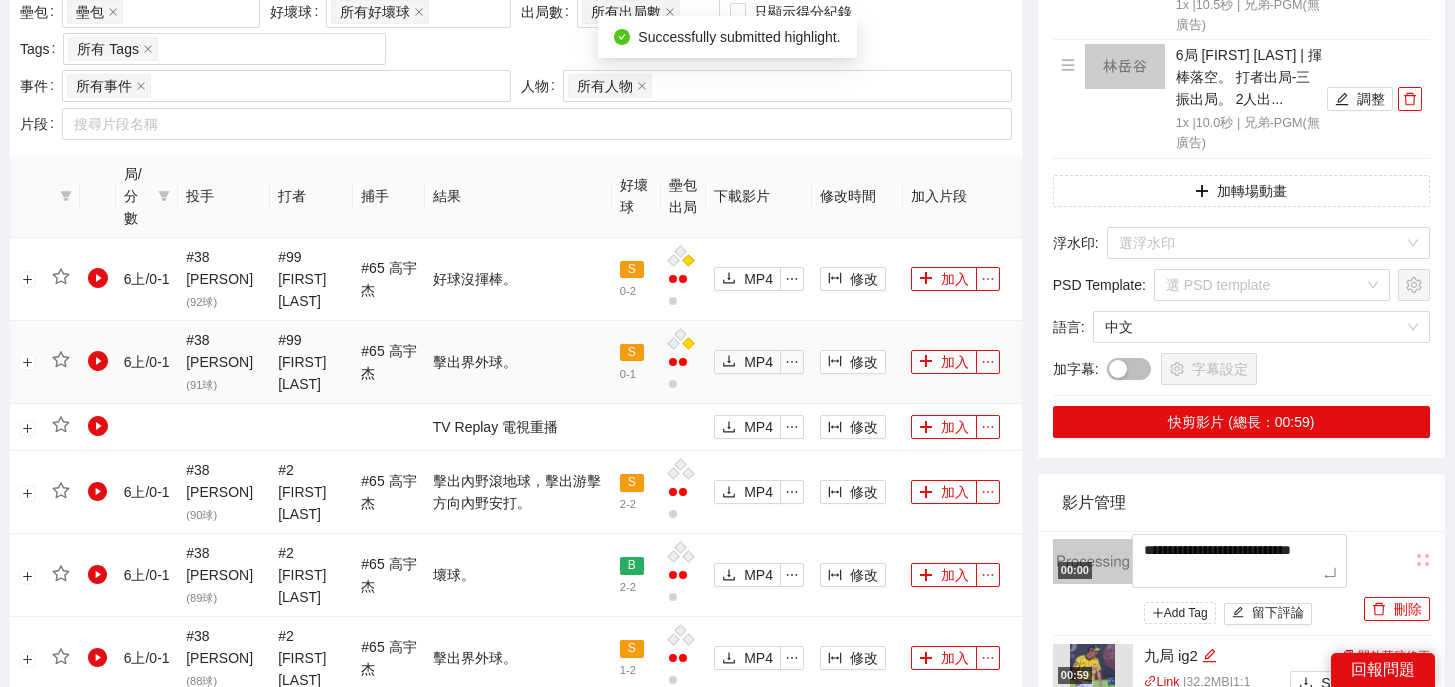 click on "**********" at bounding box center [727, 802] 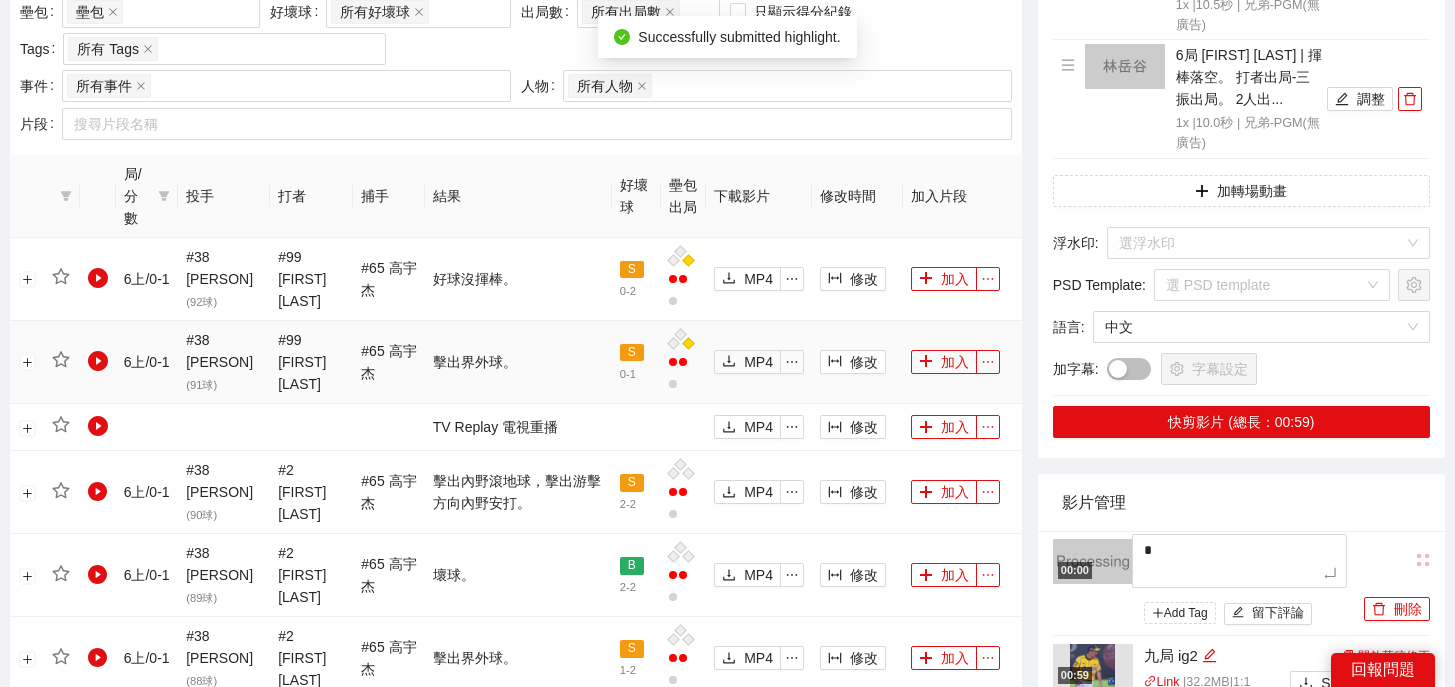 type on "**" 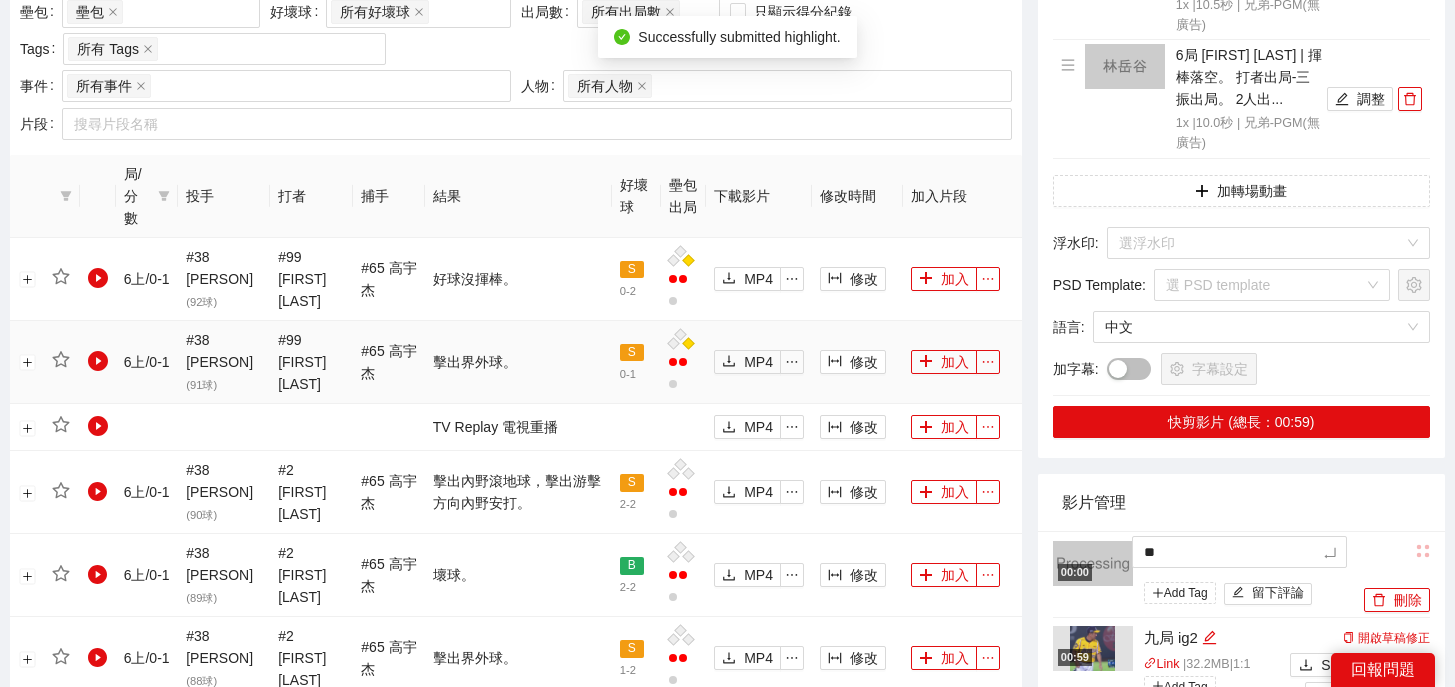 type on "*" 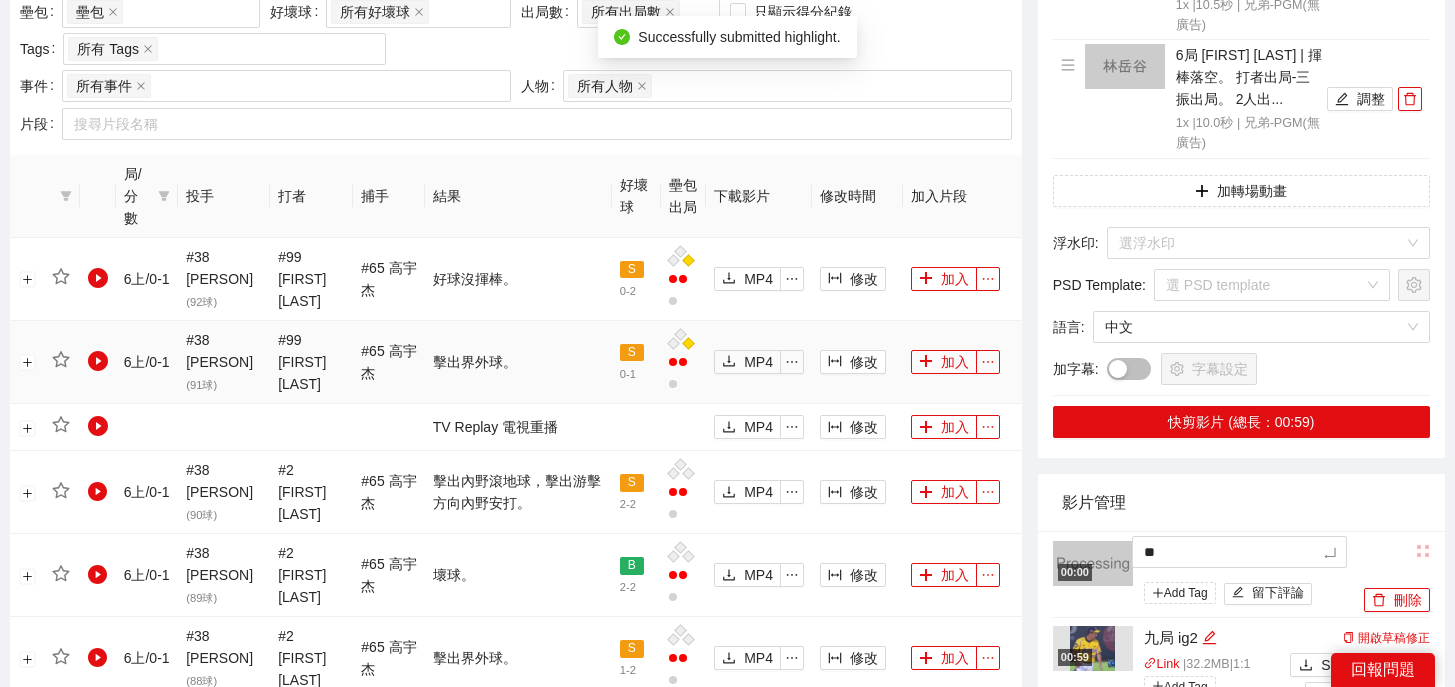 type on "*" 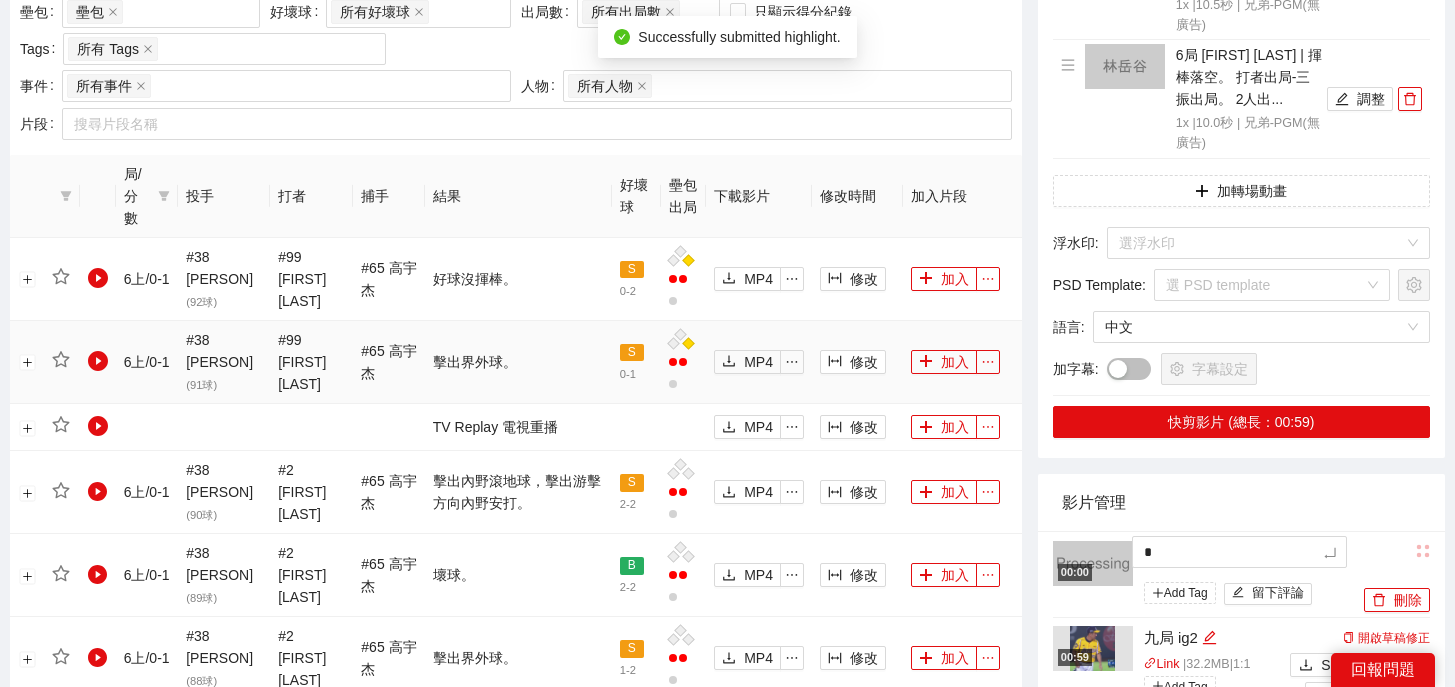 type 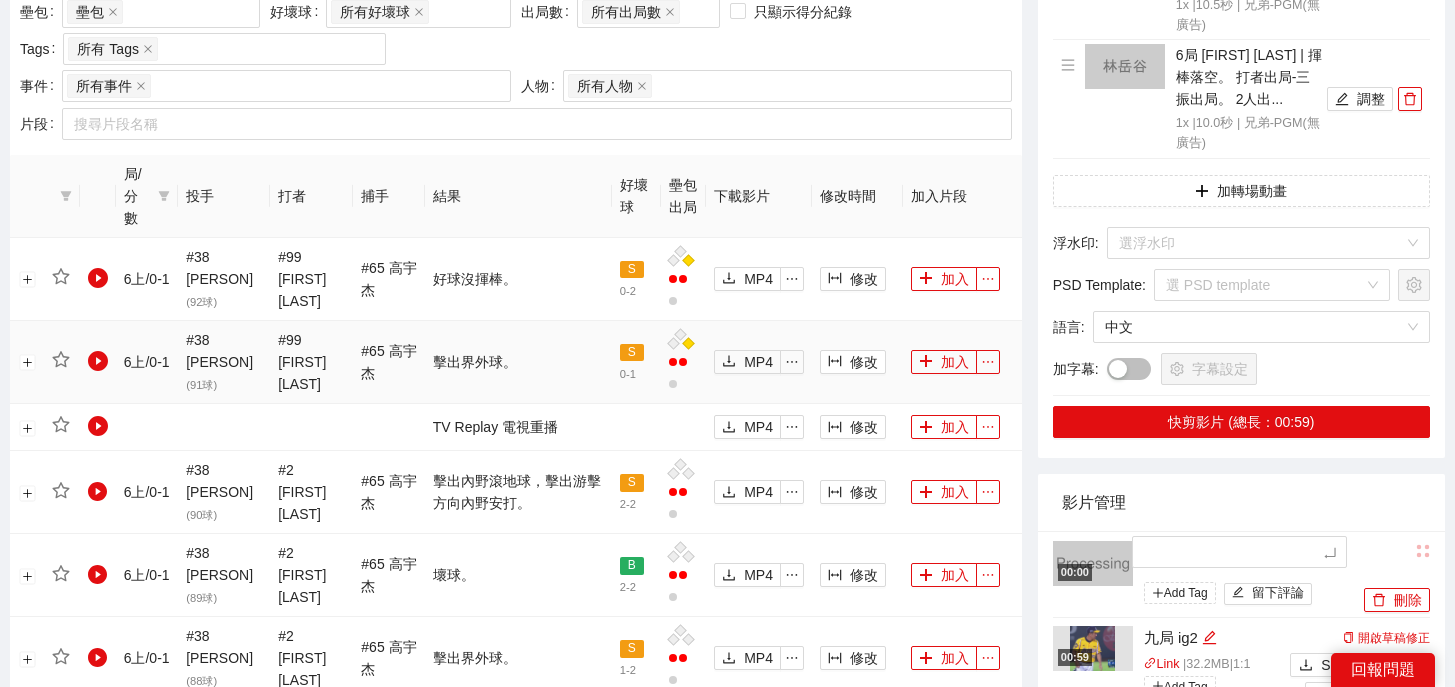 type on "*" 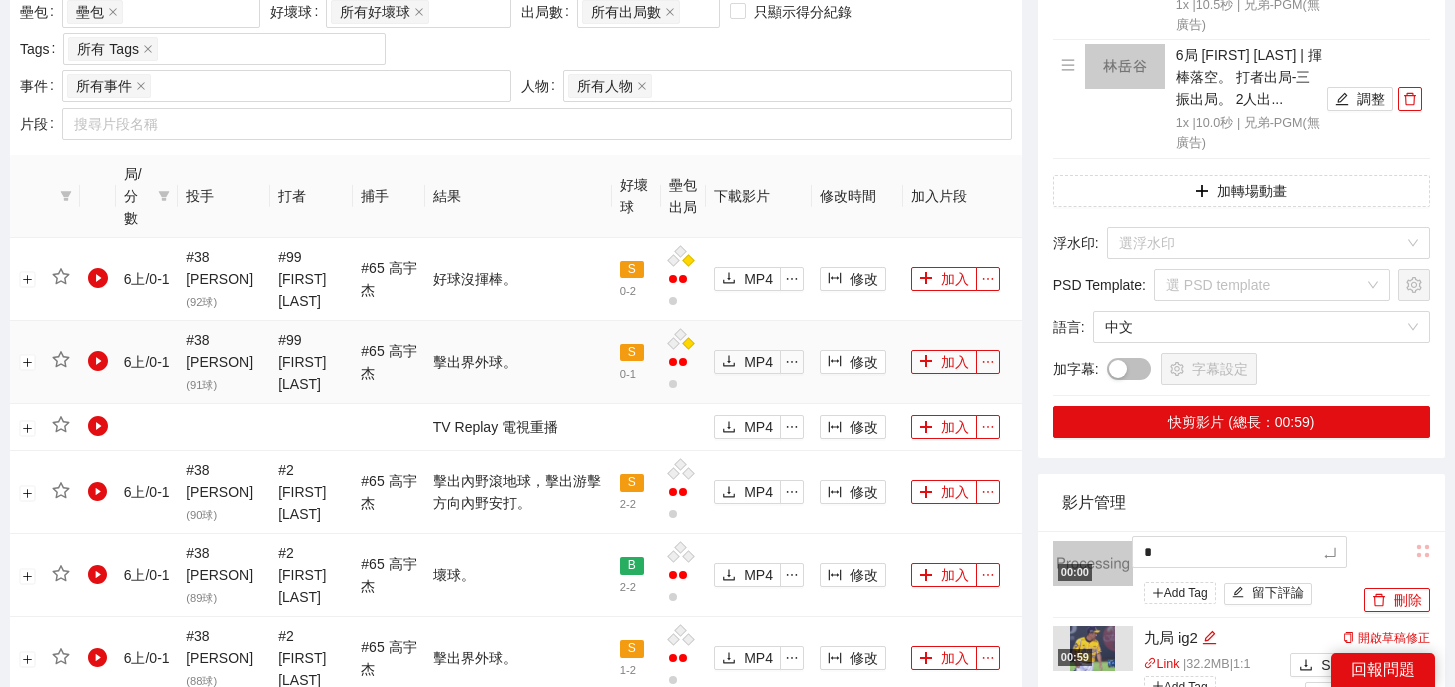 type on "**" 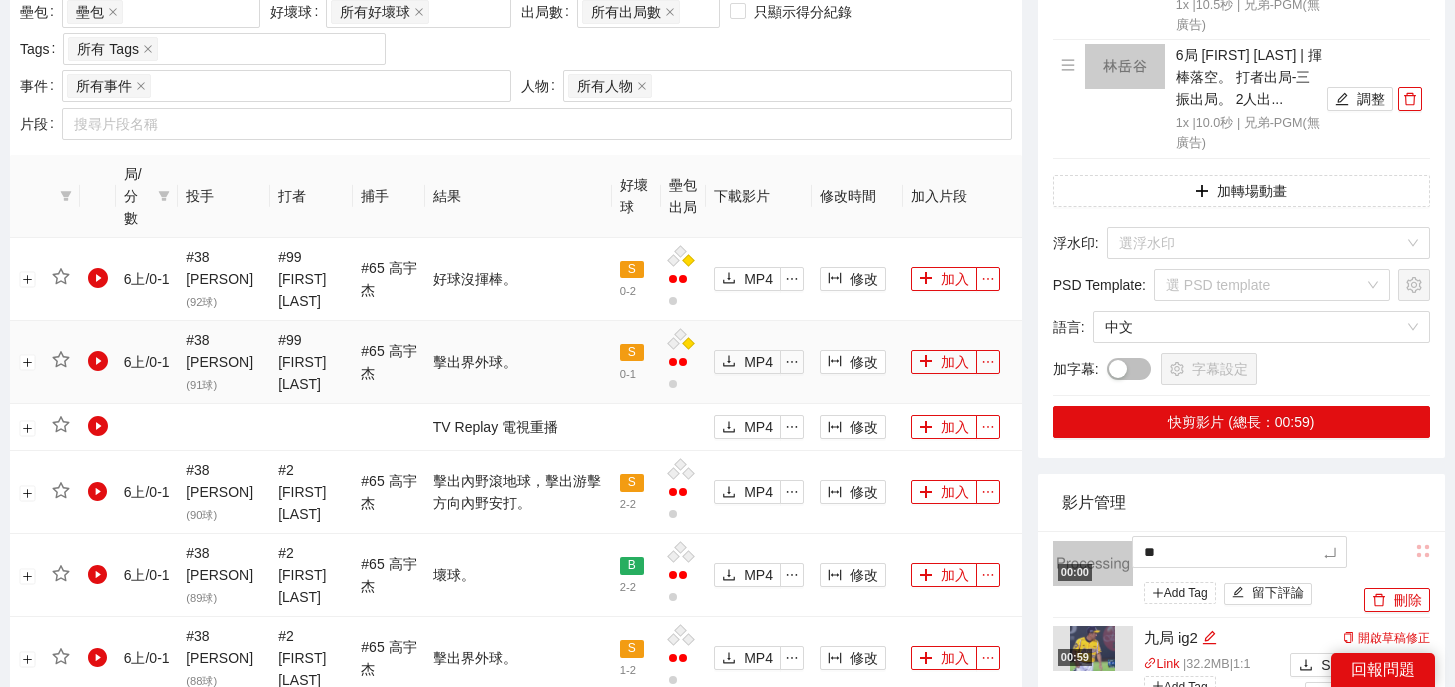 type on "*" 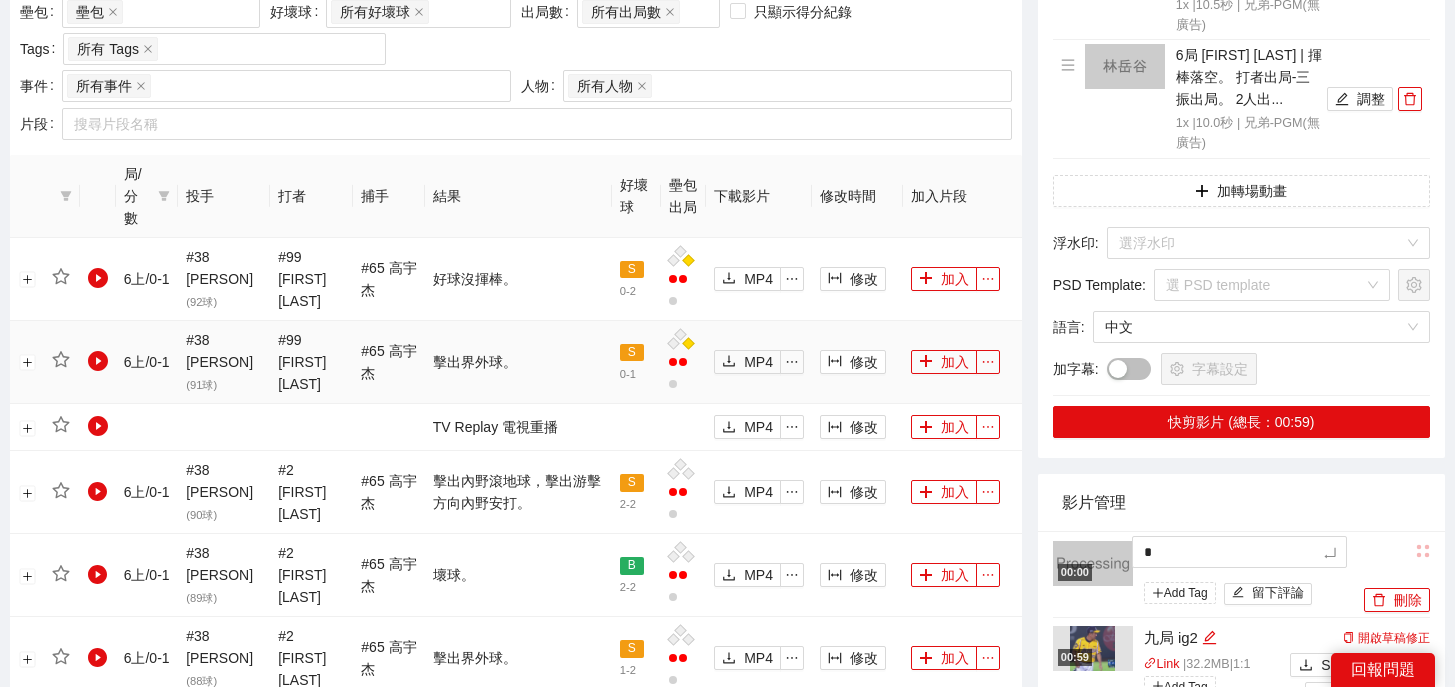 type on "**" 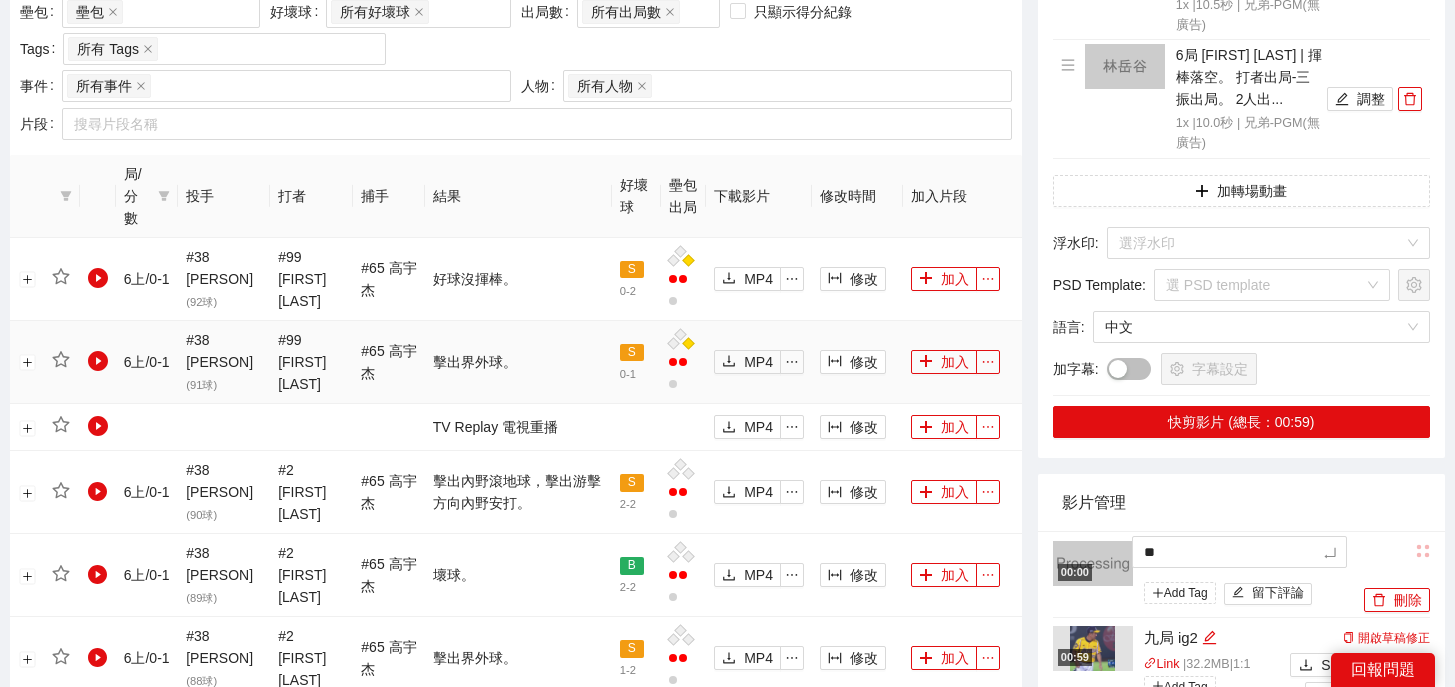 type on "***" 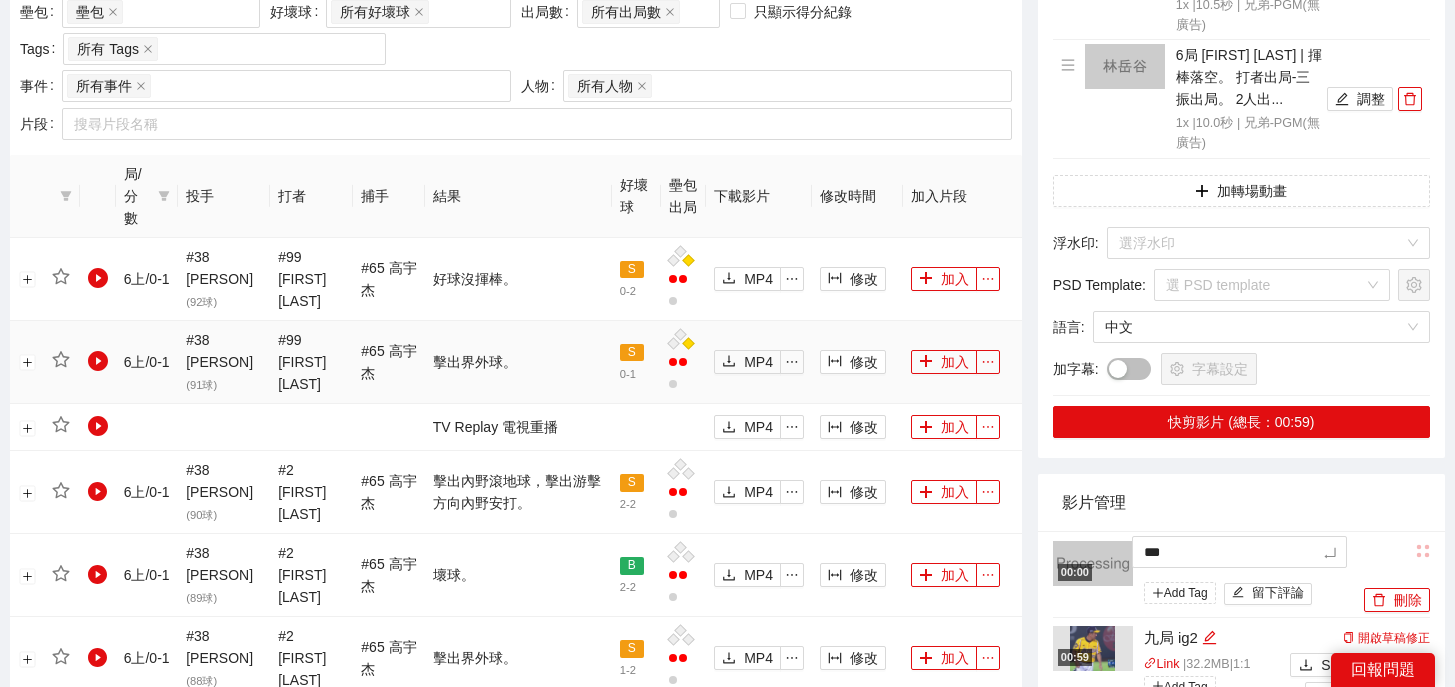 type on "**" 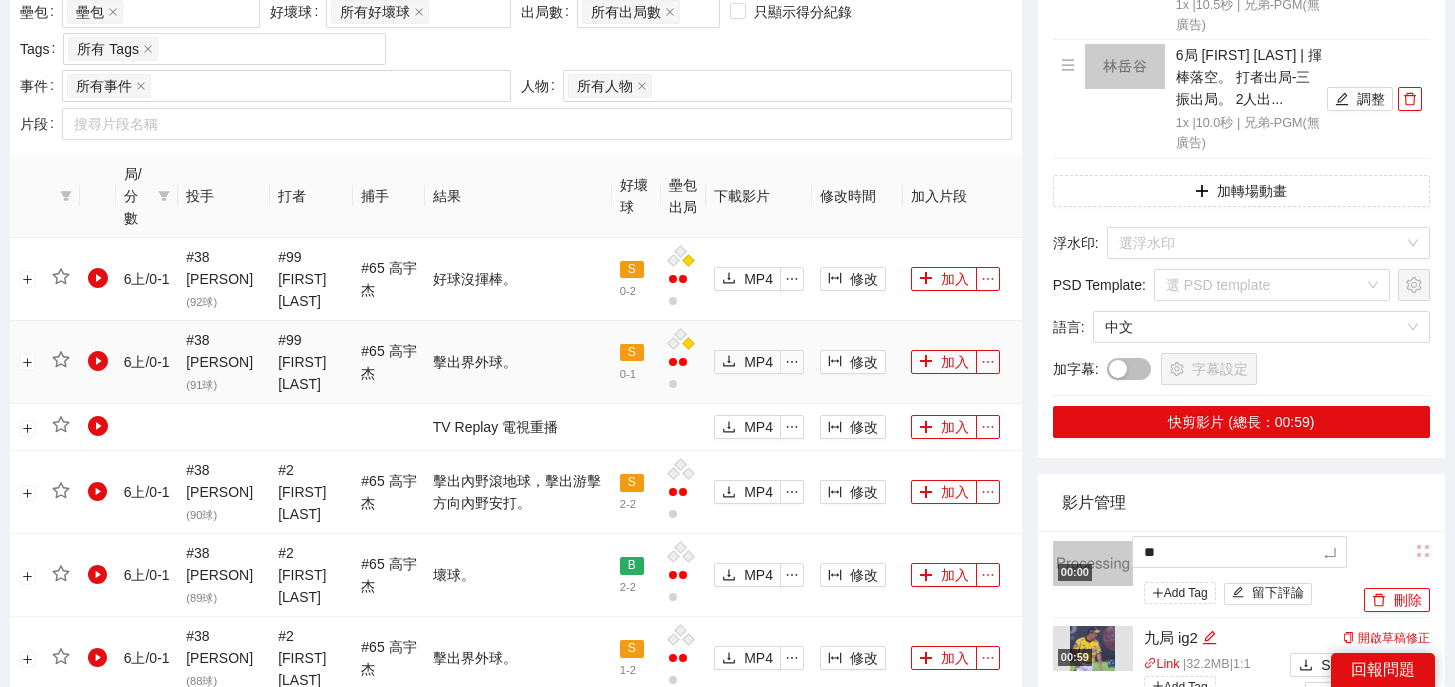 type on "**" 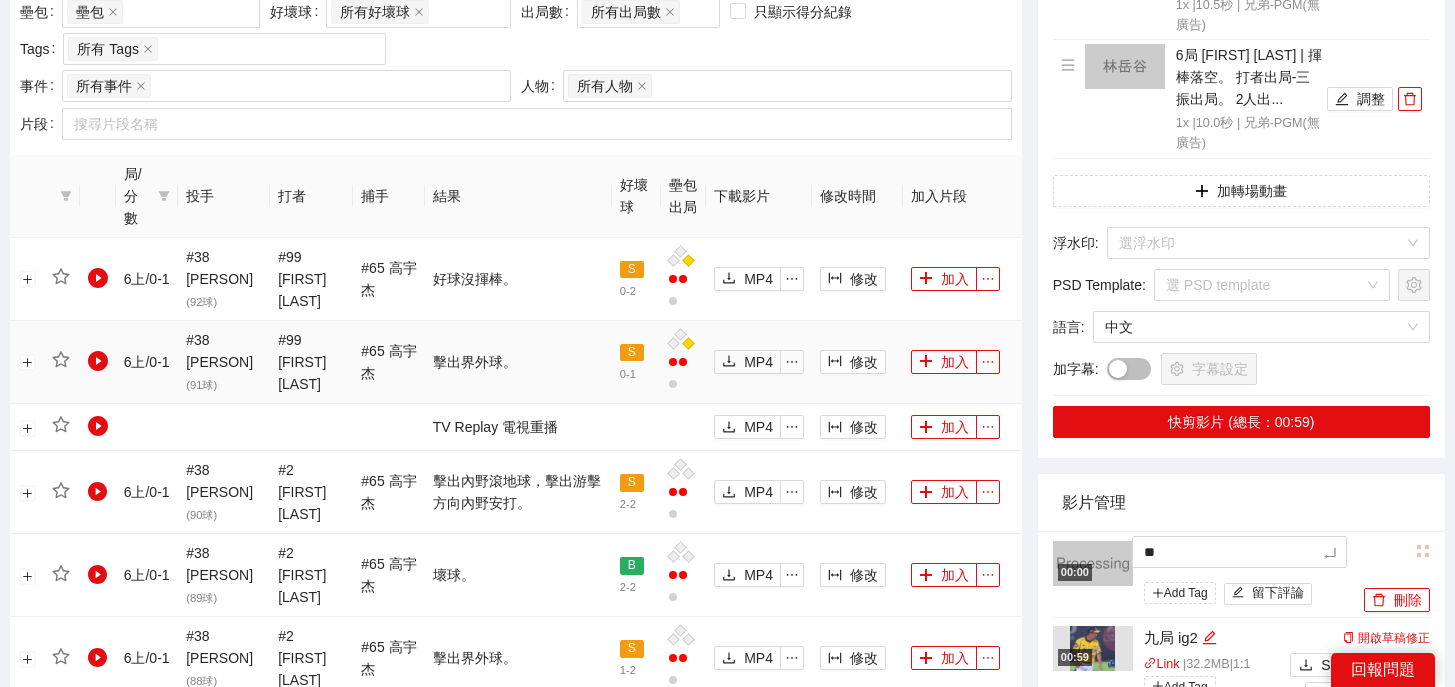 type on "**" 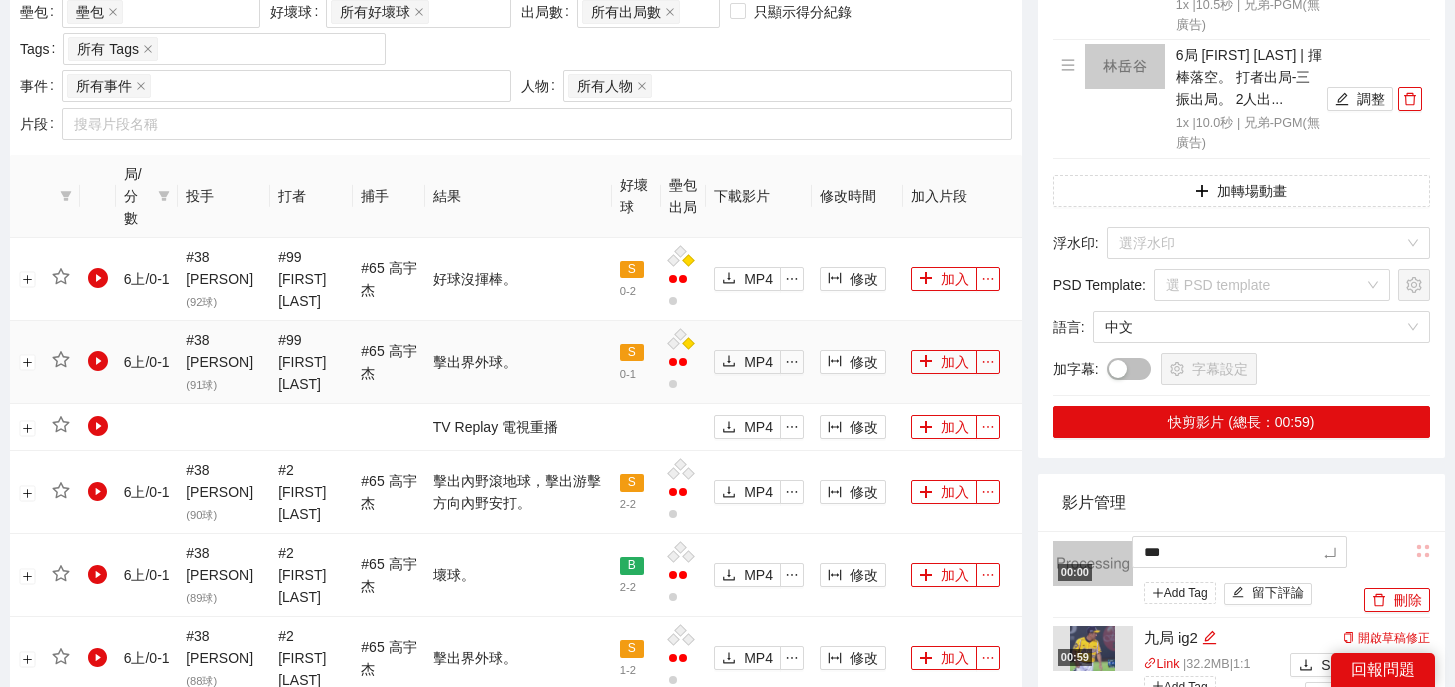 type on "****" 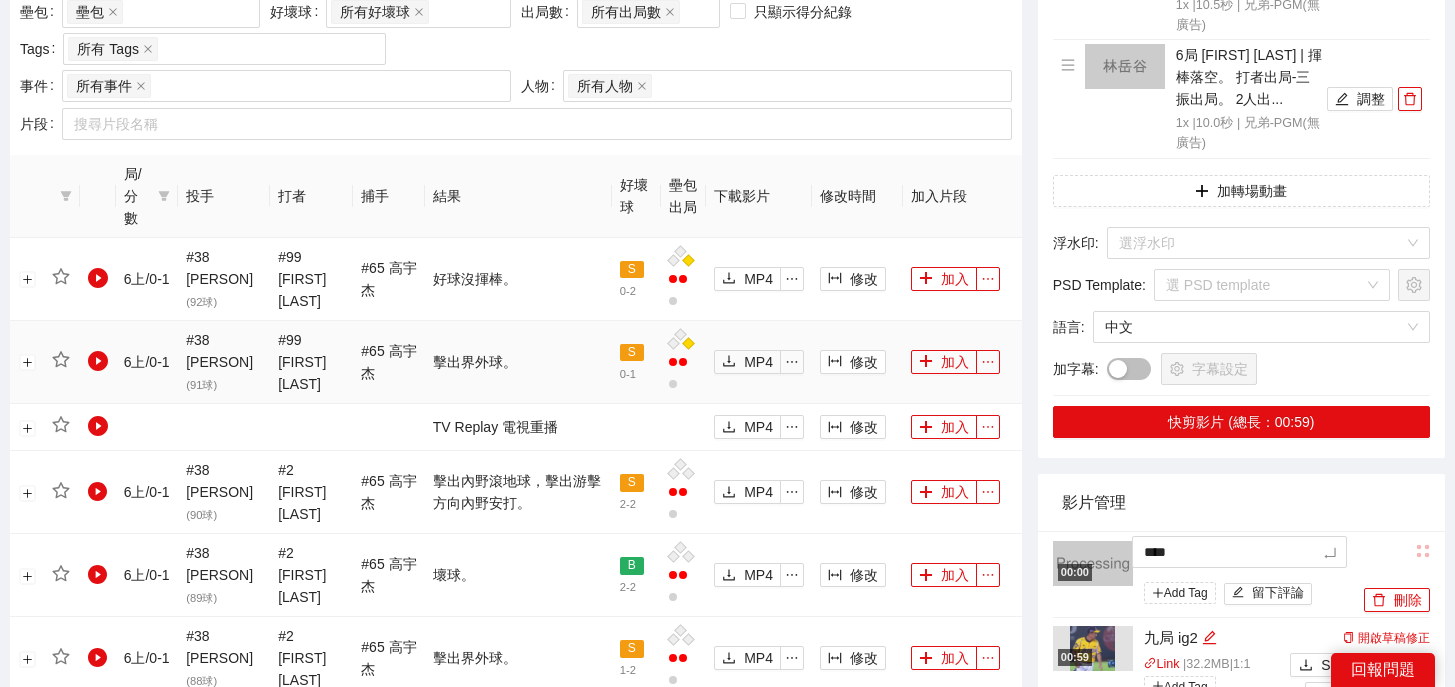 type on "*****" 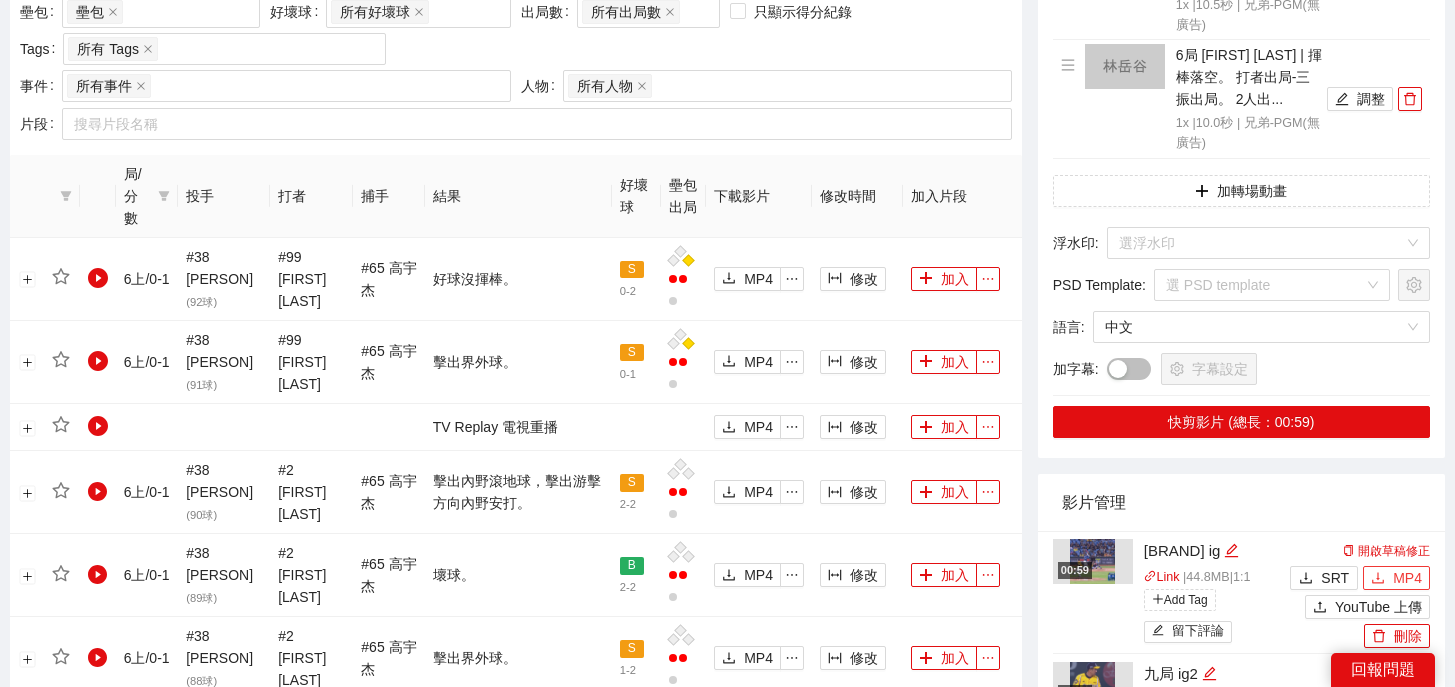 click on "MP4" at bounding box center [1396, 578] 